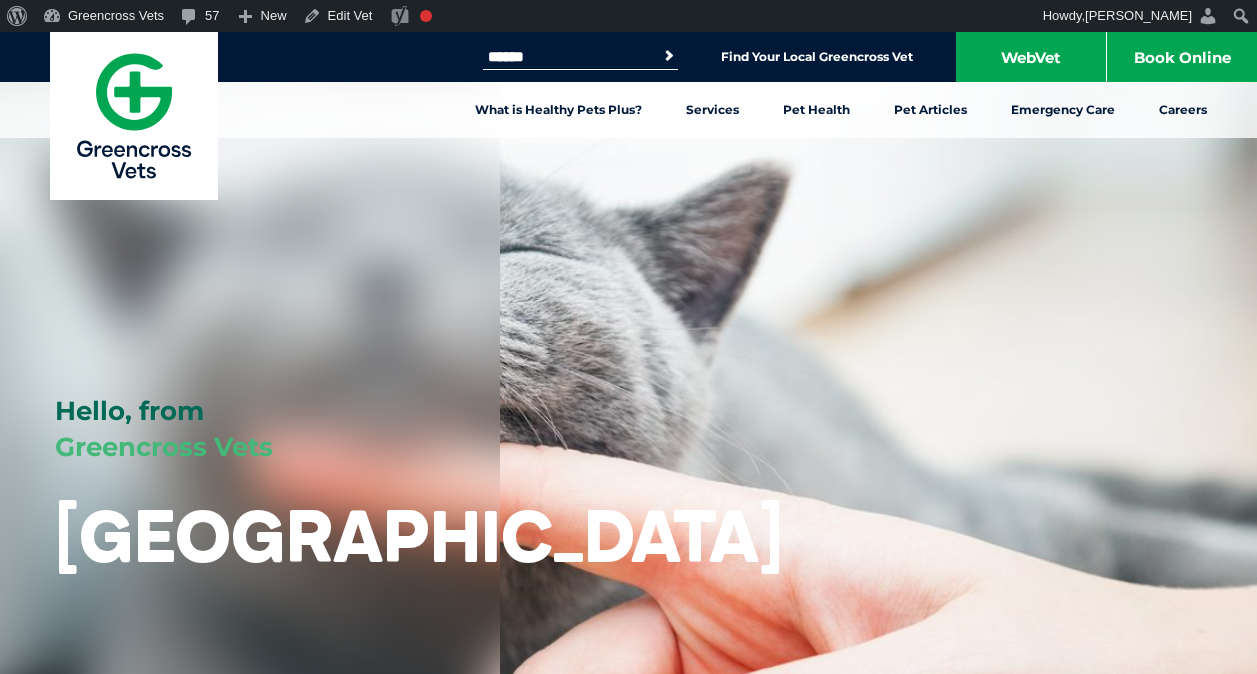 scroll, scrollTop: 2389, scrollLeft: 0, axis: vertical 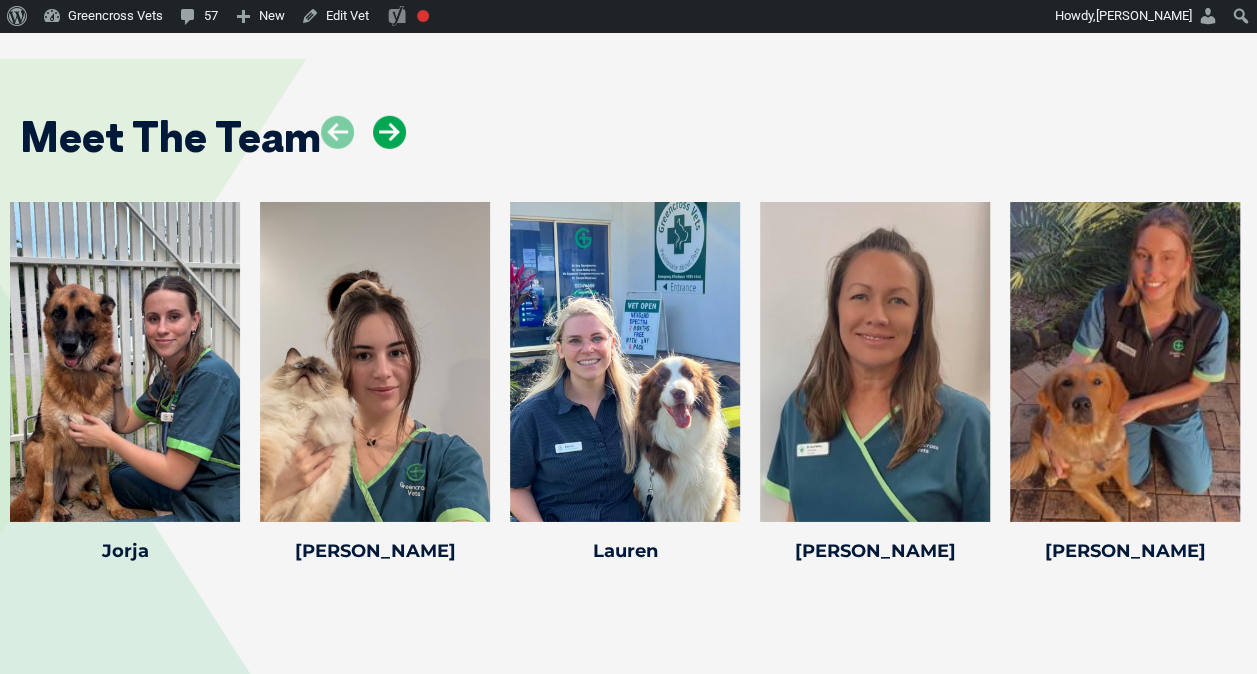 click at bounding box center (389, 132) 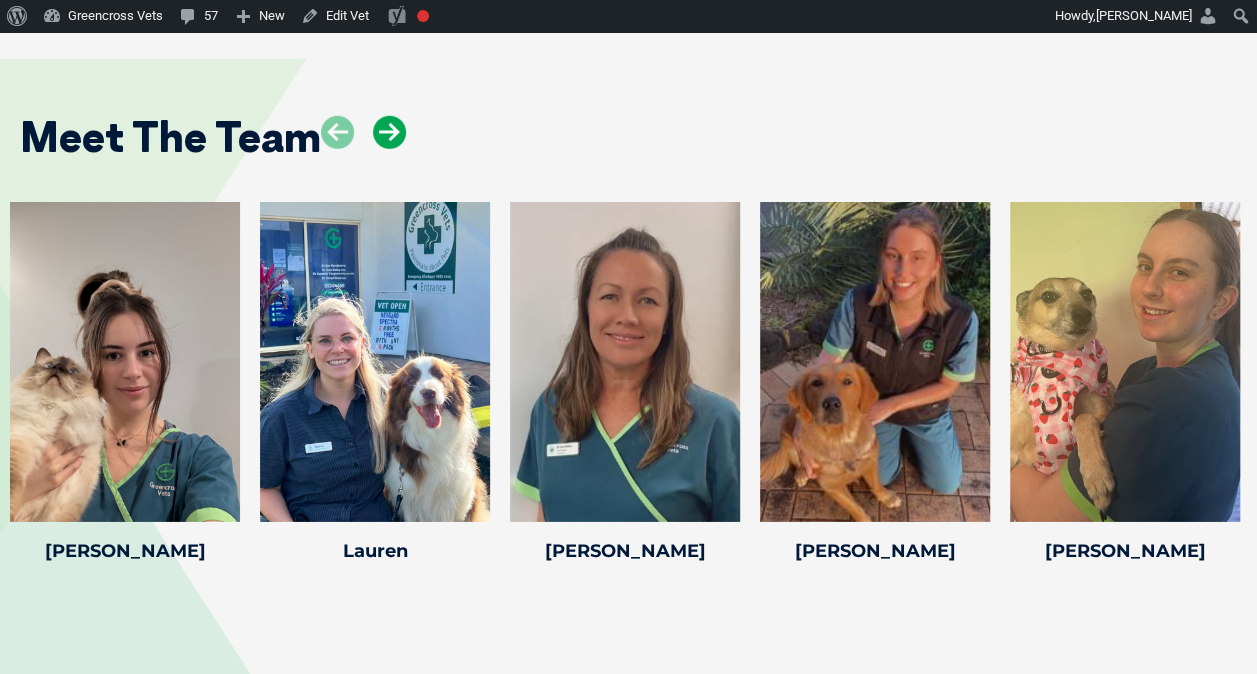 click at bounding box center [389, 132] 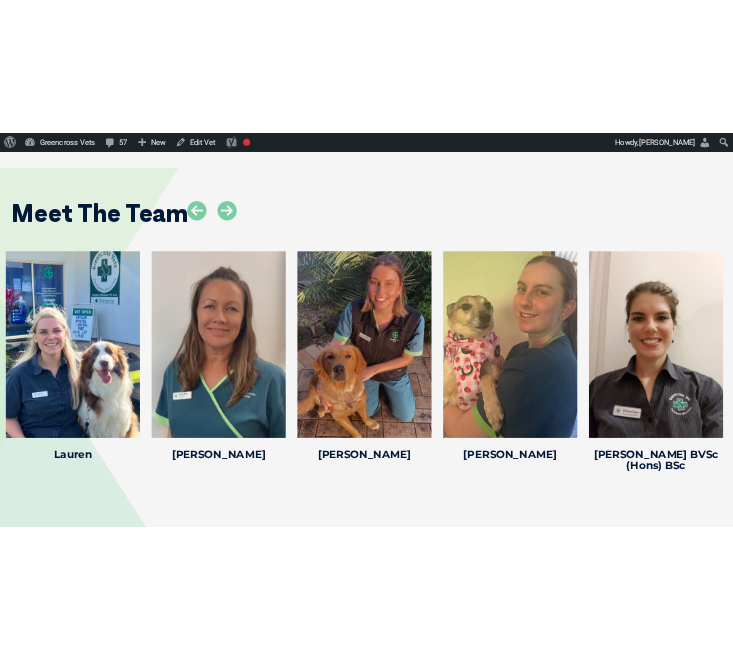 scroll, scrollTop: 2936, scrollLeft: 0, axis: vertical 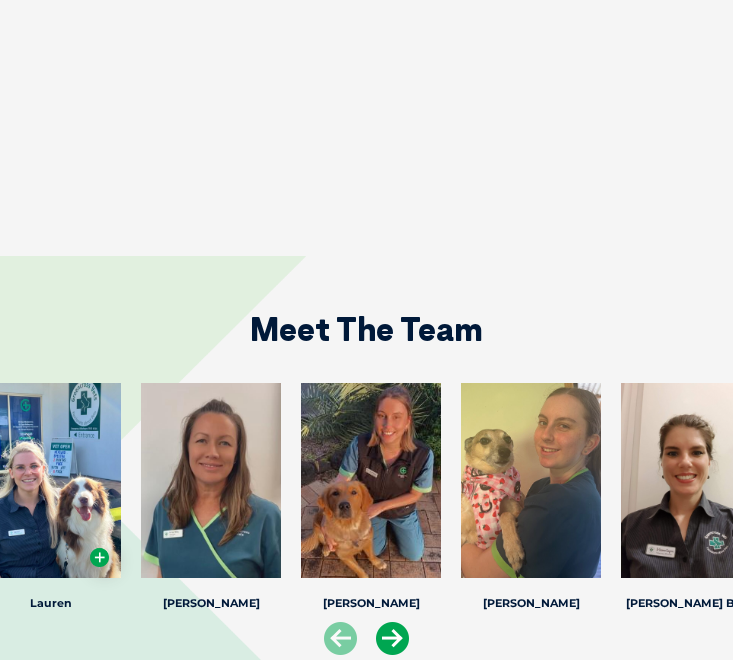 click at bounding box center [392, 638] 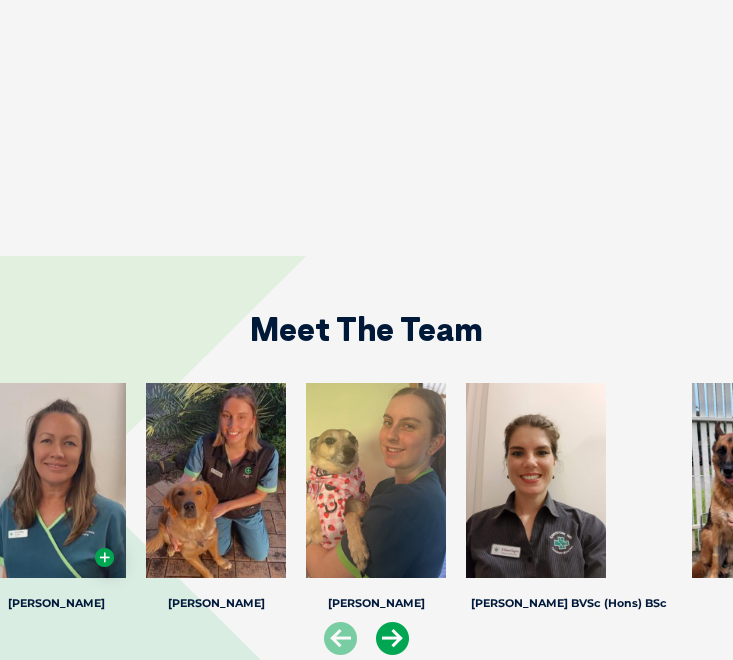 click at bounding box center (392, 638) 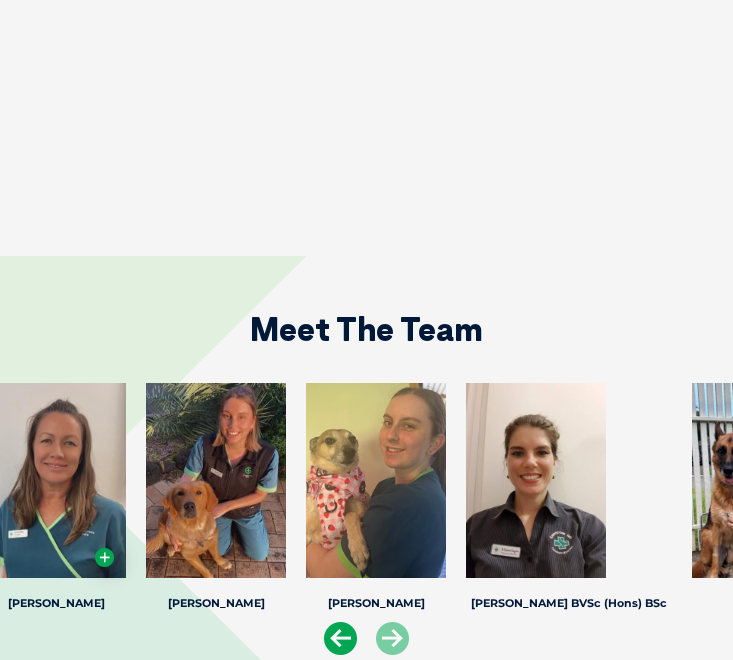 click at bounding box center (340, 638) 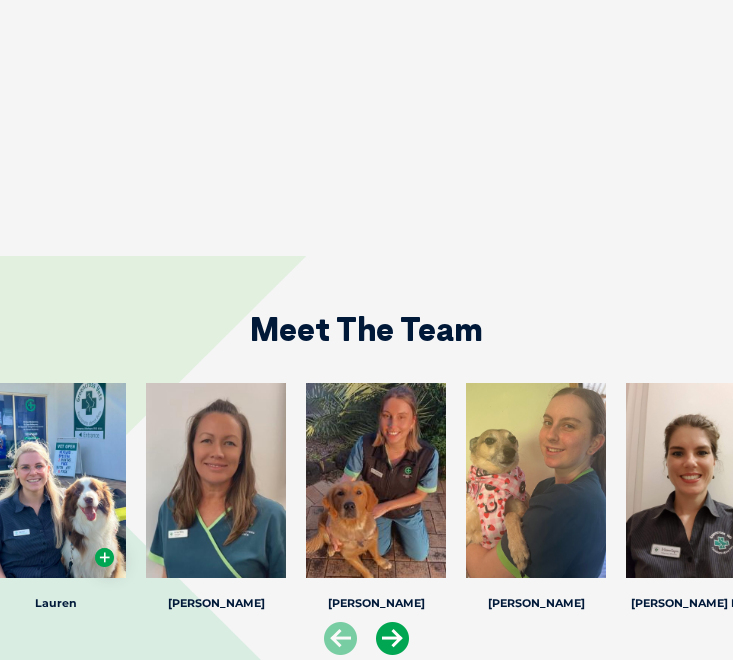 click at bounding box center [392, 638] 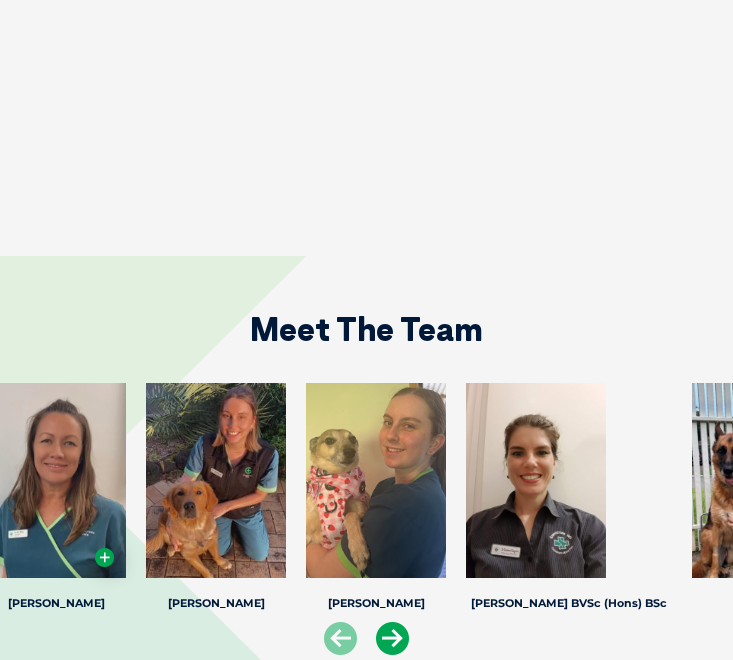click at bounding box center [392, 638] 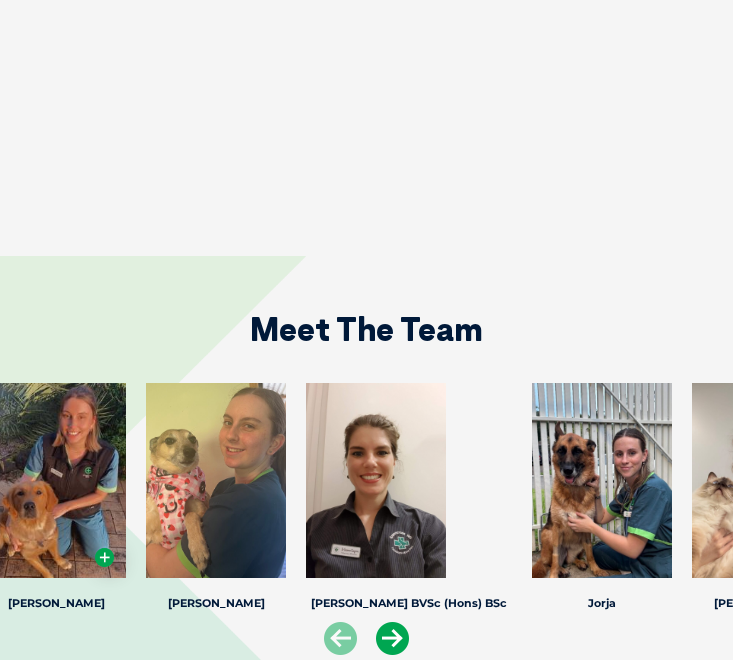 click at bounding box center (392, 638) 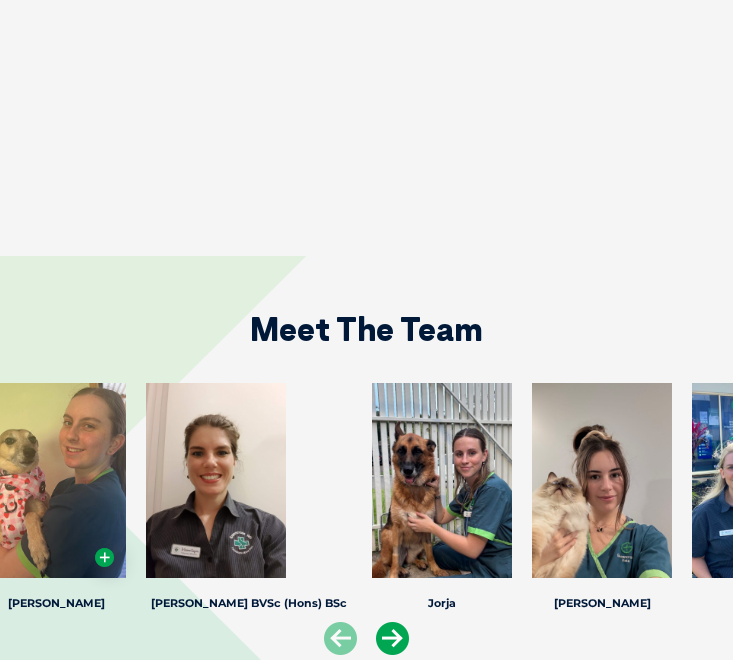 click at bounding box center (392, 638) 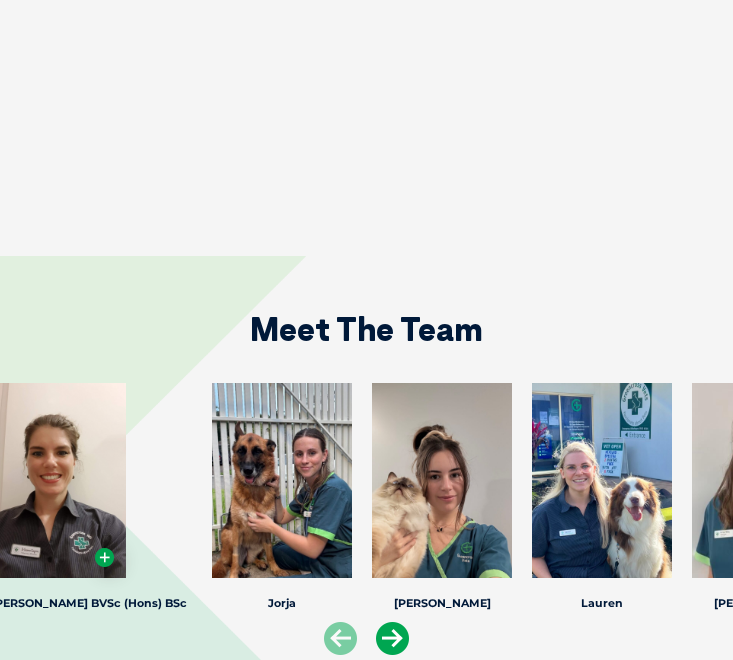 click at bounding box center [392, 638] 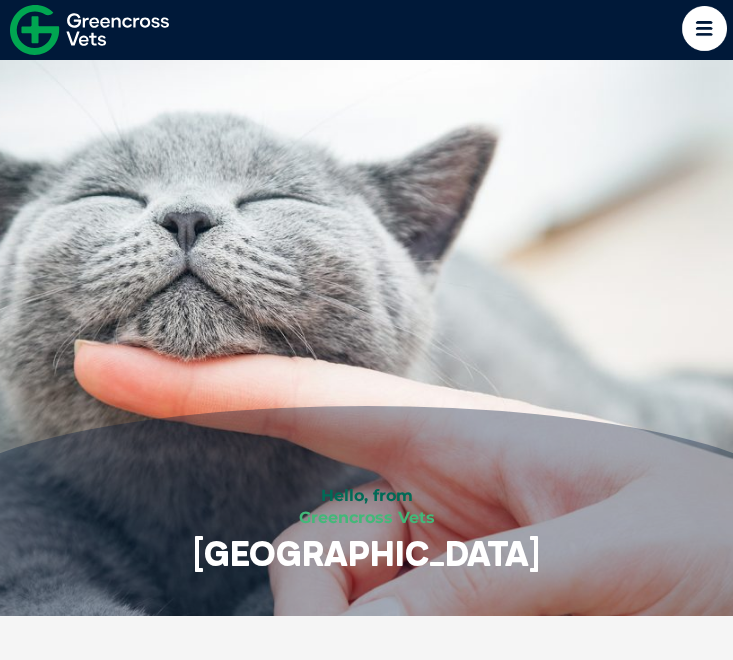 scroll, scrollTop: 2600, scrollLeft: 0, axis: vertical 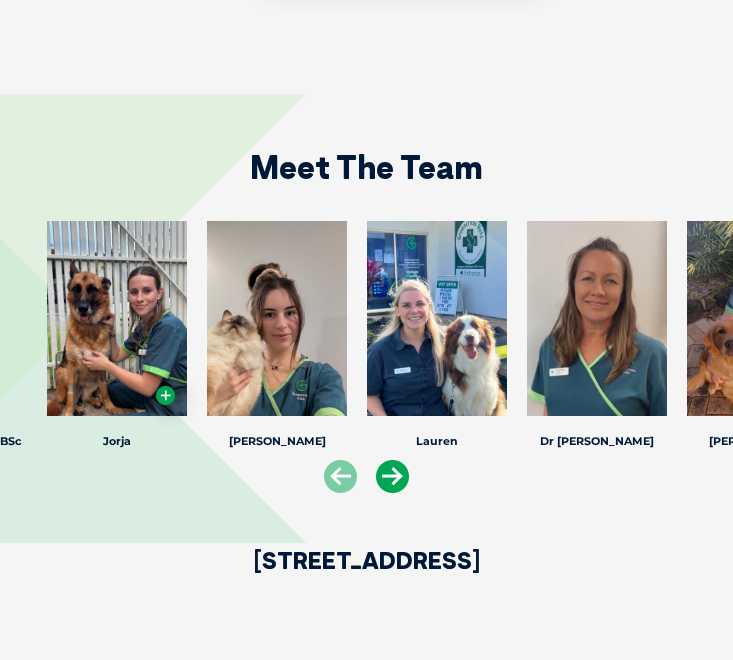 click at bounding box center [392, 476] 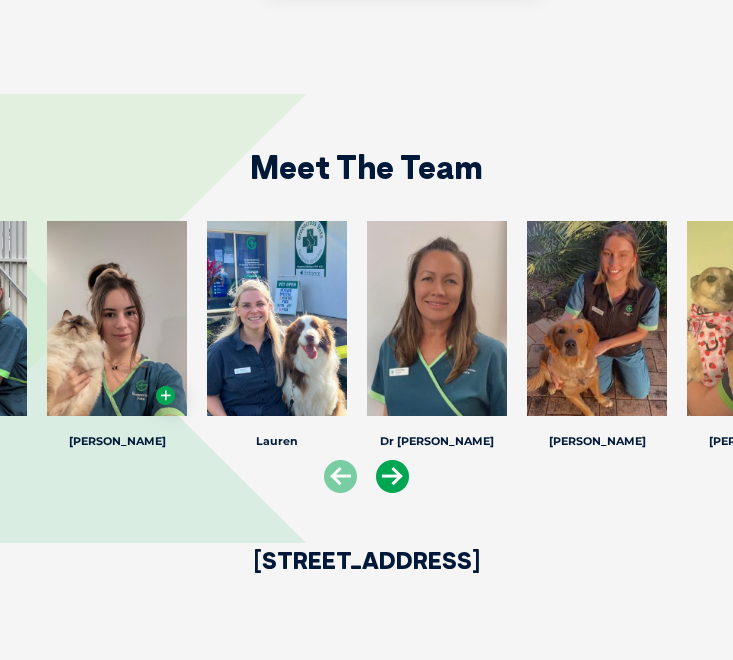 click at bounding box center (392, 476) 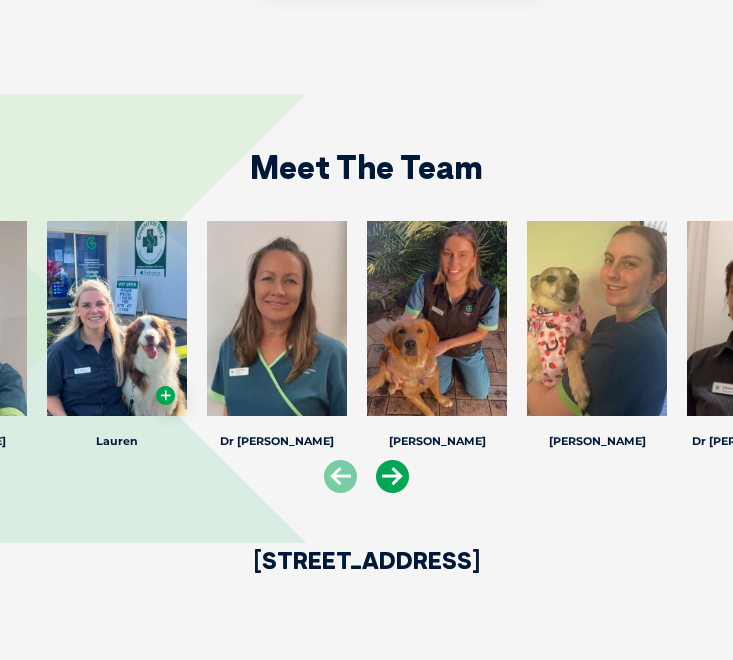 click at bounding box center [392, 476] 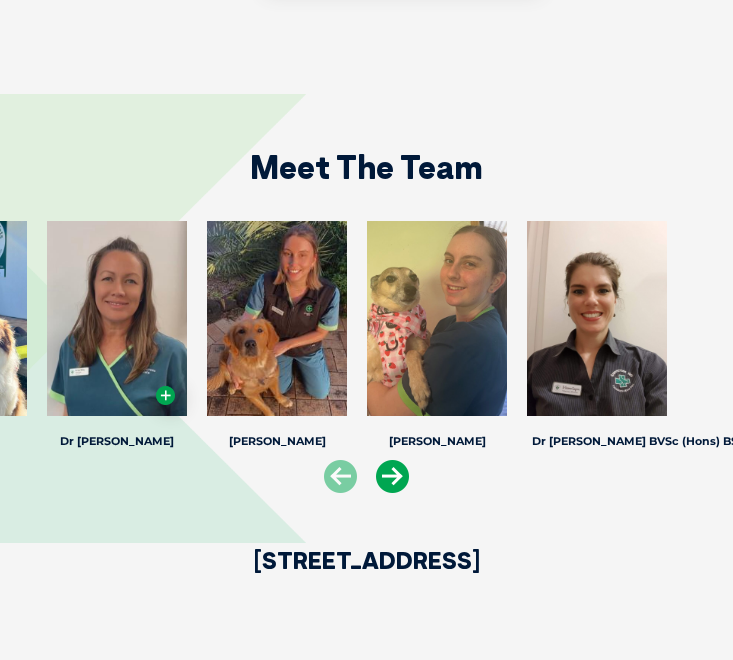 click at bounding box center (392, 476) 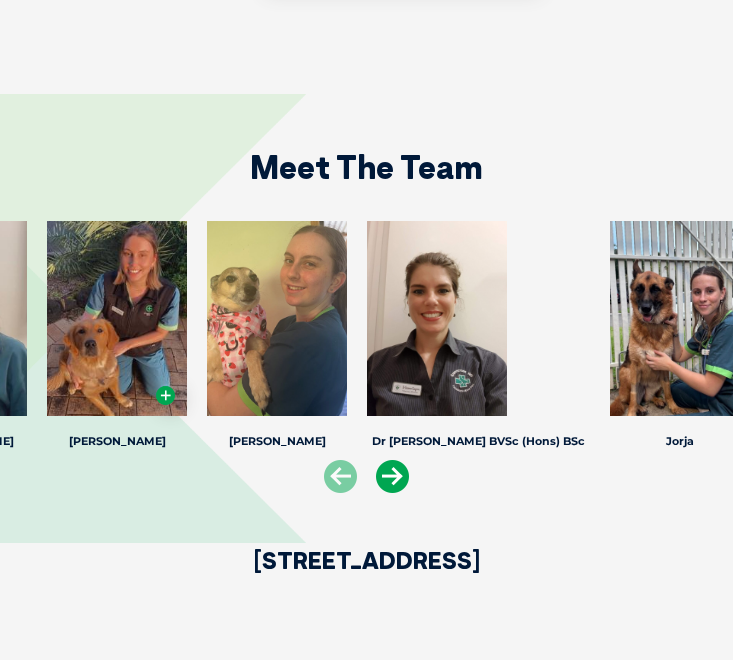 click at bounding box center (392, 476) 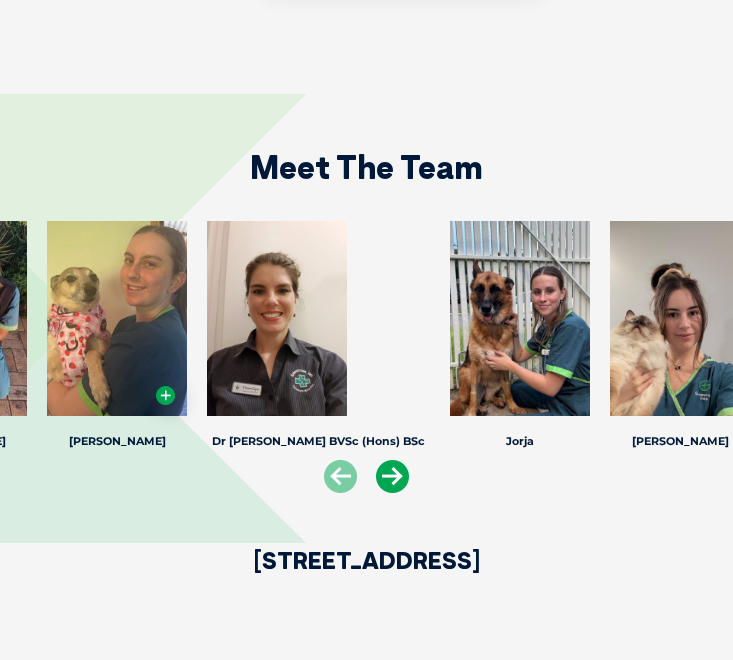 click at bounding box center [392, 476] 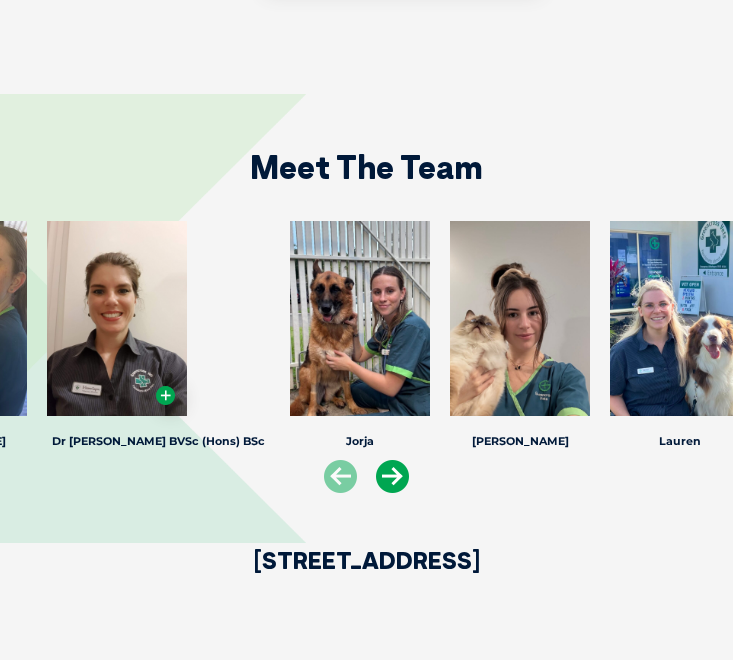 click at bounding box center [392, 476] 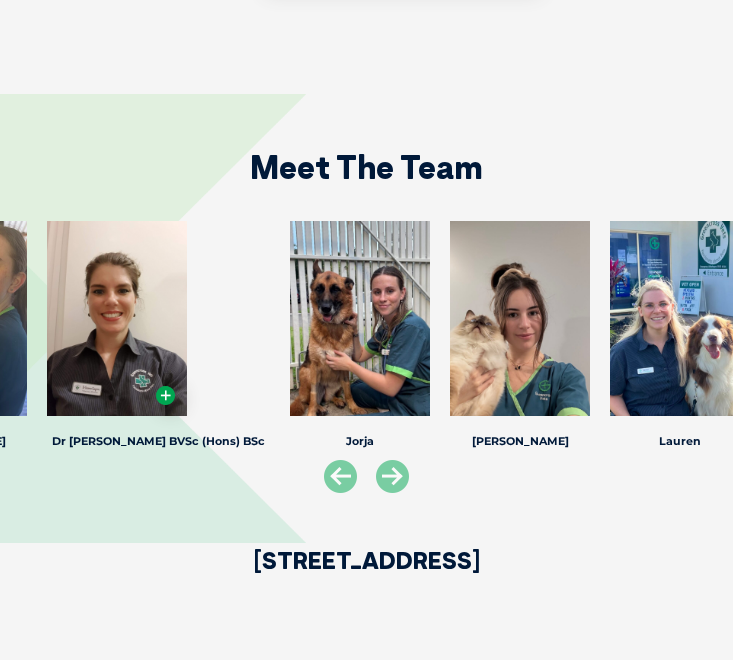 click on "Meet The Team
Lauren
Lauren
Lauren is a Bachelor’s Degree 2015 graduate, majoring in Wildlife Science, and brings a wealth of experience from her distinguished background in zookeeping and animal training. With over six years as a Senior Trainer, she has honed her expertise working with more than ten diverse species, focusing primarily on husbandry training for voluntary veterinary procedures, including vaccinations, blood draws, x-rays, and ultrasounds. In 2019, Lauren further expanded her knowledge by attending the prestigious International Marine Animal Training Association conference in New Orleans, where she deepened her understanding of animal training and its role in enhancing animal welfare.
Dr Jane B" at bounding box center [366, 283] 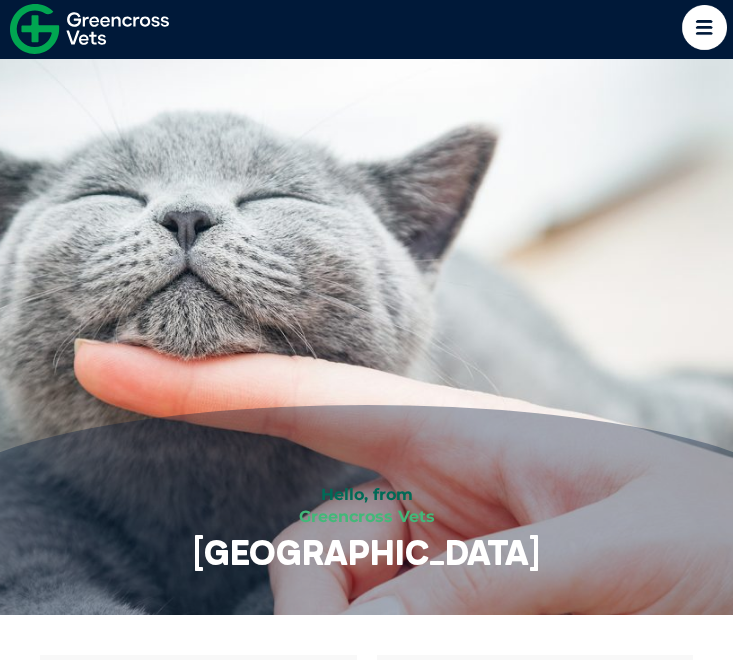 scroll, scrollTop: 0, scrollLeft: 0, axis: both 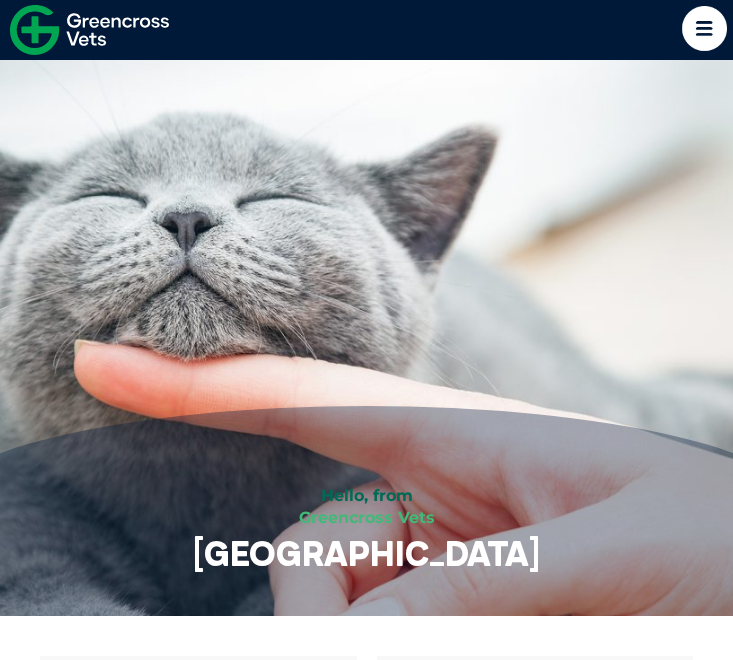 click at bounding box center (704, 28) 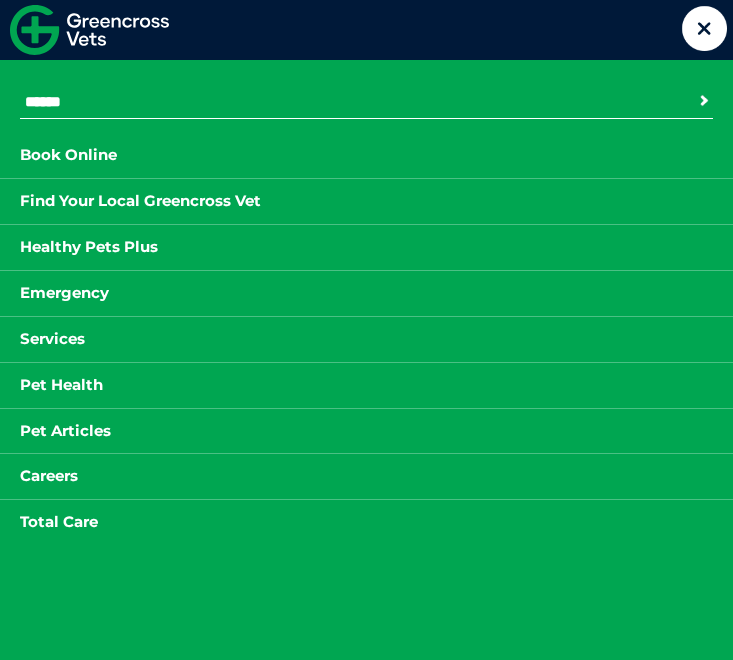click on "Search for:" at bounding box center (131, 102) 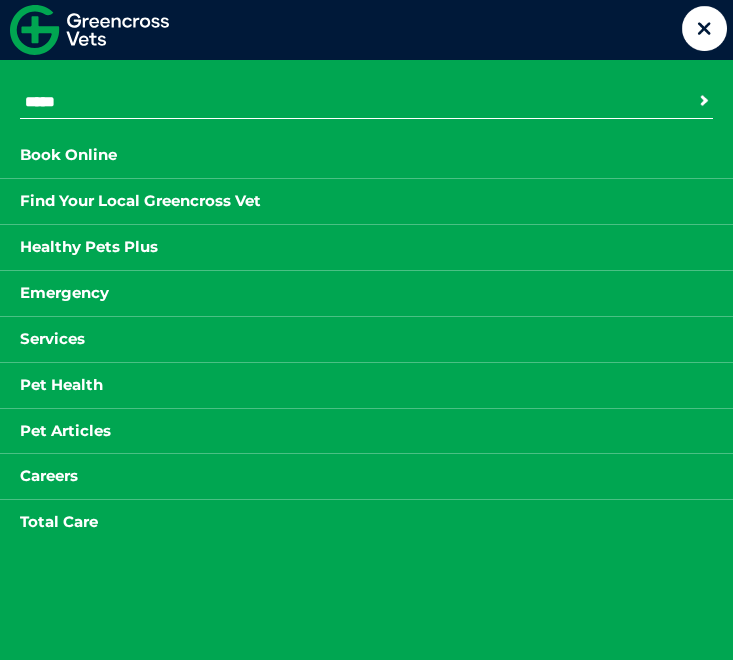 type on "*****" 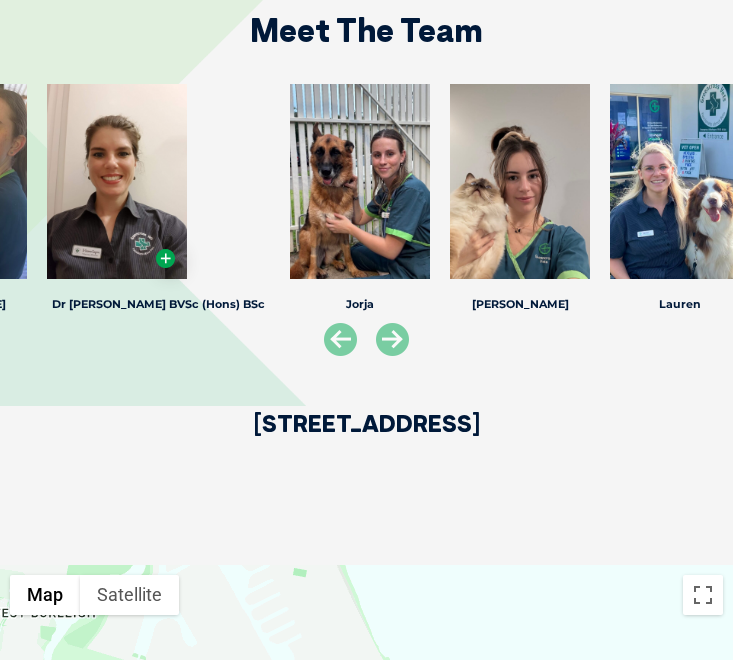 scroll, scrollTop: 3200, scrollLeft: 0, axis: vertical 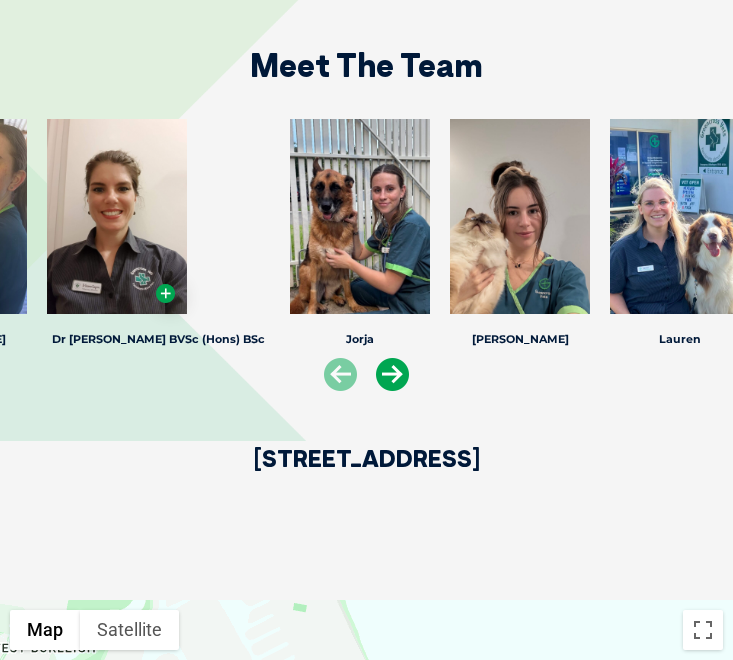 click at bounding box center (392, 374) 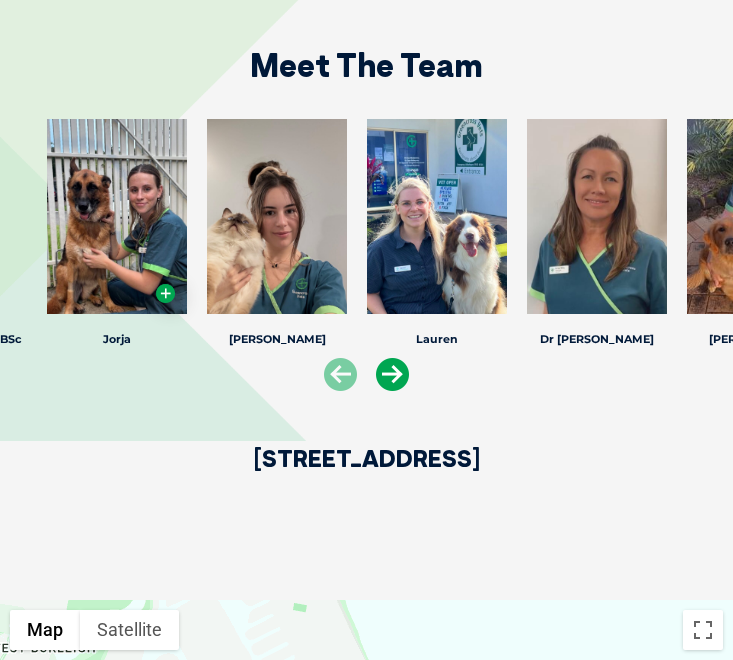 click at bounding box center (392, 374) 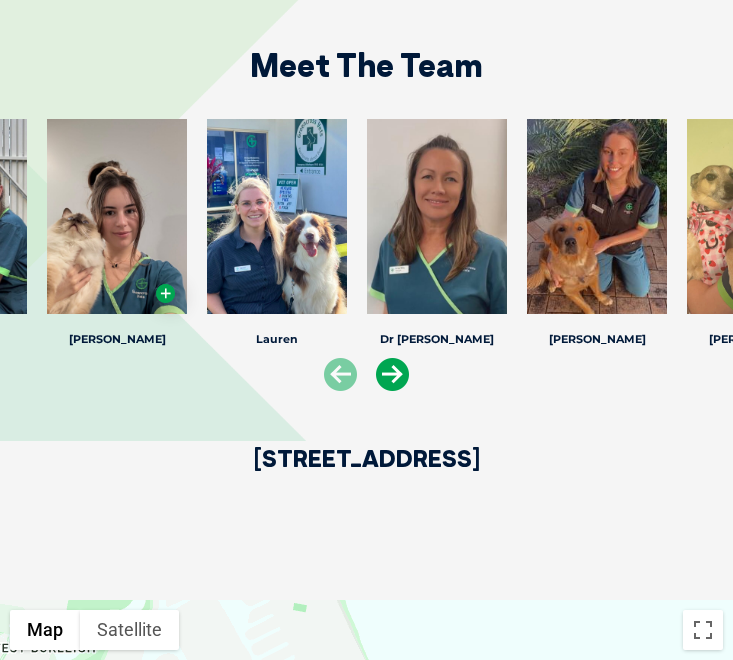click at bounding box center (392, 374) 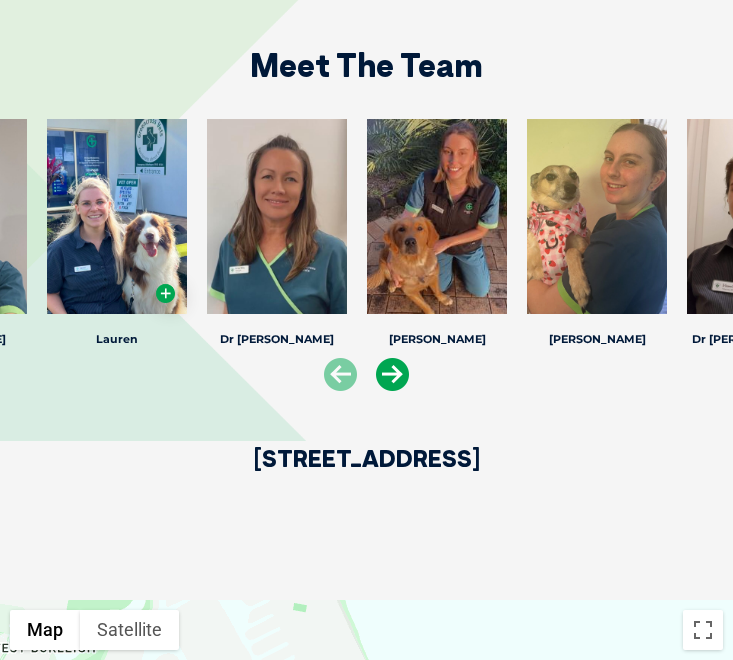 click at bounding box center [392, 374] 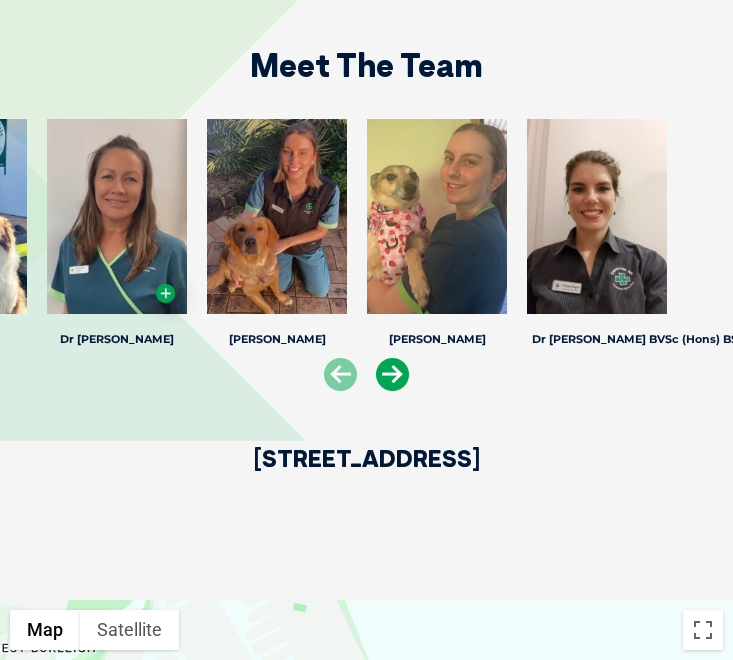 click at bounding box center (392, 374) 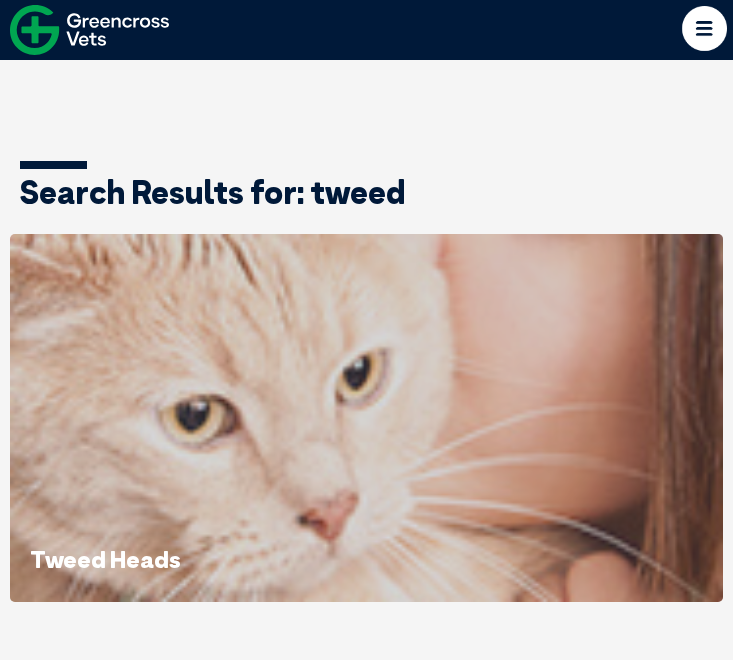 scroll, scrollTop: 0, scrollLeft: 0, axis: both 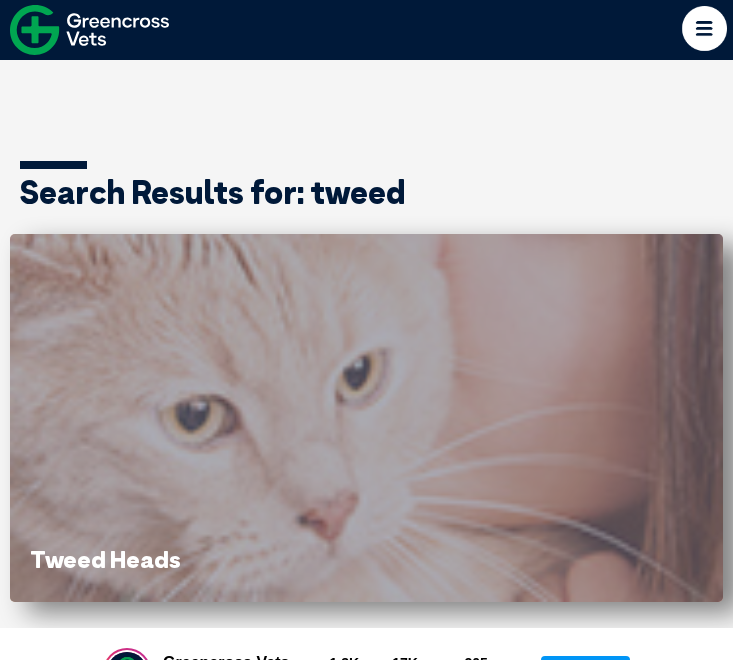 click at bounding box center (366, 418) 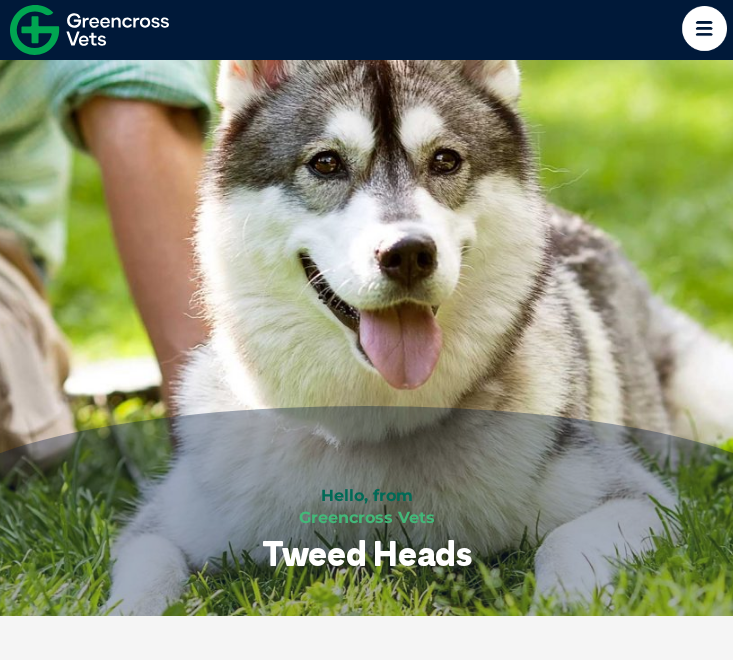 scroll, scrollTop: 0, scrollLeft: 0, axis: both 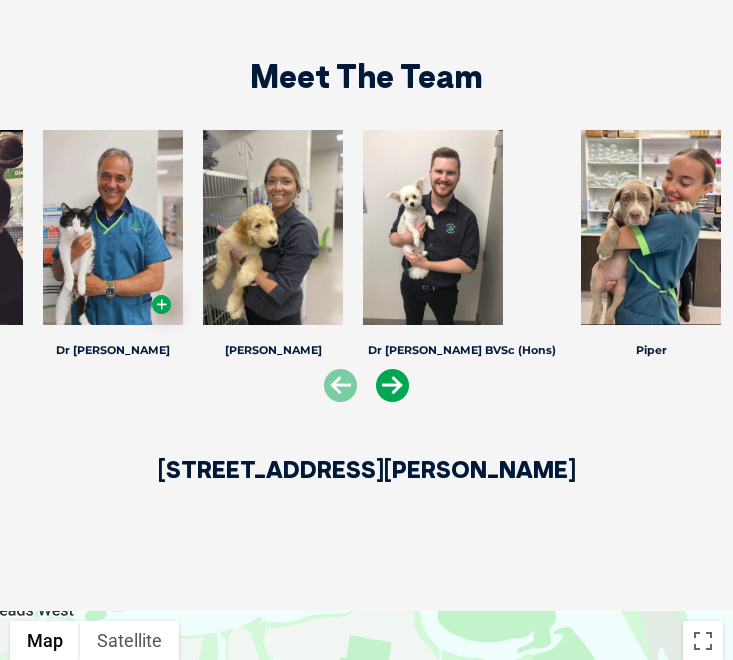 click at bounding box center [392, 385] 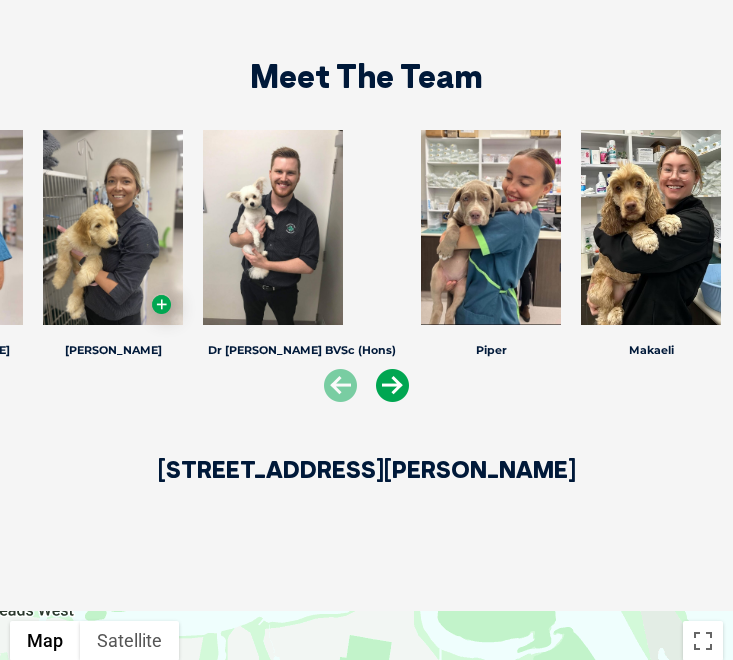 click at bounding box center (392, 385) 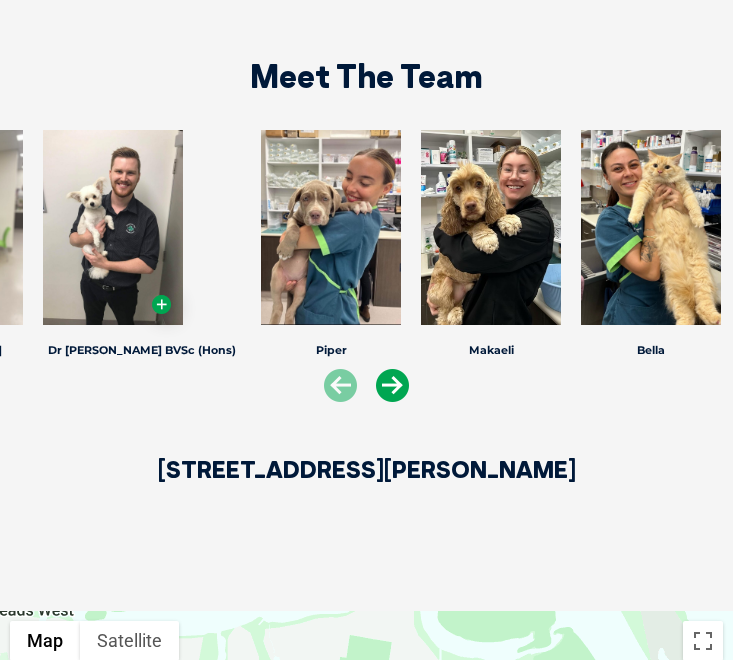 click at bounding box center (392, 385) 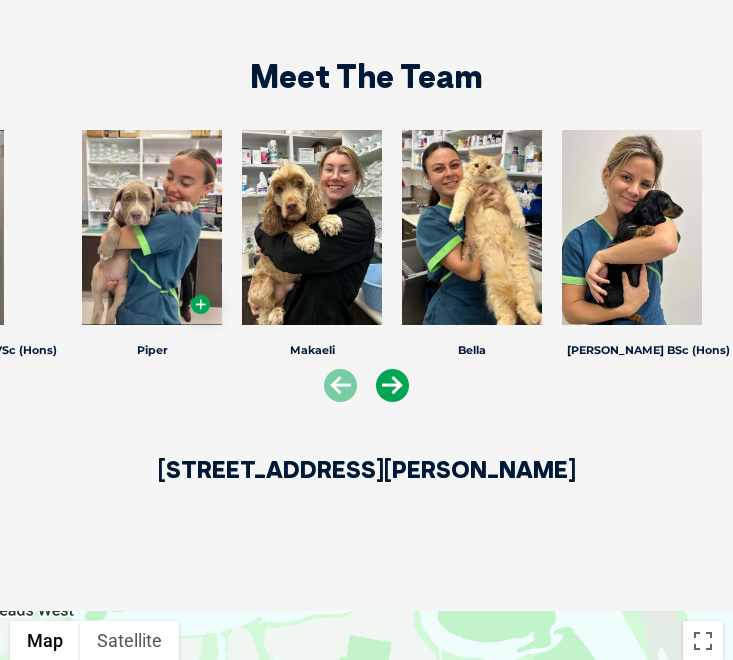 click at bounding box center (392, 385) 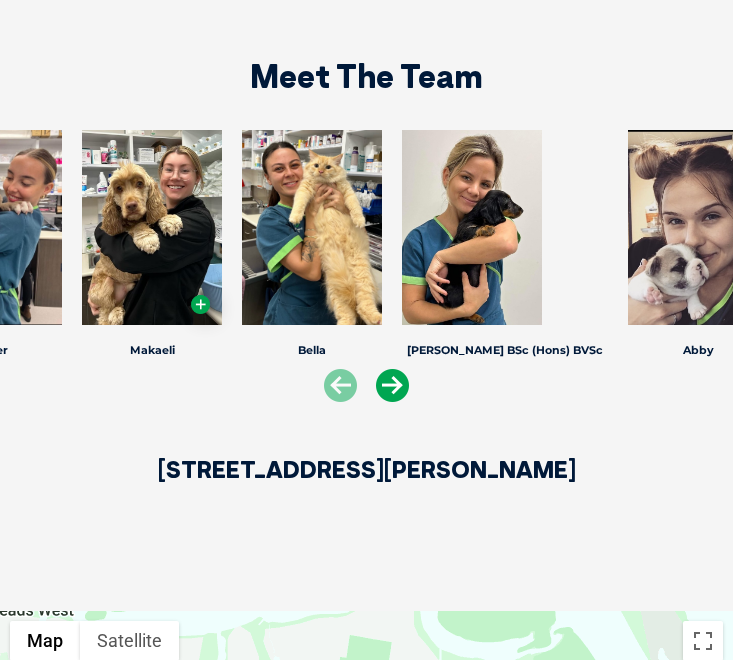 click at bounding box center [392, 385] 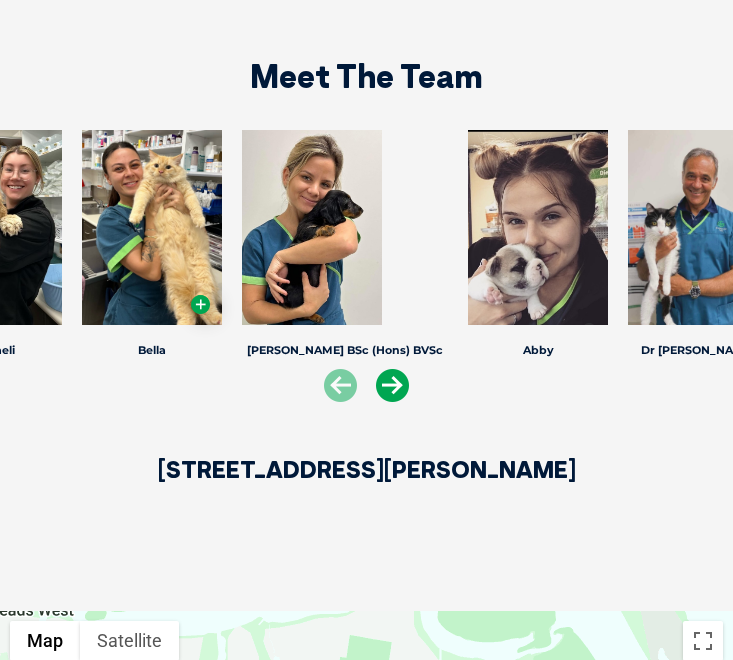 click at bounding box center (392, 385) 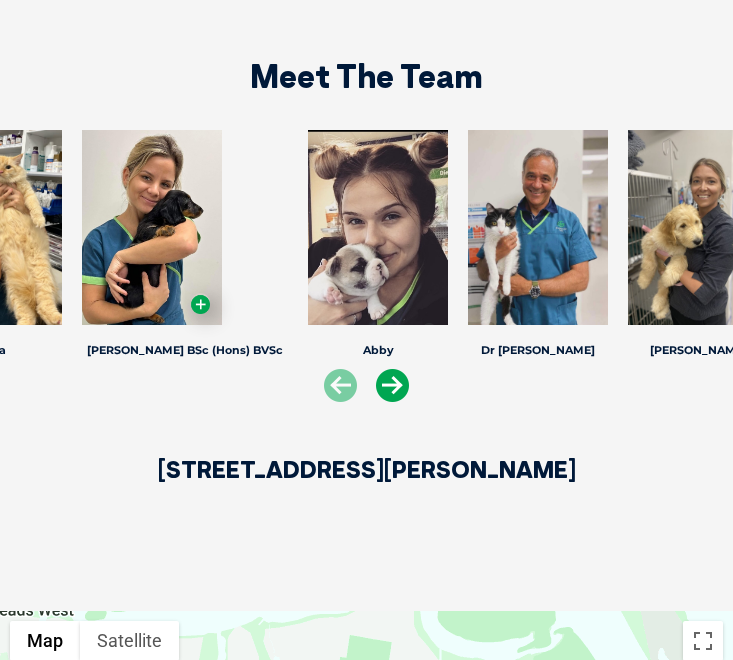 click at bounding box center [392, 385] 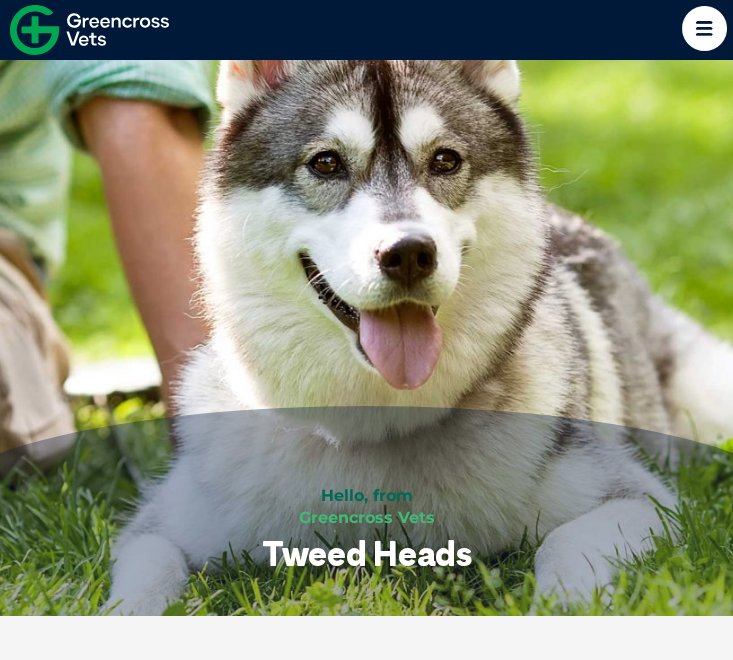 scroll, scrollTop: 2068, scrollLeft: 0, axis: vertical 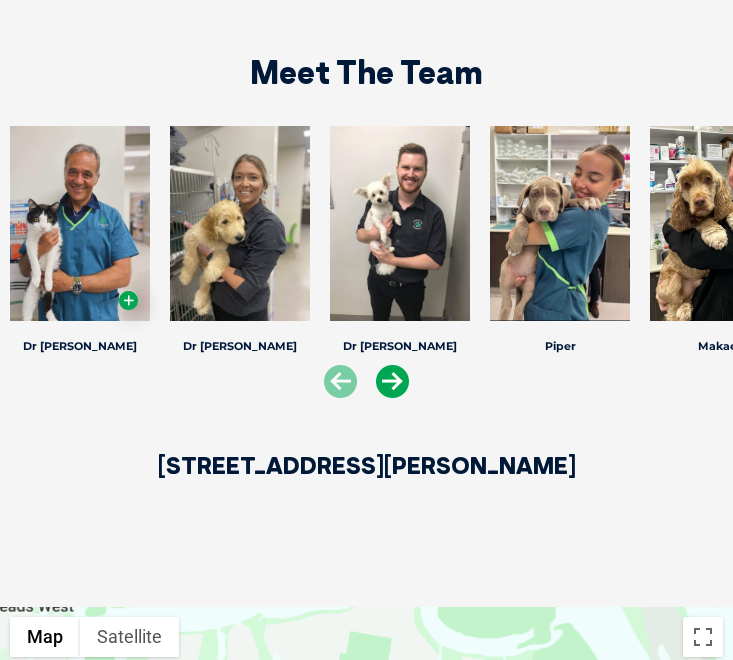 click at bounding box center [392, 381] 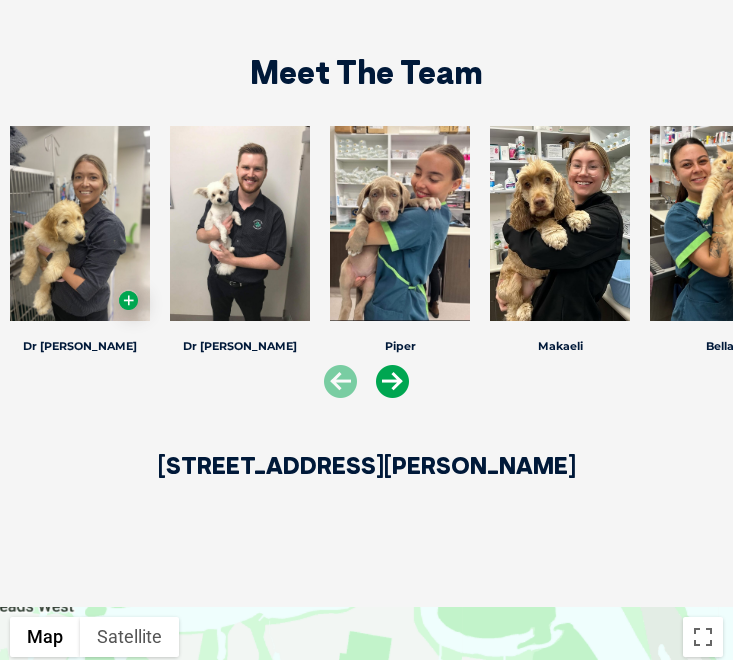 click at bounding box center [392, 381] 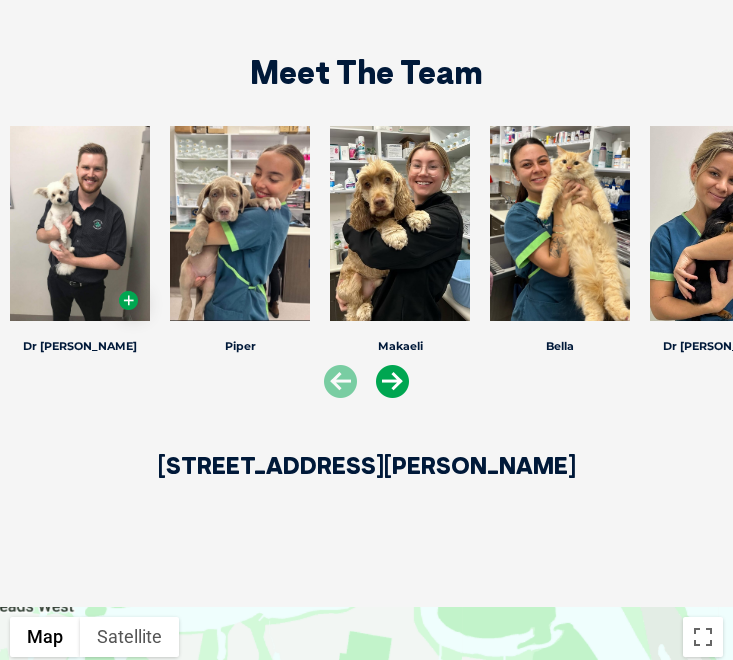click at bounding box center [392, 381] 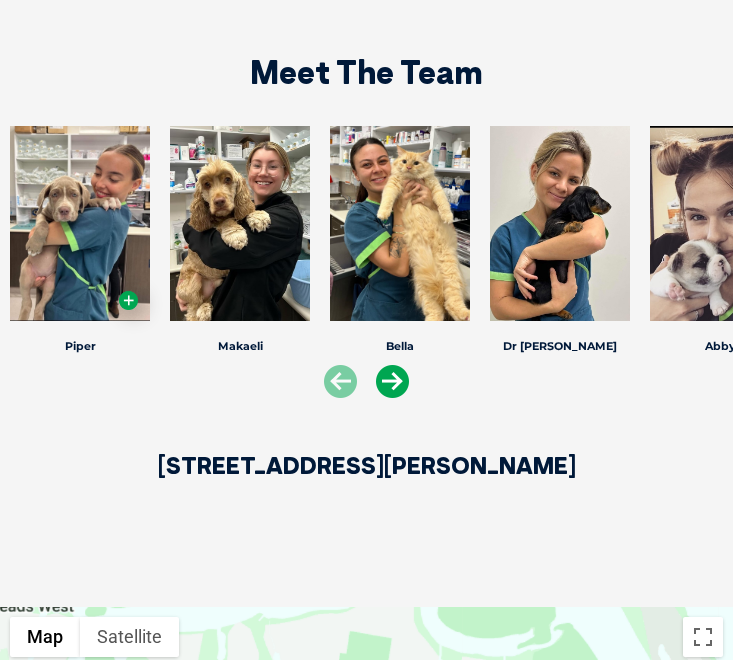 click at bounding box center [392, 381] 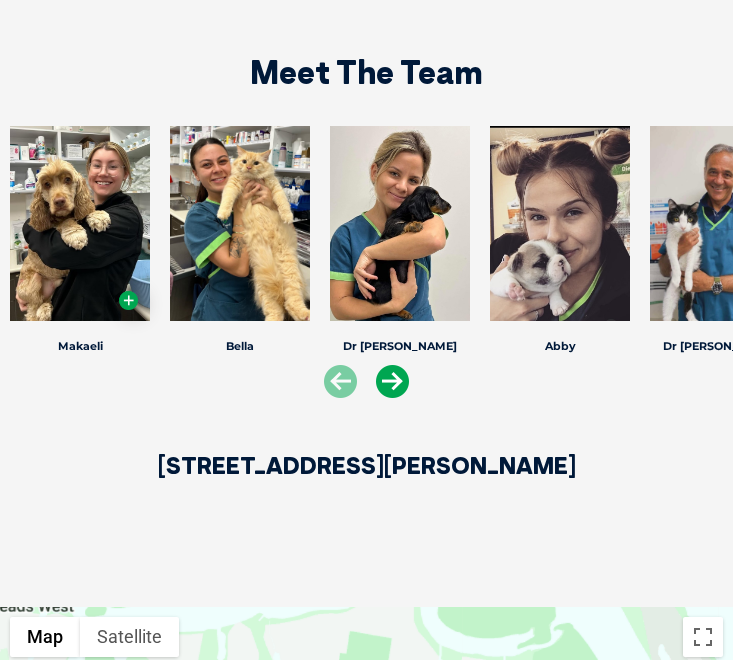 click at bounding box center (392, 381) 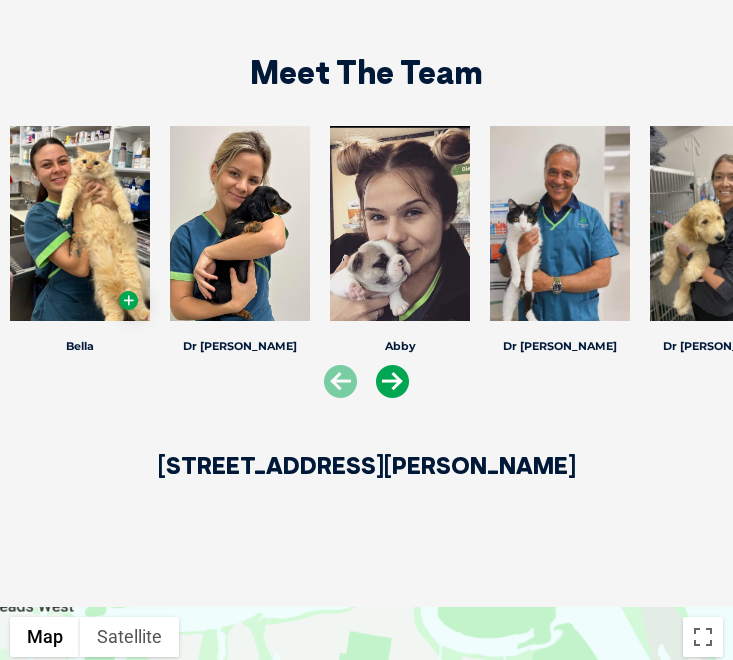 click at bounding box center [392, 381] 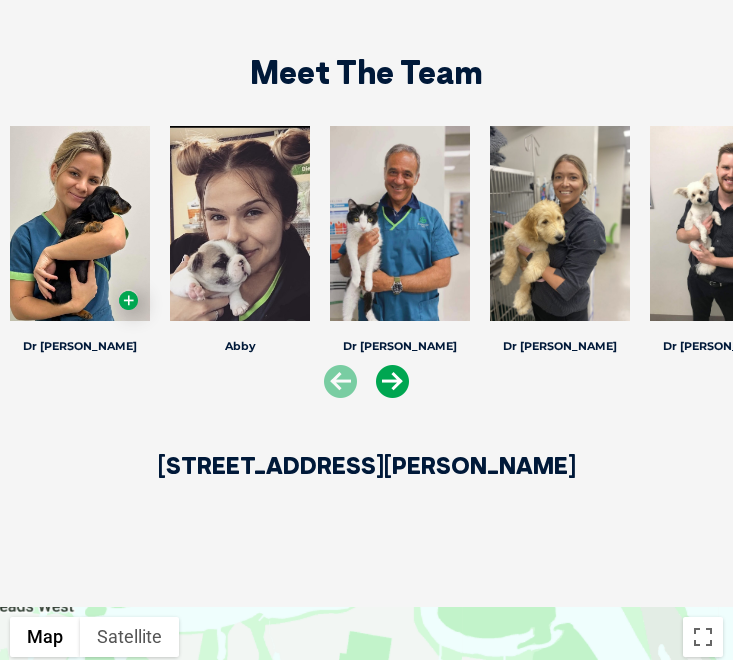 click at bounding box center (392, 381) 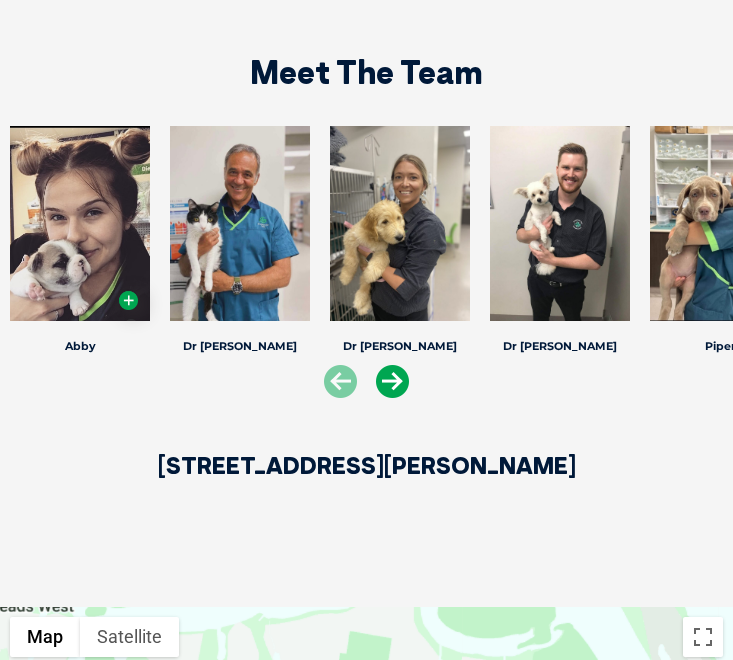 click at bounding box center [392, 381] 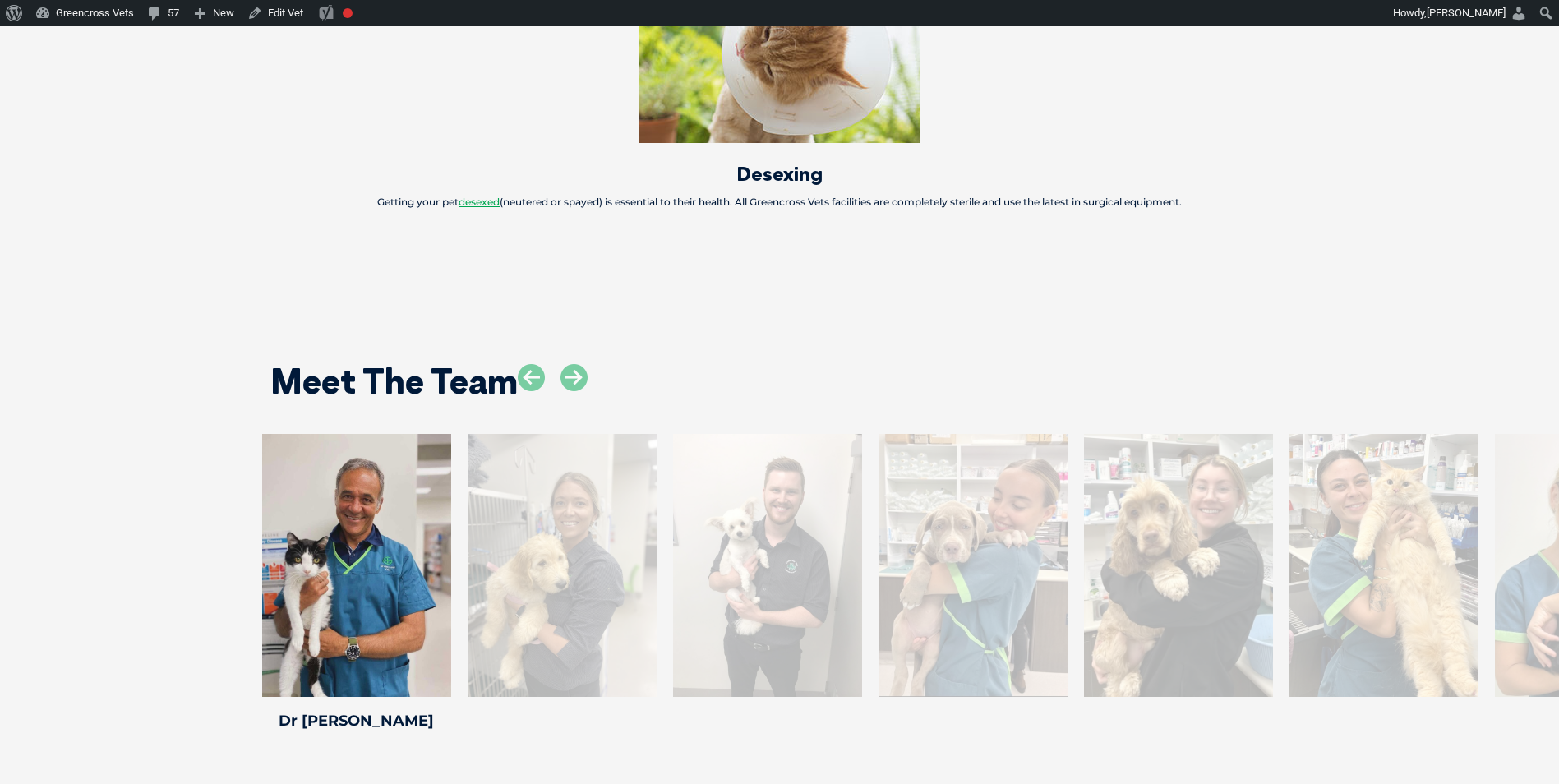 scroll, scrollTop: 3701, scrollLeft: 0, axis: vertical 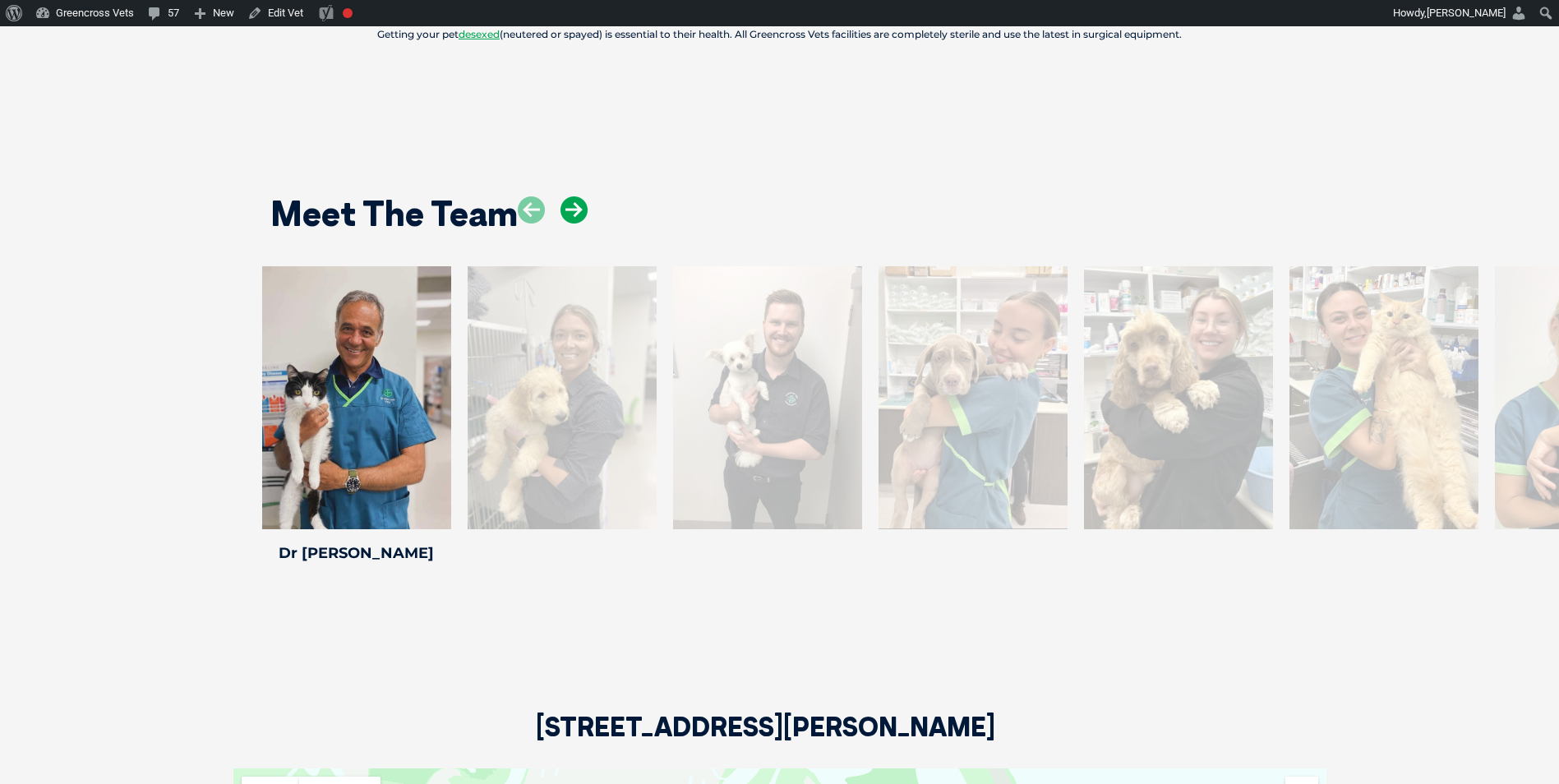click at bounding box center (574, 210) 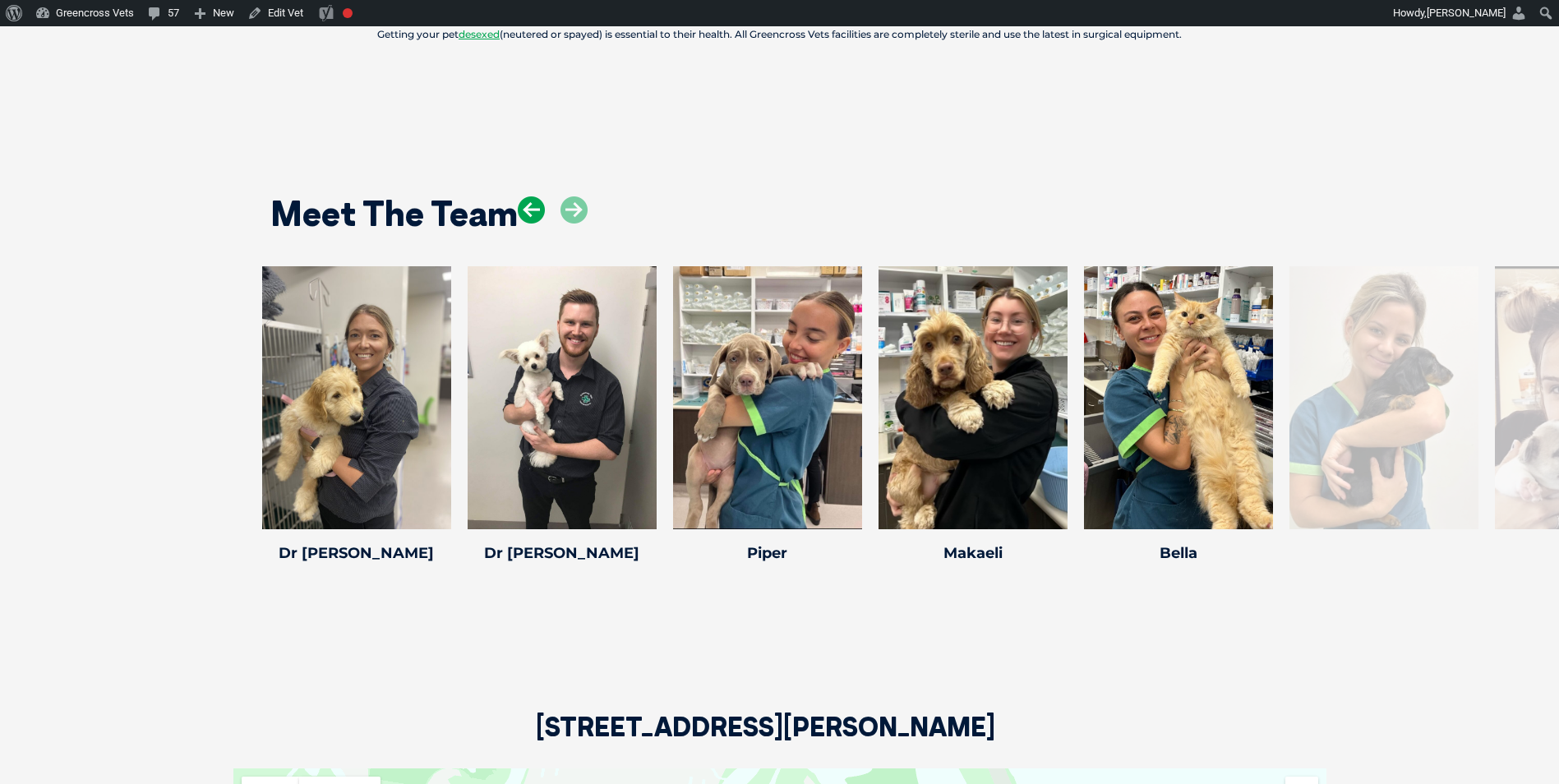 click at bounding box center [531, 210] 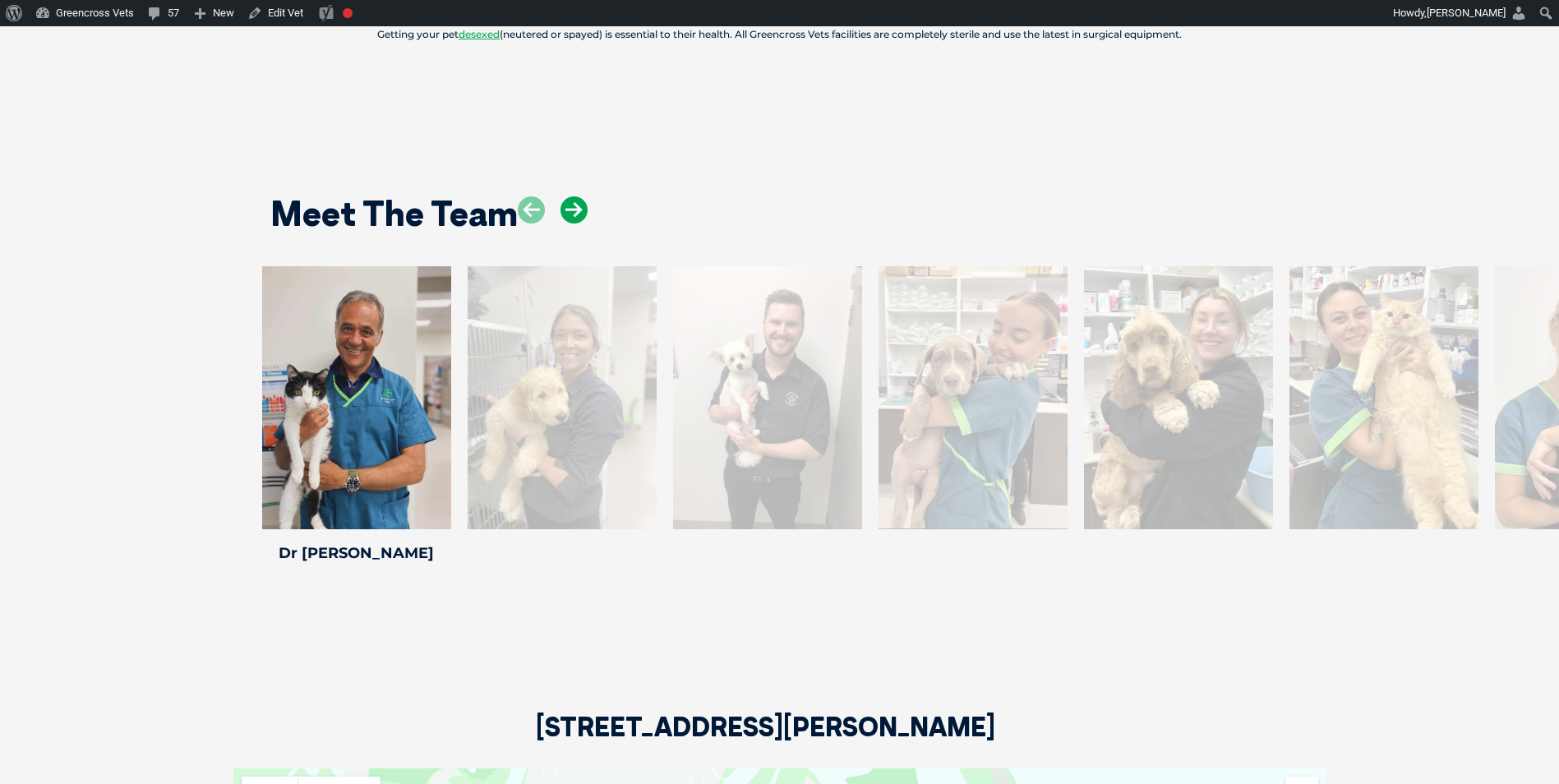 click at bounding box center [574, 210] 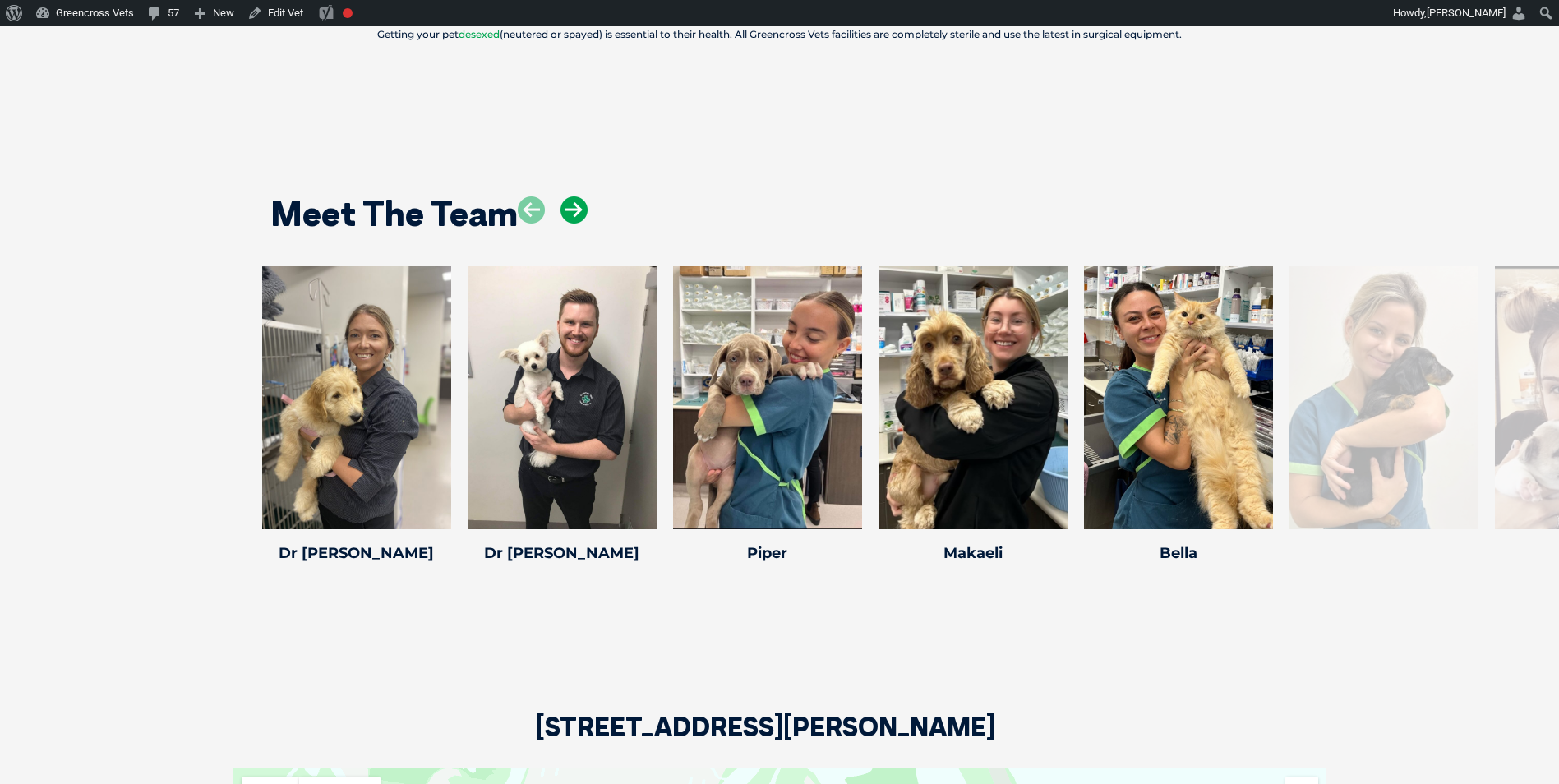 click at bounding box center (574, 210) 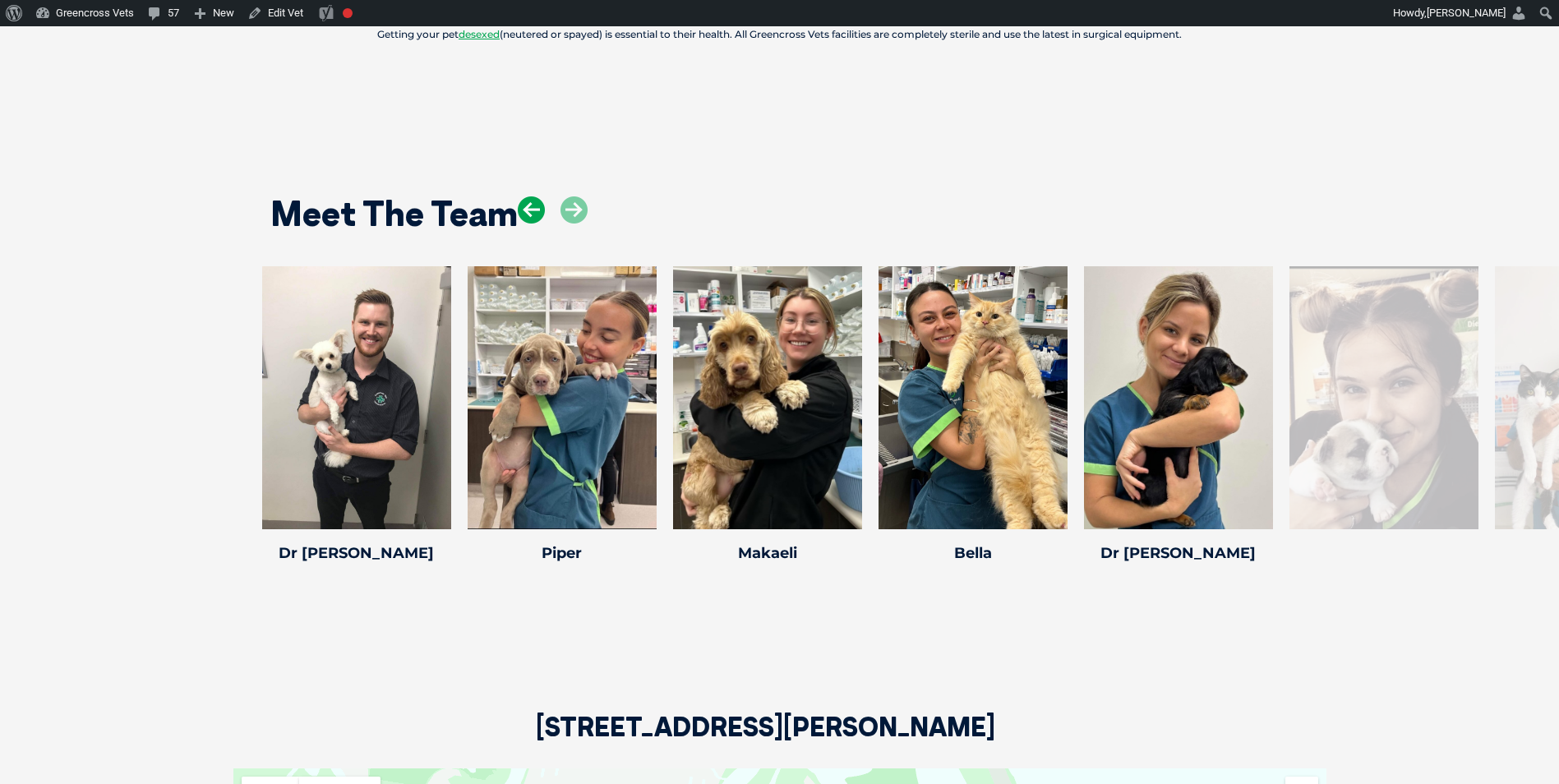 click at bounding box center [531, 210] 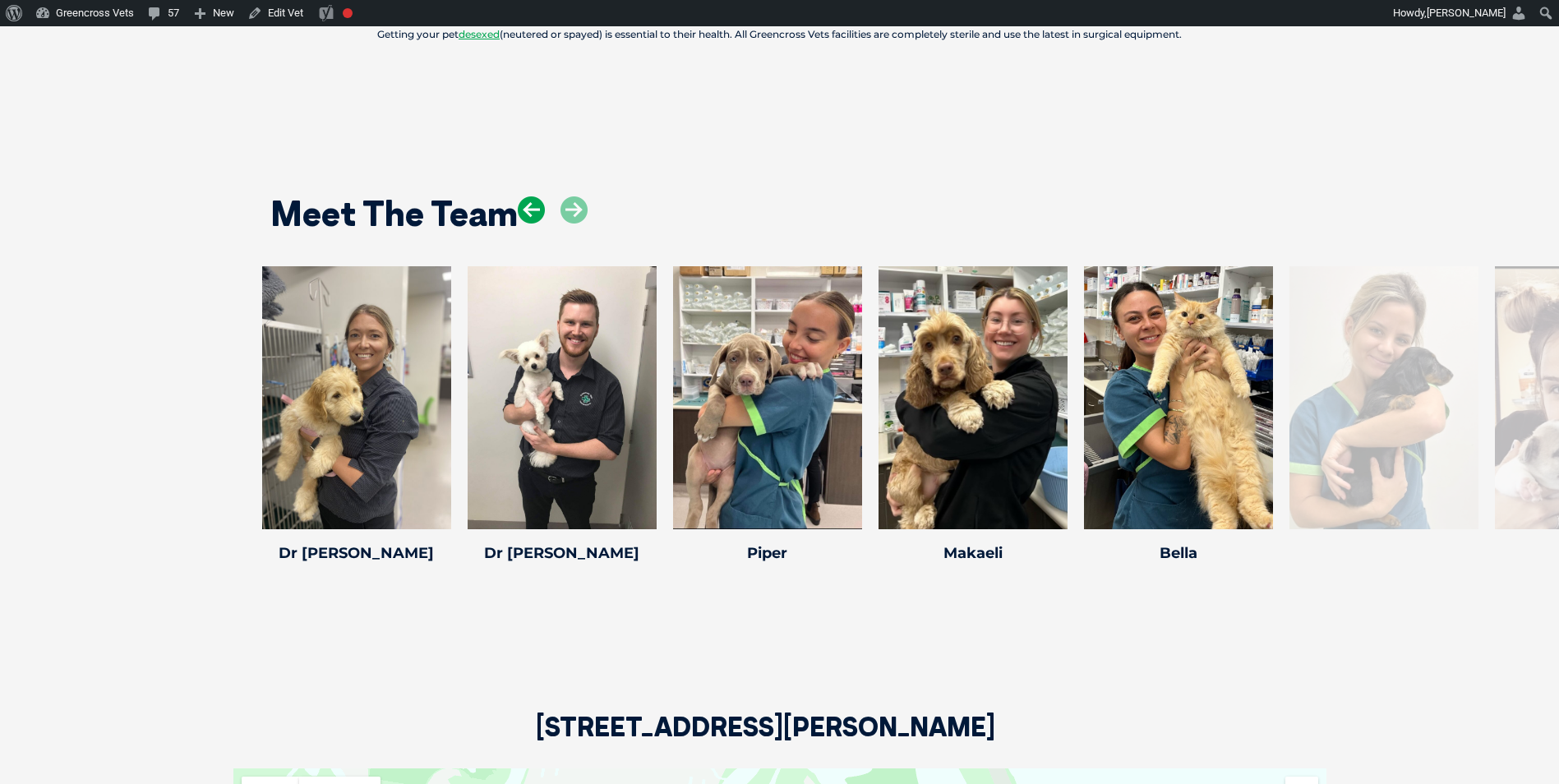 click at bounding box center [531, 210] 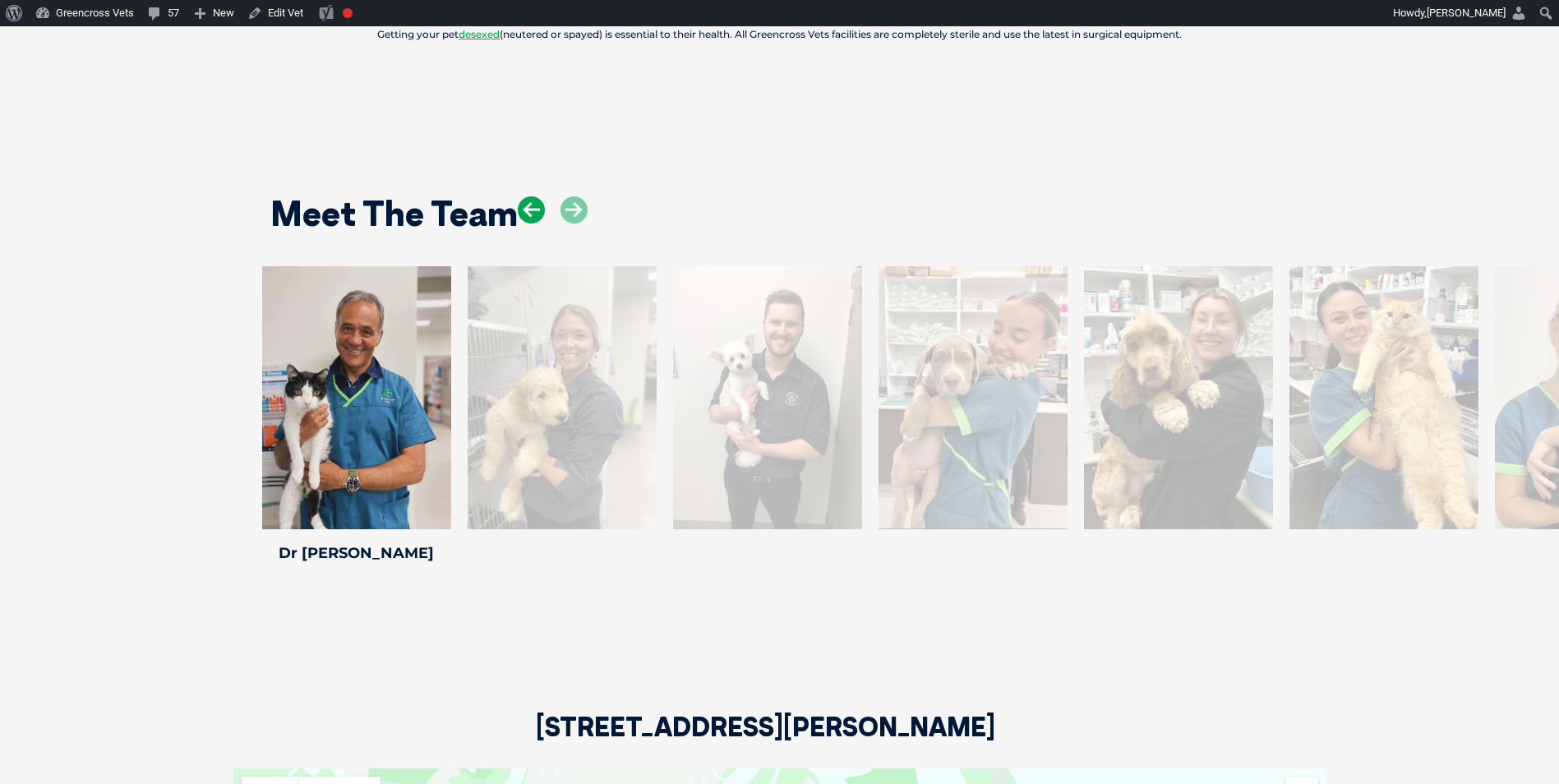 click at bounding box center [531, 210] 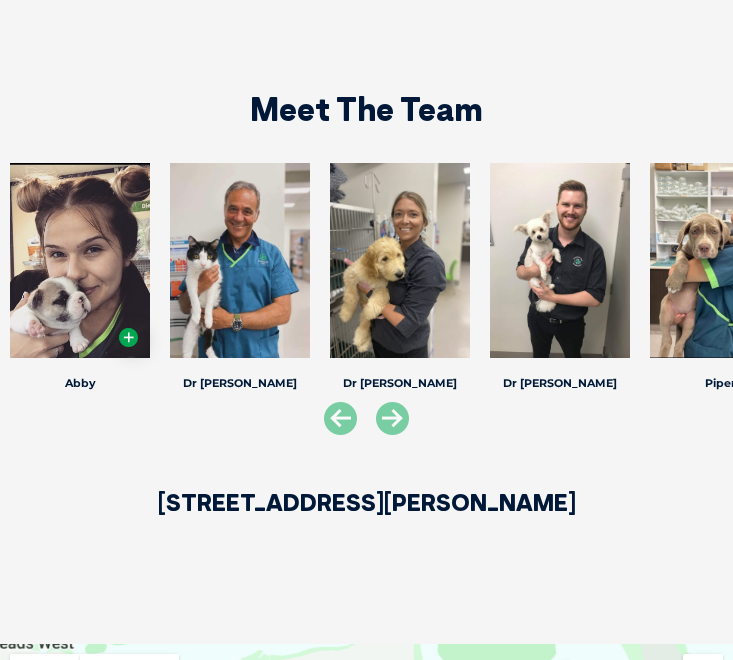 scroll, scrollTop: 1967, scrollLeft: 0, axis: vertical 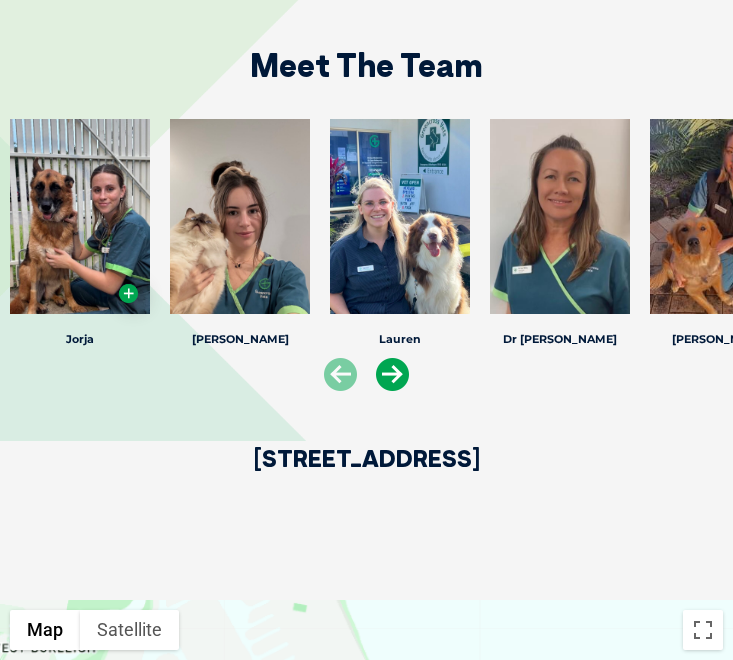 click at bounding box center [392, 374] 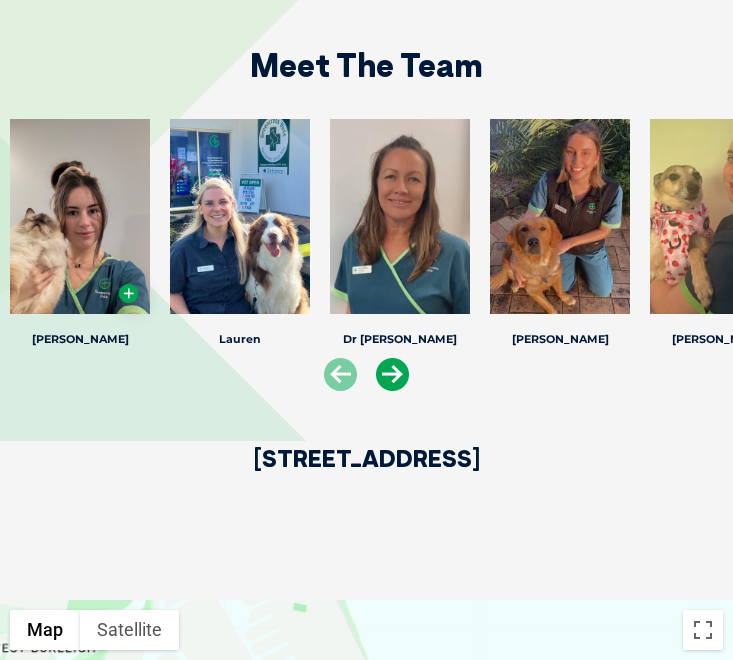 click at bounding box center (392, 374) 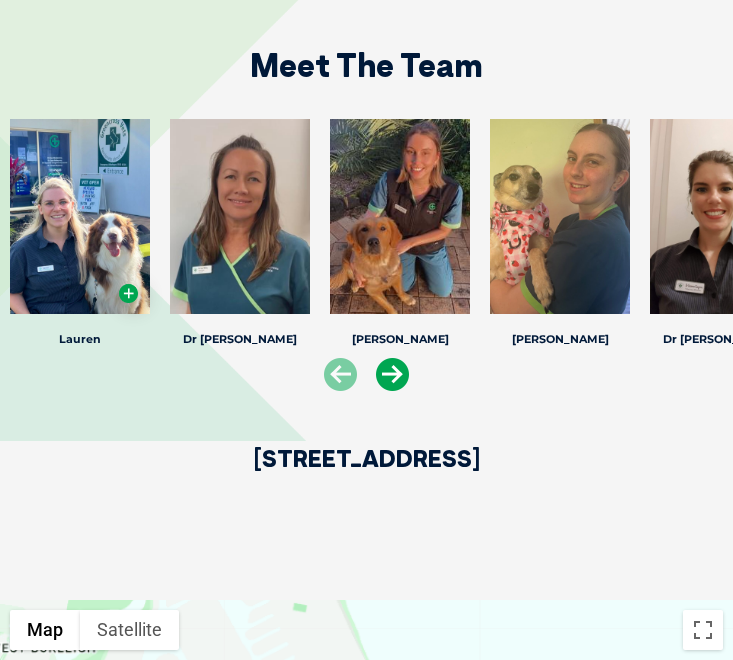 click at bounding box center [392, 374] 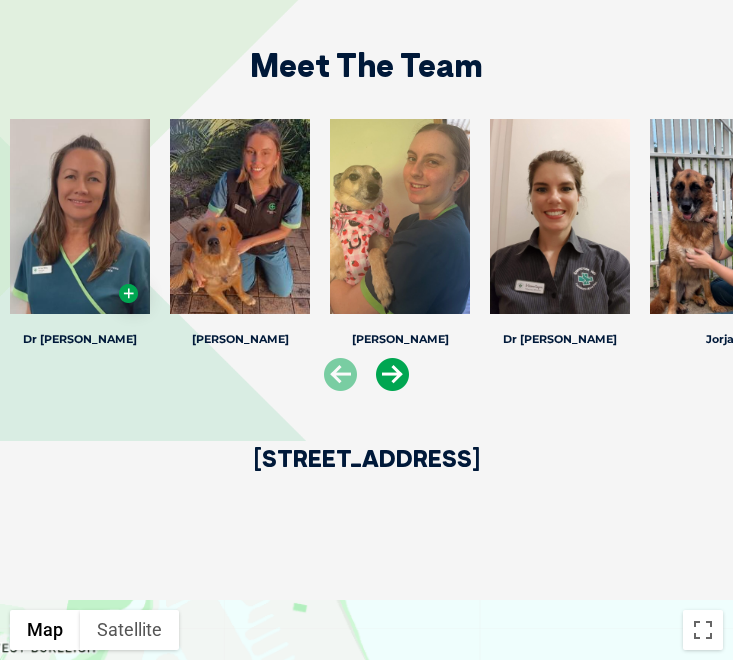 click at bounding box center (392, 374) 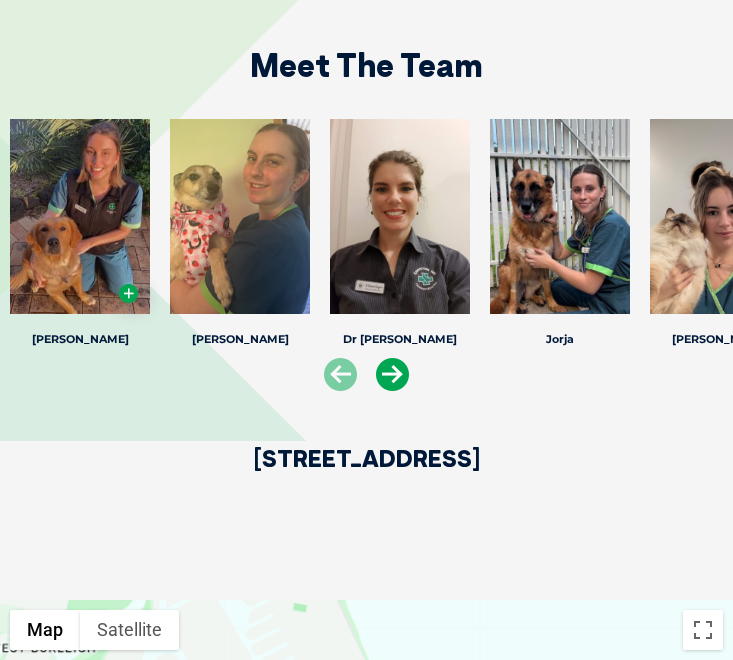 click at bounding box center (392, 374) 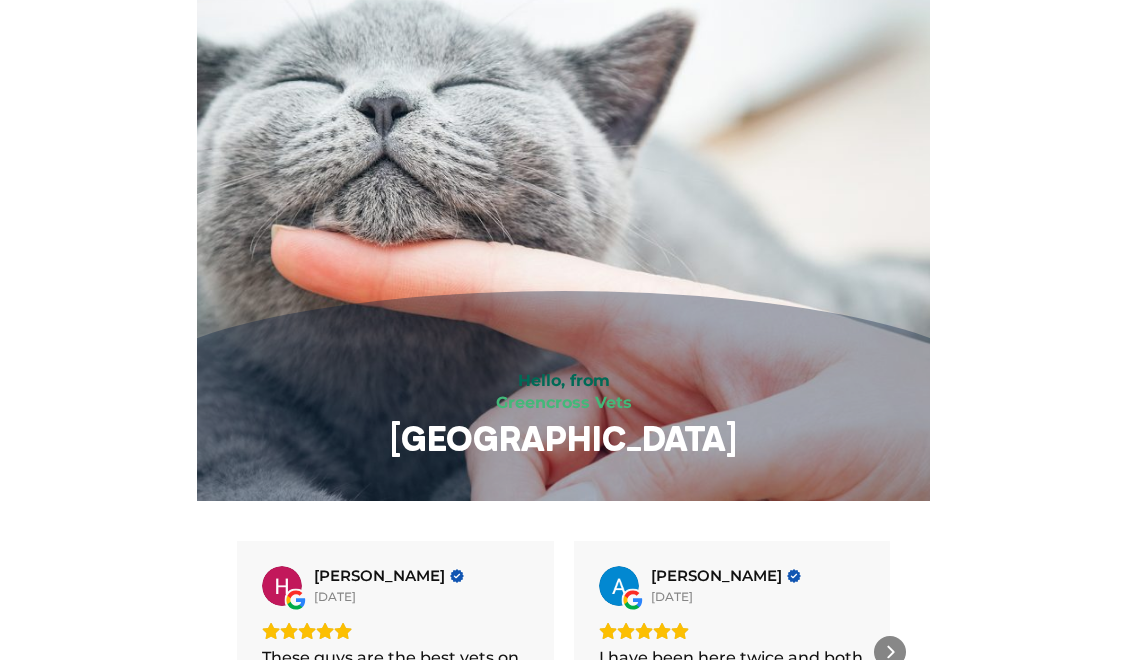 scroll, scrollTop: 0, scrollLeft: 0, axis: both 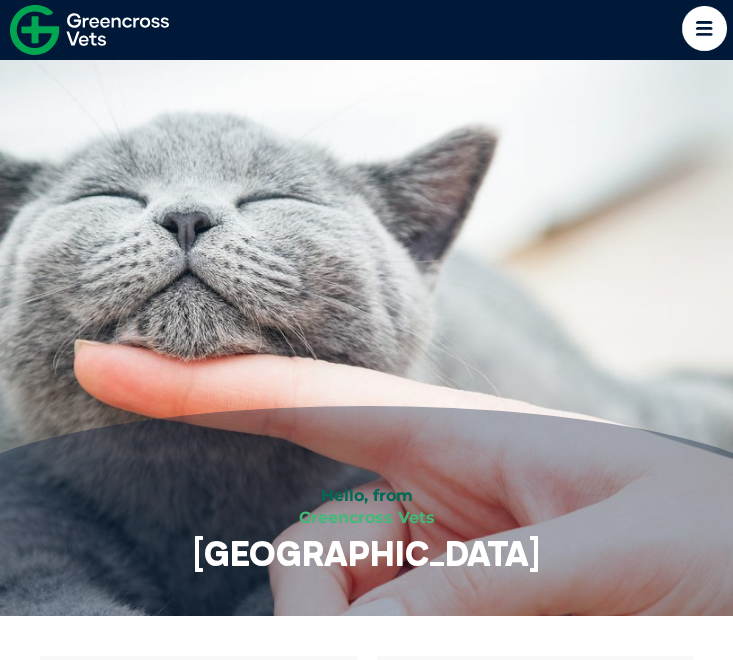 click at bounding box center (704, 28) 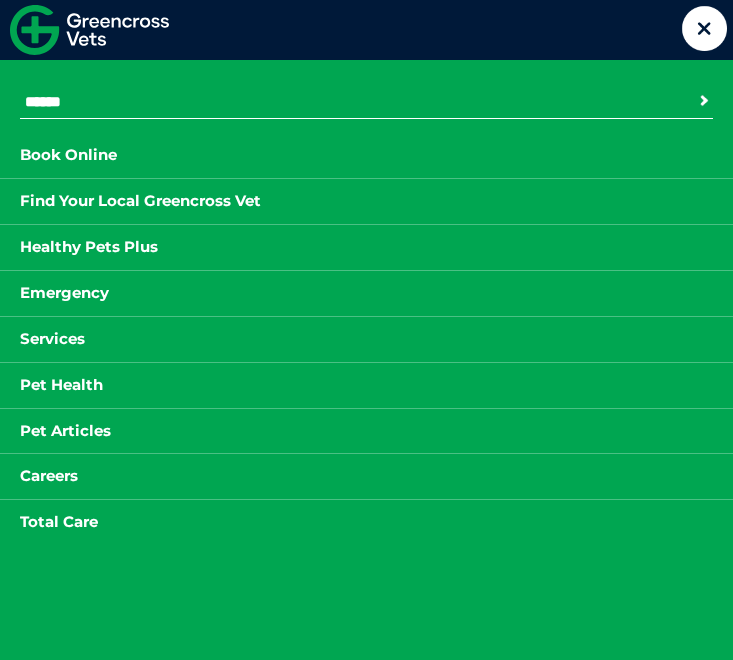 click on "Search for:
Search" at bounding box center (366, 101) 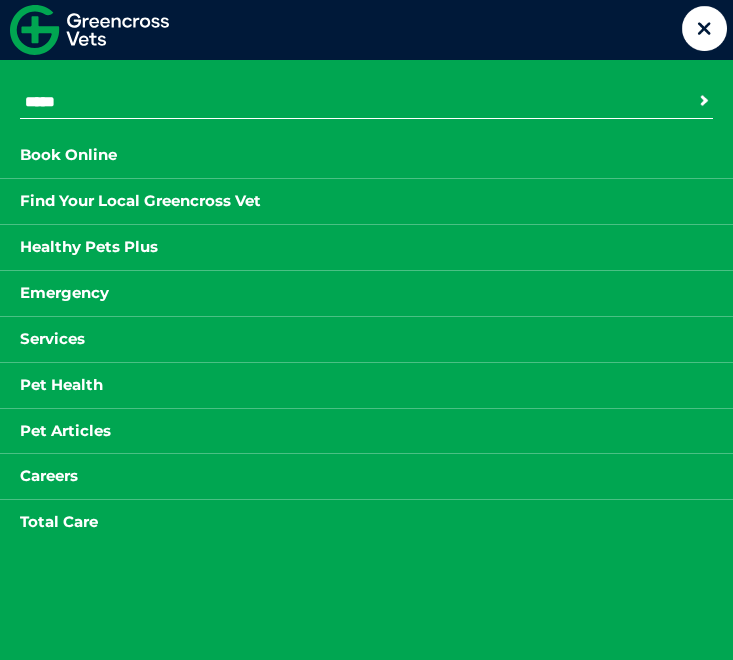 type on "*****" 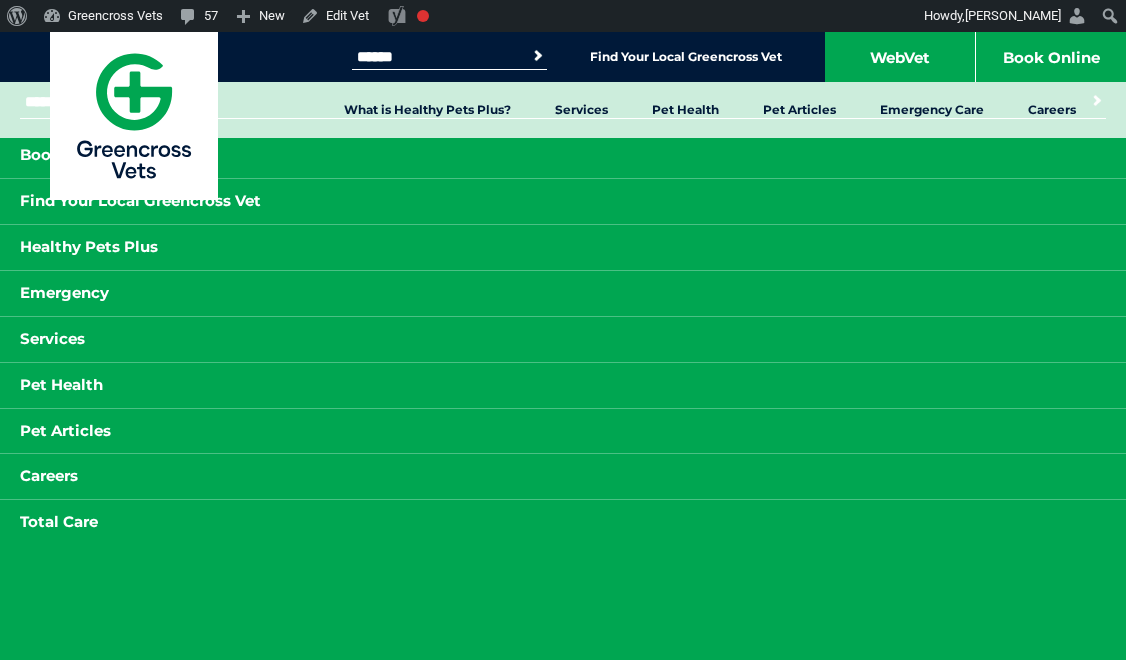 drag, startPoint x: 437, startPoint y: 48, endPoint x: 333, endPoint y: 62, distance: 104.93808 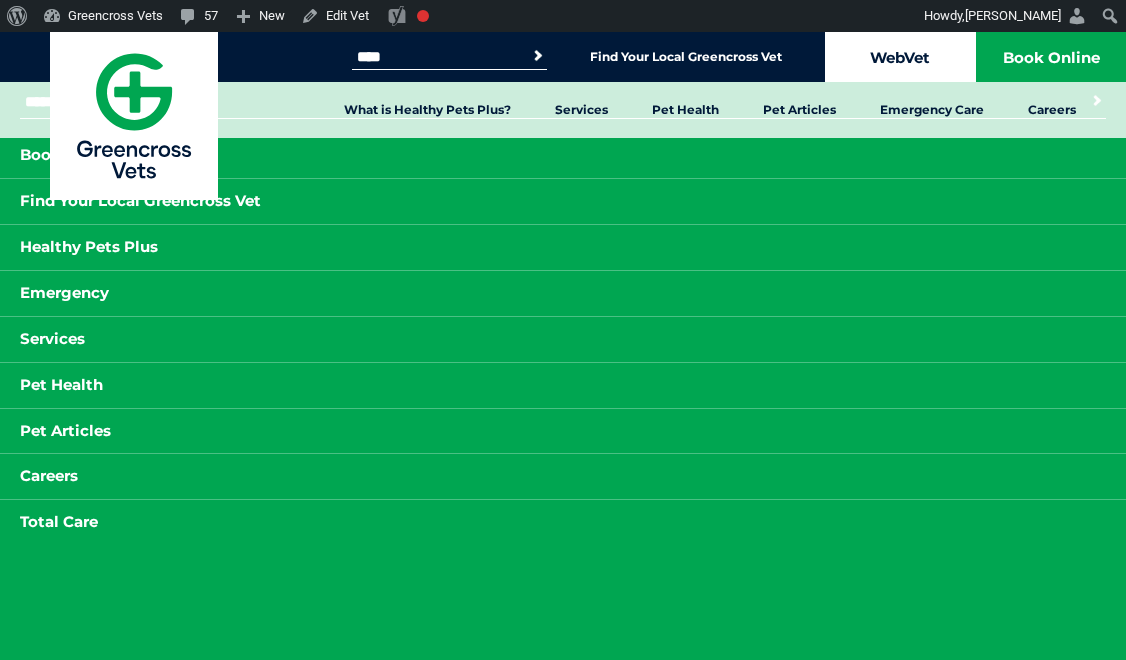 click on "Search" at bounding box center (538, 56) 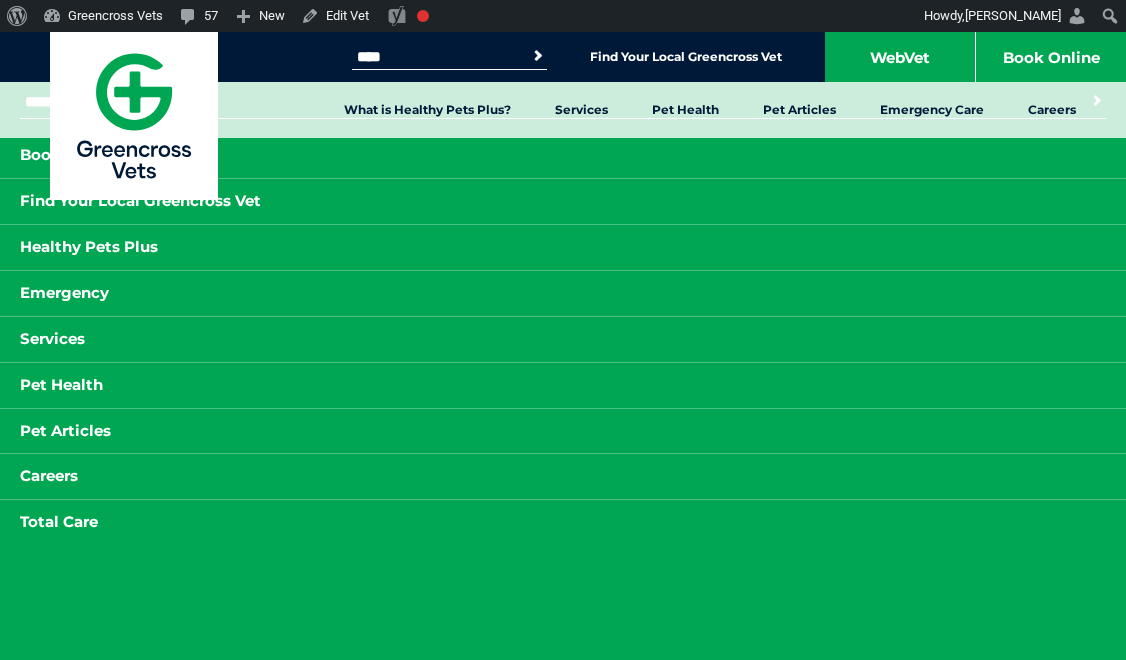 drag, startPoint x: 422, startPoint y: 57, endPoint x: 340, endPoint y: 59, distance: 82.02438 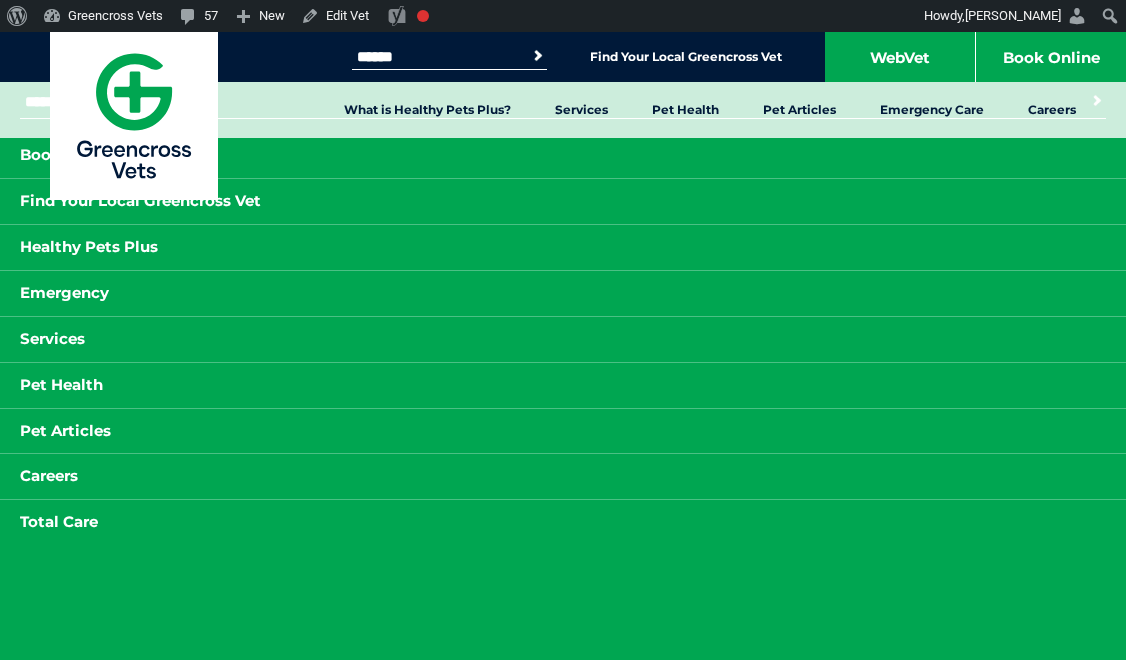 click on "Search" at bounding box center [538, 56] 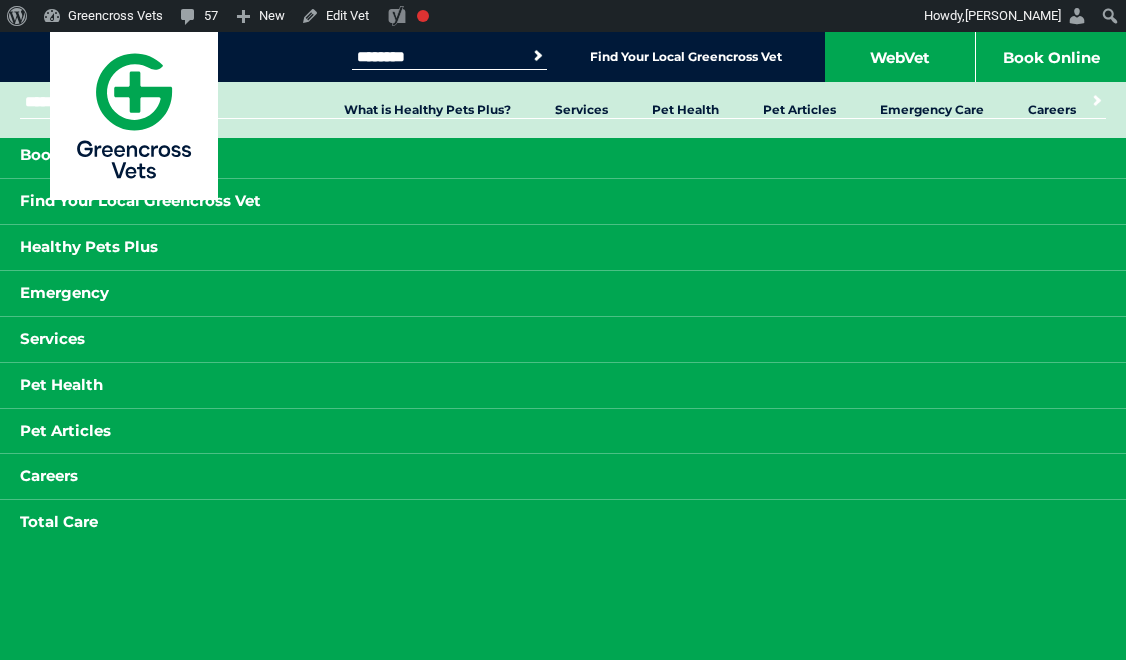click on "Search" at bounding box center [538, 56] 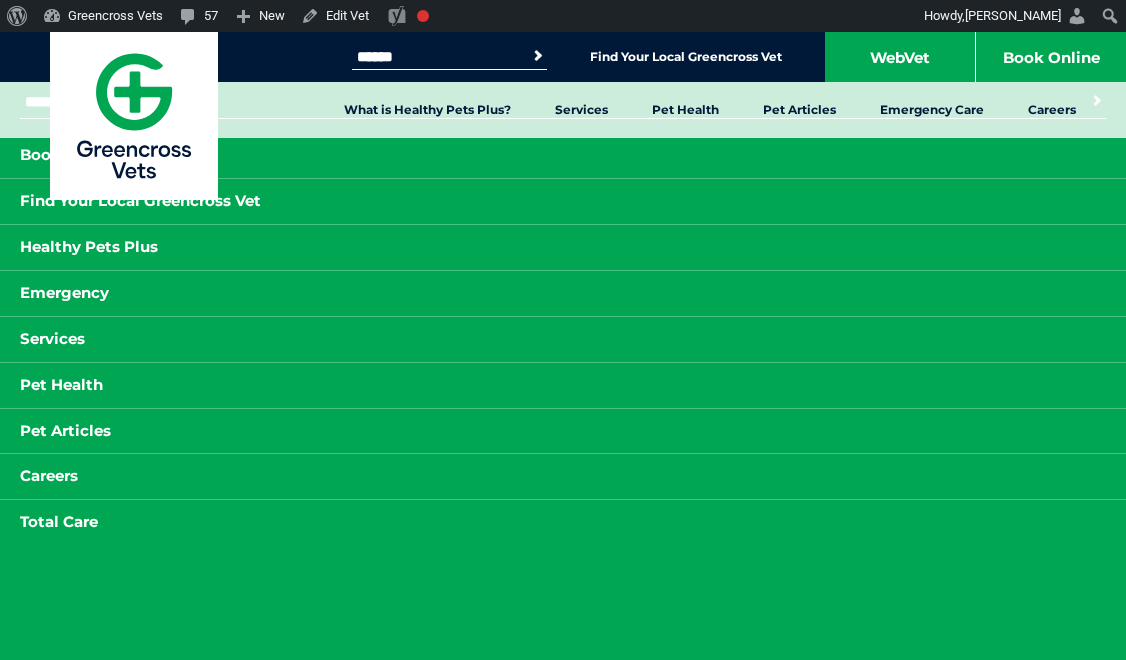 click on "Search" at bounding box center (538, 56) 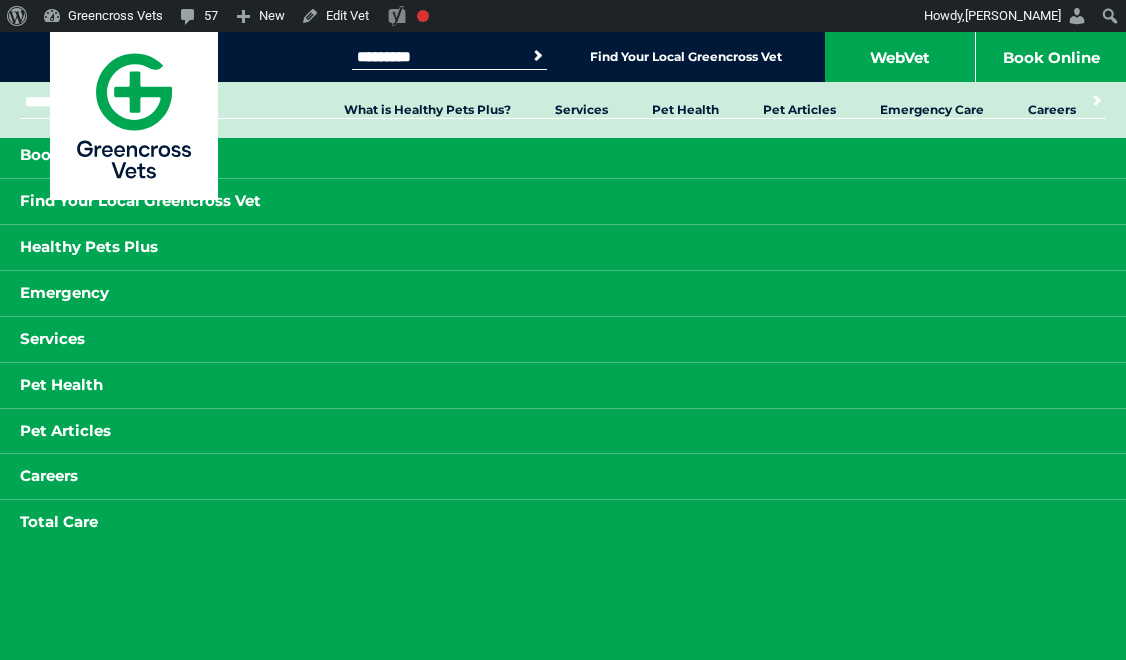click on "Search" at bounding box center (538, 56) 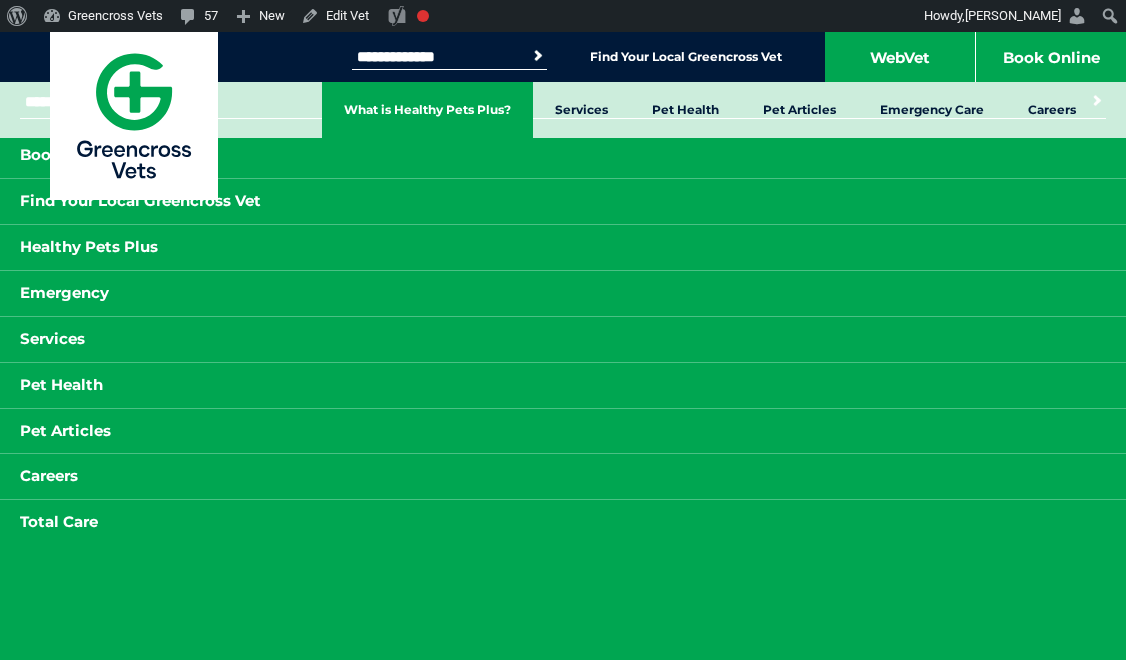 click on "Search" at bounding box center [538, 56] 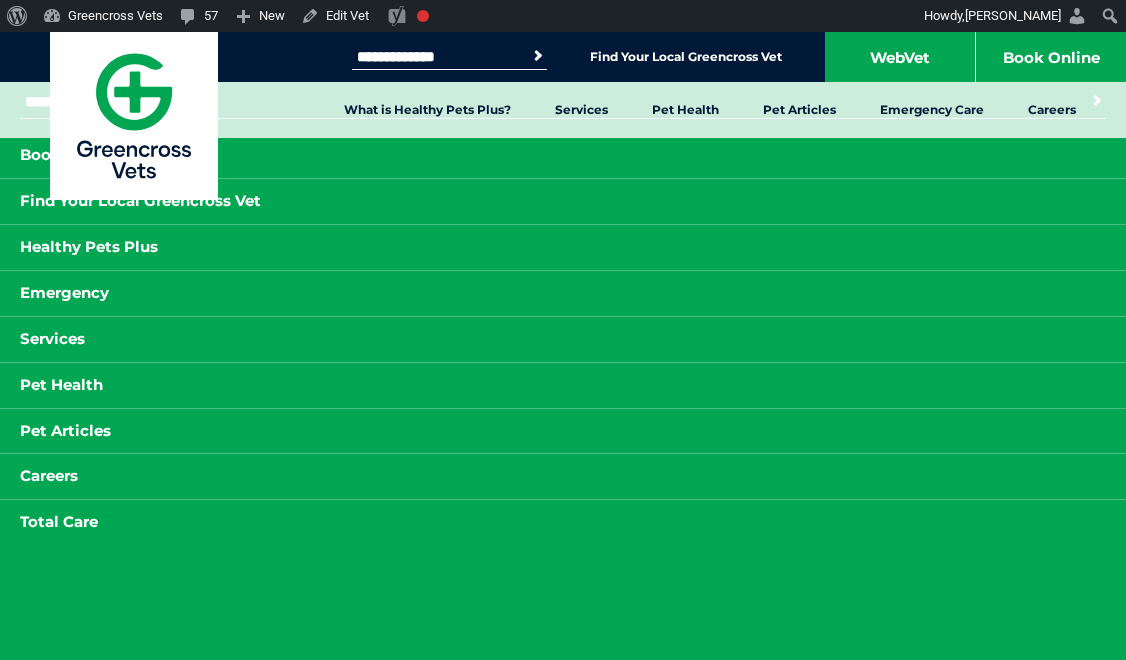 drag, startPoint x: 465, startPoint y: 48, endPoint x: 333, endPoint y: 54, distance: 132.13629 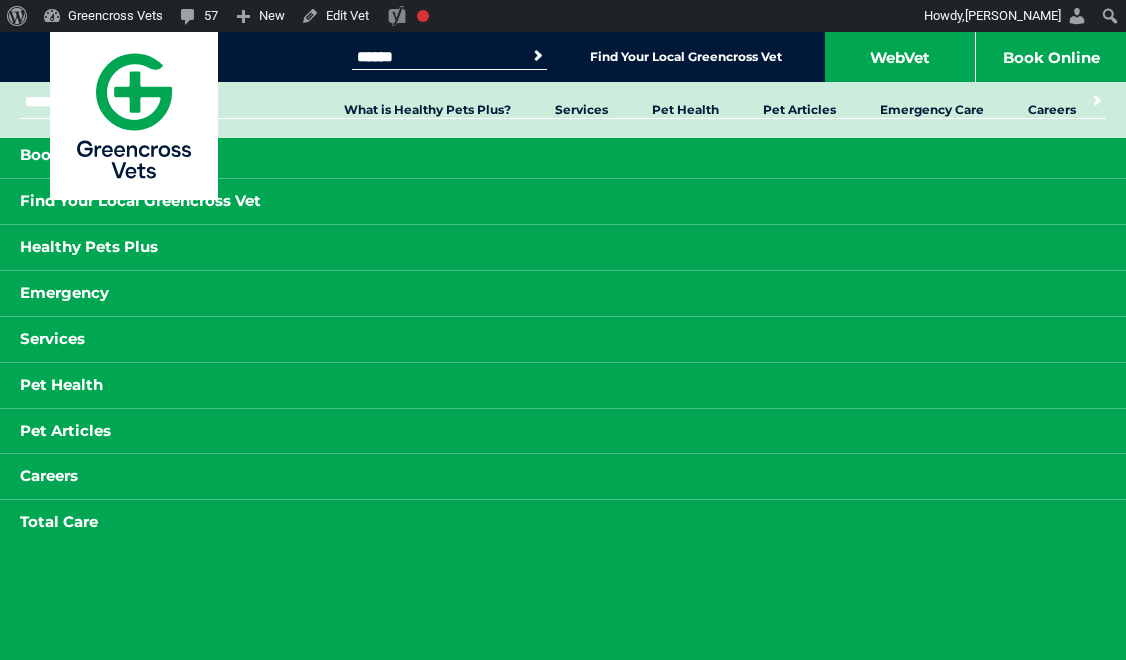 click on "Search" at bounding box center (538, 56) 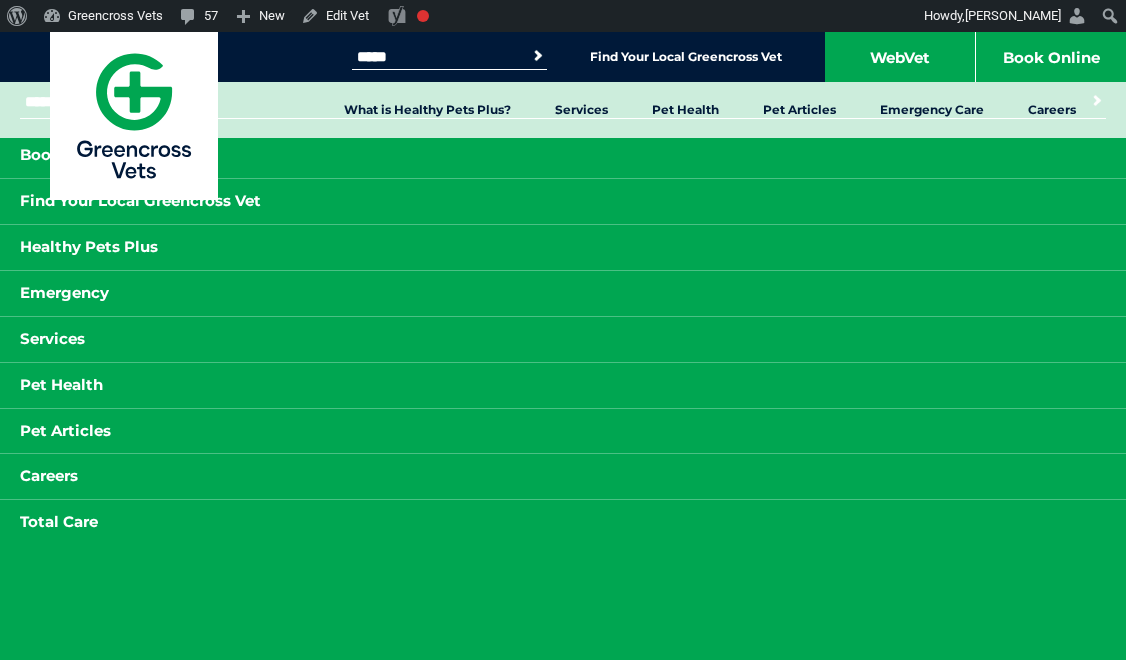 click on "Search" at bounding box center [538, 56] 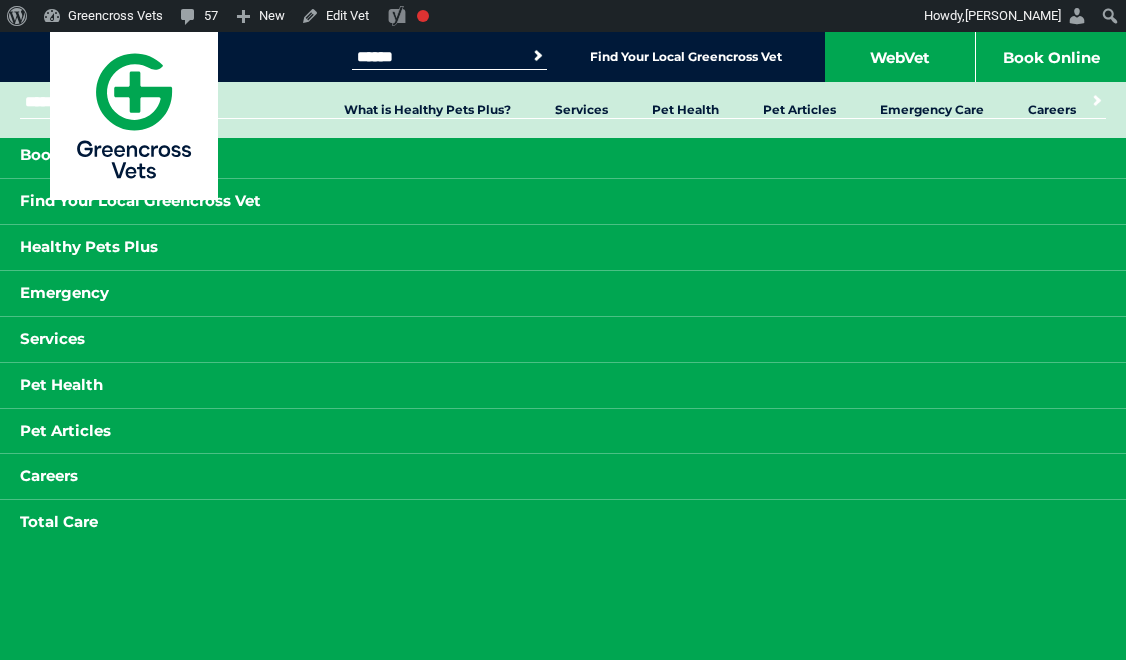click on "Search" at bounding box center (538, 56) 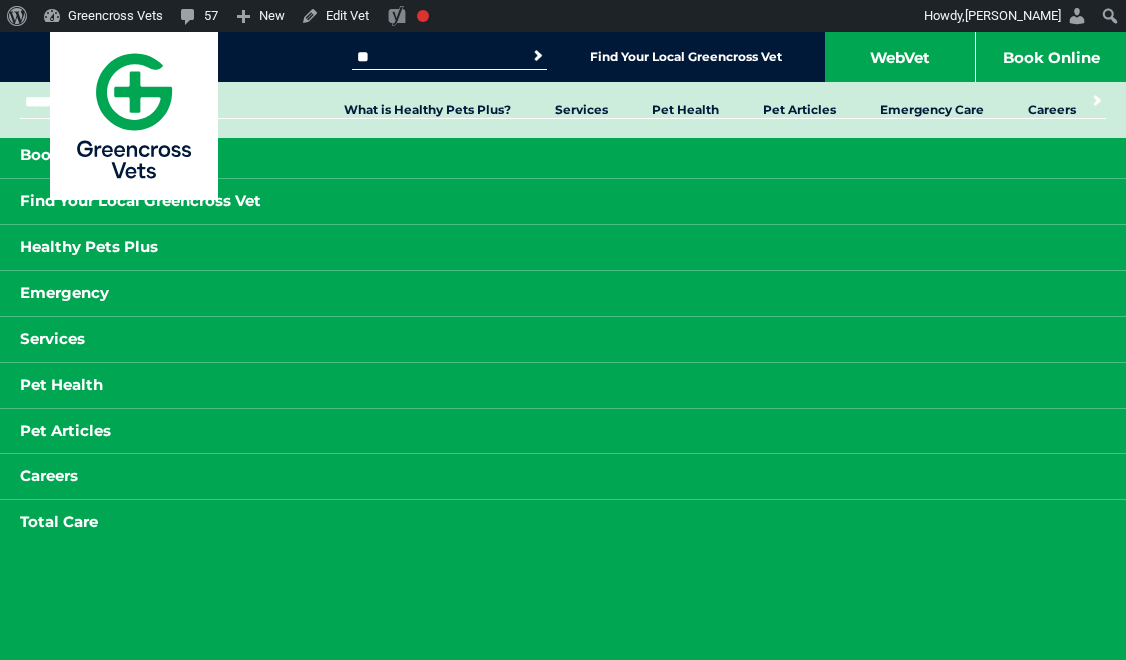 type on "*" 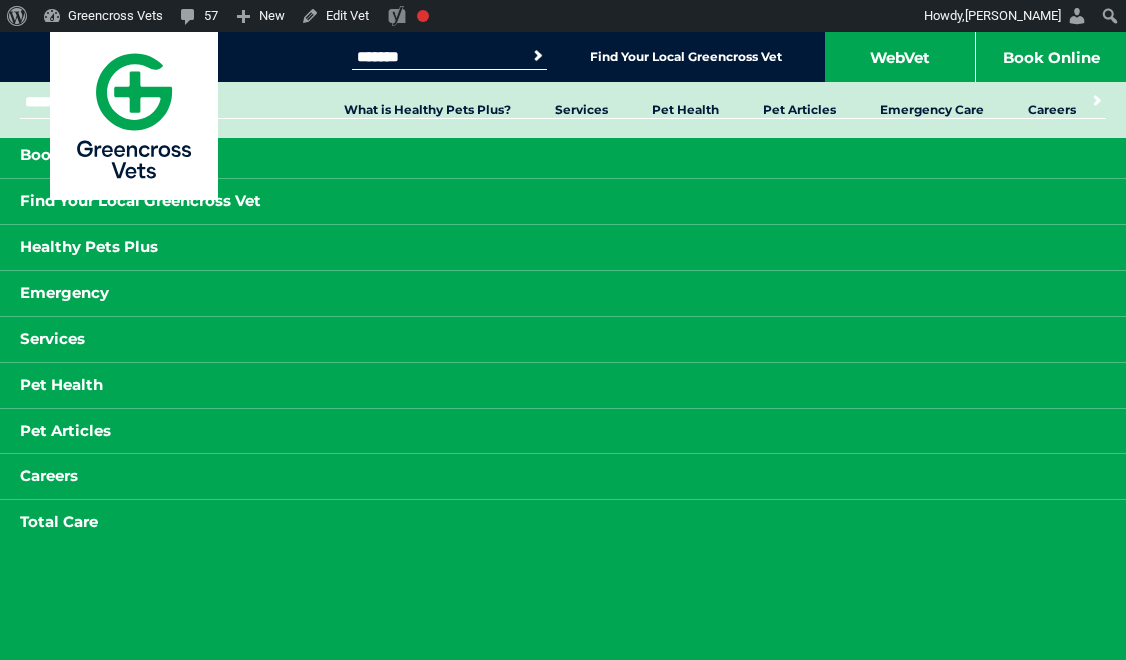 click on "Search" at bounding box center [538, 56] 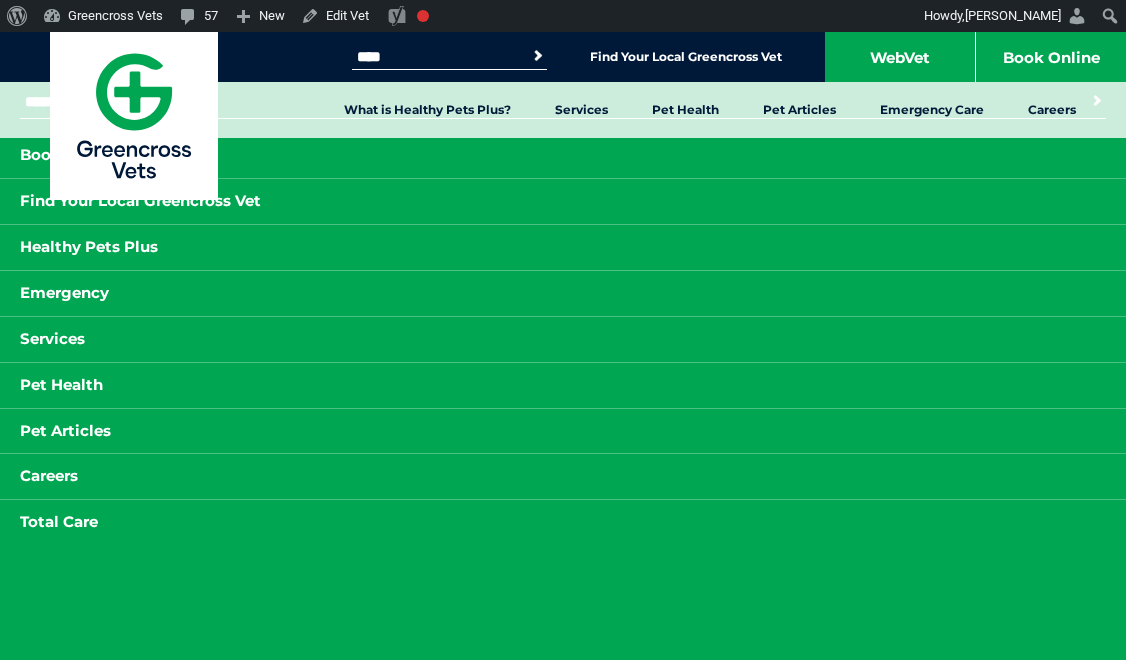 click on "Search" at bounding box center (538, 56) 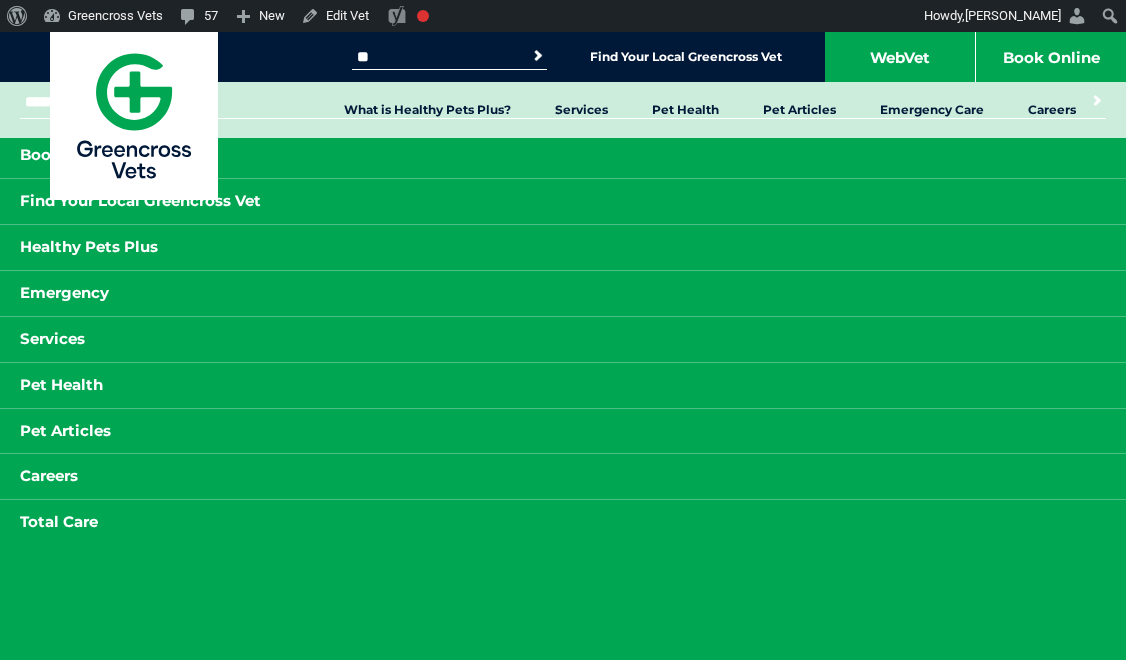 type on "*" 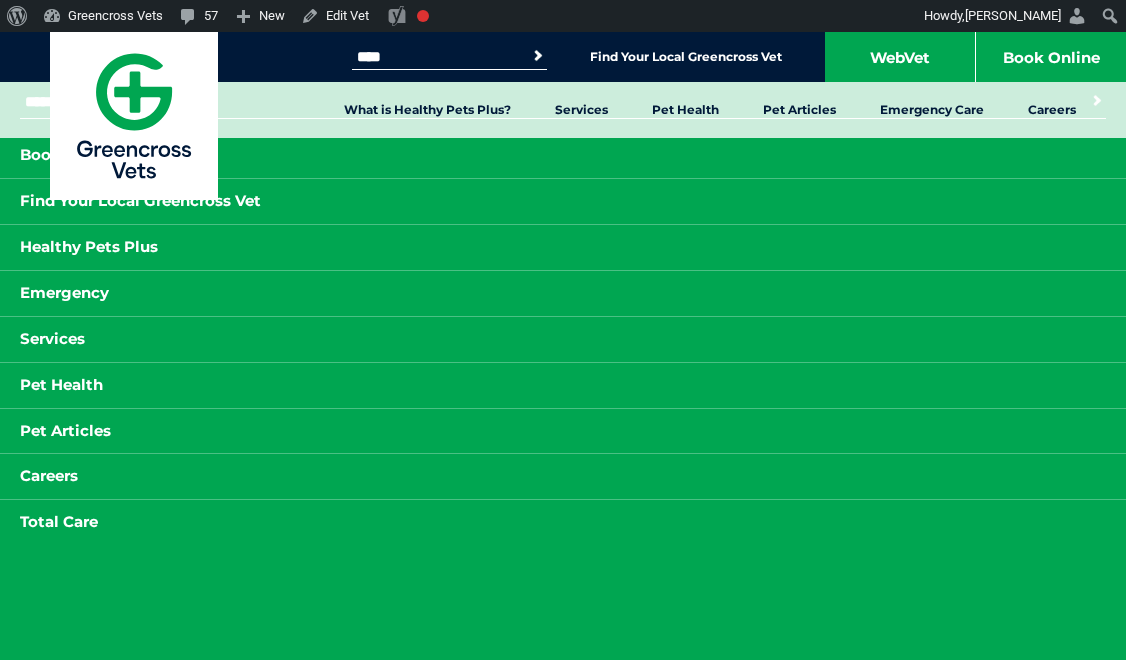 click on "Search" at bounding box center [538, 56] 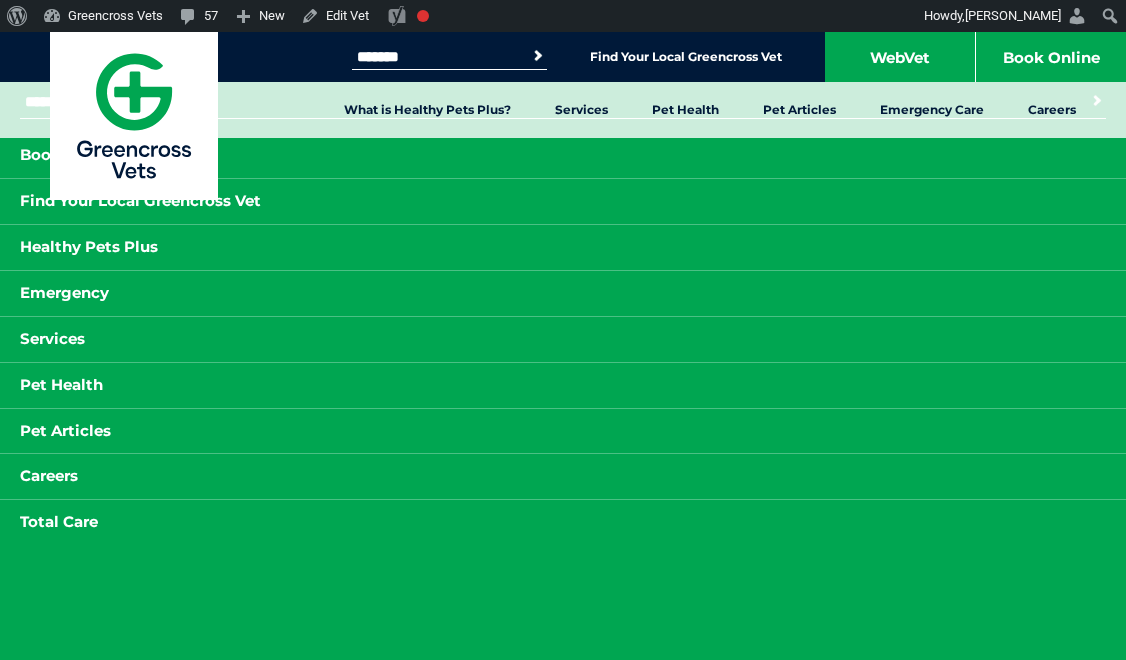 type on "*******" 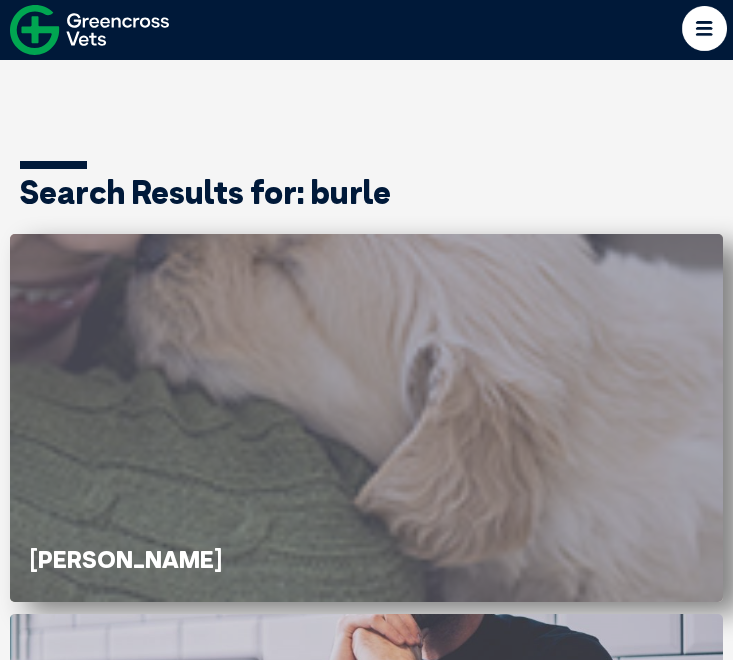 scroll, scrollTop: 0, scrollLeft: 0, axis: both 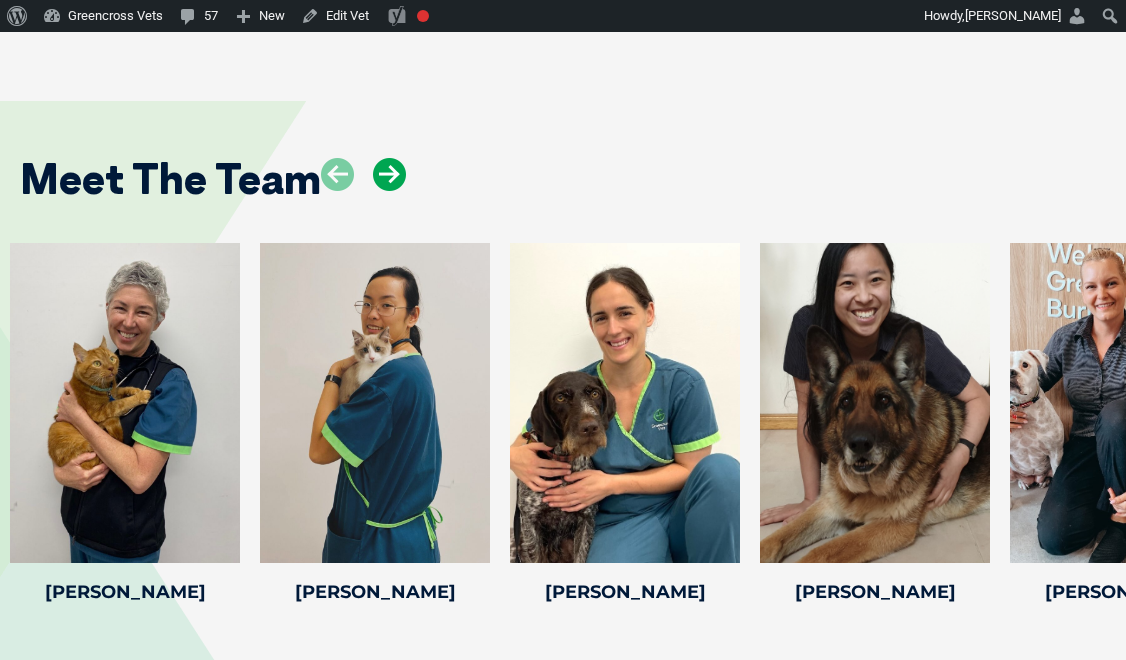 click at bounding box center (389, 174) 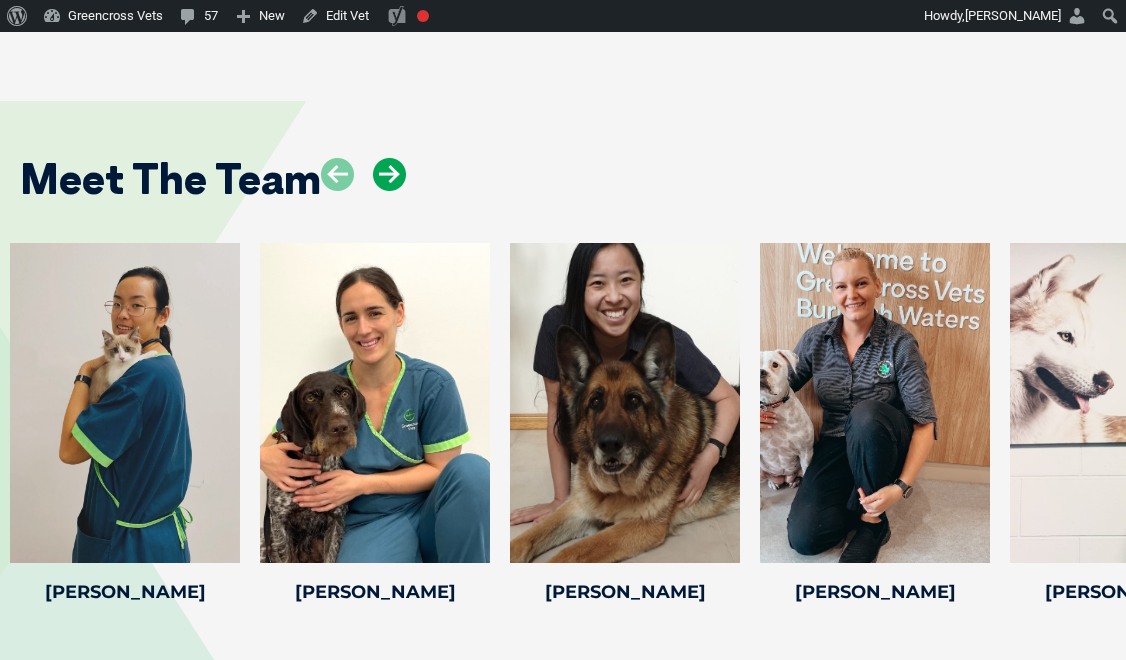 click at bounding box center (389, 174) 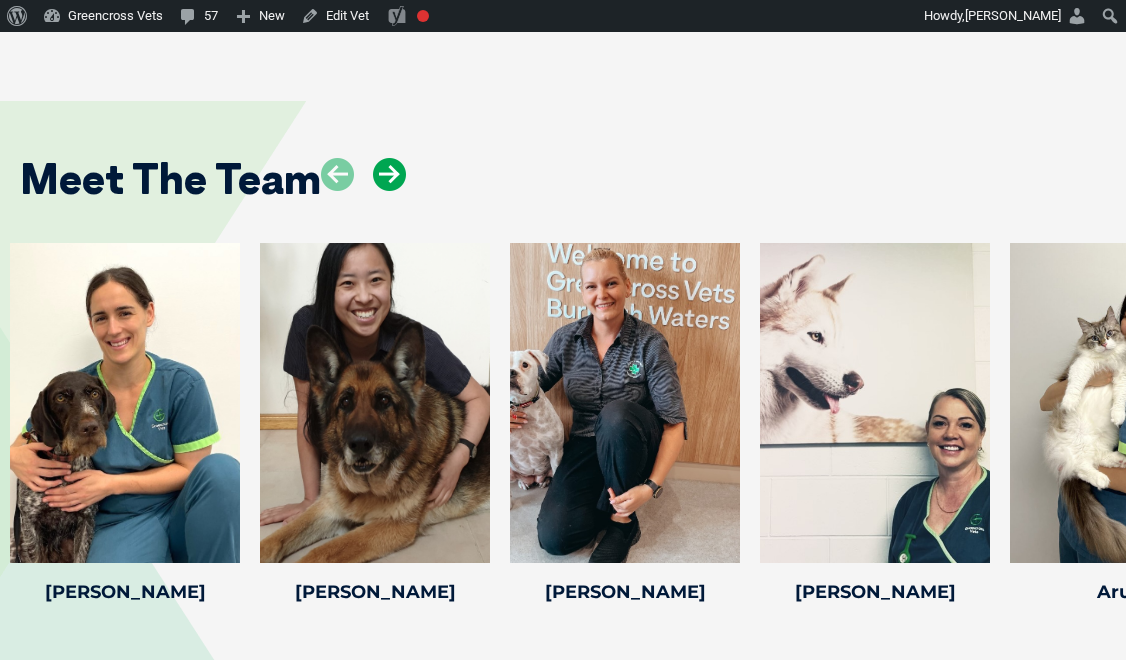 click at bounding box center (389, 174) 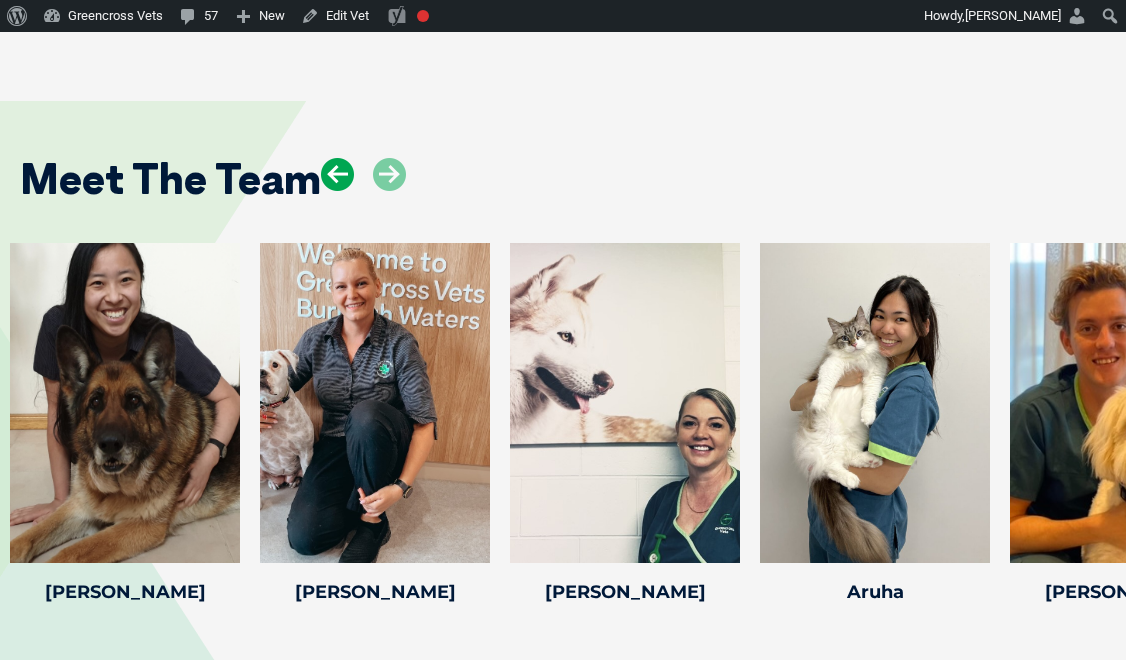 click at bounding box center (337, 174) 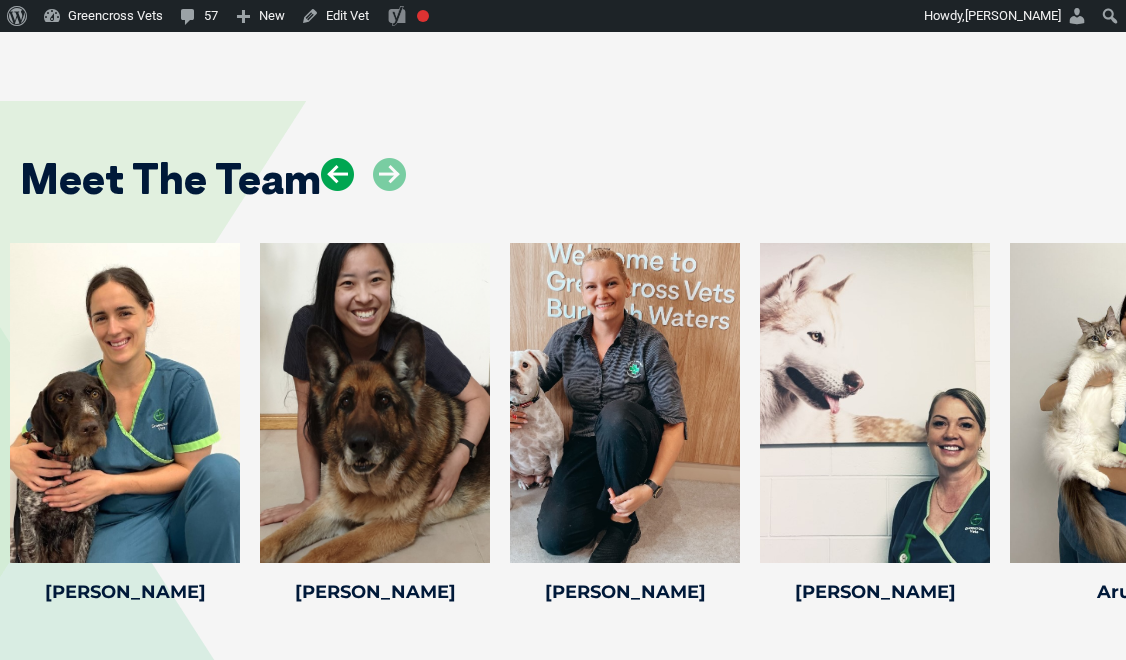 click at bounding box center [337, 174] 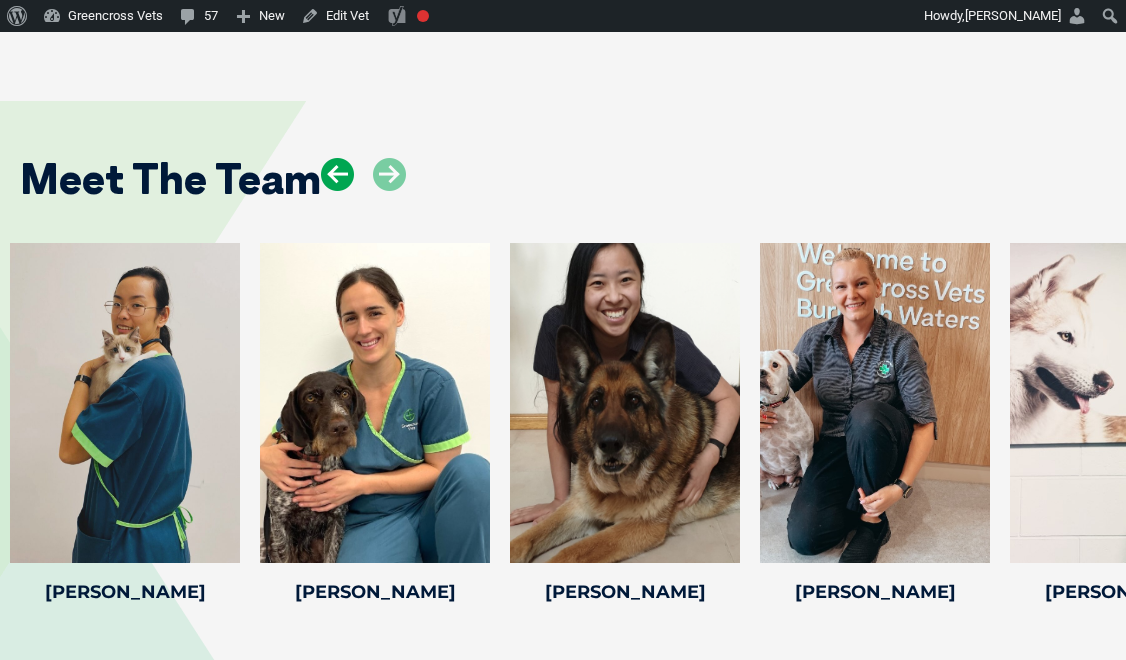 click at bounding box center [337, 174] 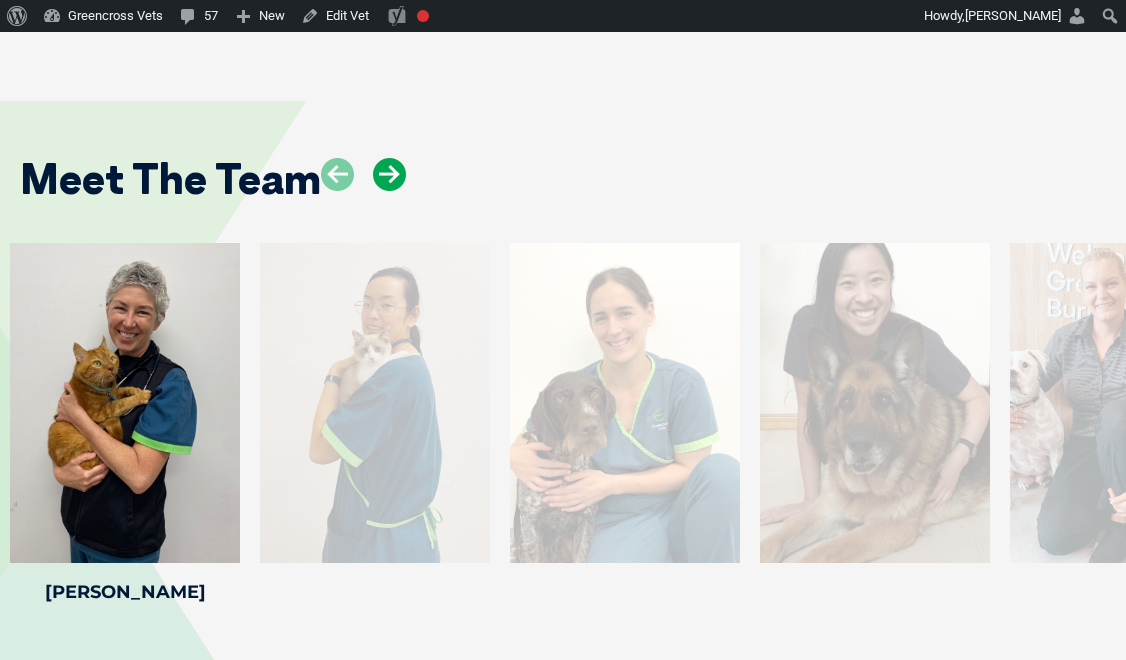 click at bounding box center (389, 174) 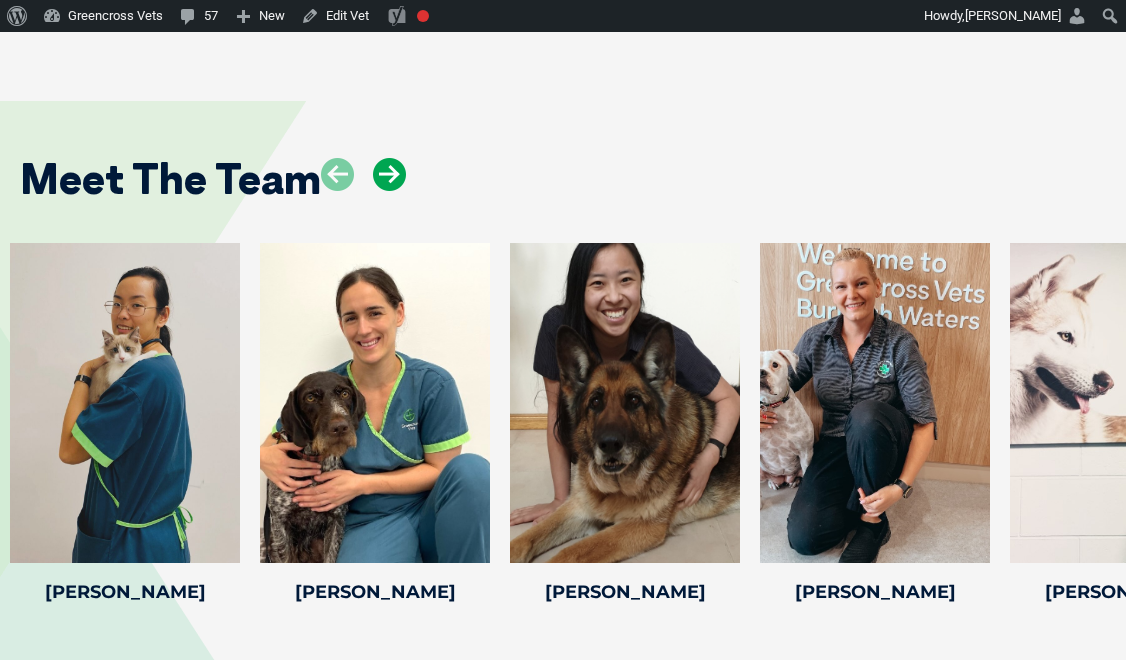 click at bounding box center (389, 174) 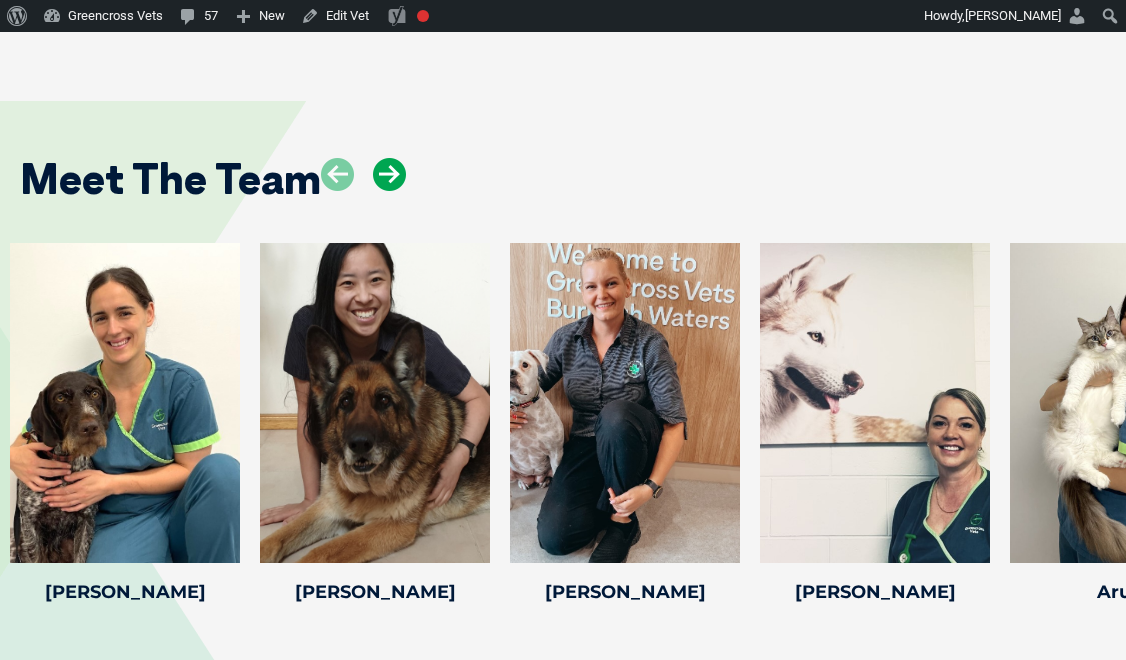 click at bounding box center [389, 174] 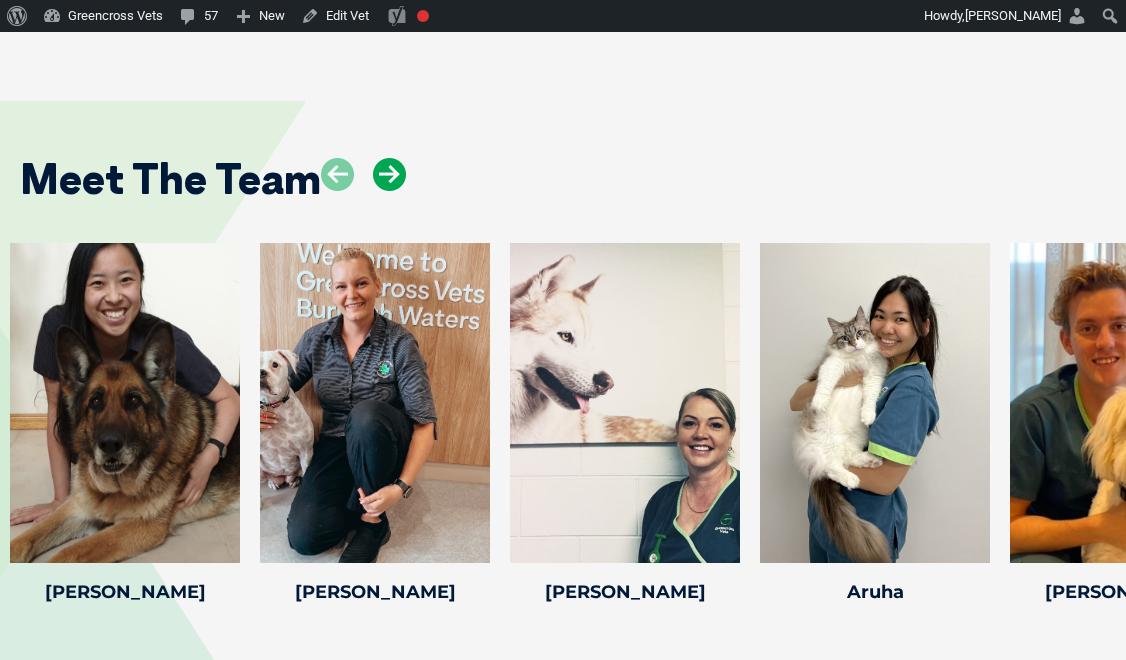 click at bounding box center [389, 174] 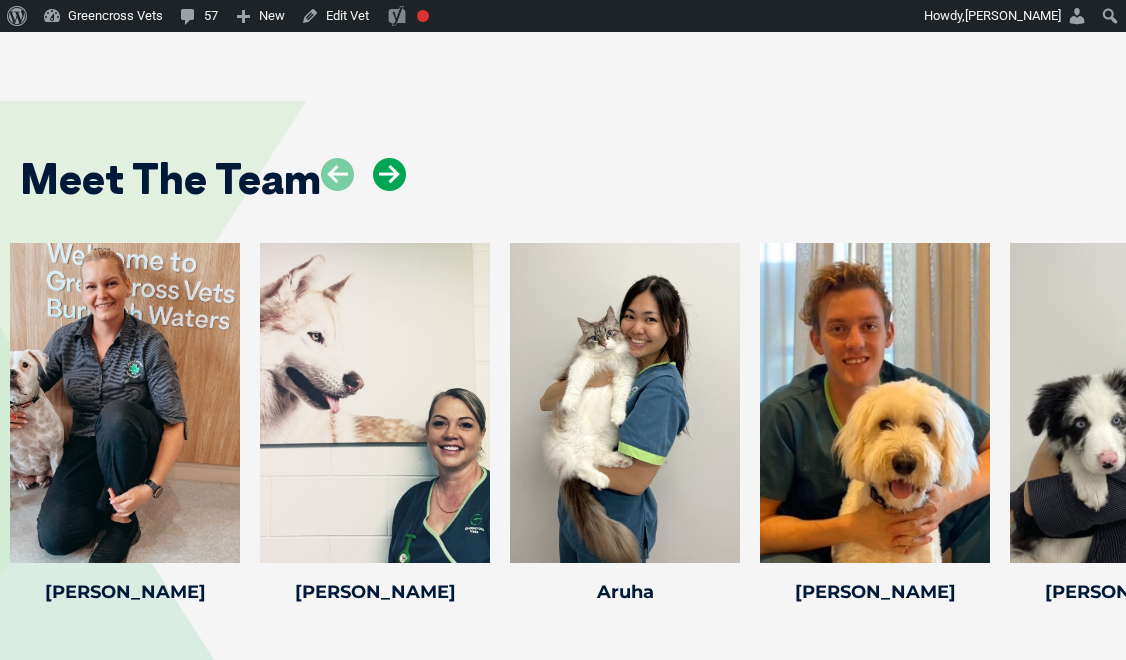 click at bounding box center [389, 174] 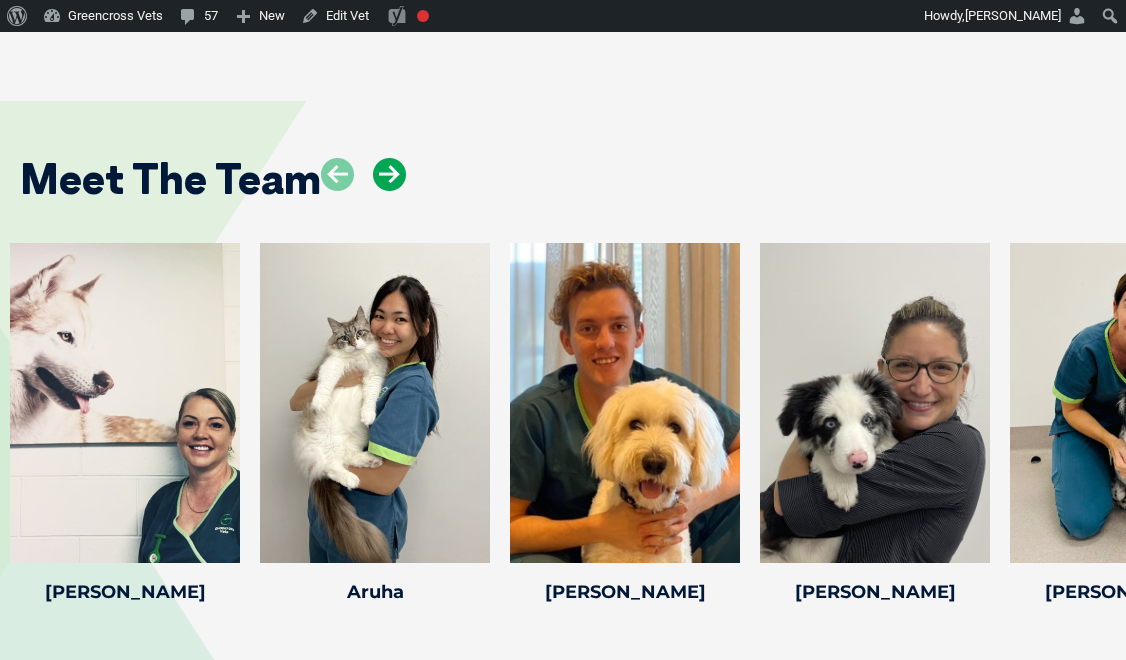 click at bounding box center (389, 174) 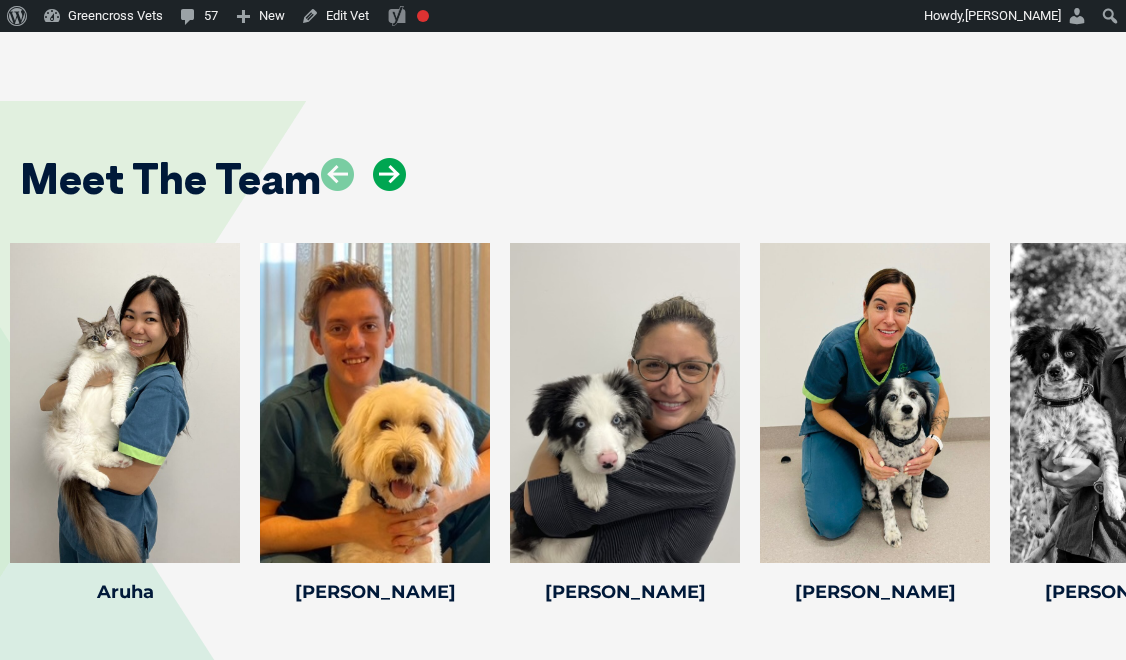 click at bounding box center [389, 174] 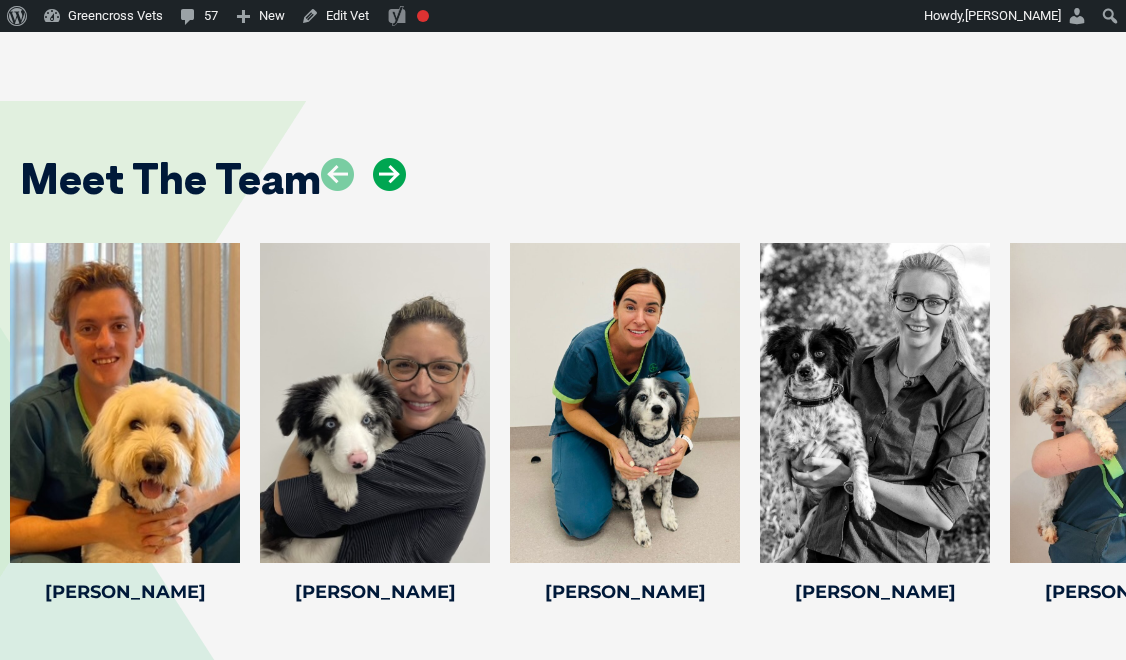 click at bounding box center [389, 174] 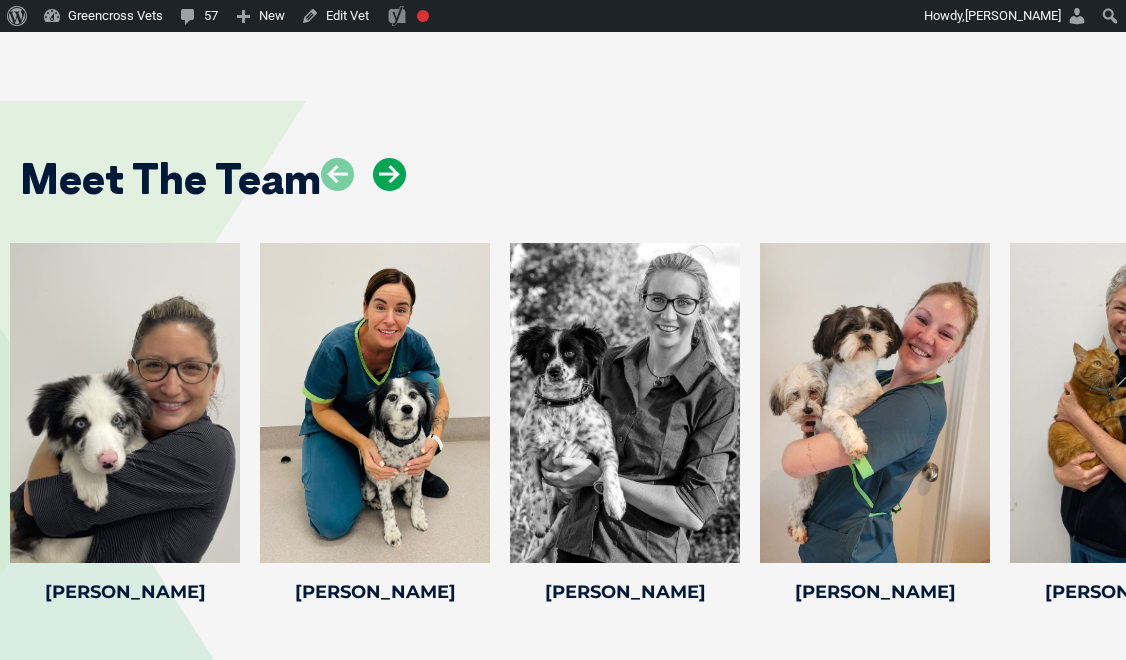 click at bounding box center [389, 174] 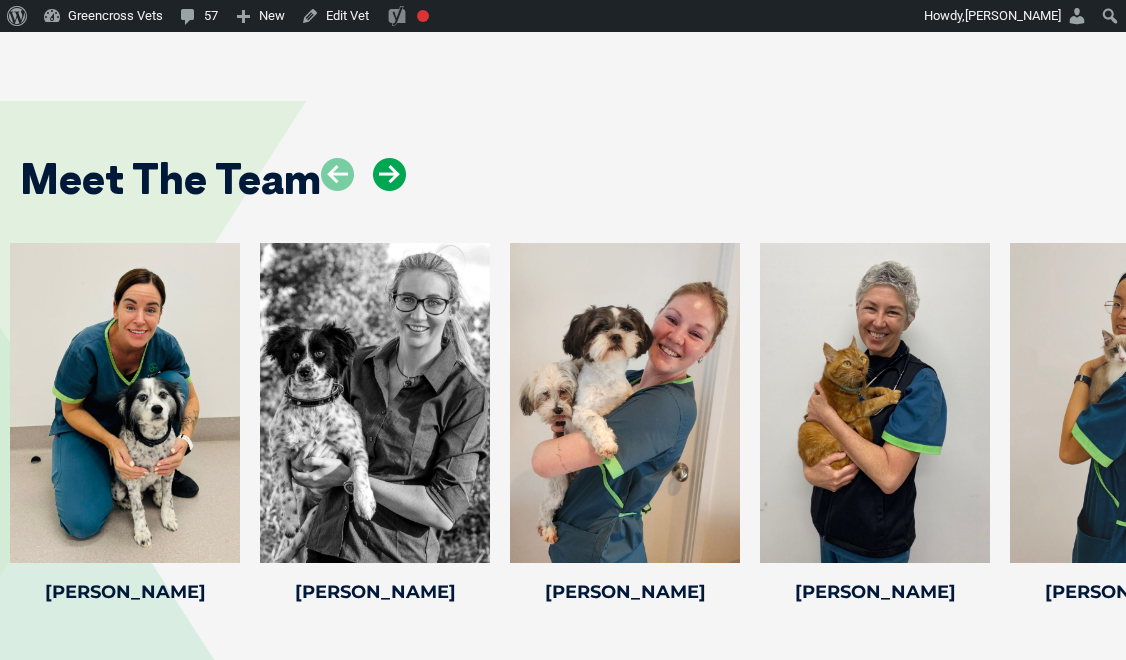 click at bounding box center [389, 174] 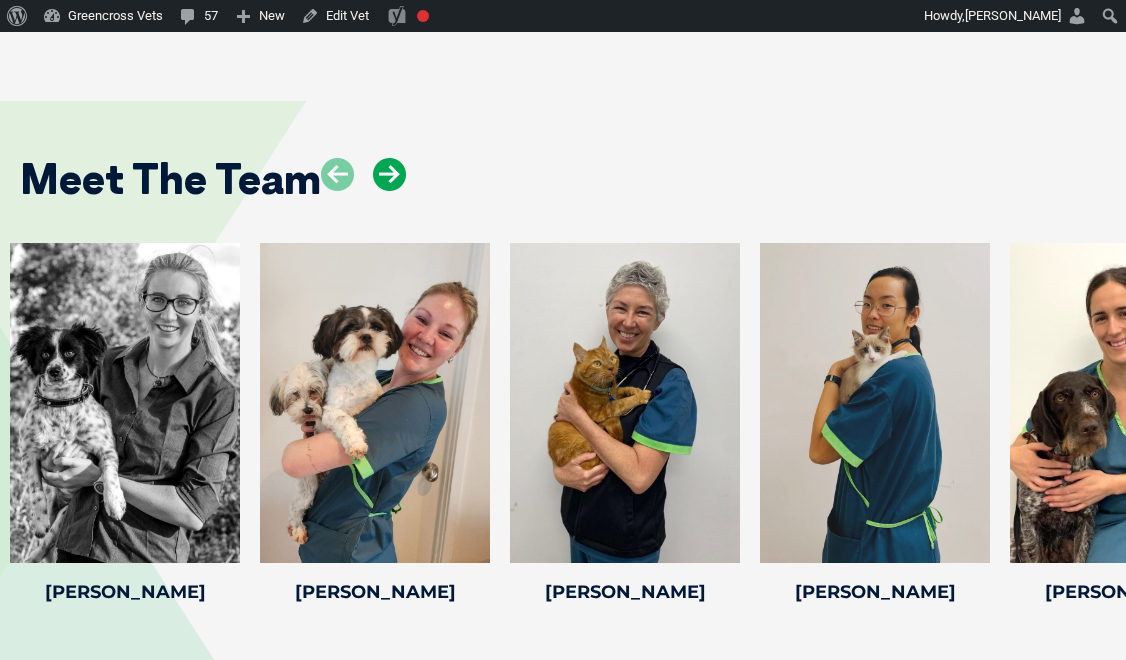 click at bounding box center (389, 174) 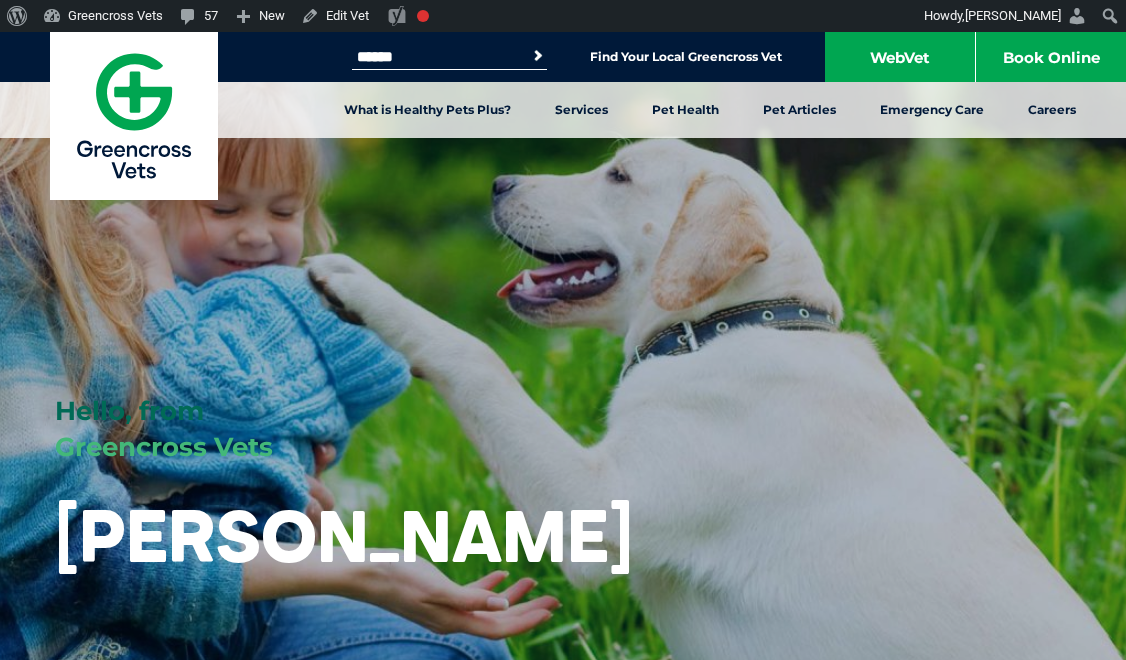 scroll, scrollTop: 2974, scrollLeft: 0, axis: vertical 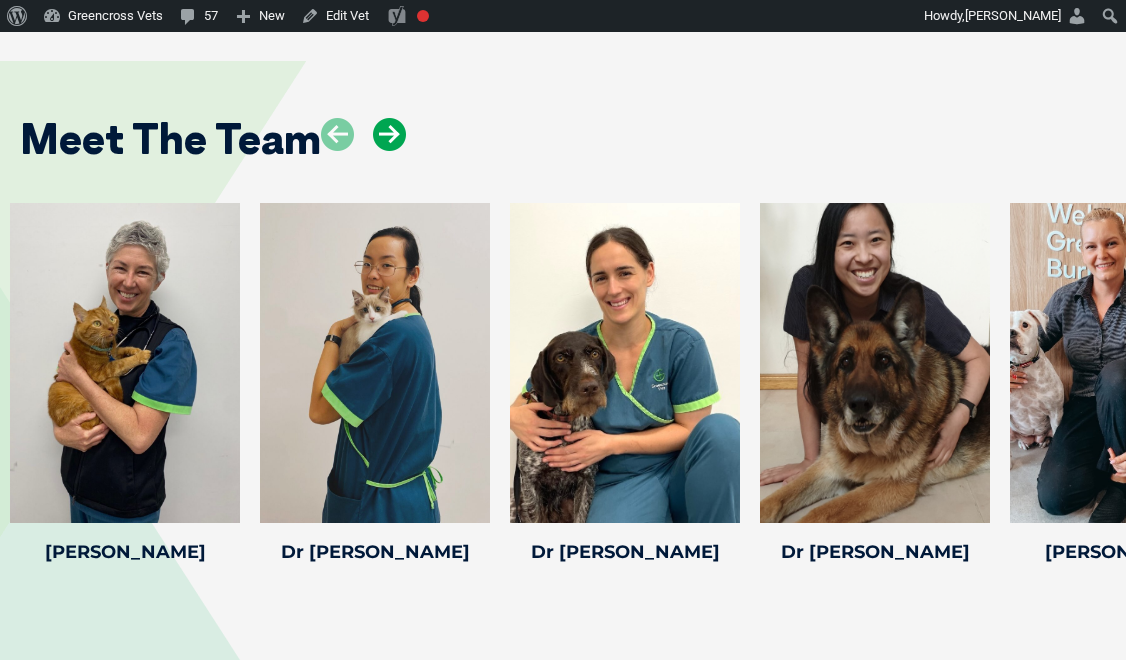 click at bounding box center (389, 134) 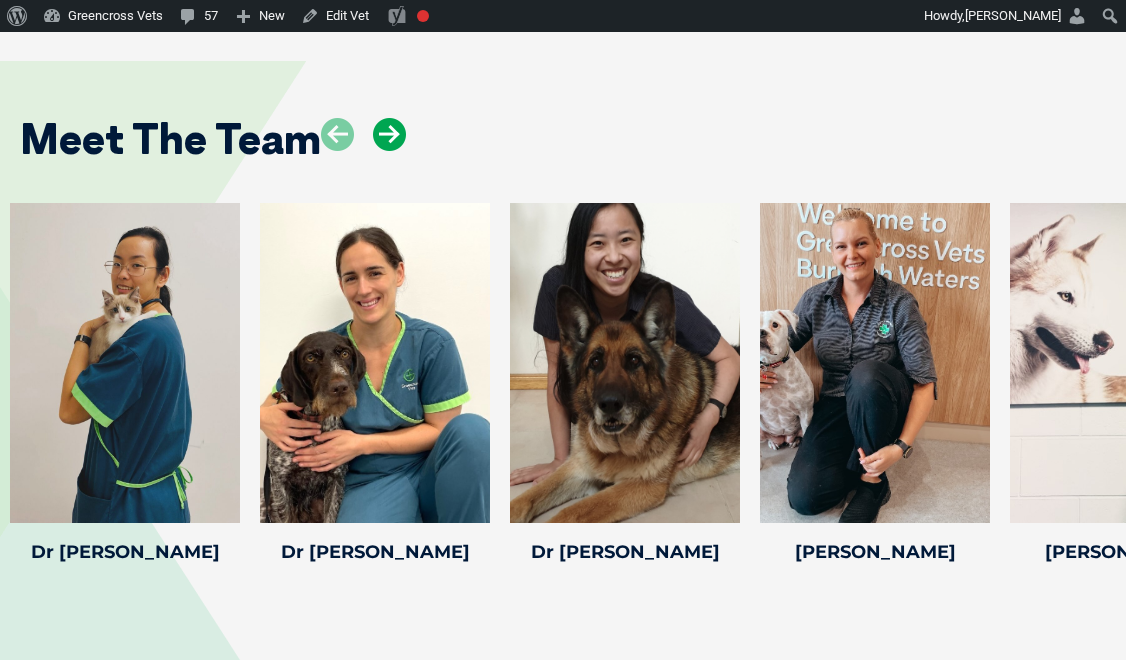 click at bounding box center [389, 134] 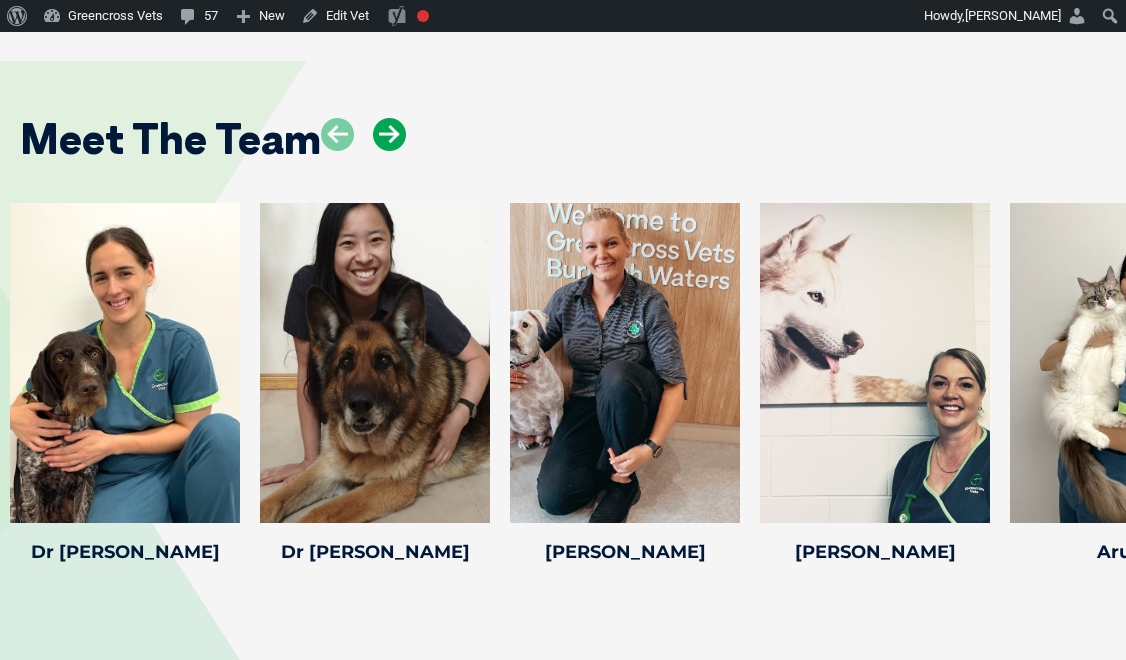 click at bounding box center (389, 134) 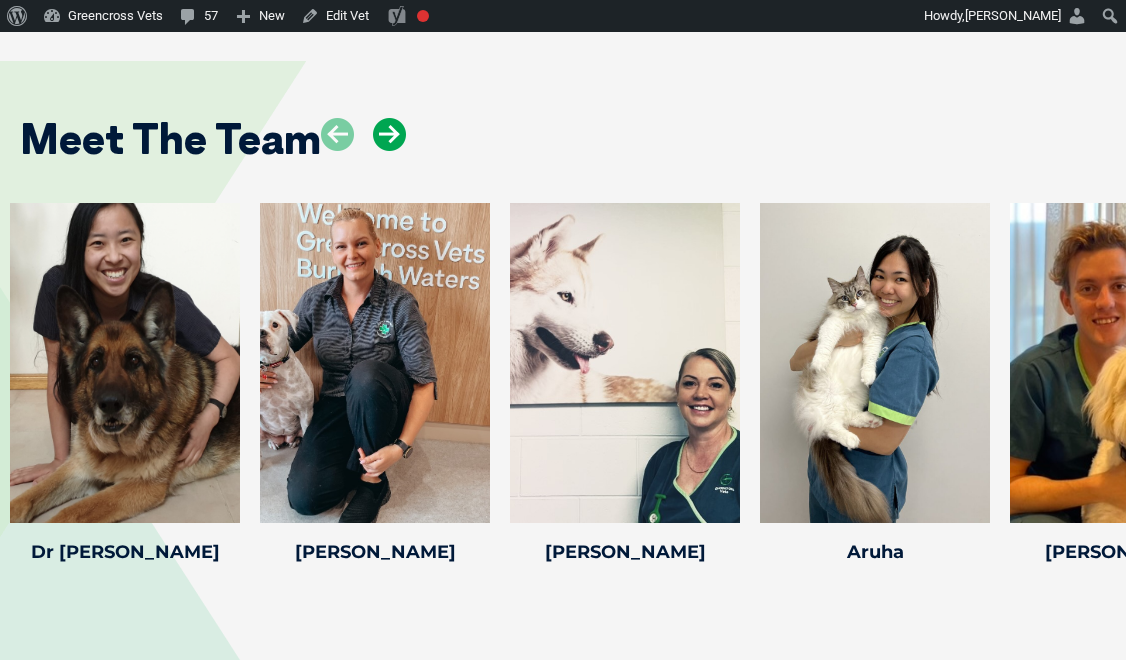 click at bounding box center [389, 134] 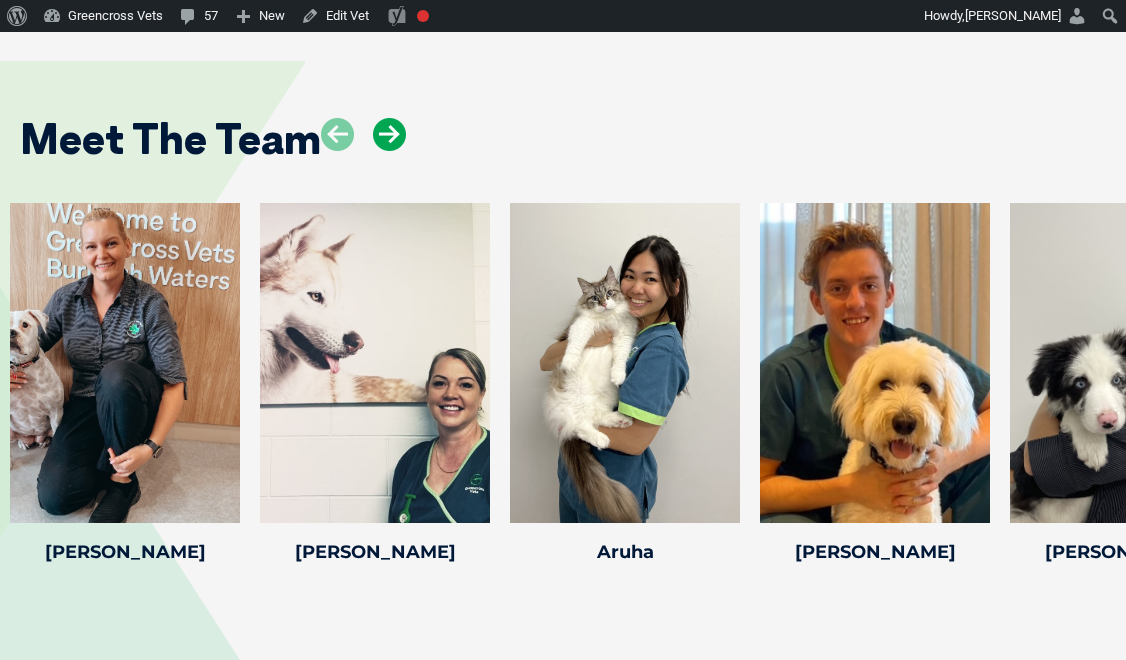 click at bounding box center (389, 134) 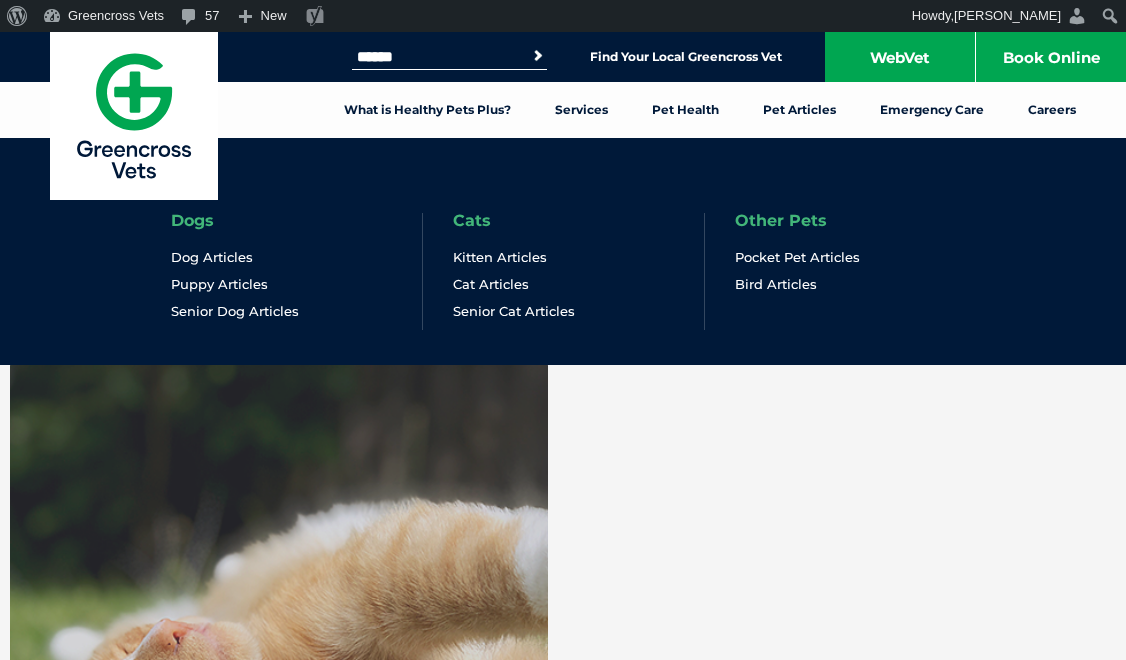 scroll, scrollTop: 0, scrollLeft: 0, axis: both 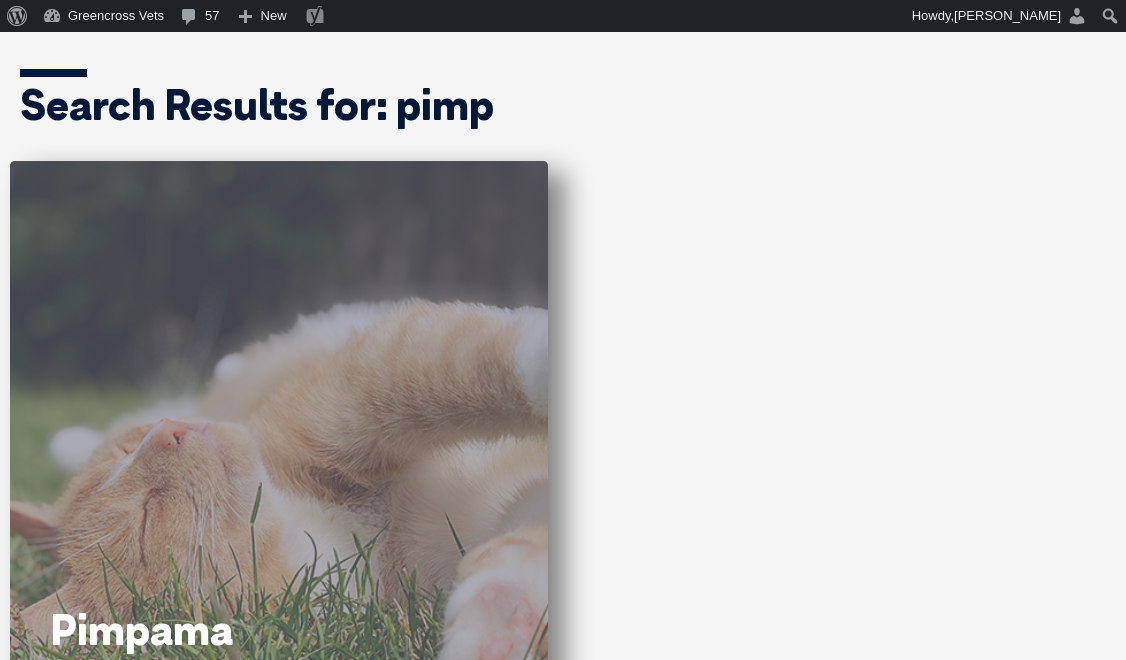 click on "Pimpama" at bounding box center (279, 506) 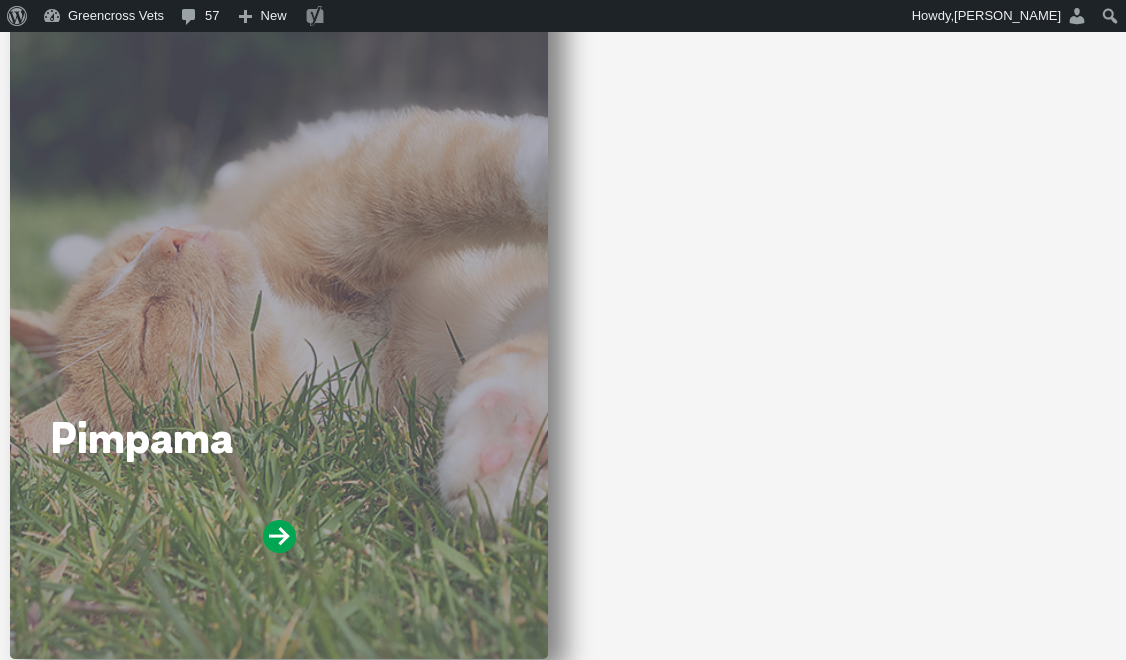 scroll, scrollTop: 400, scrollLeft: 0, axis: vertical 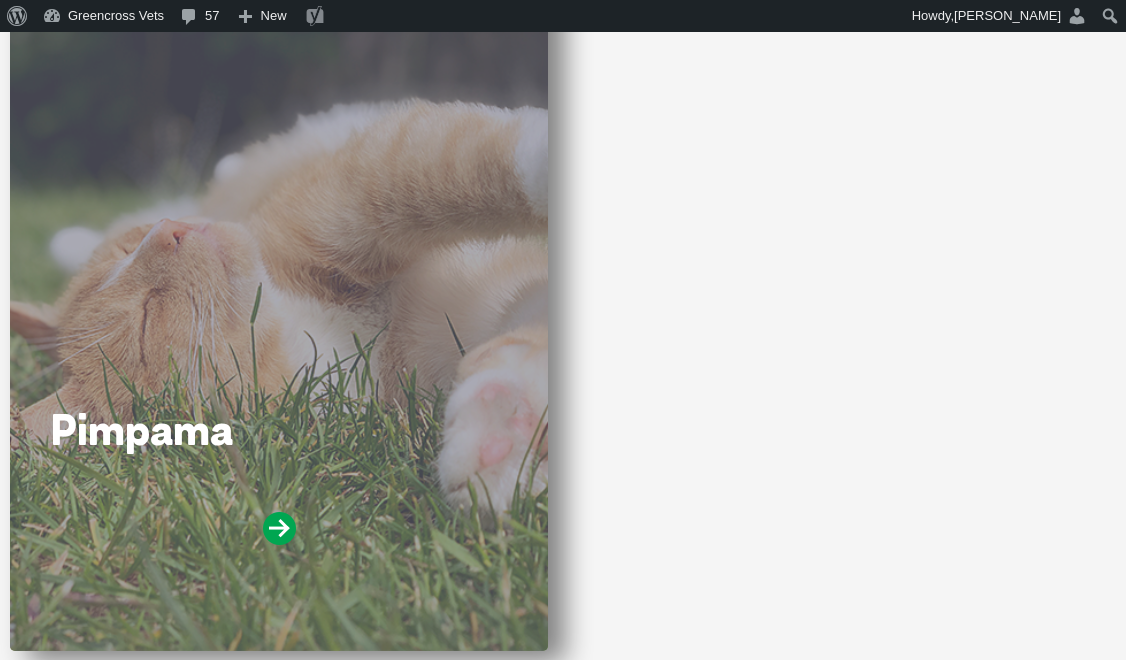 click on "Pimpama" at bounding box center (279, 306) 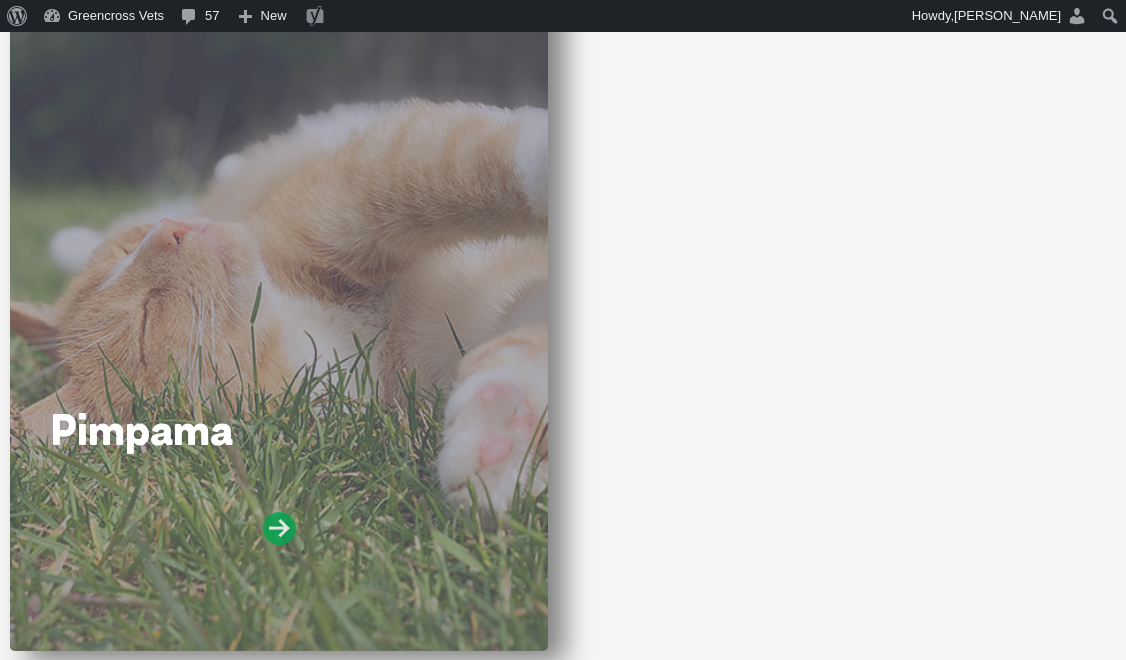 click at bounding box center [279, 528] 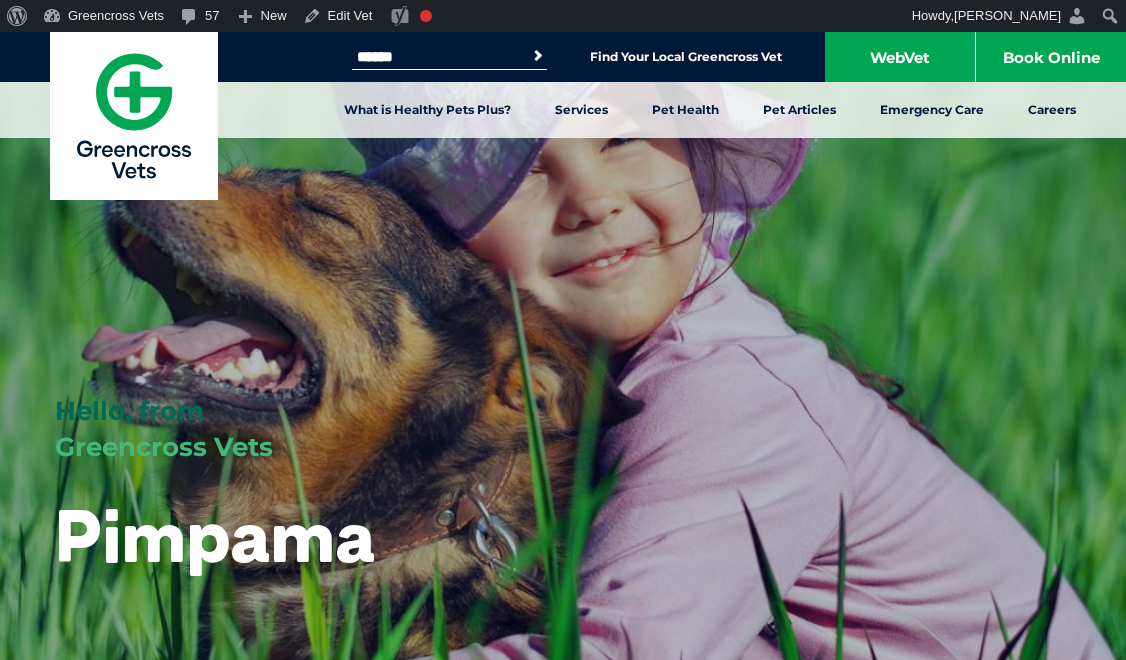 scroll, scrollTop: 0, scrollLeft: 0, axis: both 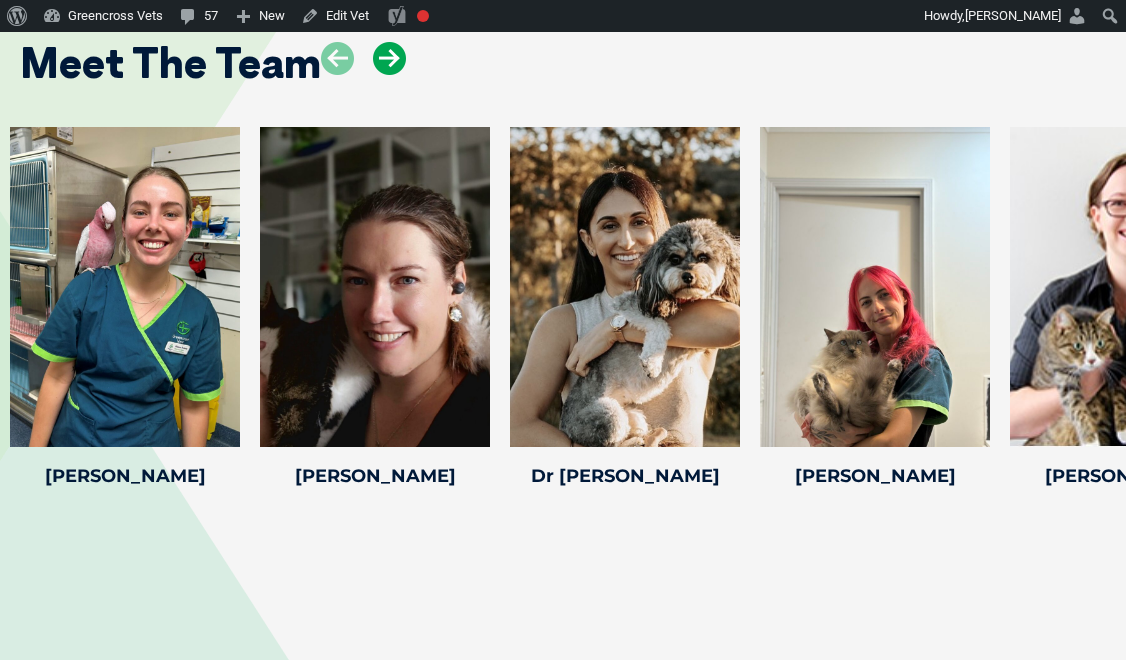 click at bounding box center (389, 58) 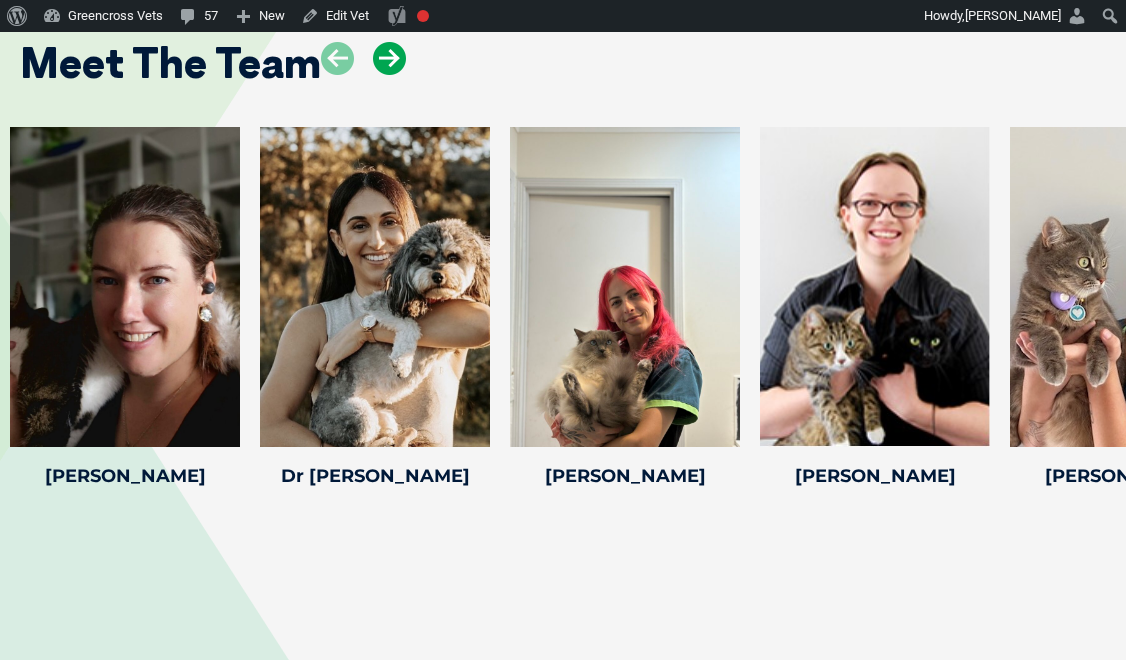 click at bounding box center (389, 58) 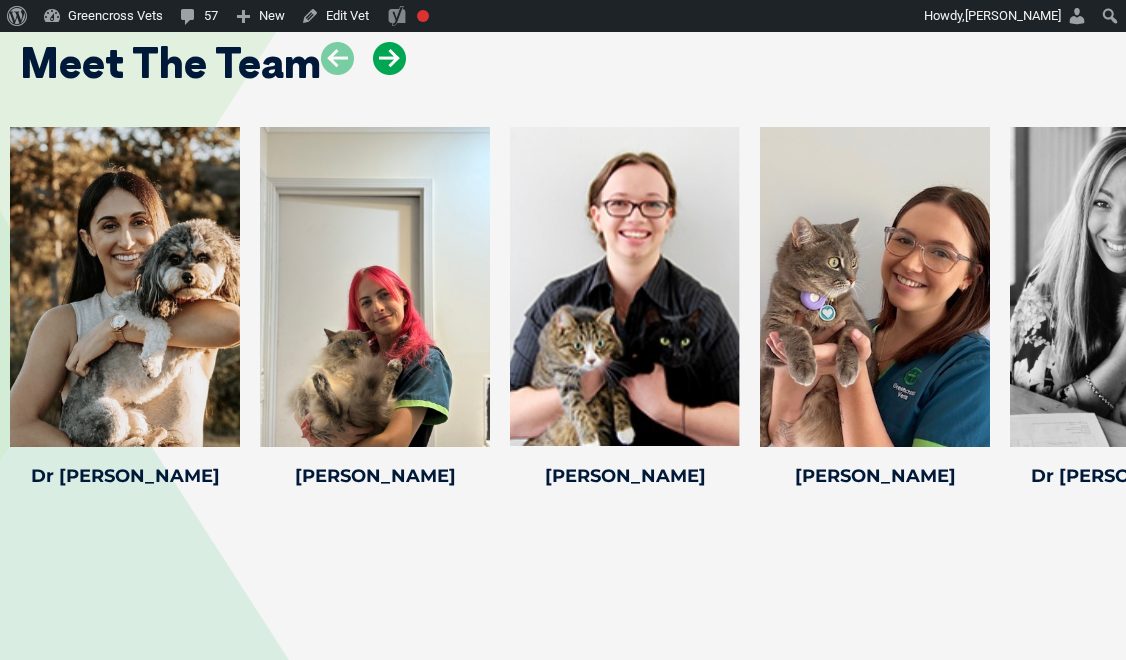 click at bounding box center (389, 58) 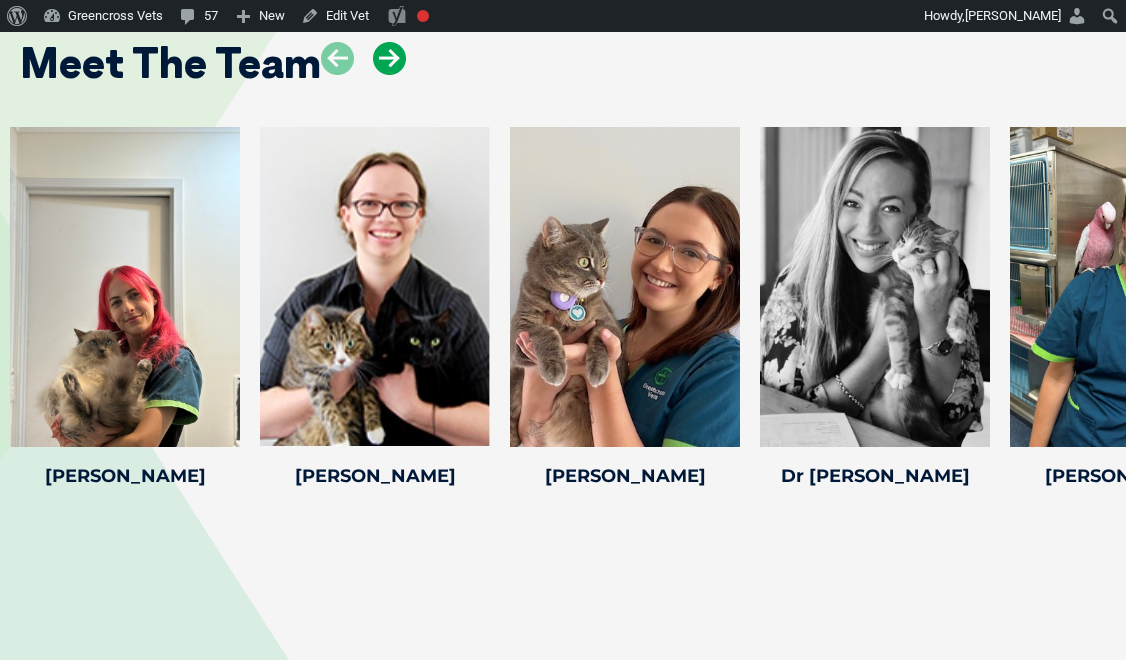 click at bounding box center [389, 58] 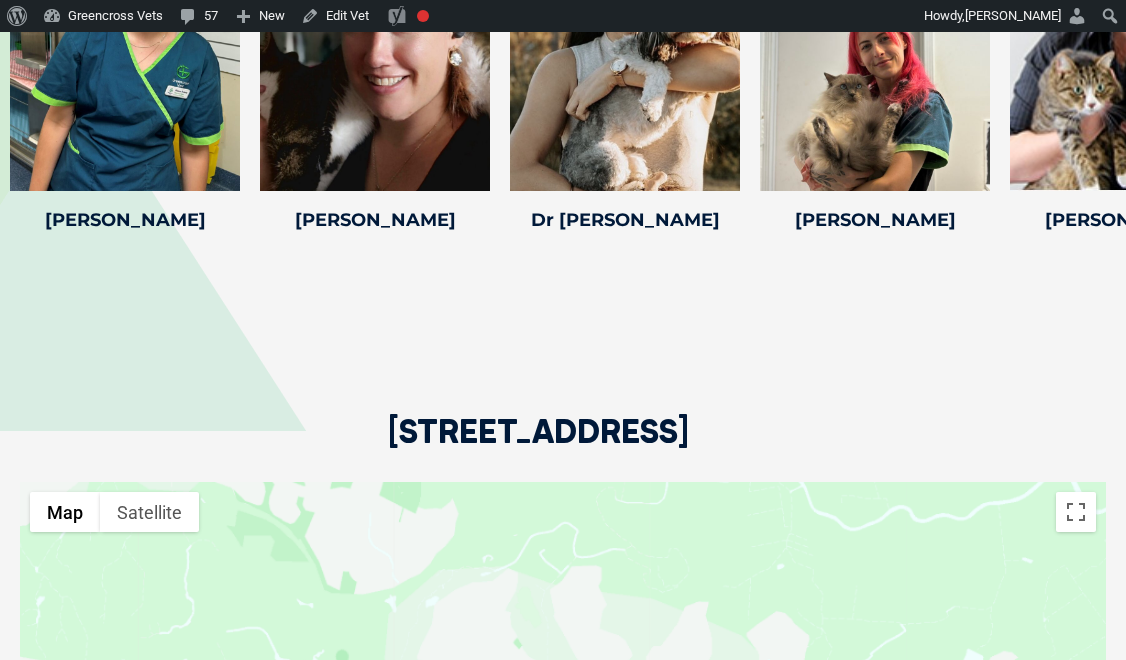 scroll, scrollTop: 3200, scrollLeft: 0, axis: vertical 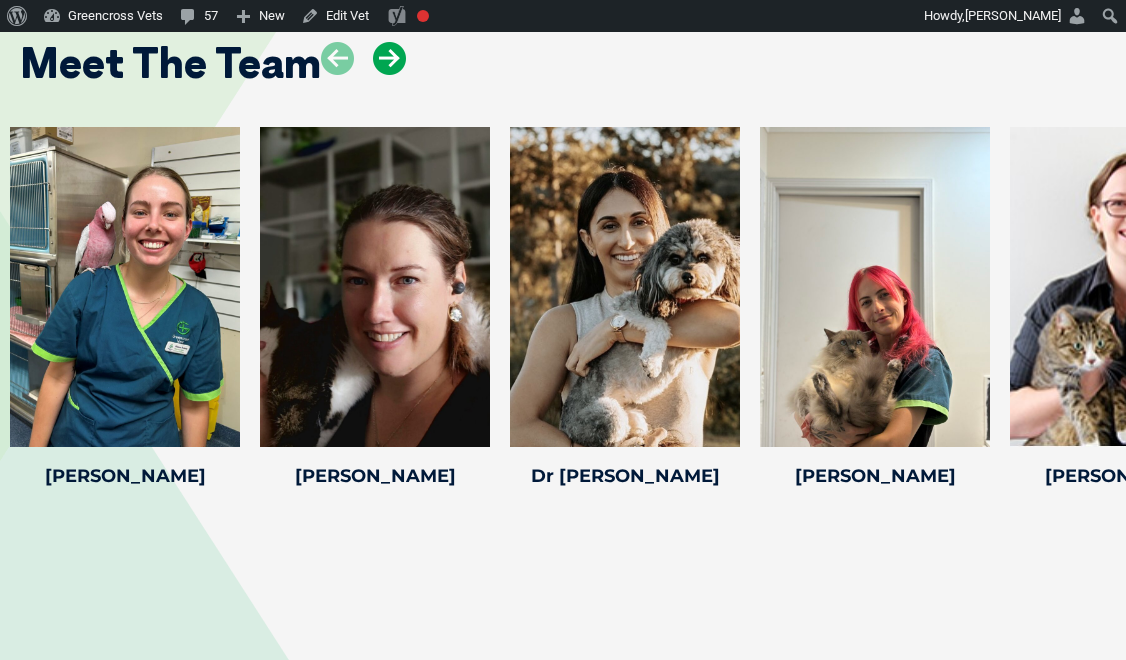 click at bounding box center (389, 58) 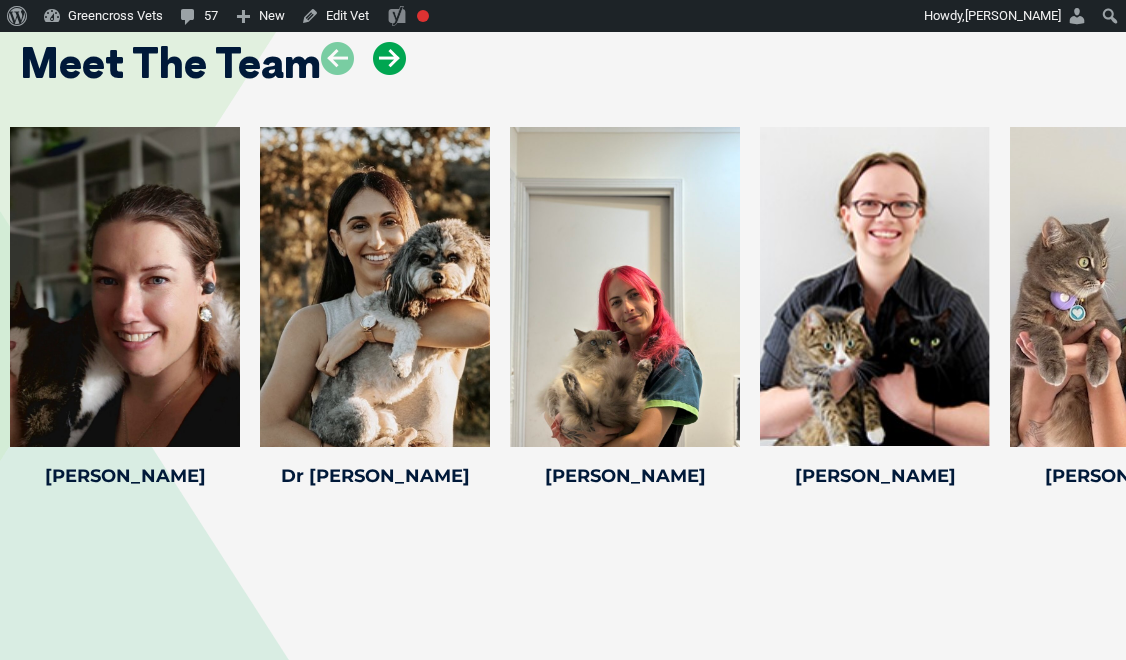 click at bounding box center [389, 58] 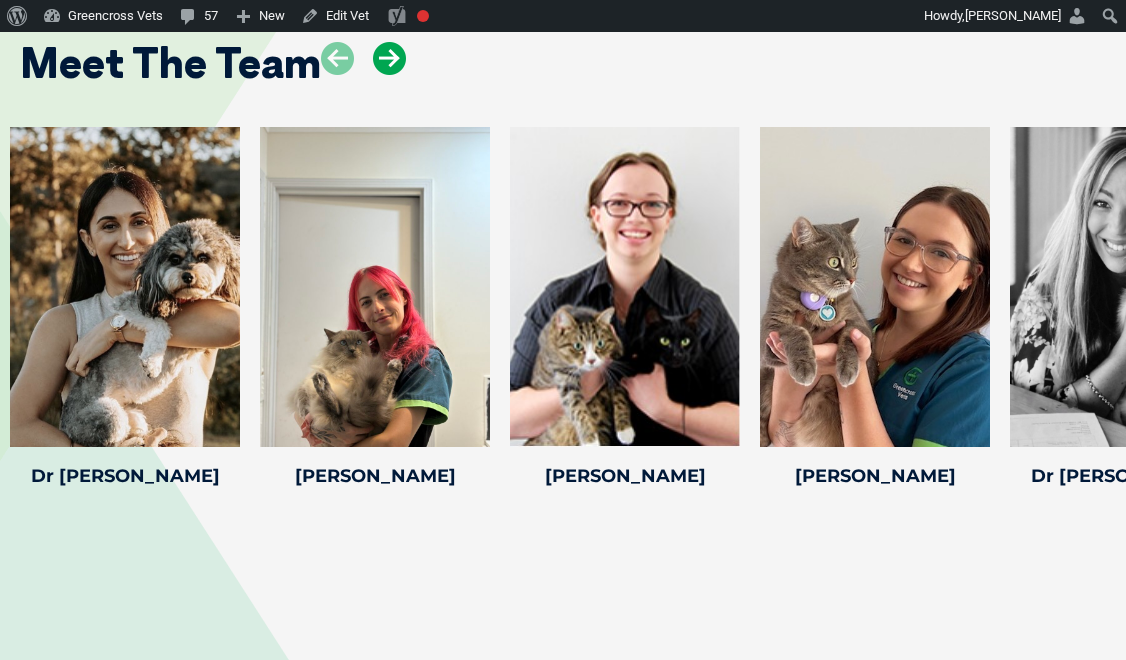 click at bounding box center [389, 58] 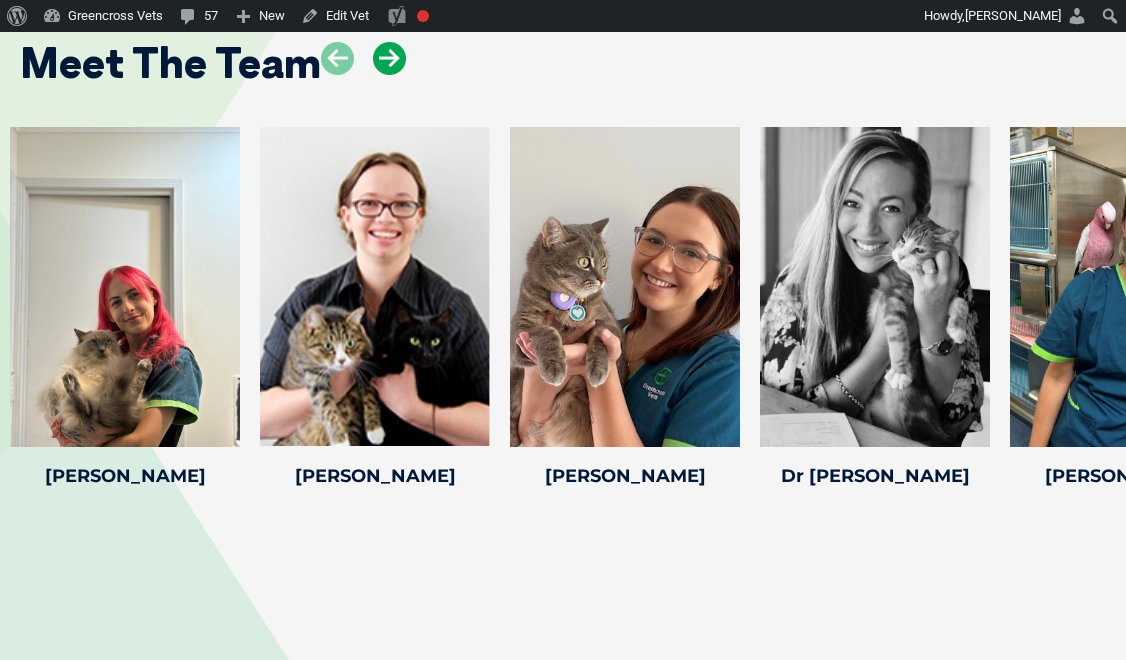click at bounding box center [389, 58] 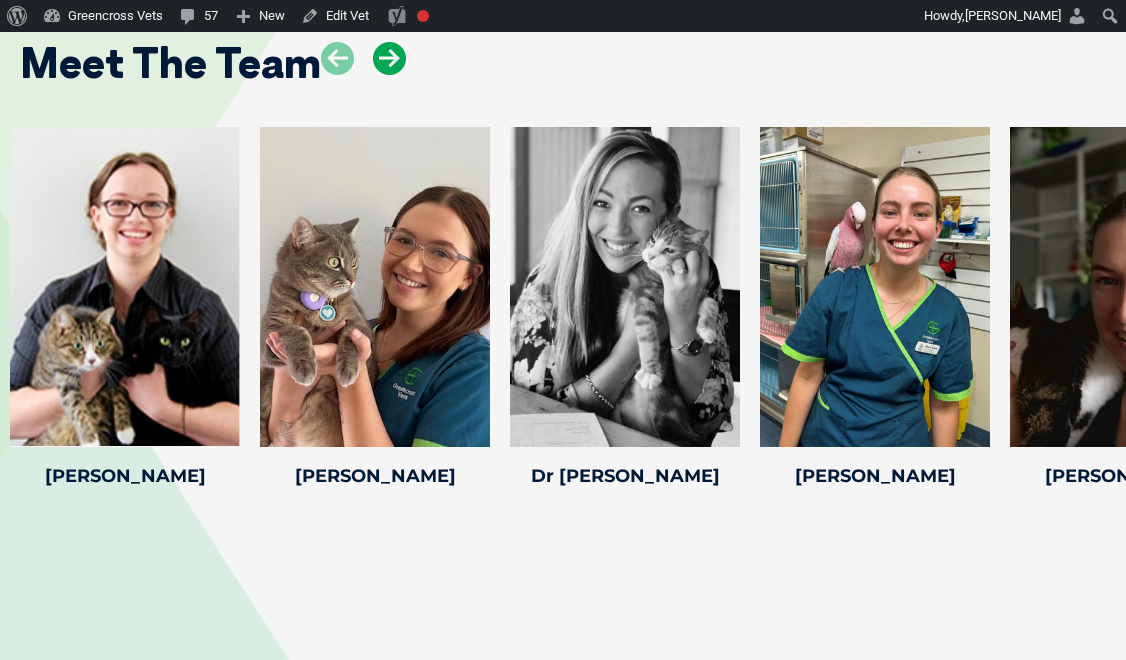 click at bounding box center (389, 58) 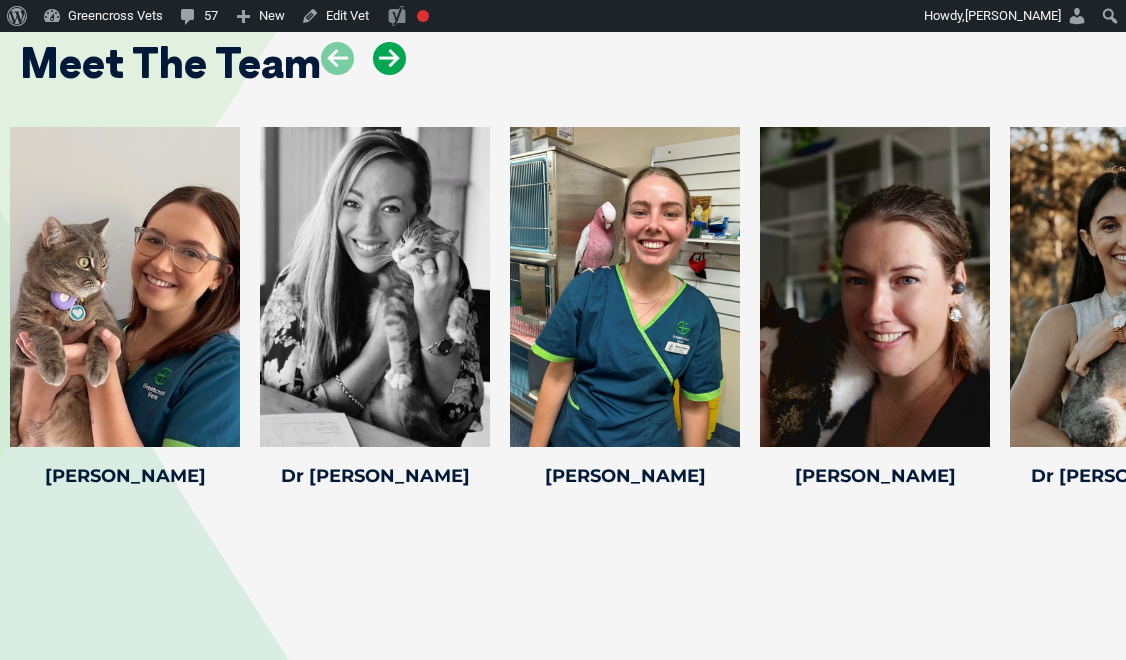 click at bounding box center (389, 58) 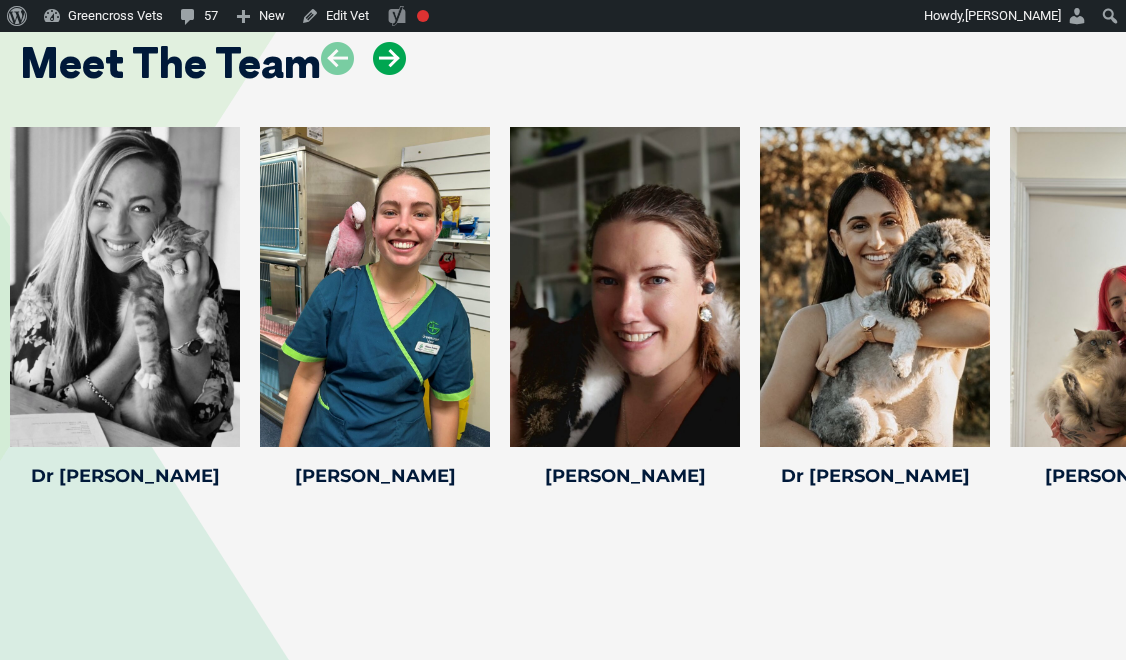 click at bounding box center [389, 58] 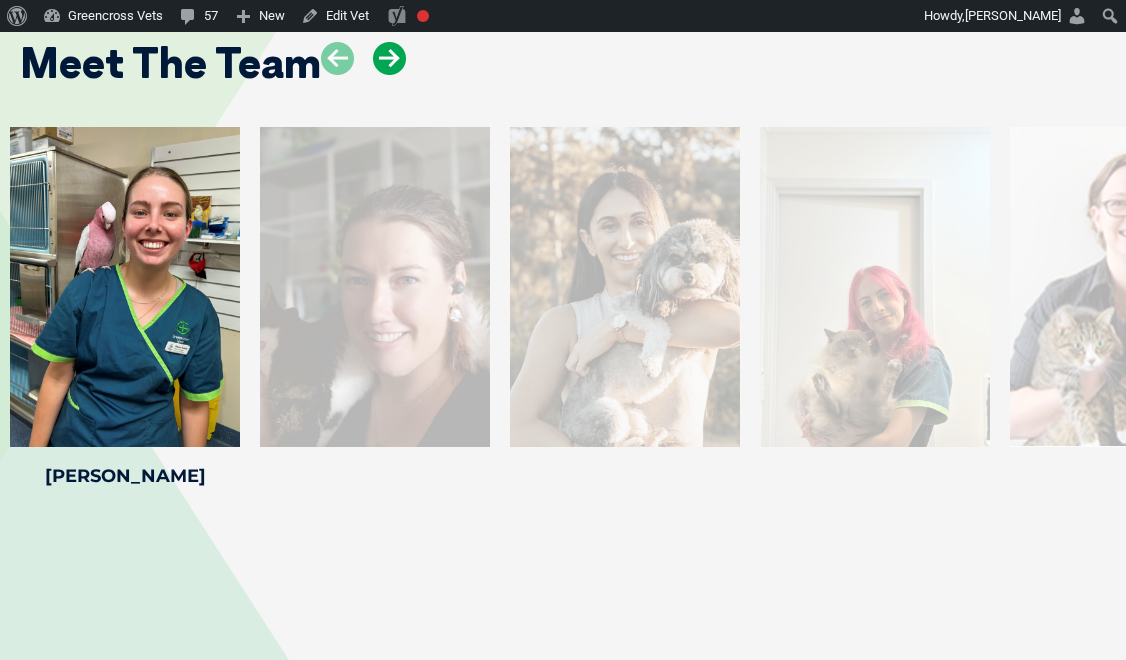 click at bounding box center [389, 58] 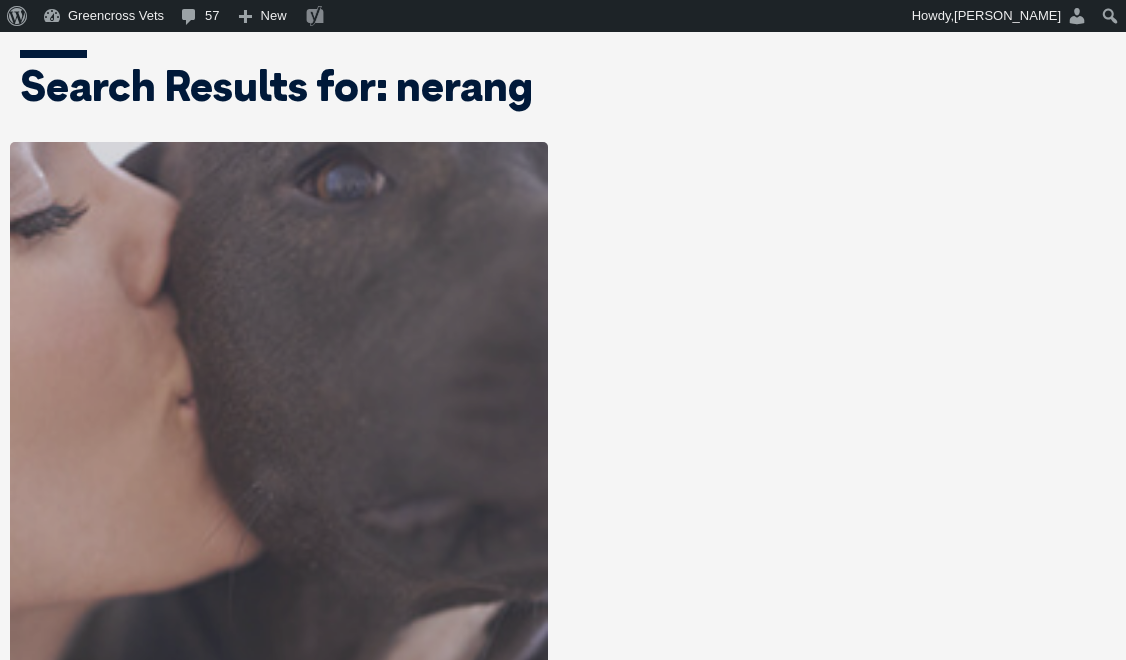 scroll, scrollTop: 0, scrollLeft: 0, axis: both 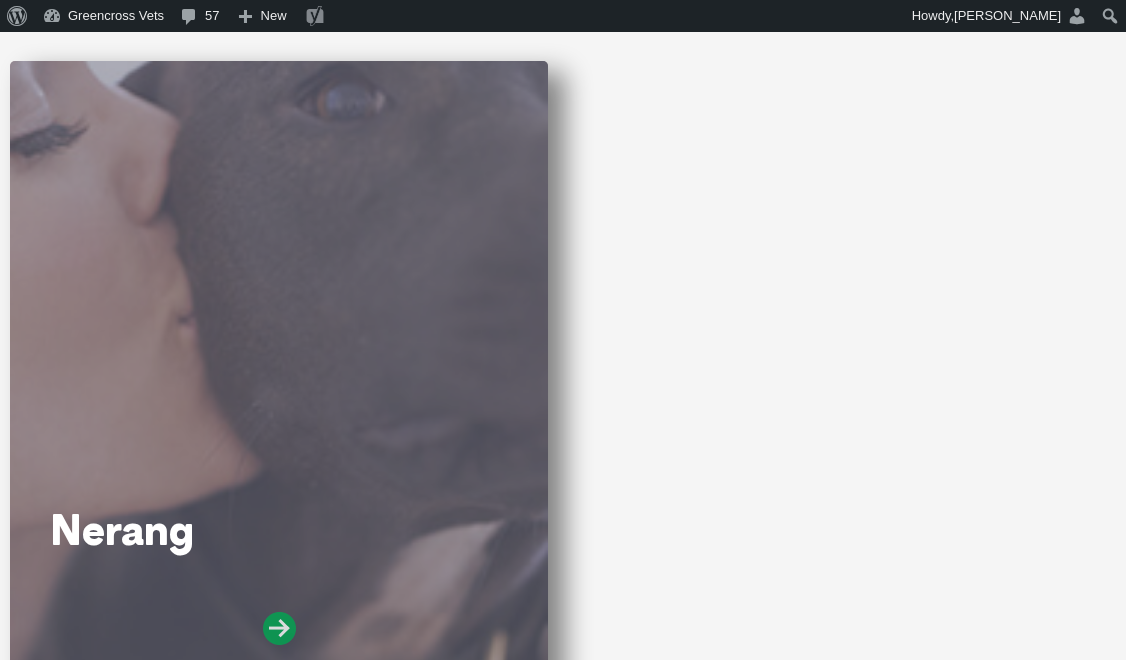 click at bounding box center (279, 628) 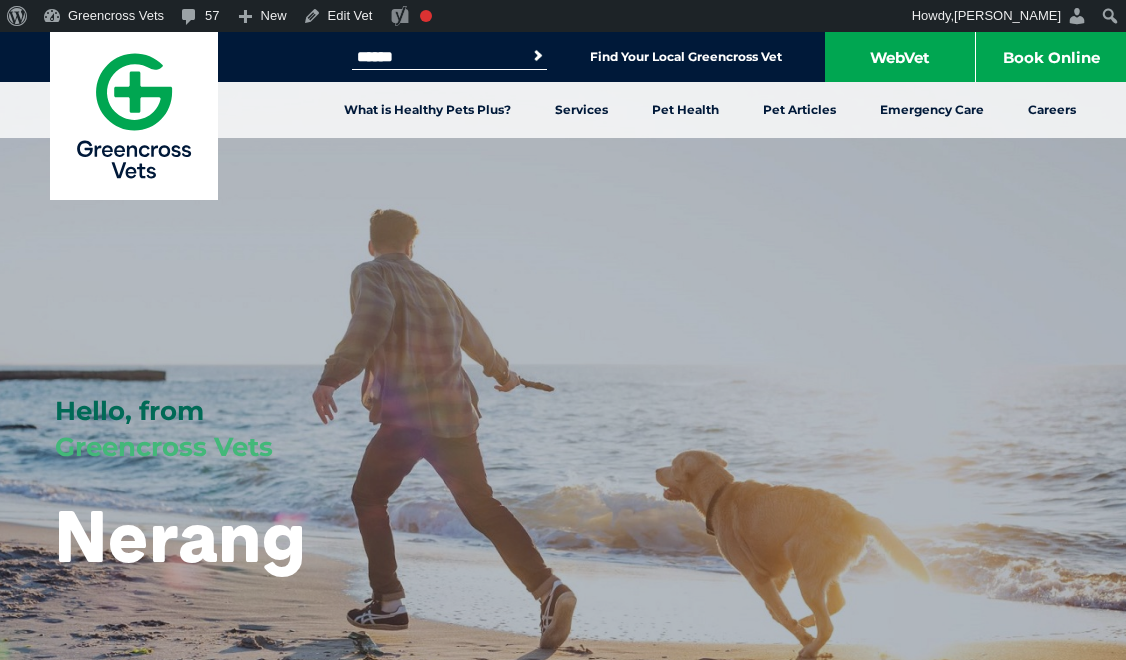 scroll, scrollTop: 0, scrollLeft: 0, axis: both 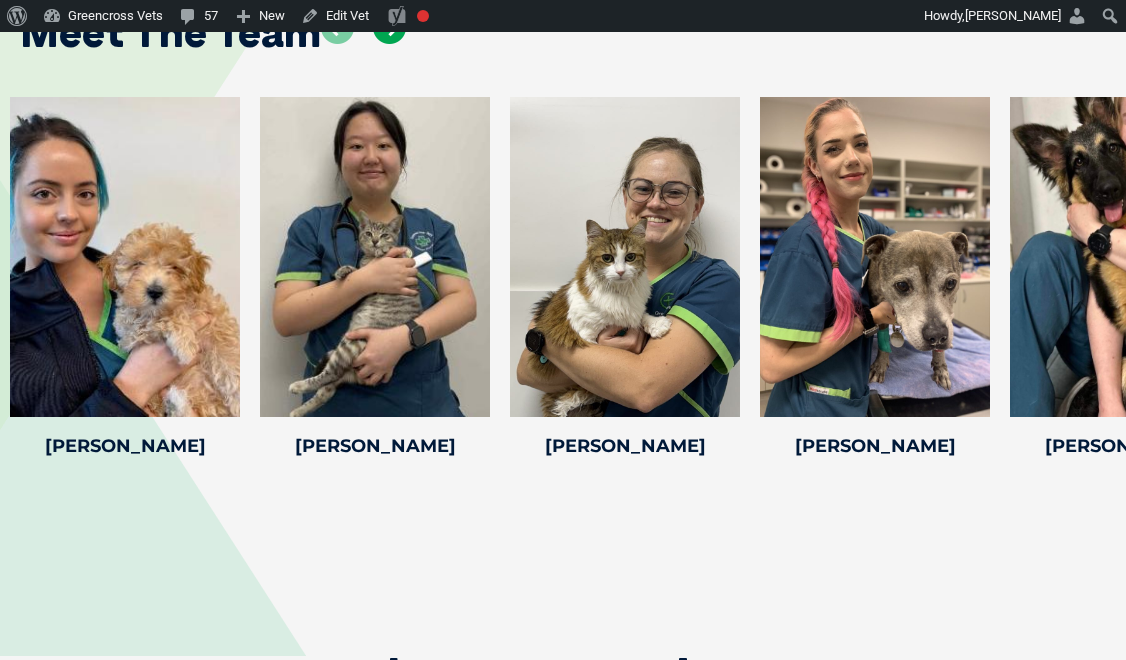 click at bounding box center (389, 27) 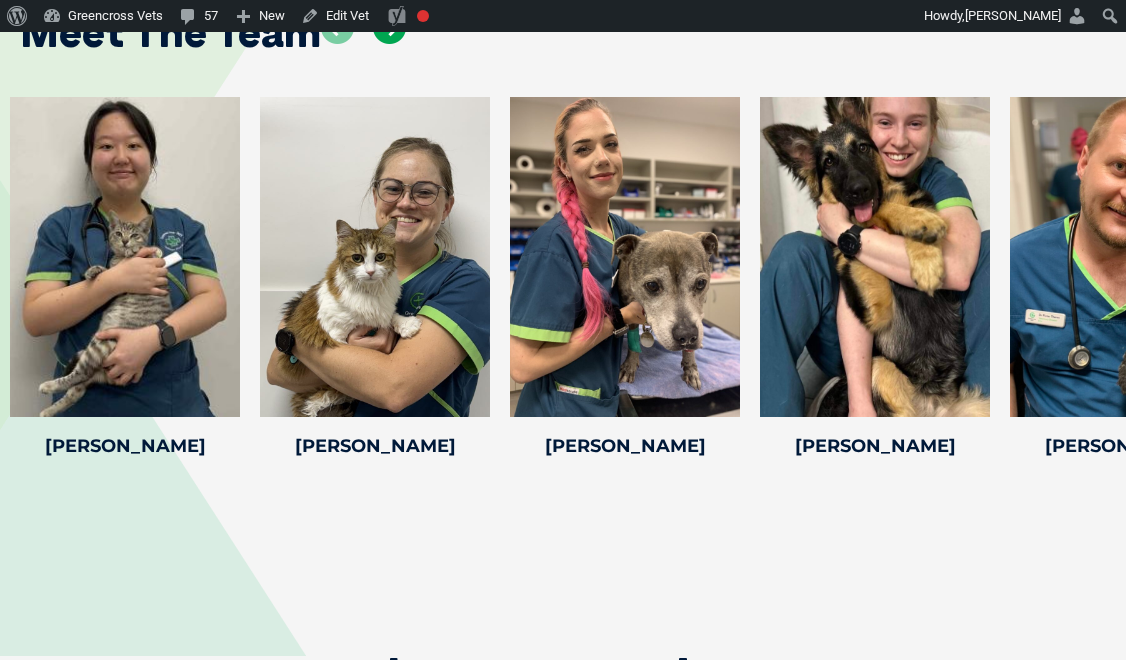 click at bounding box center [389, 27] 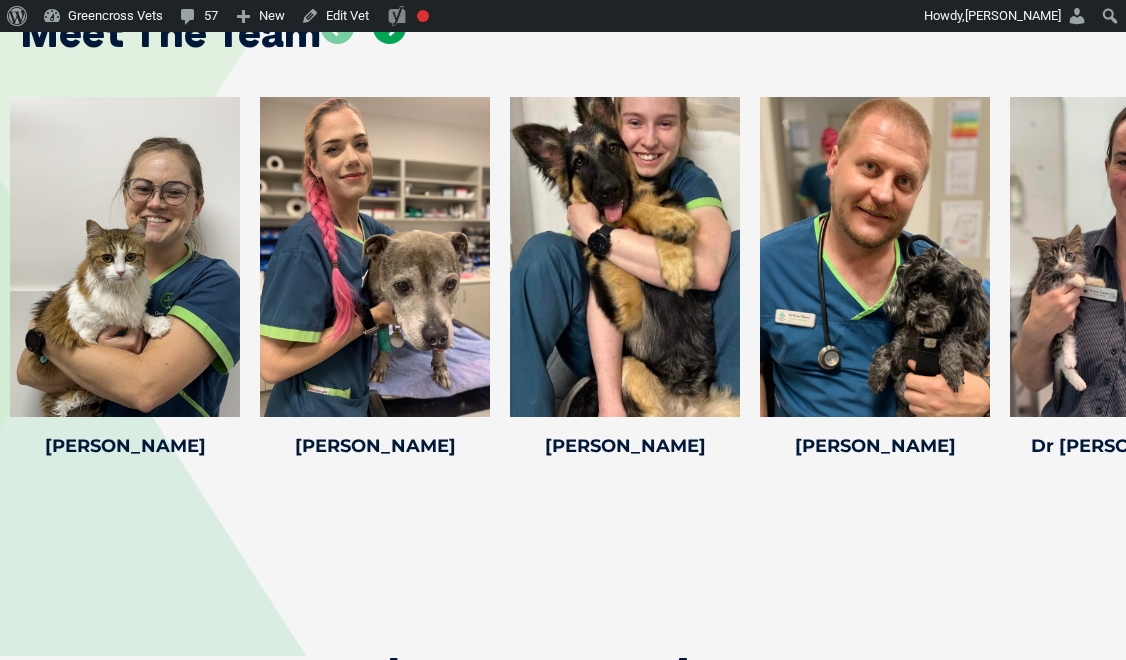 click at bounding box center [389, 27] 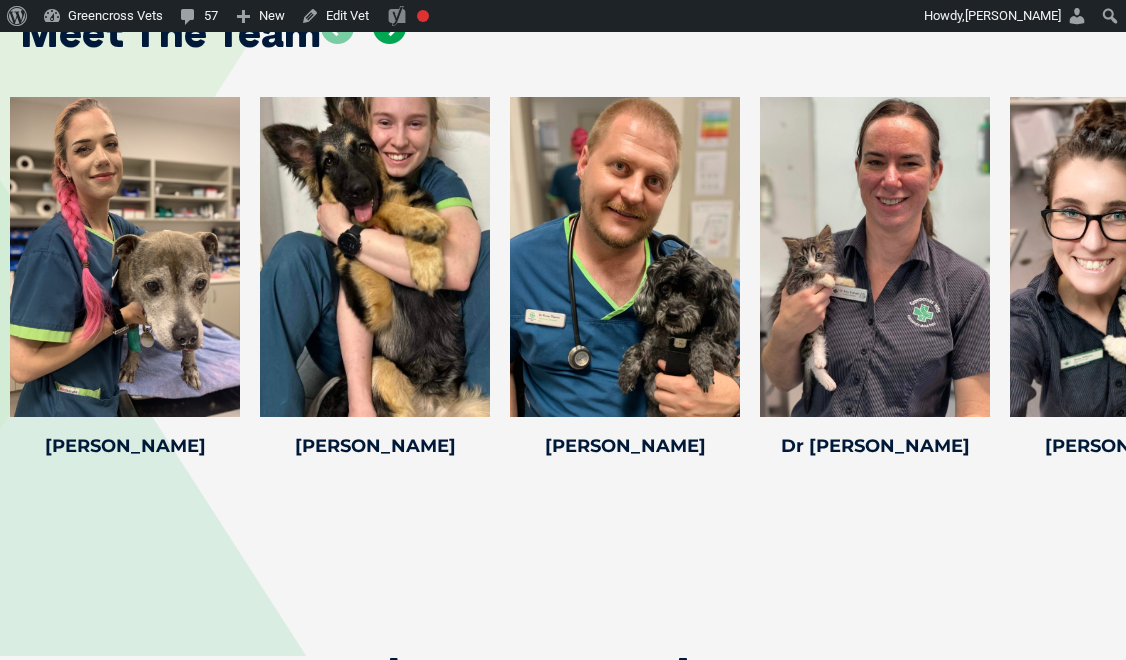 click at bounding box center [389, 27] 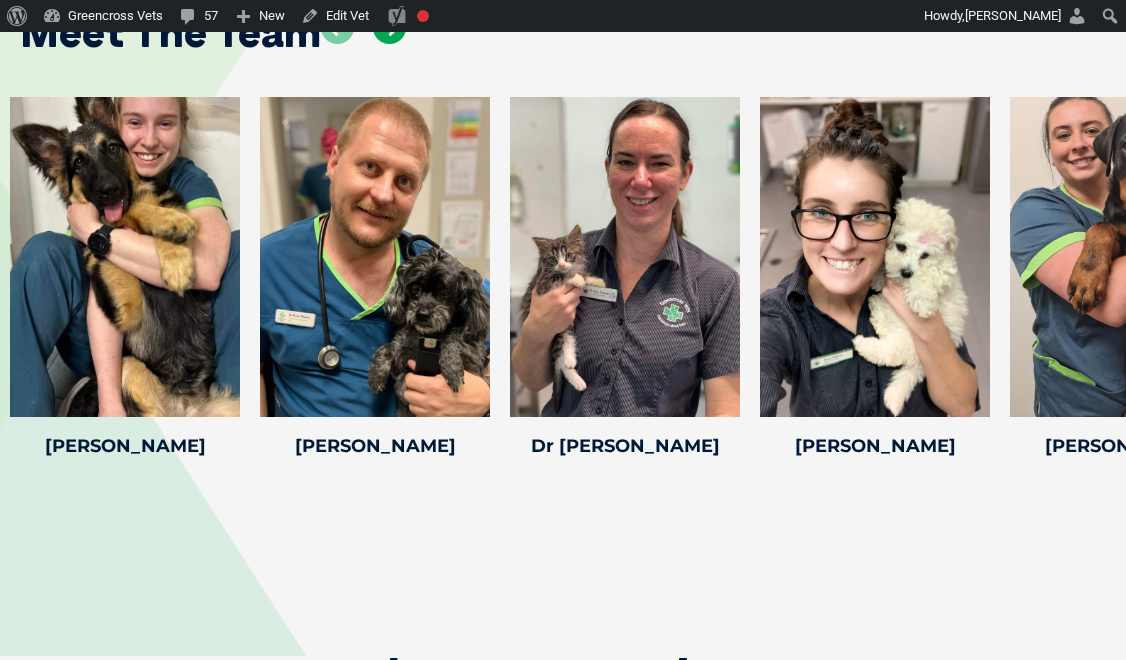 click at bounding box center [389, 27] 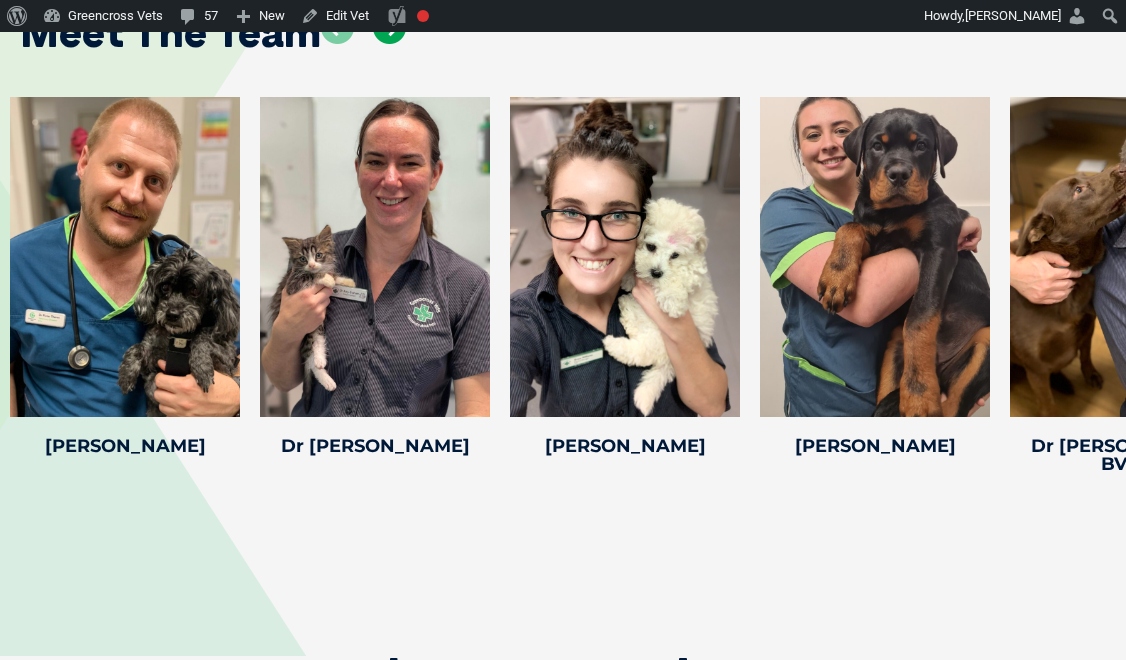 click at bounding box center (389, 27) 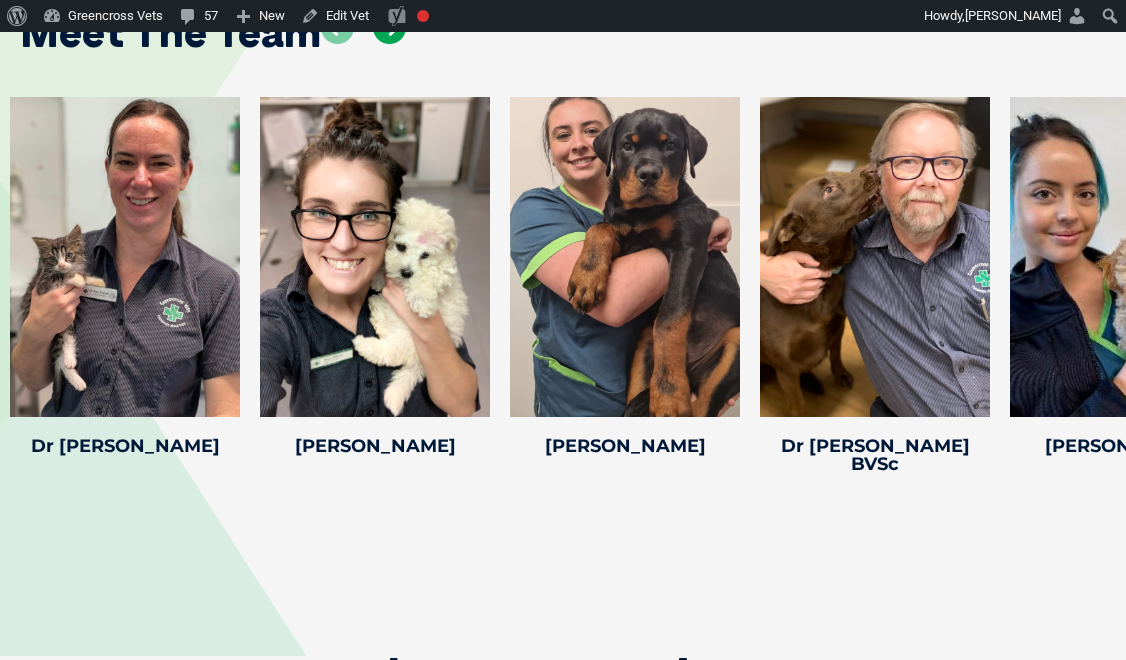 click at bounding box center (389, 27) 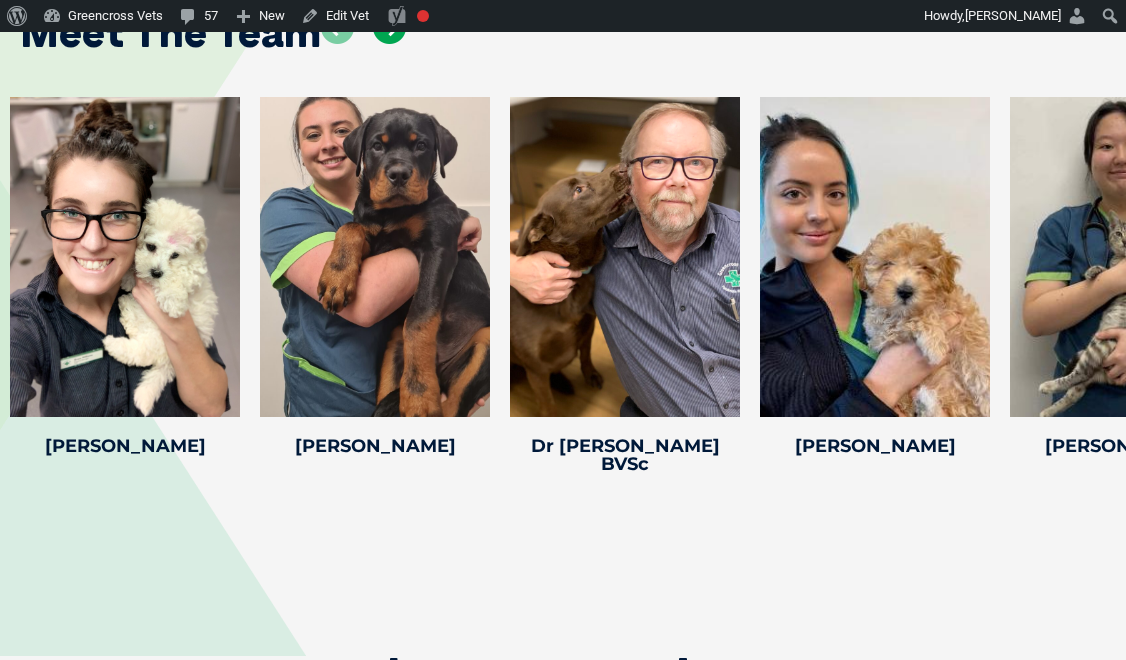 click at bounding box center [389, 27] 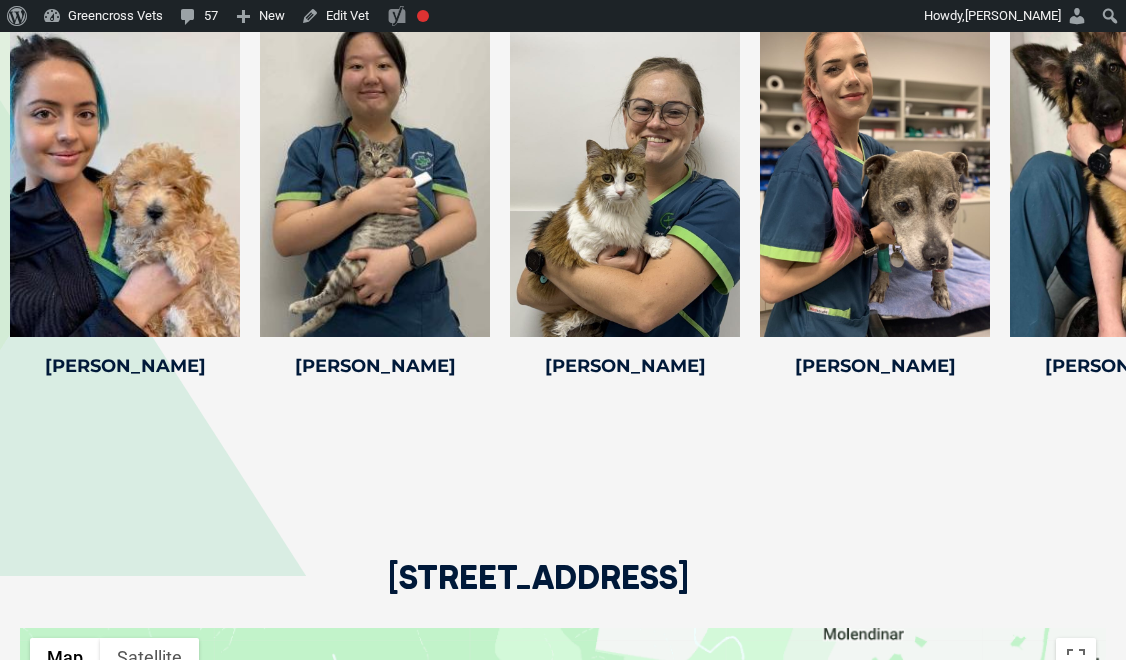 scroll, scrollTop: 0, scrollLeft: 0, axis: both 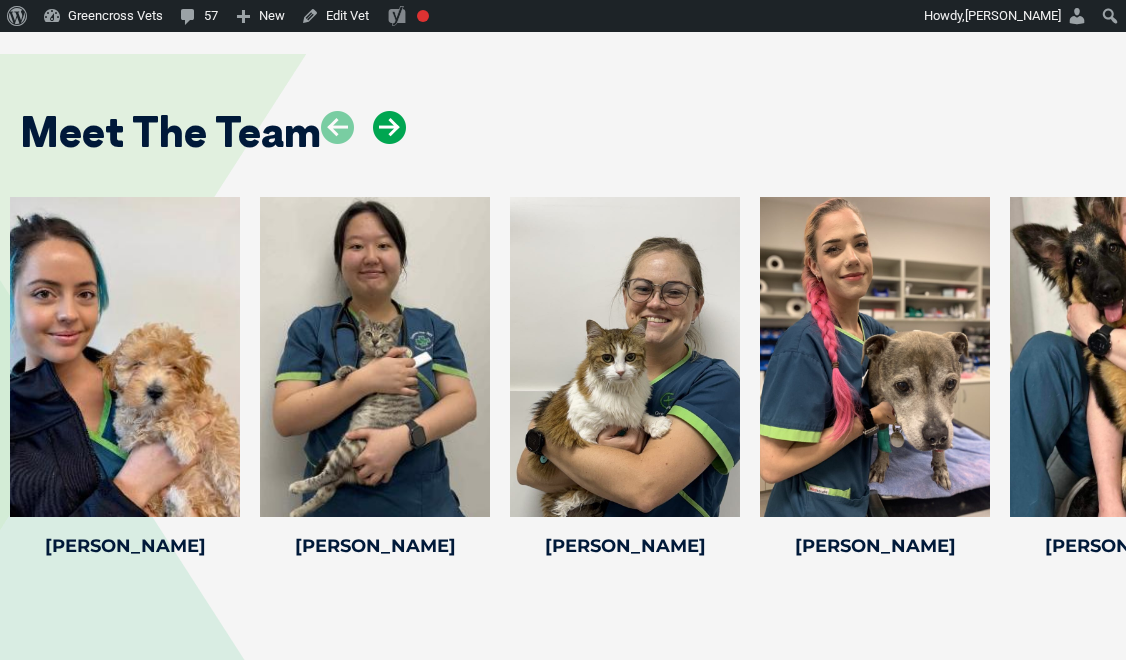 click at bounding box center (389, 127) 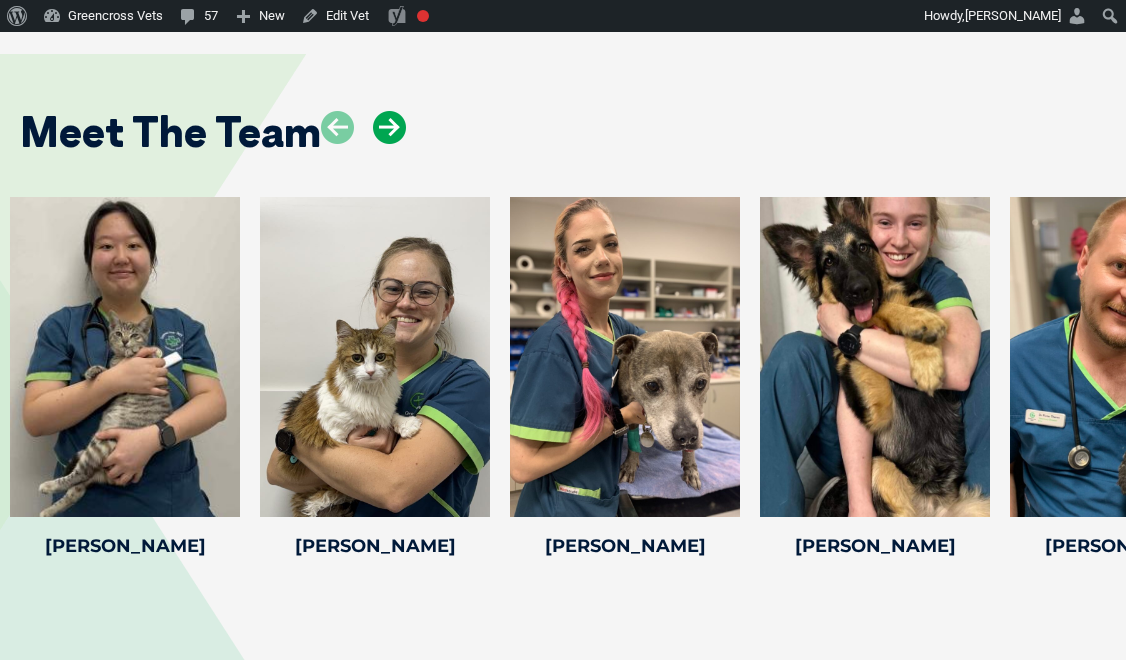 click at bounding box center (389, 127) 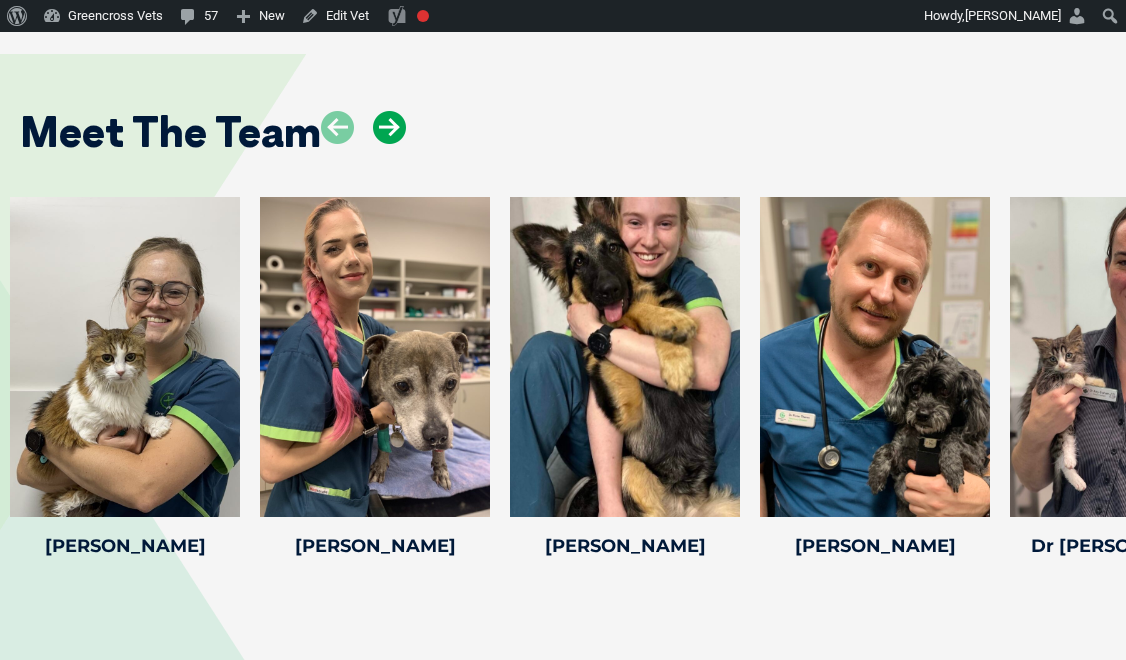 click at bounding box center (389, 127) 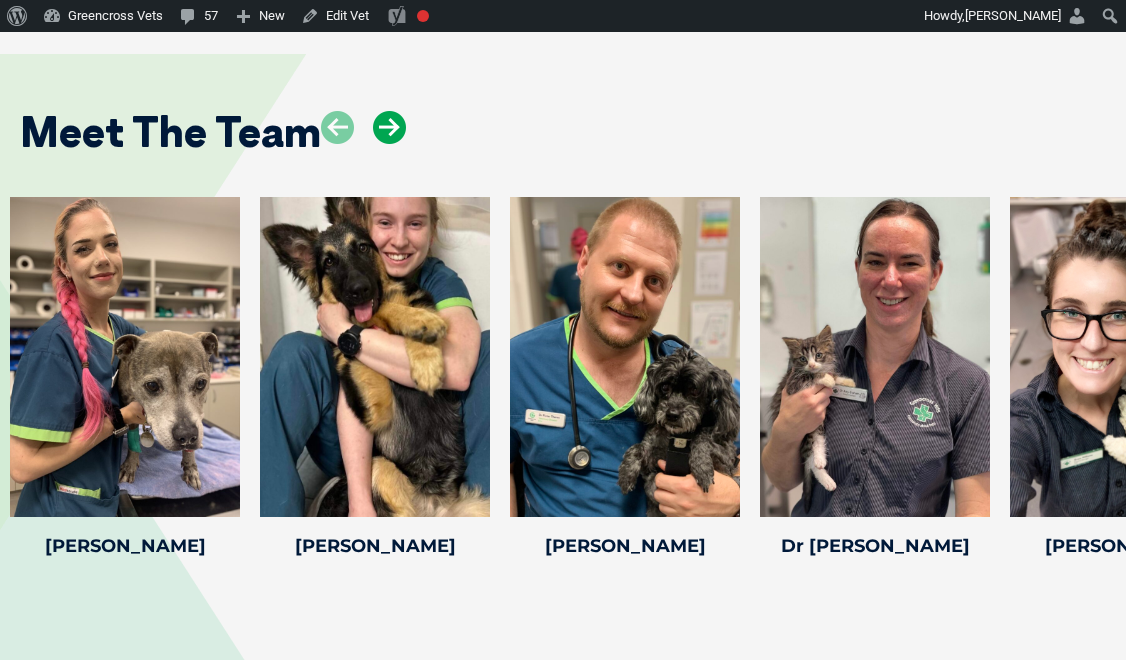 click at bounding box center (389, 127) 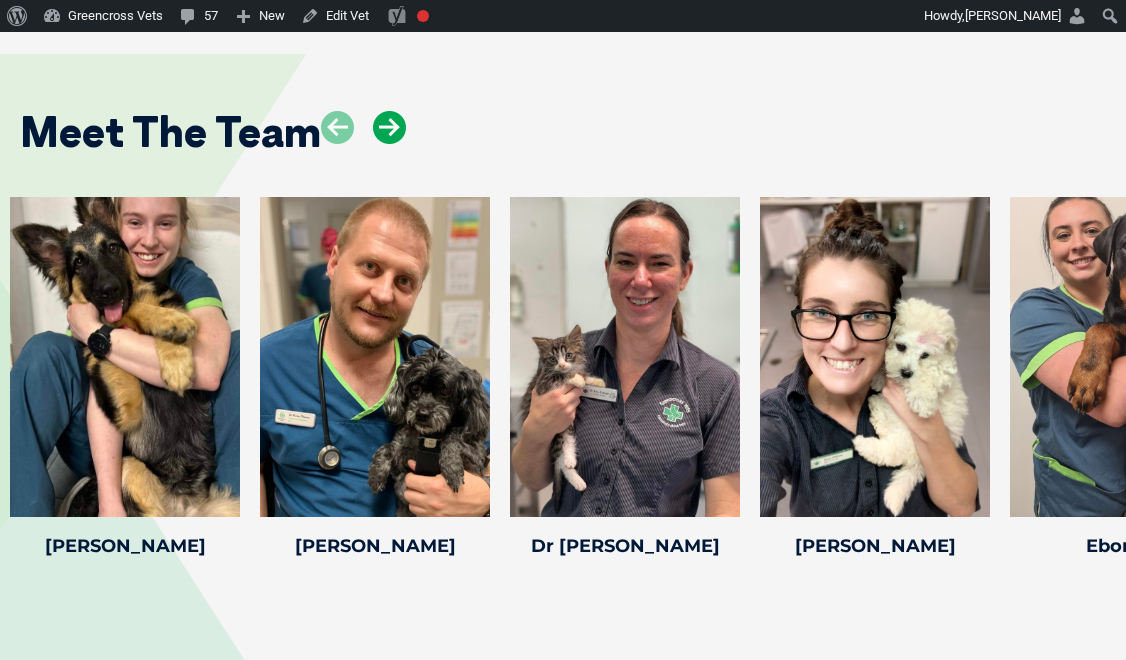 click at bounding box center (389, 127) 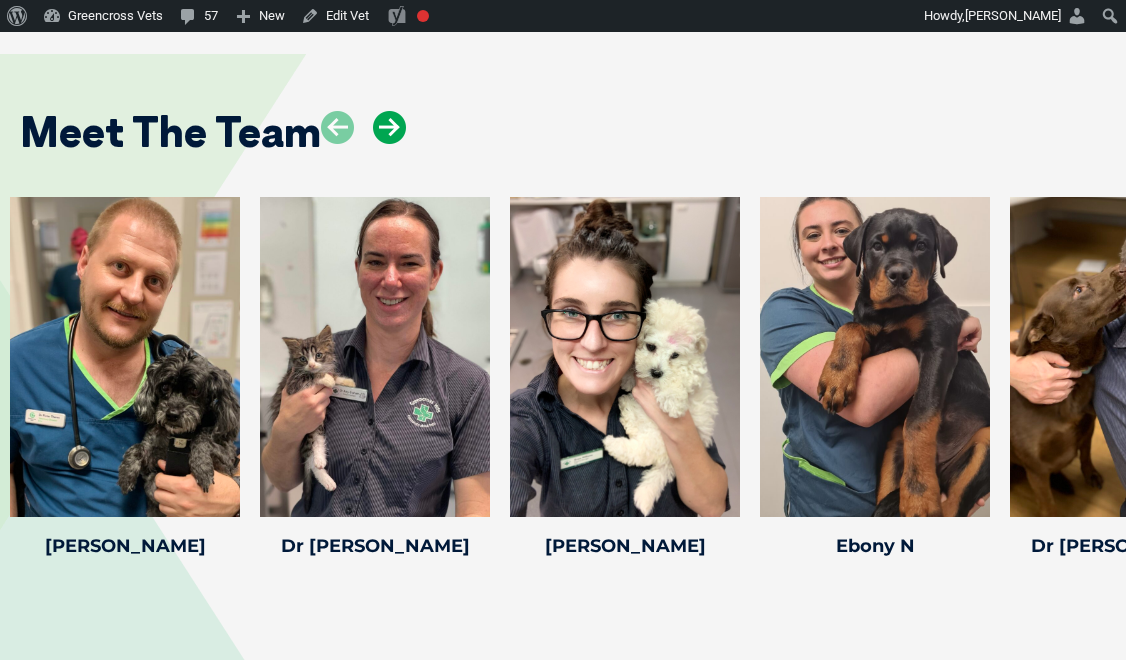 click at bounding box center (389, 127) 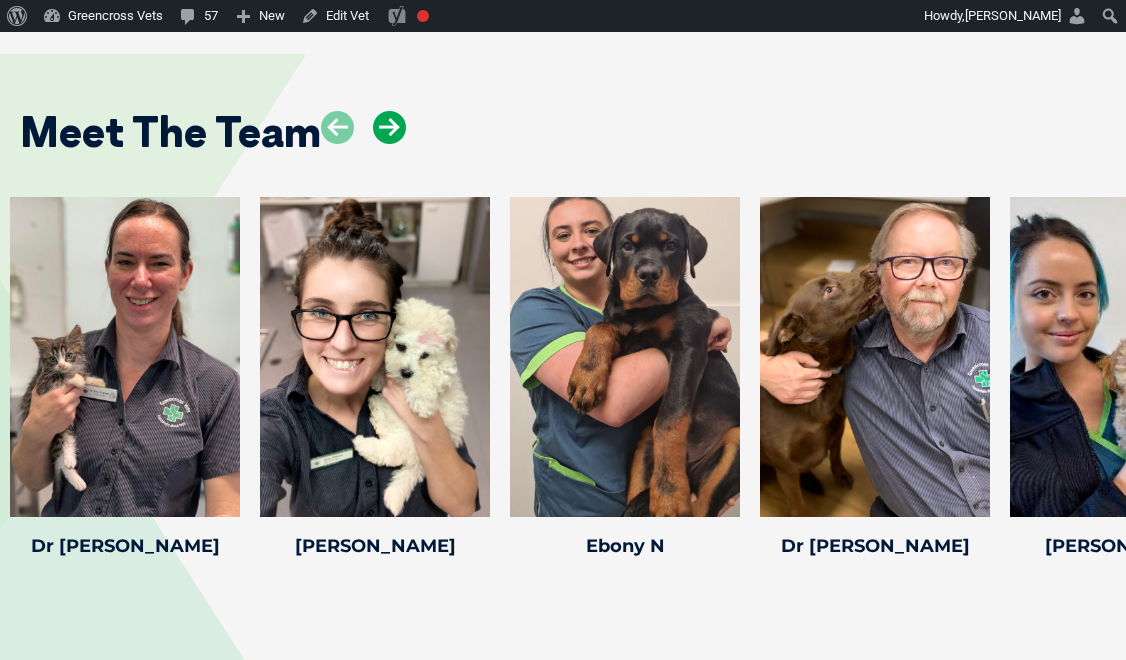 click at bounding box center (389, 127) 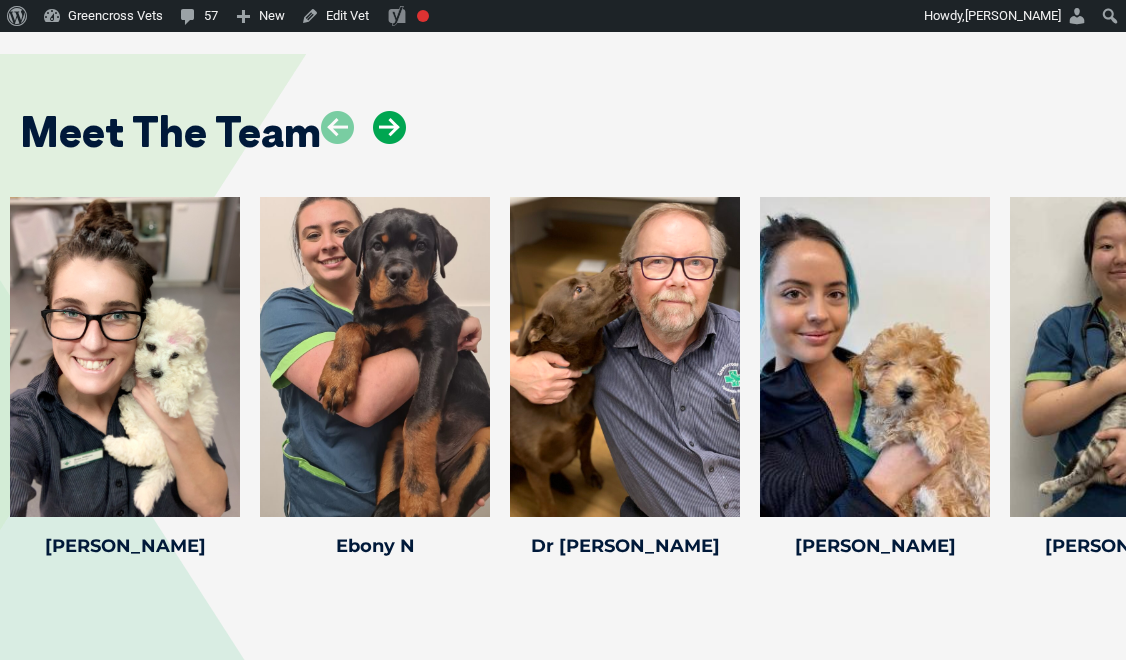 click at bounding box center (389, 127) 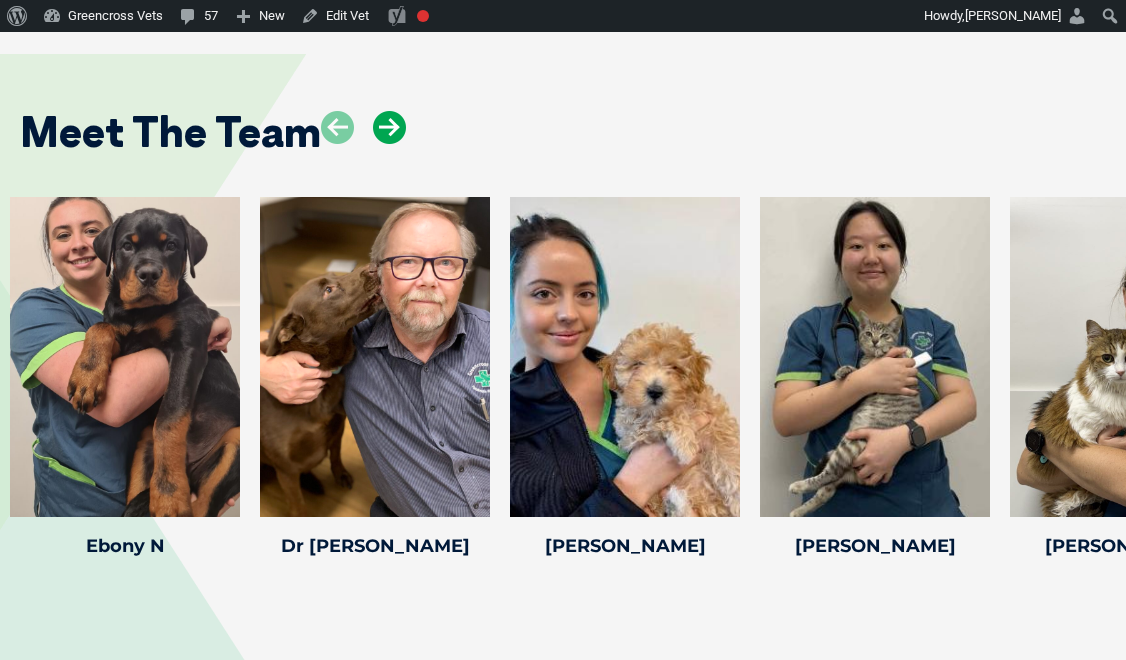 click at bounding box center [389, 127] 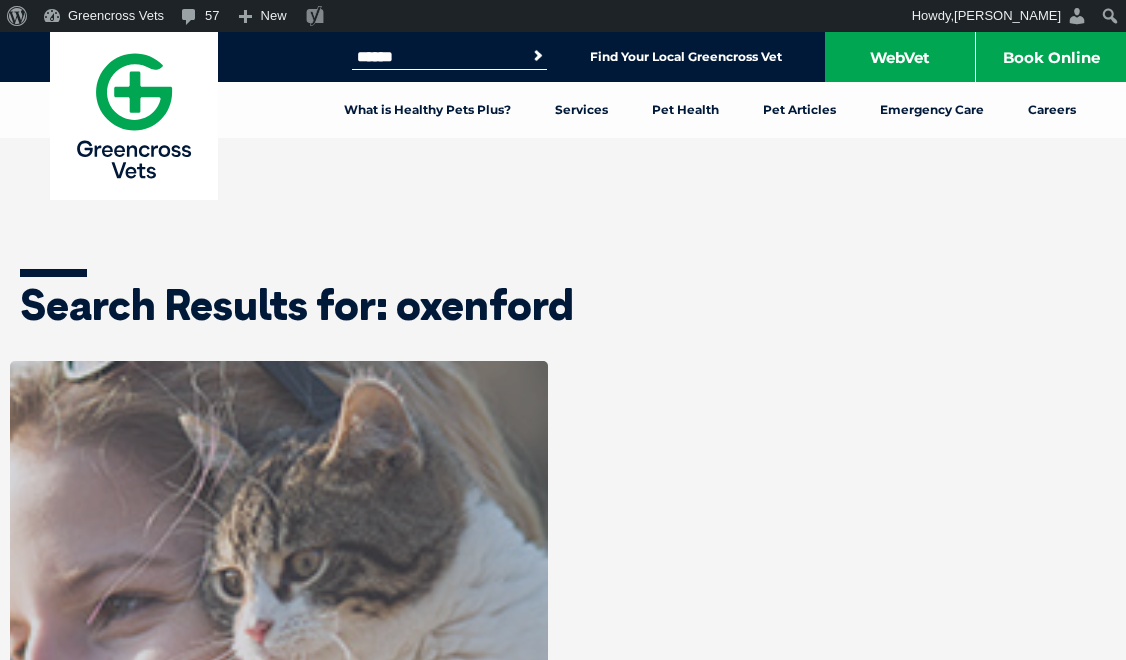 scroll, scrollTop: 0, scrollLeft: 0, axis: both 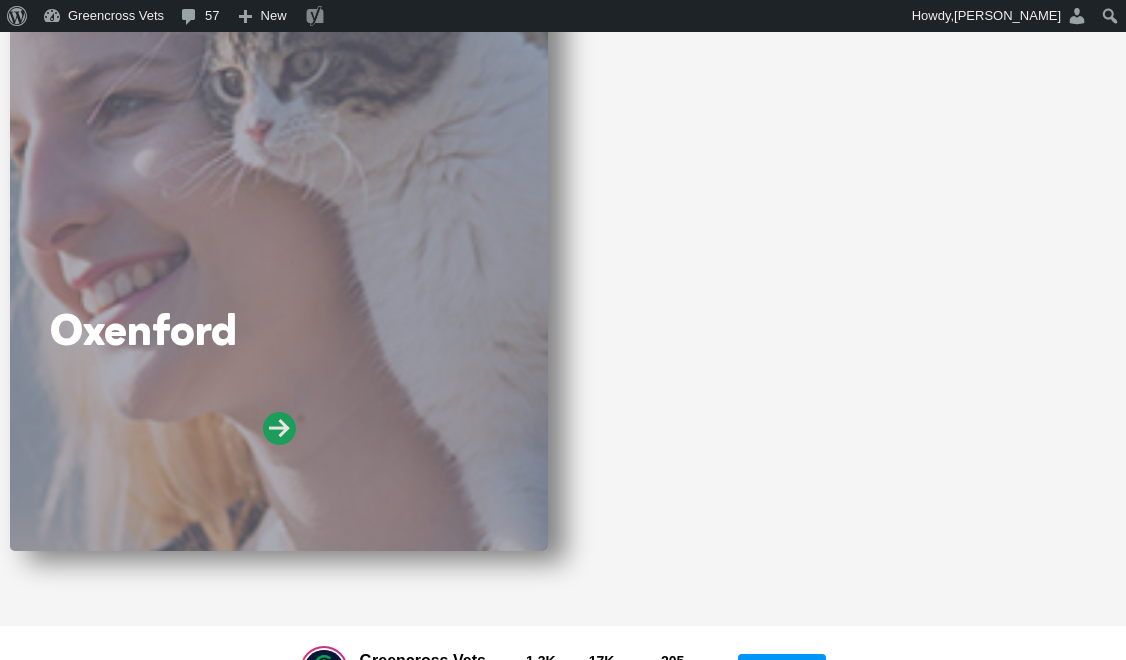 click at bounding box center (279, 428) 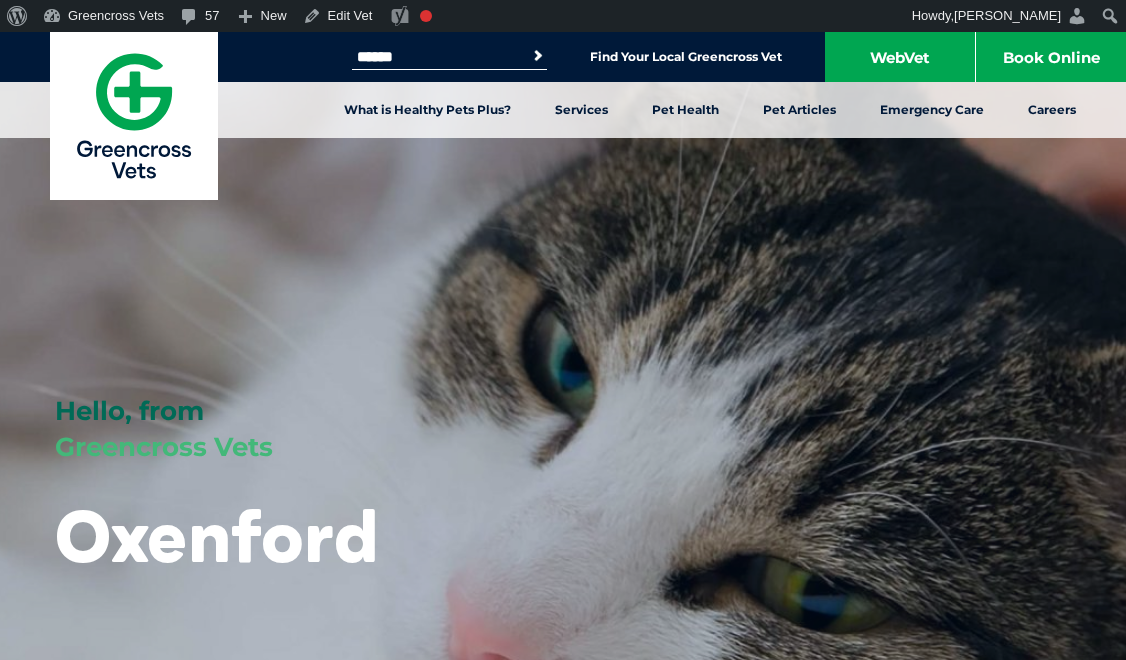 scroll, scrollTop: 72, scrollLeft: 0, axis: vertical 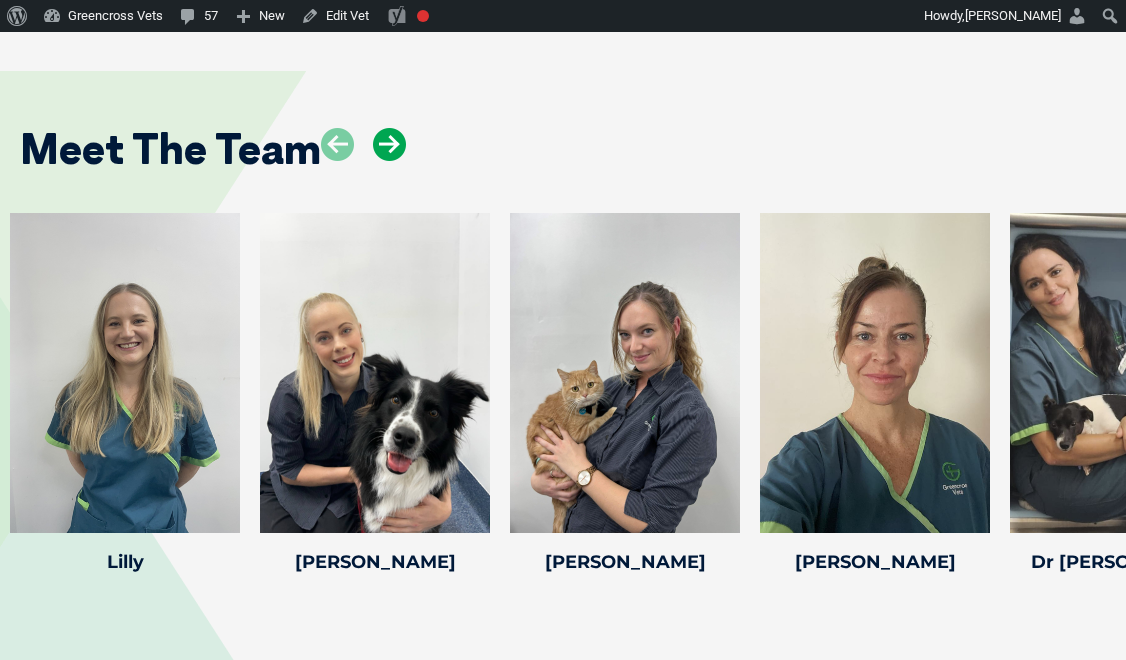 click at bounding box center (389, 144) 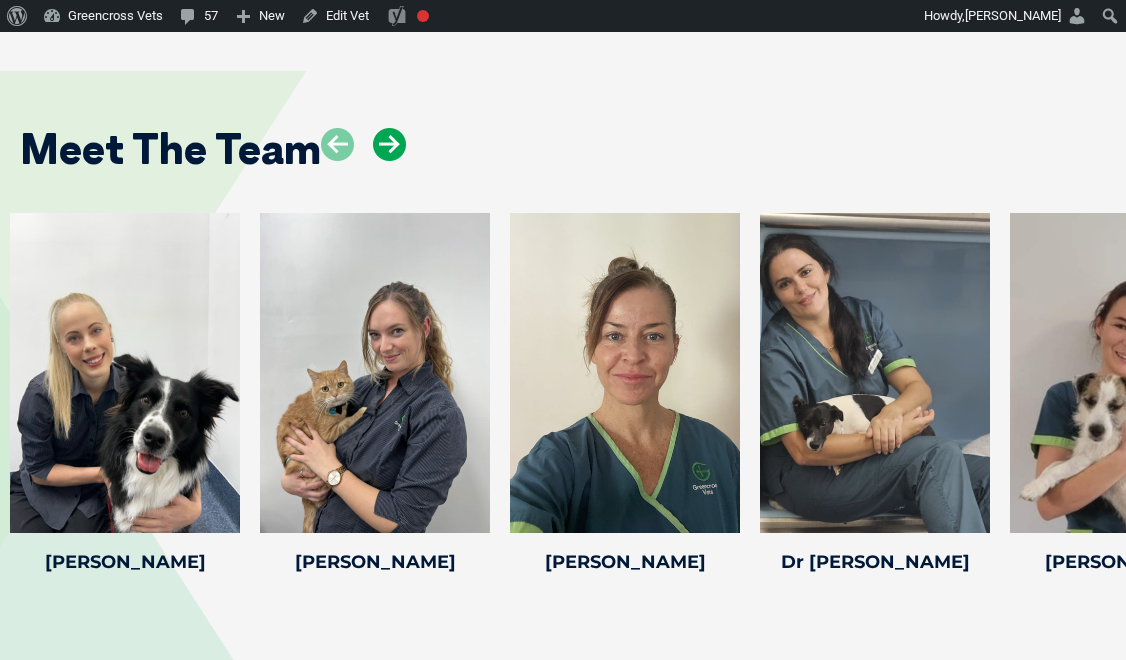 click at bounding box center [389, 144] 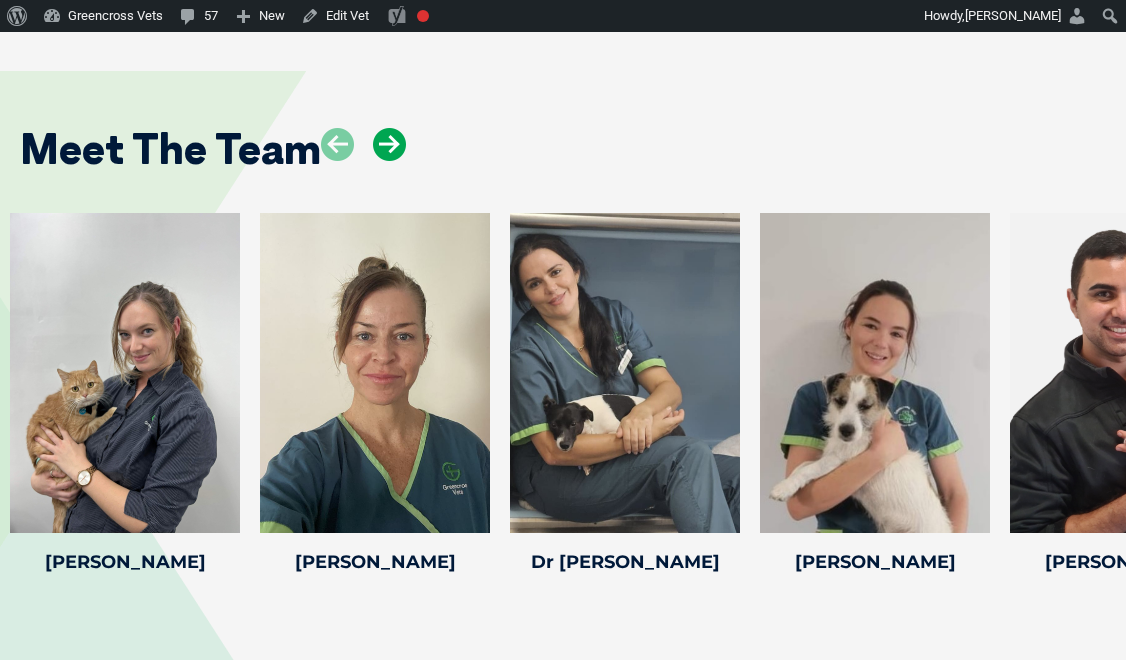 click at bounding box center [389, 144] 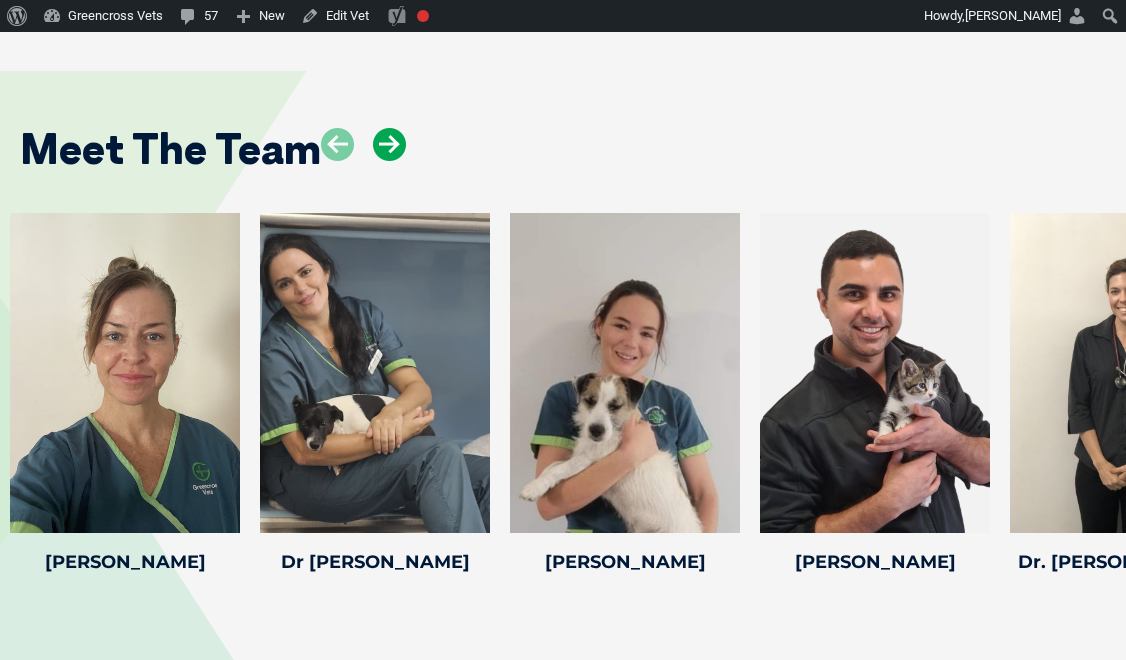 click at bounding box center [389, 144] 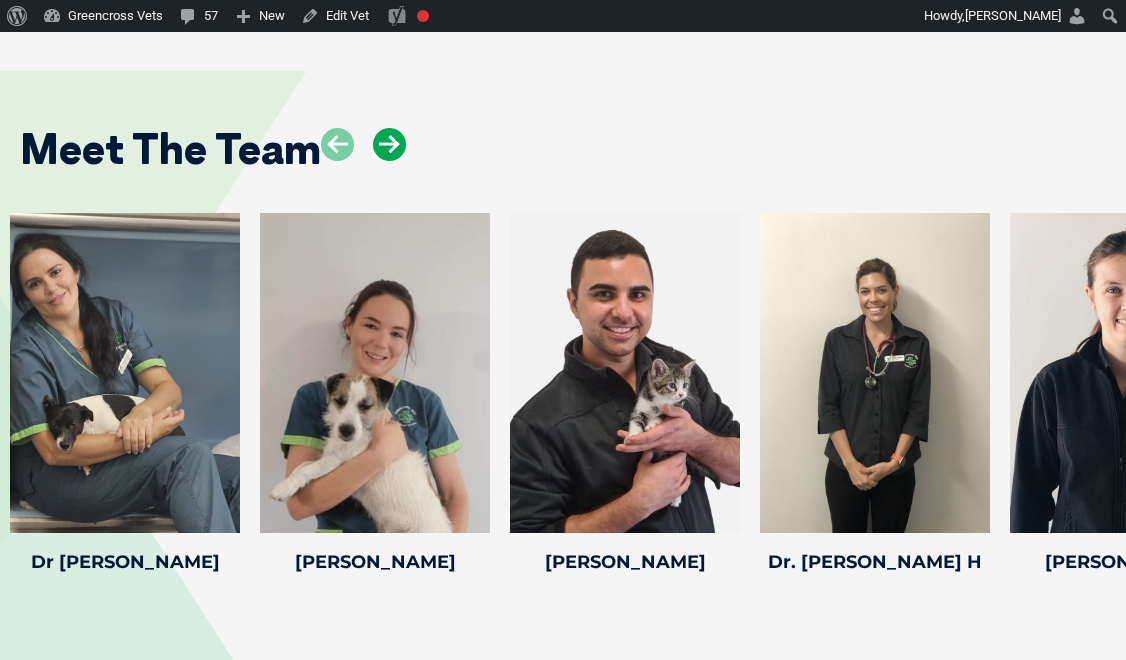 click at bounding box center (389, 144) 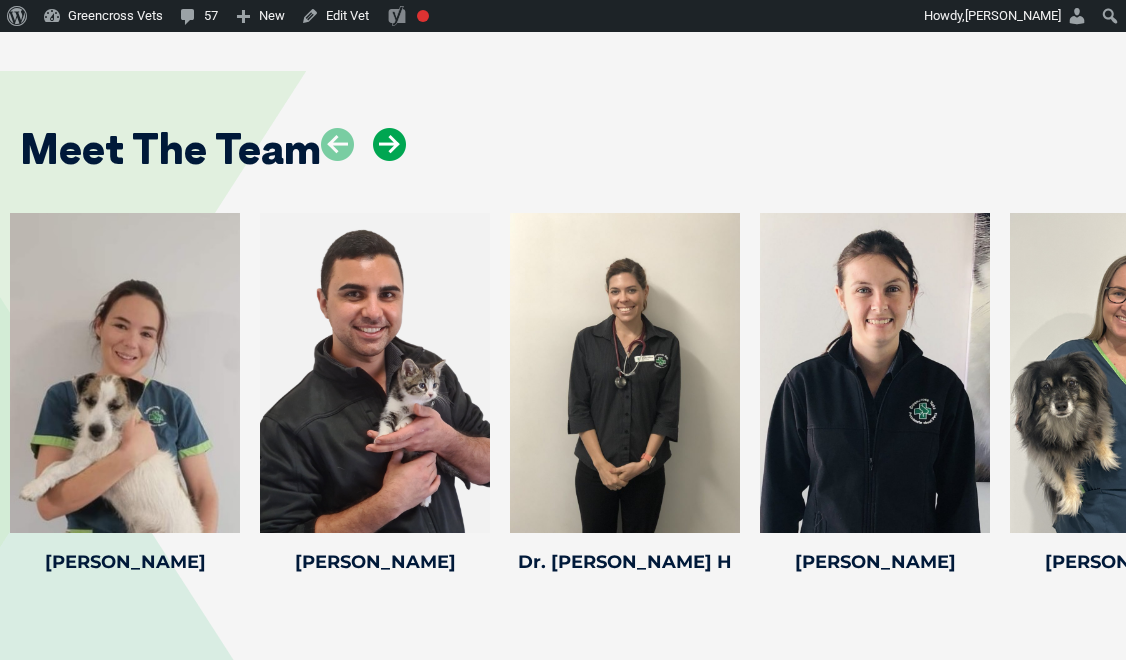 click at bounding box center [389, 144] 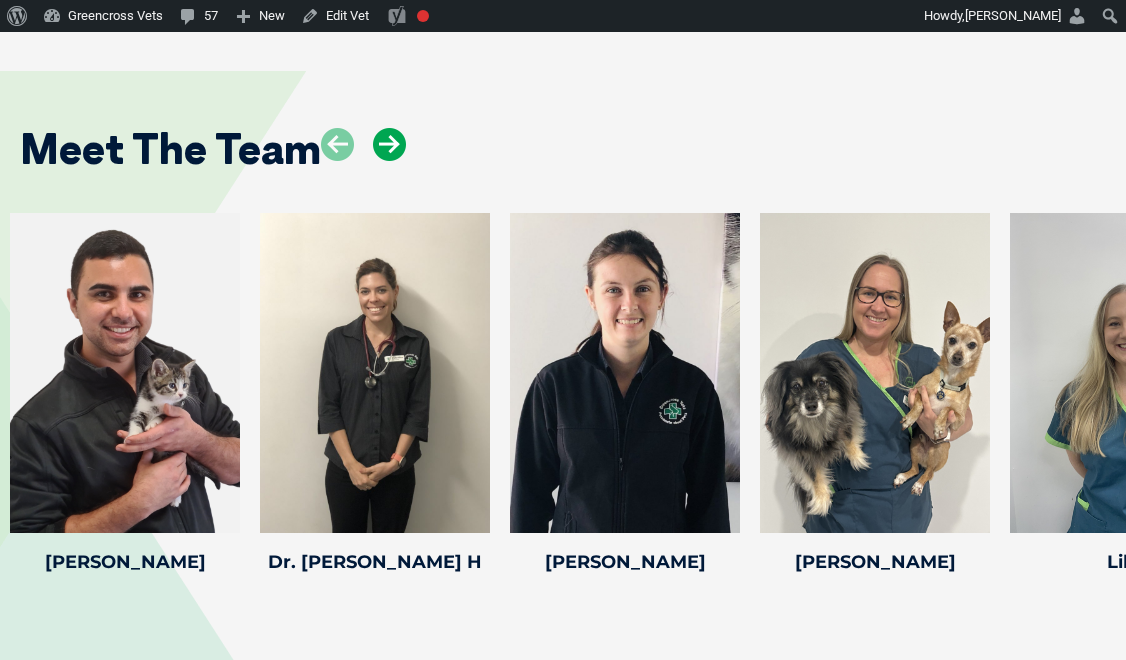 click at bounding box center (389, 144) 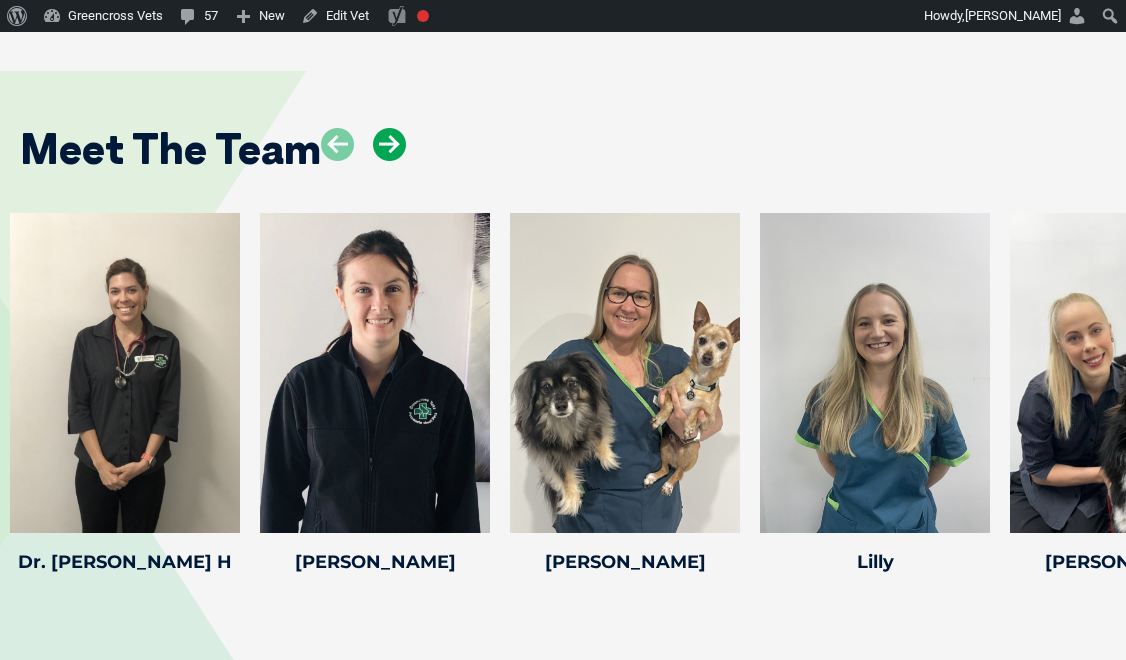 click at bounding box center [389, 144] 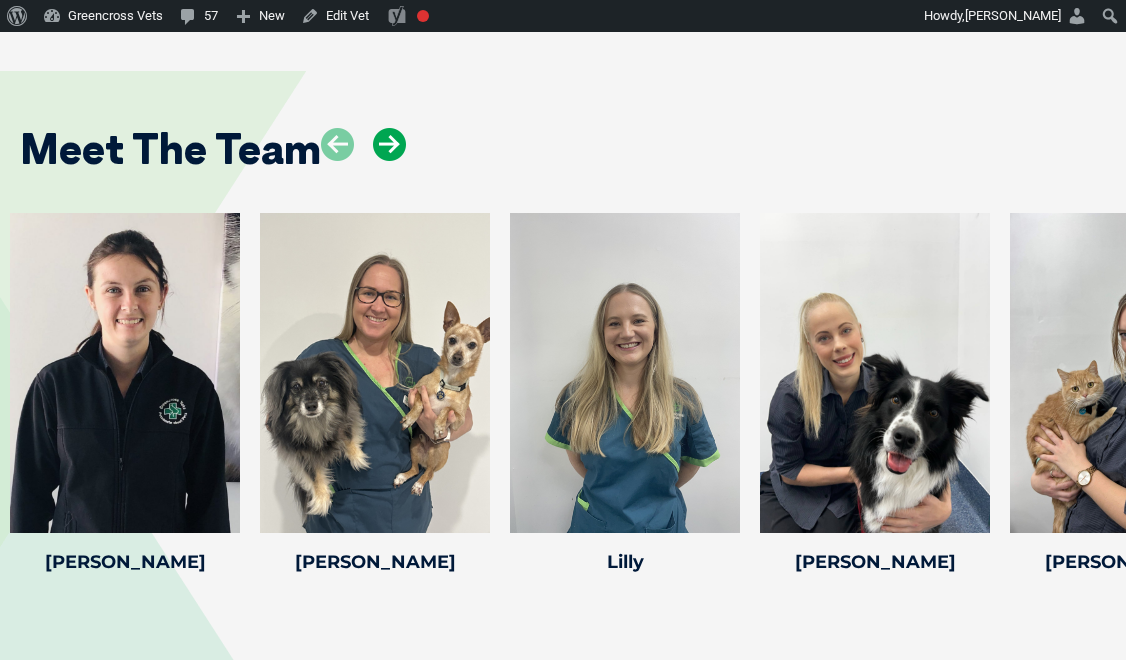 click at bounding box center (389, 144) 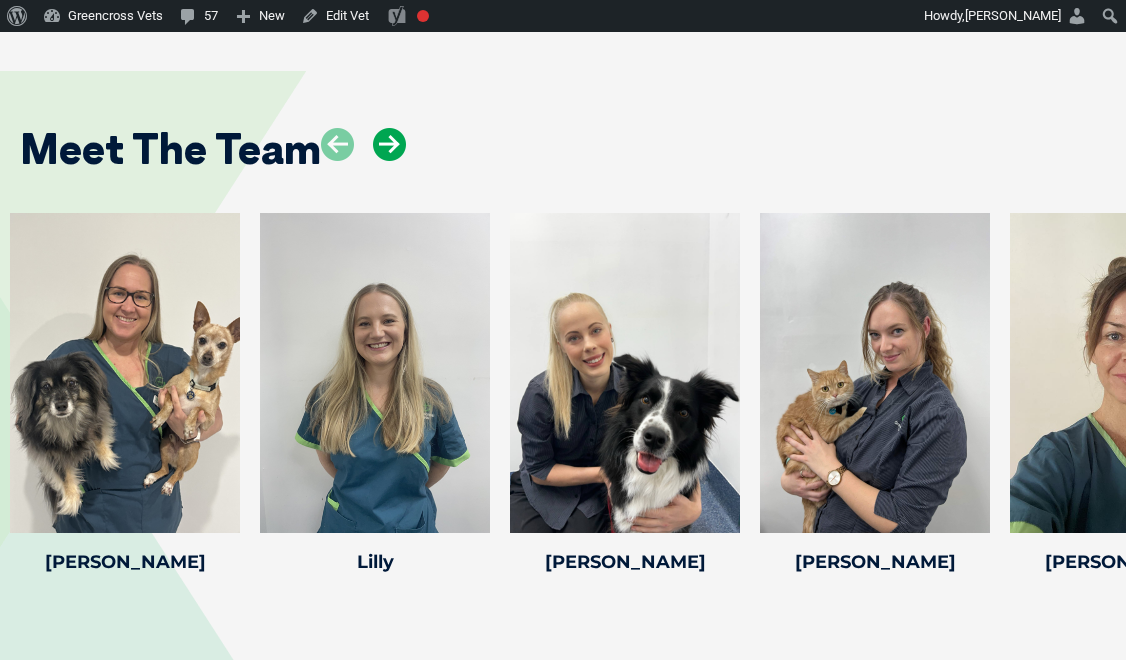 click at bounding box center (389, 144) 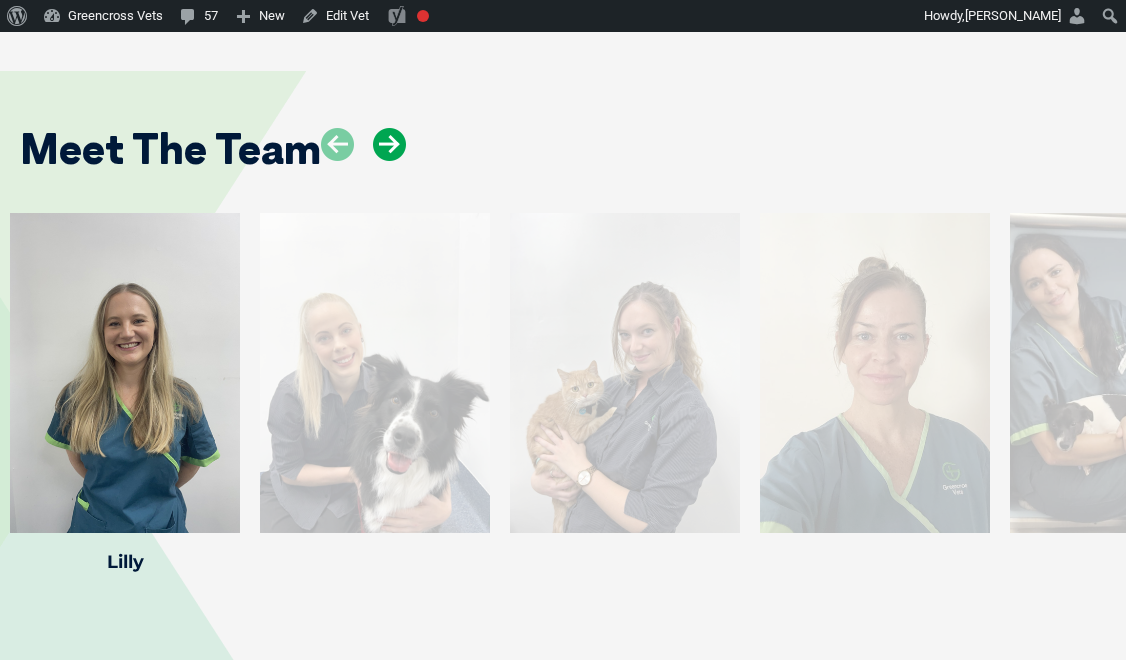 click at bounding box center [389, 144] 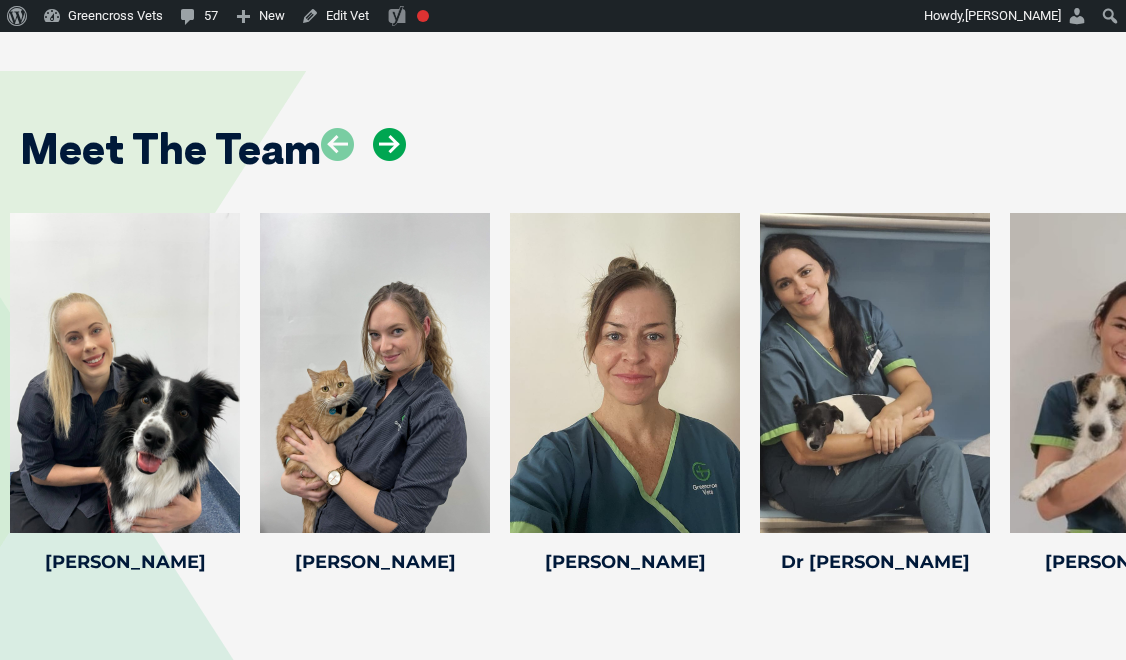 click at bounding box center [389, 144] 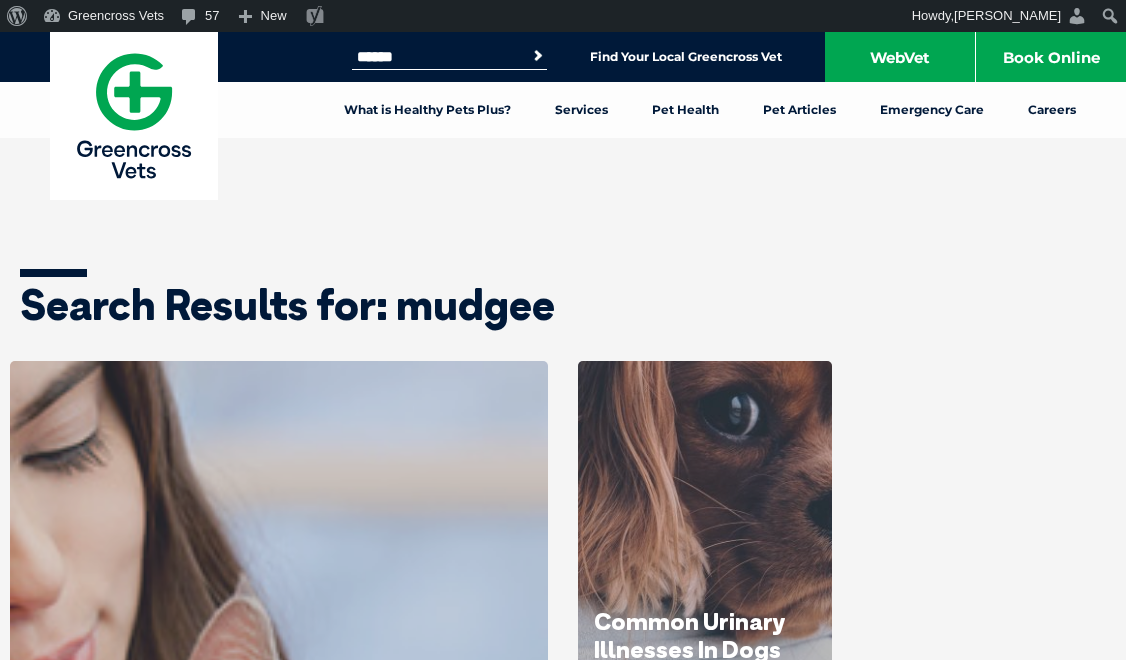 scroll, scrollTop: 0, scrollLeft: 0, axis: both 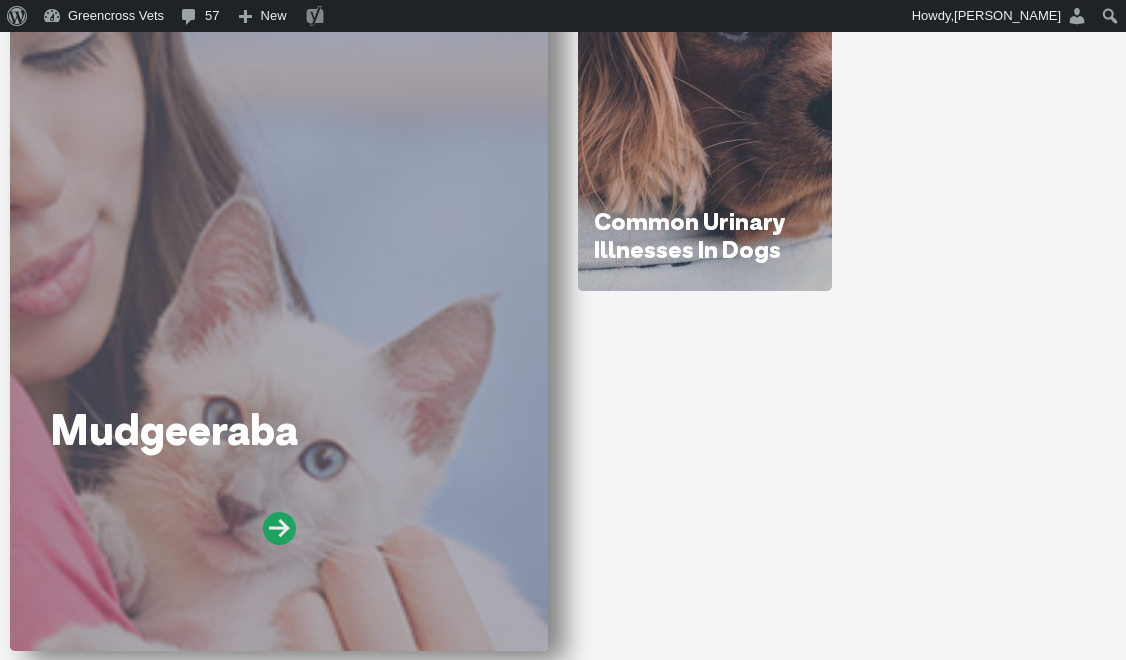 click at bounding box center (279, 528) 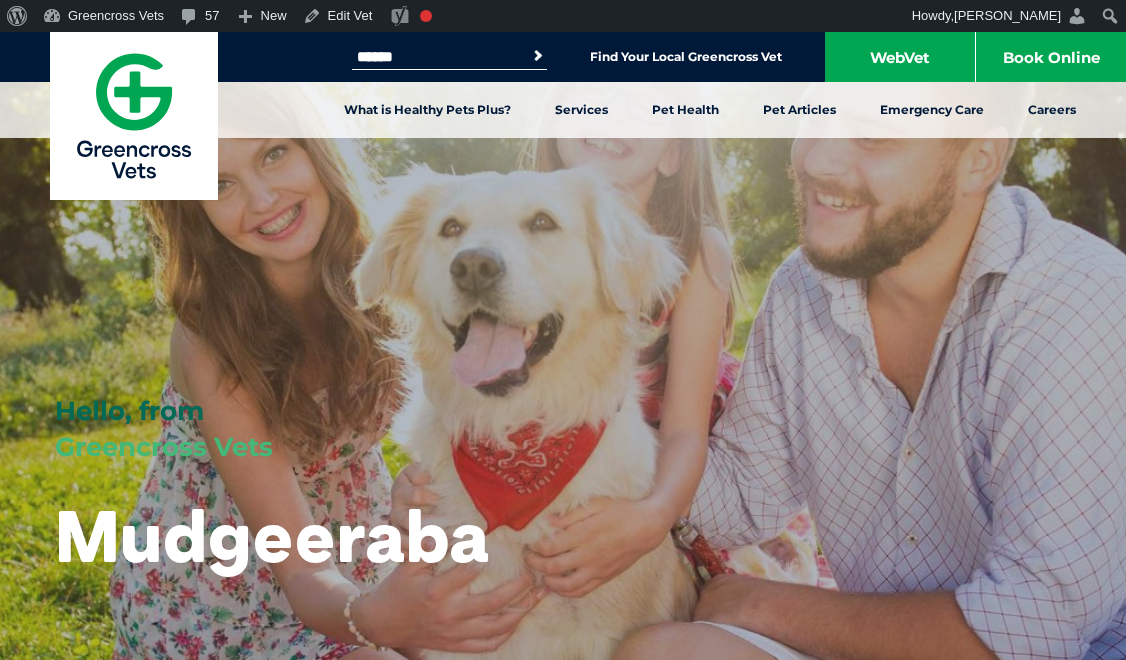 scroll, scrollTop: 0, scrollLeft: 0, axis: both 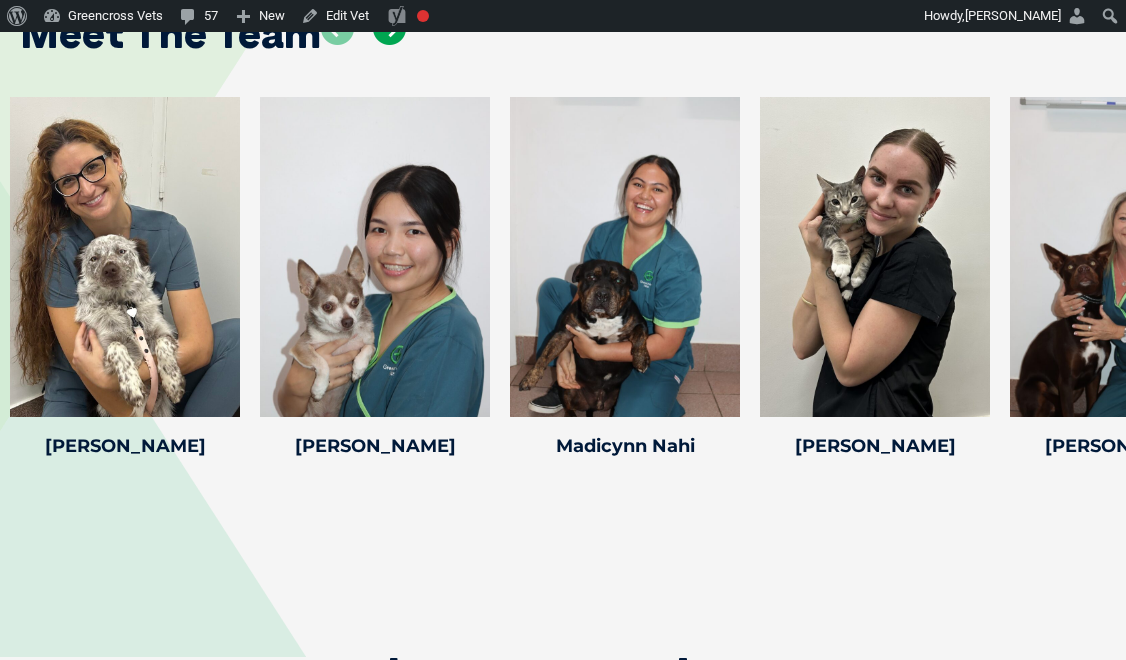 click at bounding box center [389, 28] 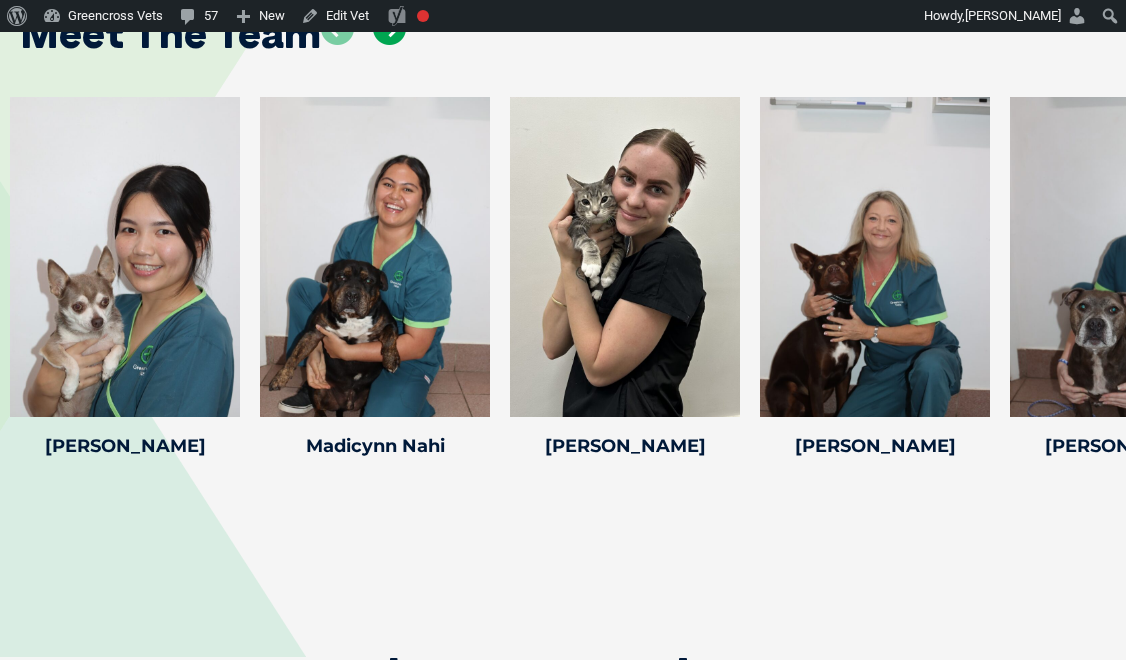 click at bounding box center [389, 28] 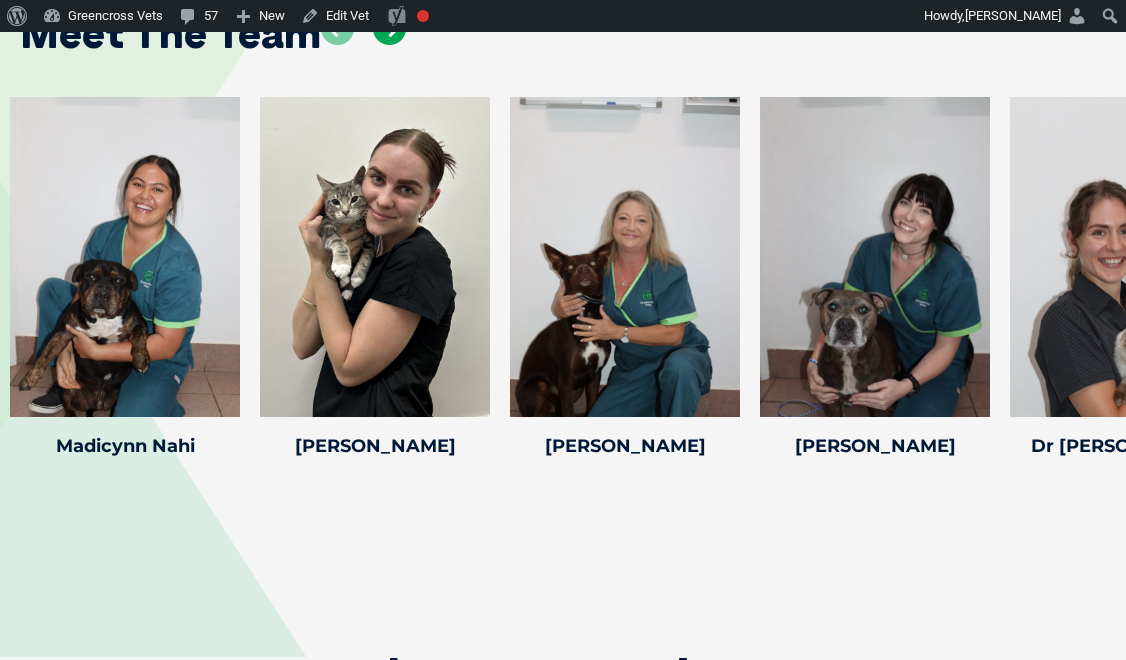 click at bounding box center [389, 28] 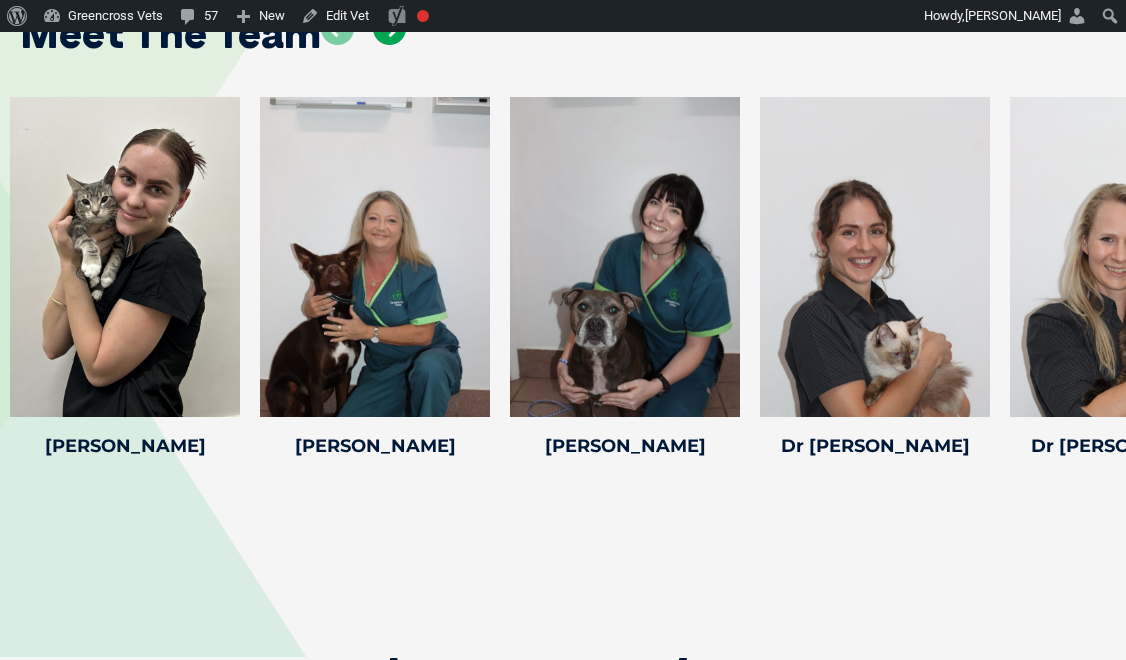 click at bounding box center (389, 28) 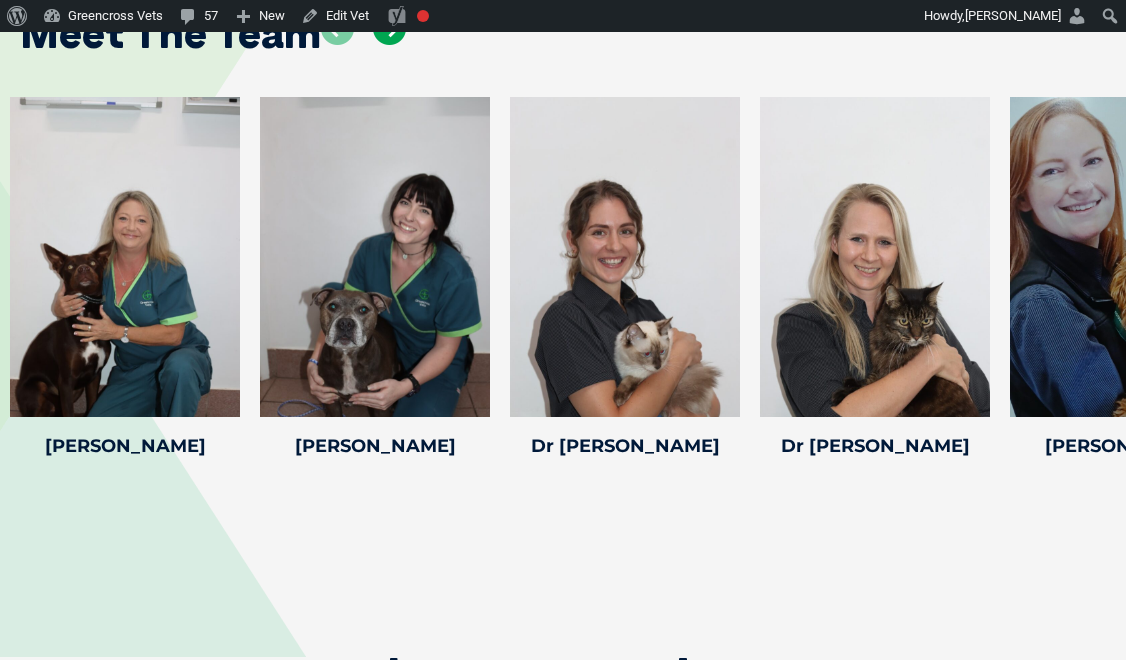 click at bounding box center [389, 28] 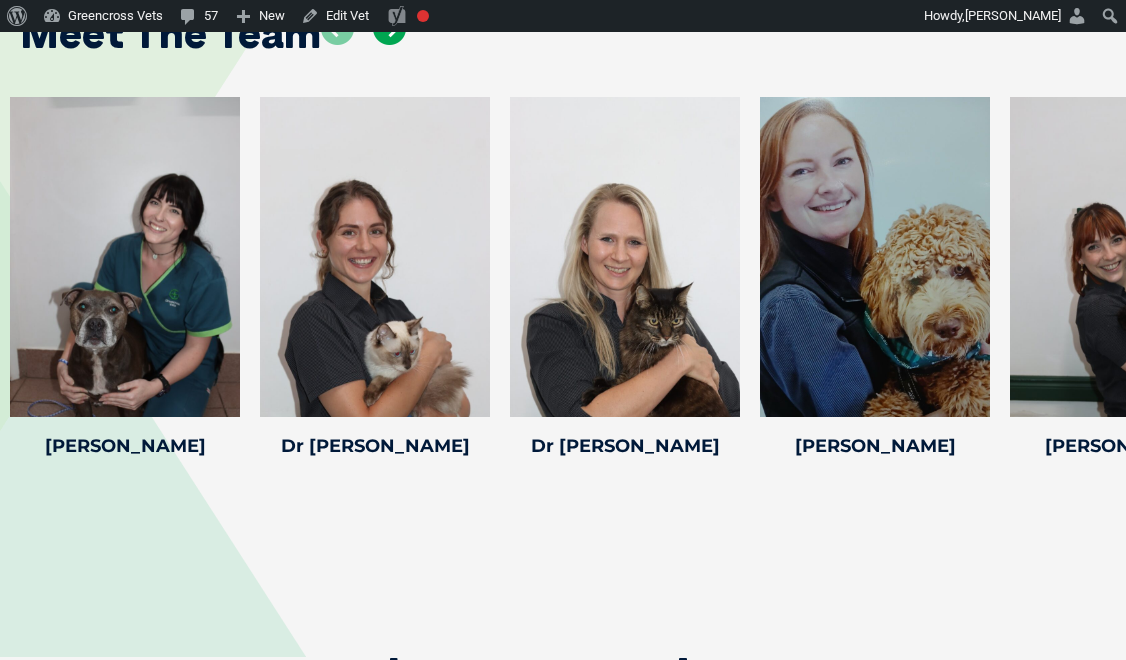 click at bounding box center (389, 28) 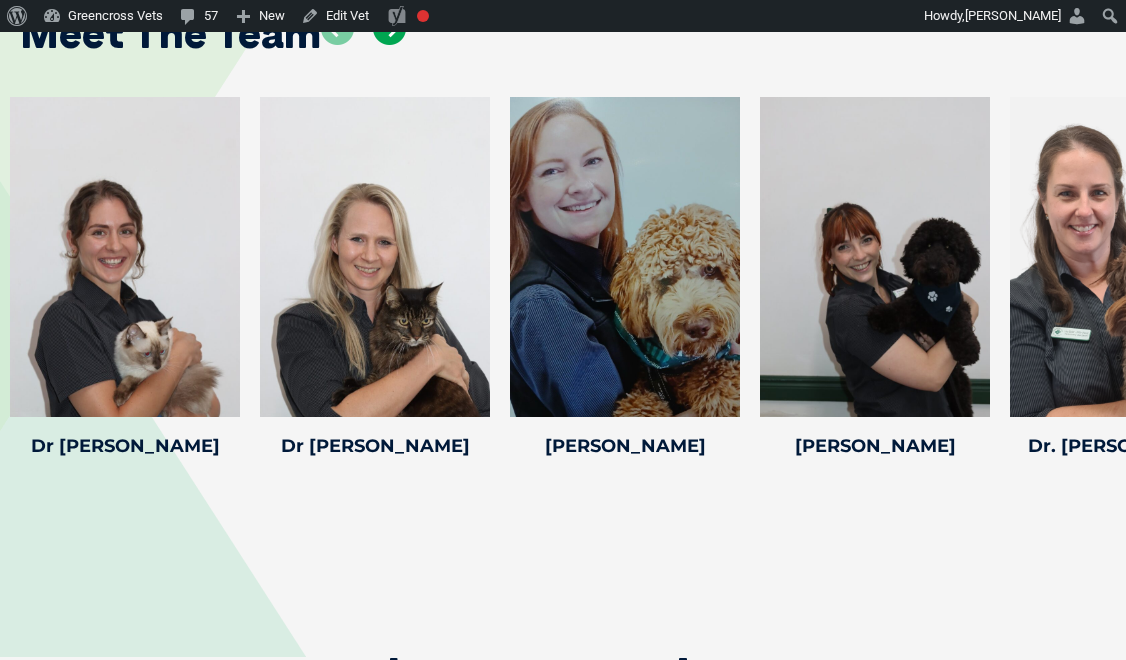 click at bounding box center [389, 28] 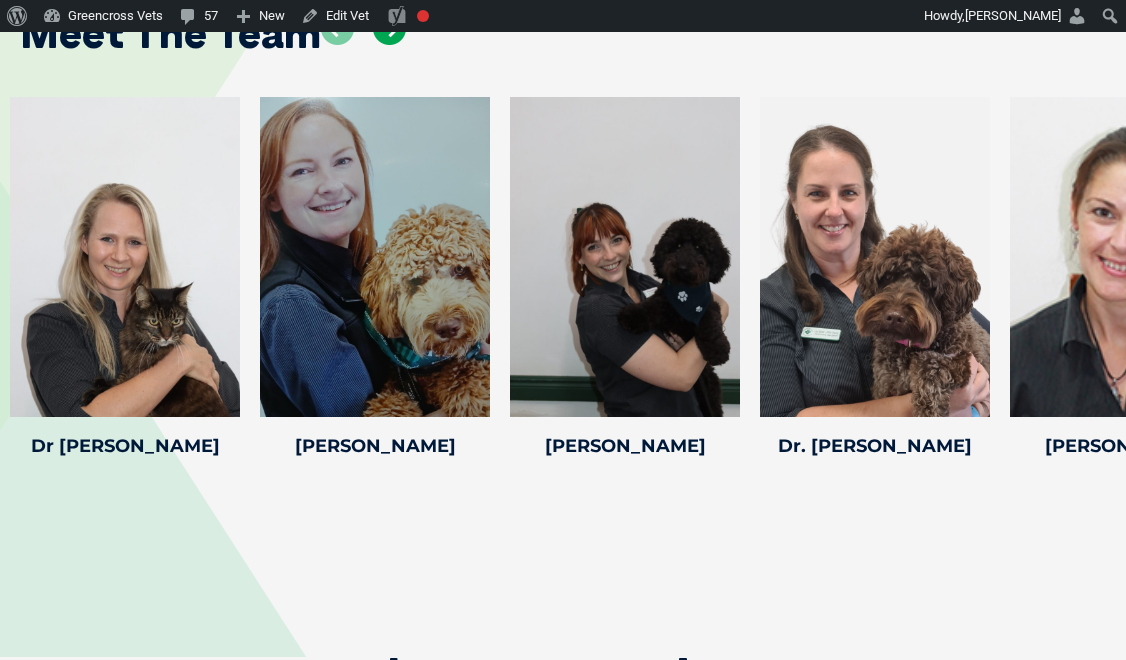 click at bounding box center (389, 28) 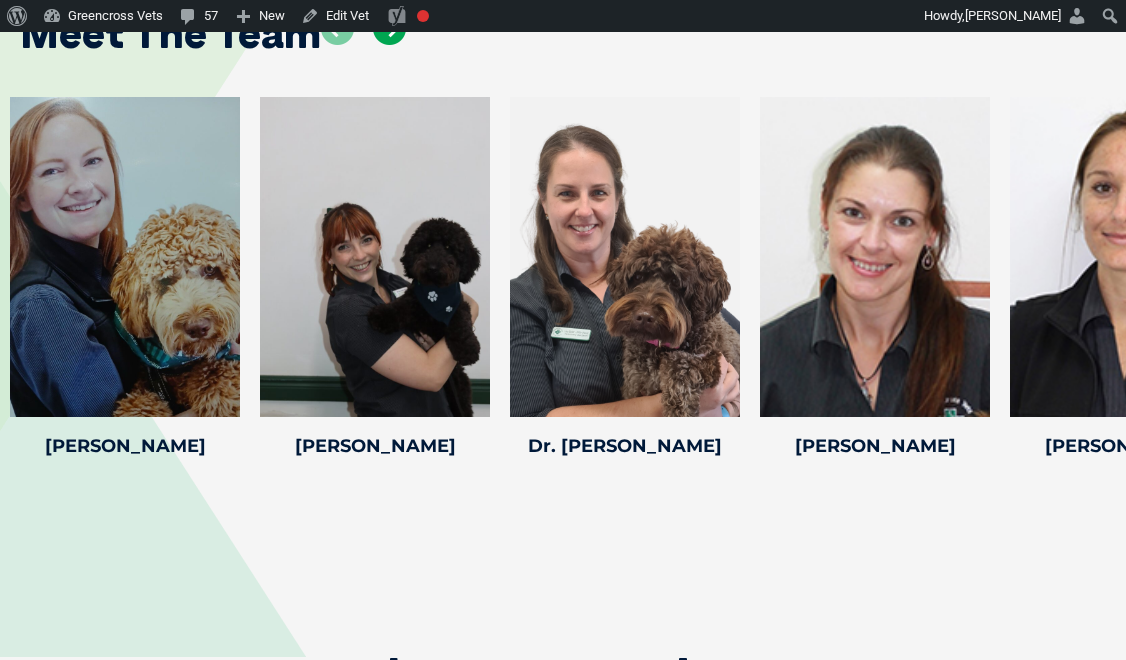 click at bounding box center (389, 28) 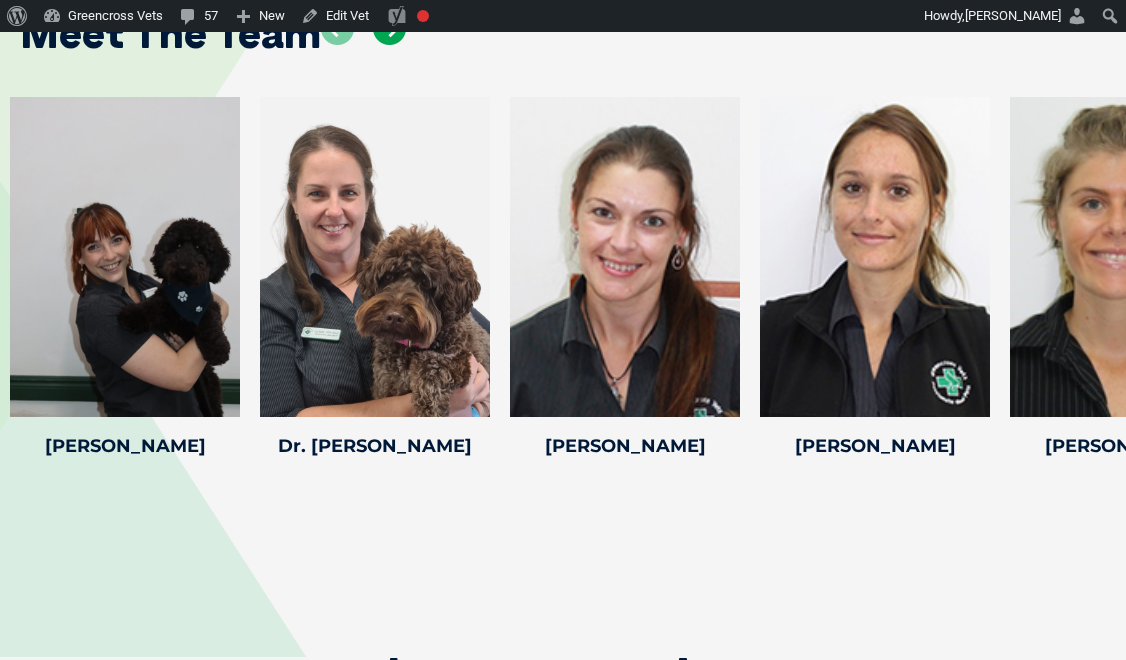 click at bounding box center [389, 28] 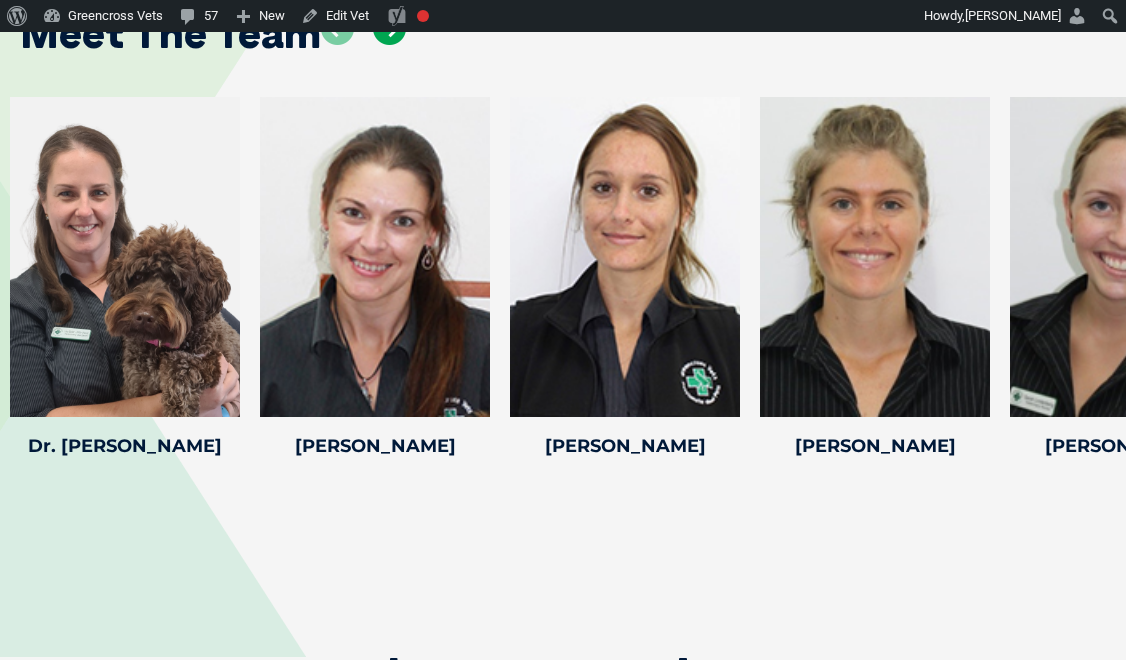 click at bounding box center (389, 28) 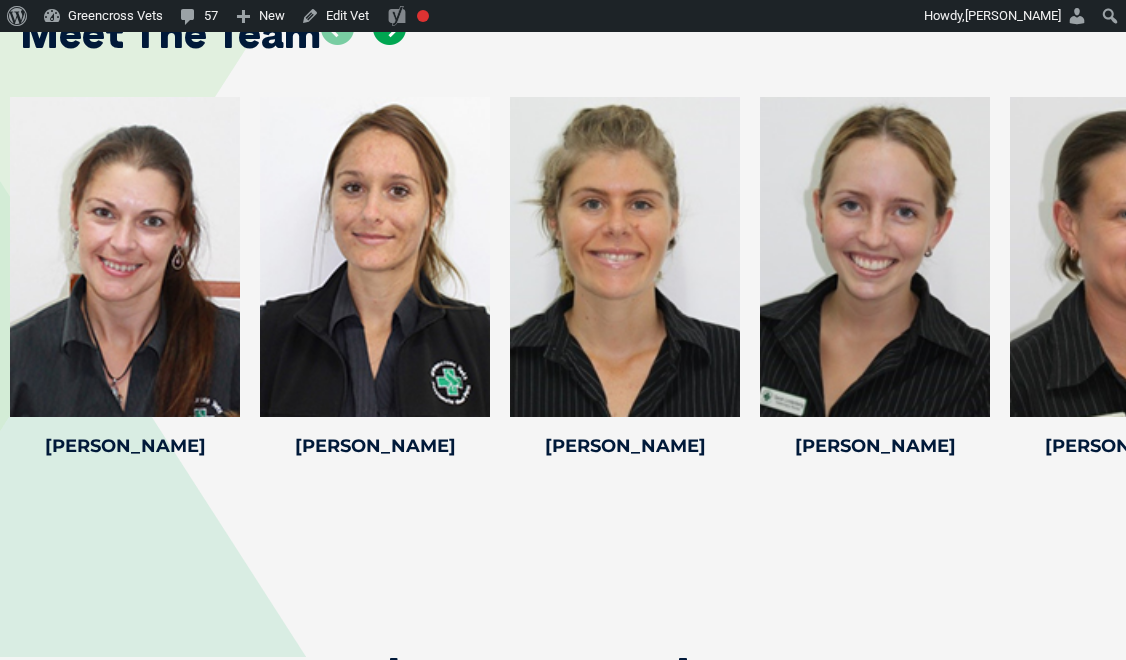click at bounding box center (389, 28) 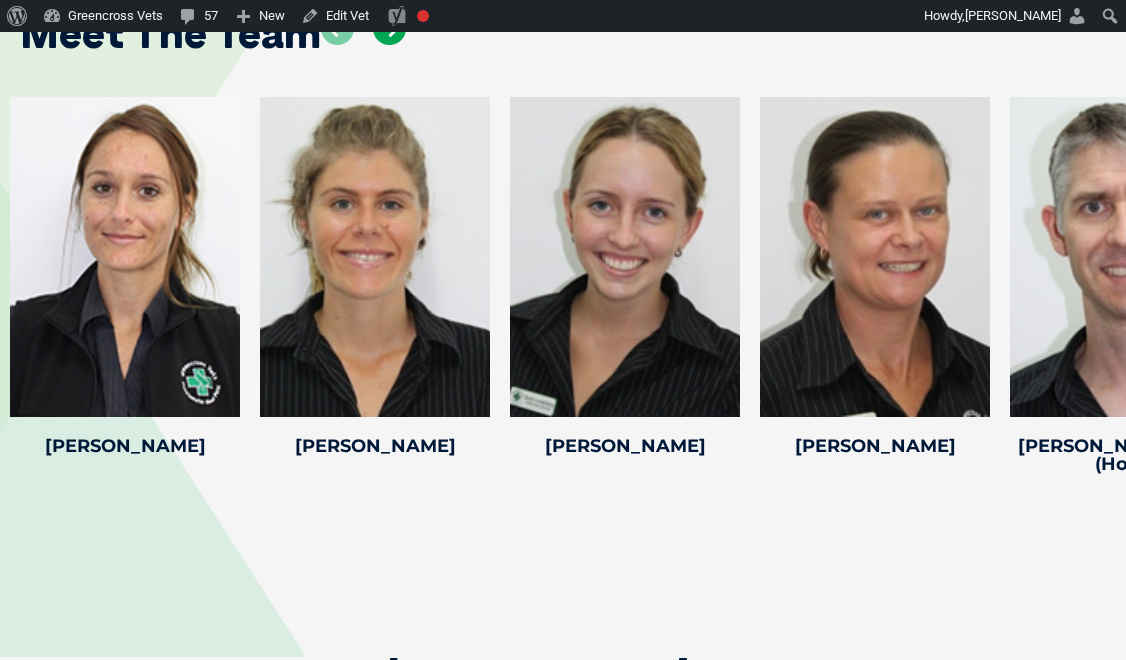 click at bounding box center [389, 28] 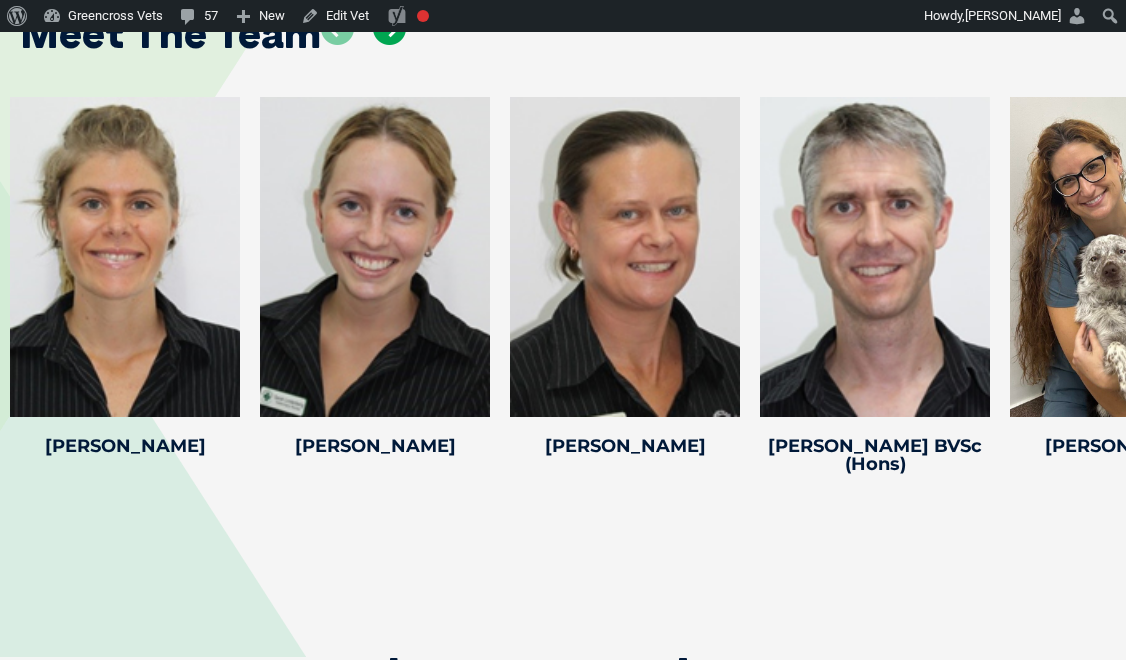 click at bounding box center [389, 28] 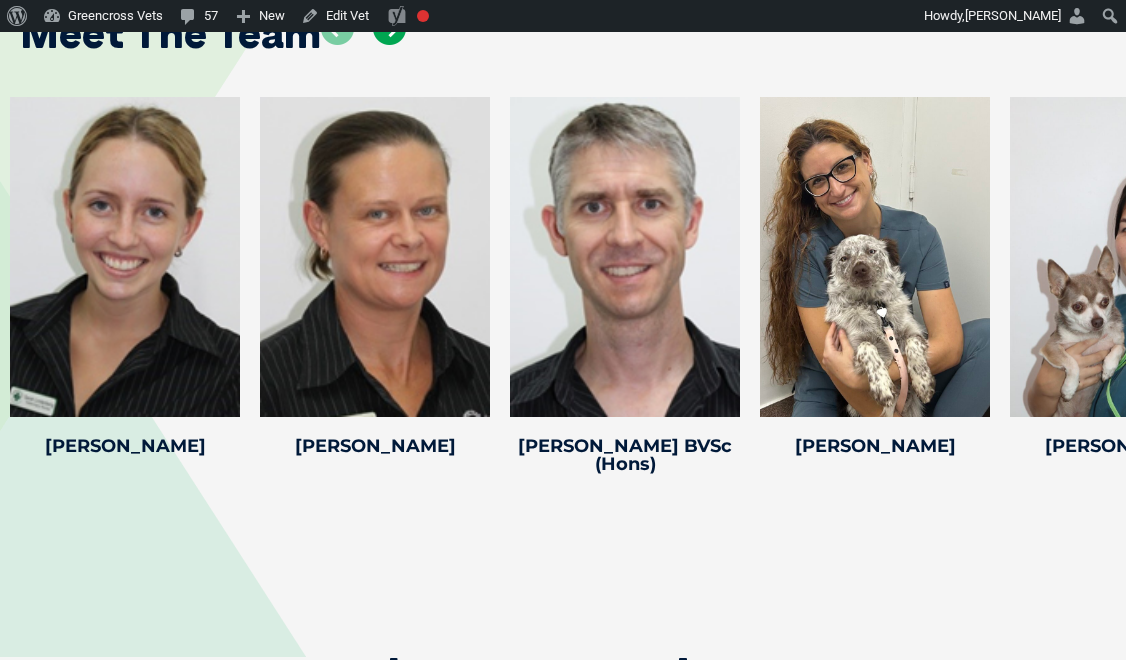 click at bounding box center [389, 28] 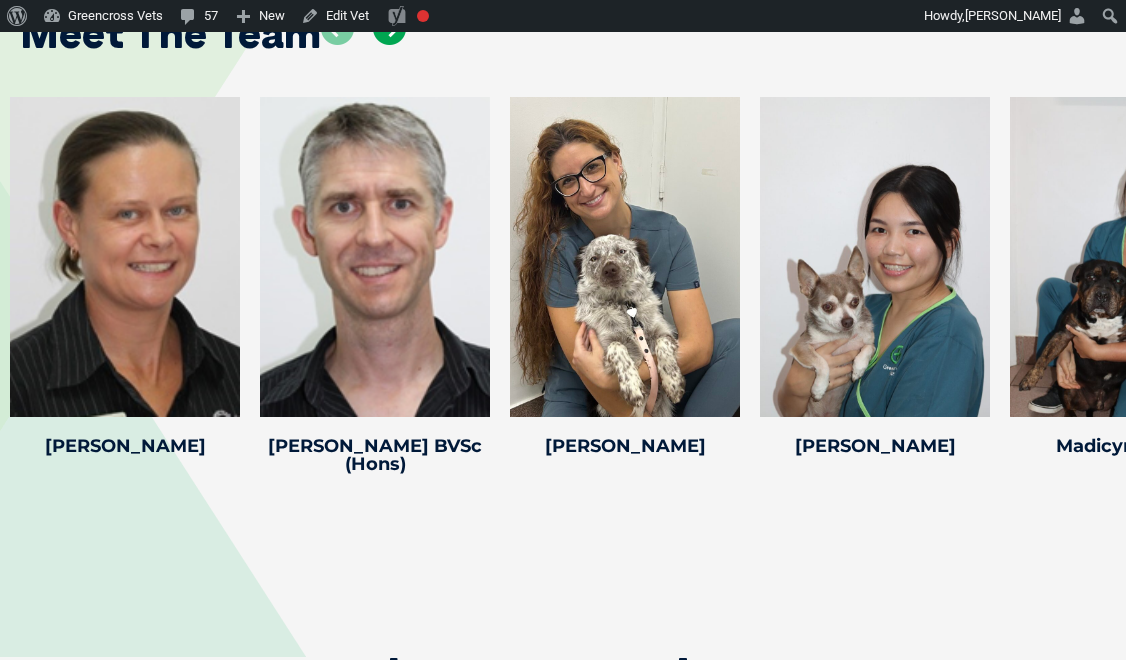 click at bounding box center (389, 28) 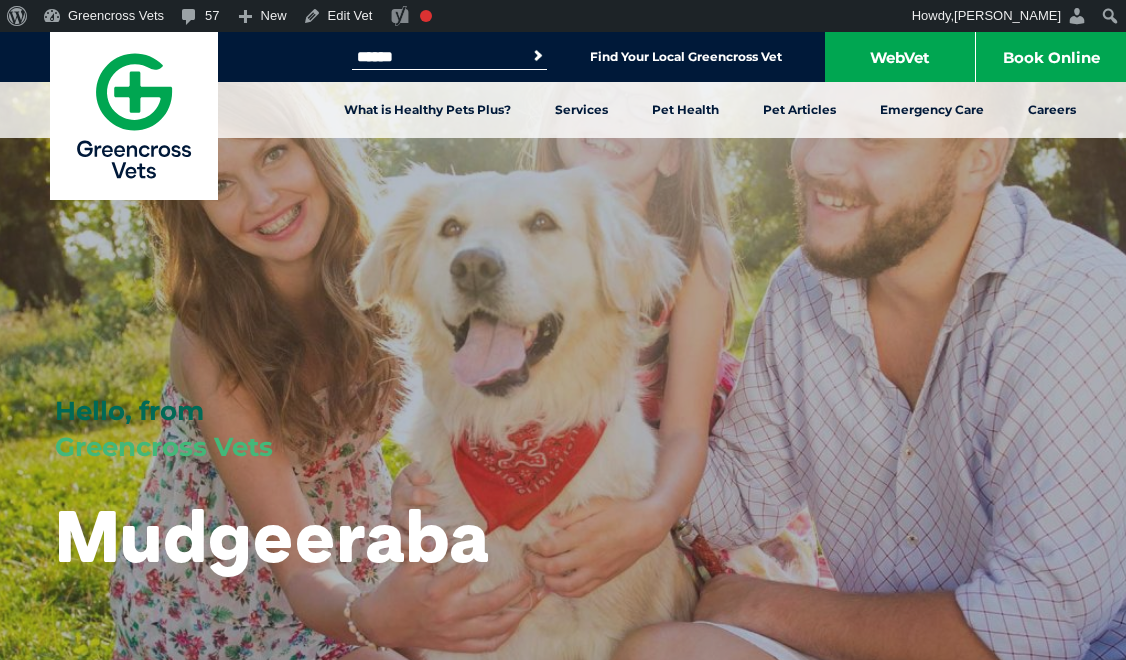 scroll, scrollTop: 2964, scrollLeft: 0, axis: vertical 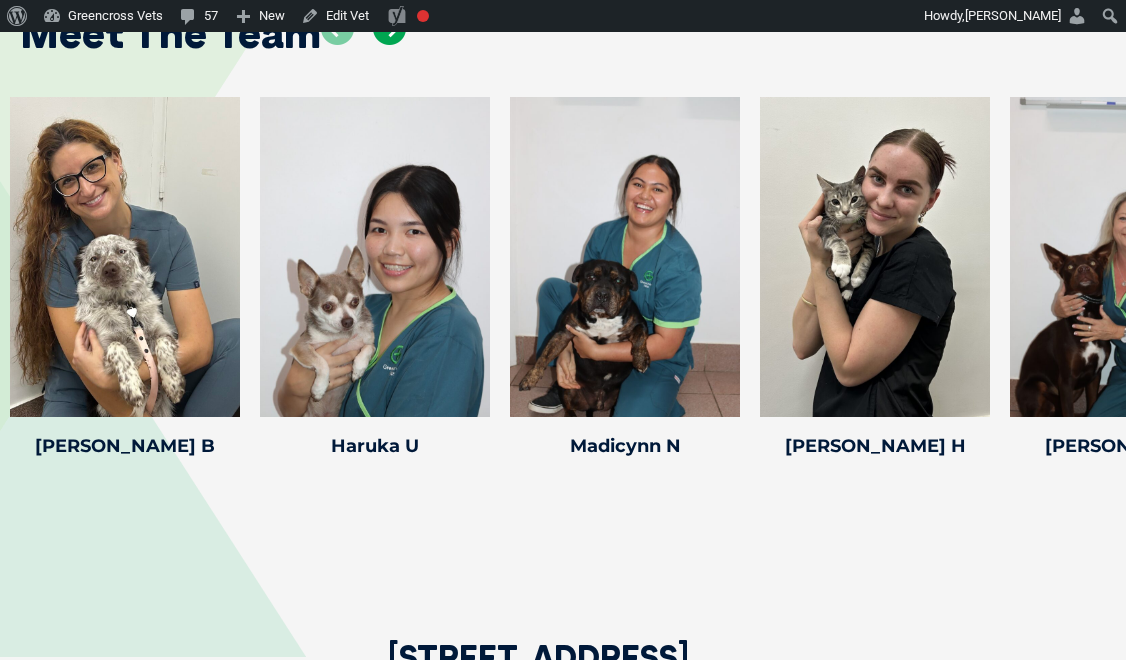 click at bounding box center [389, 28] 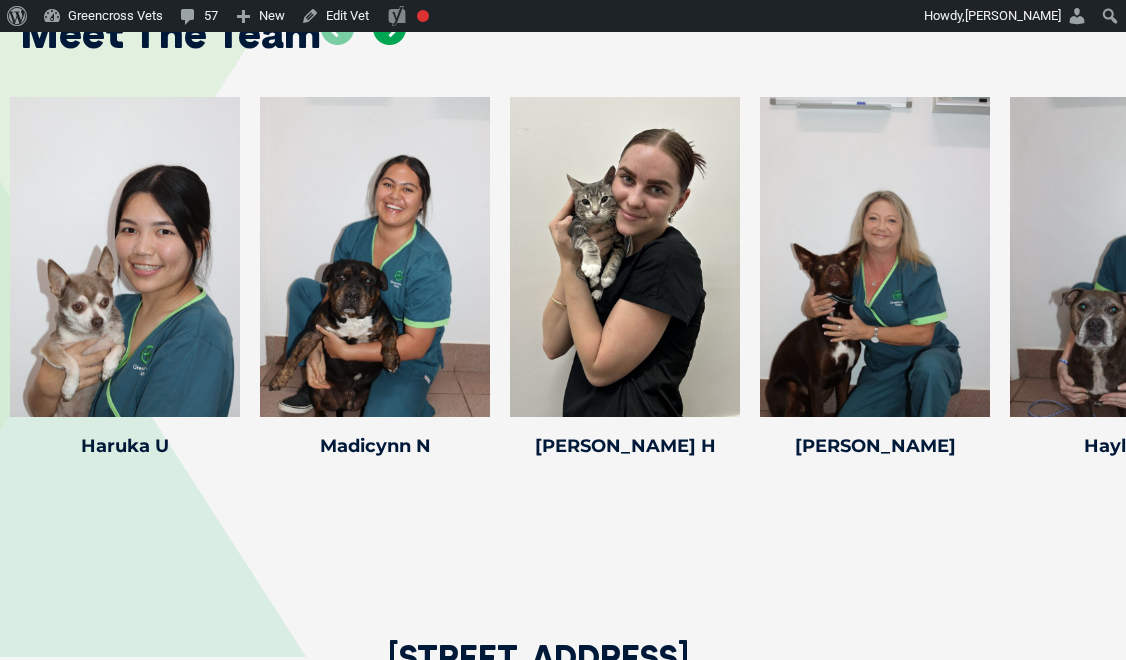 click at bounding box center [389, 28] 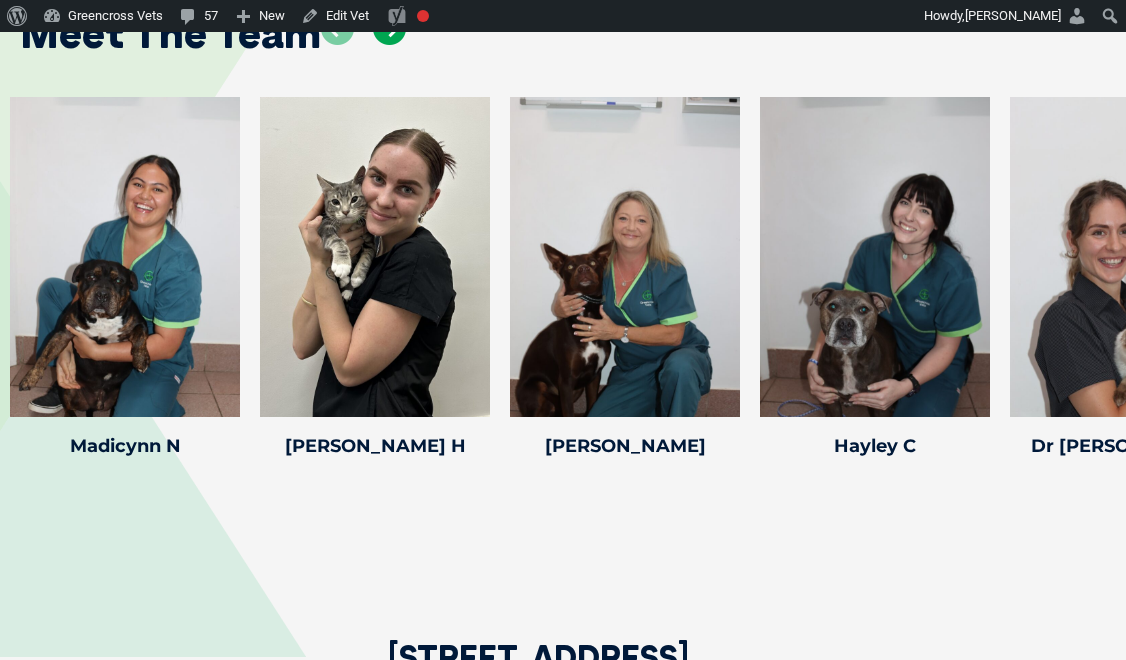 click at bounding box center [389, 28] 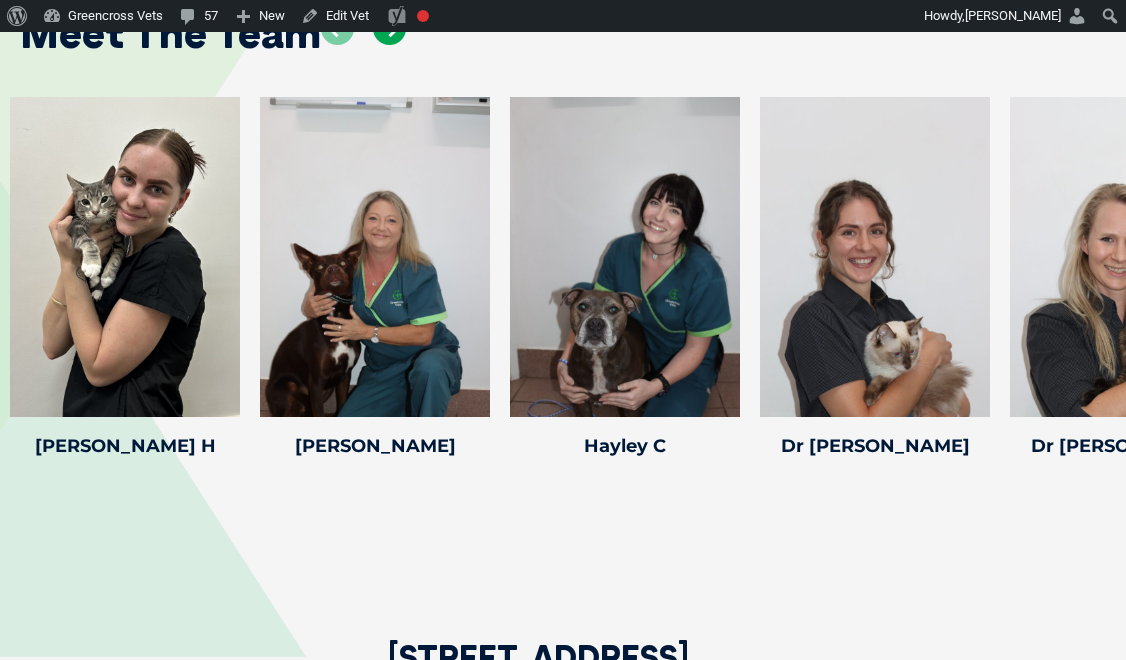 click at bounding box center (389, 28) 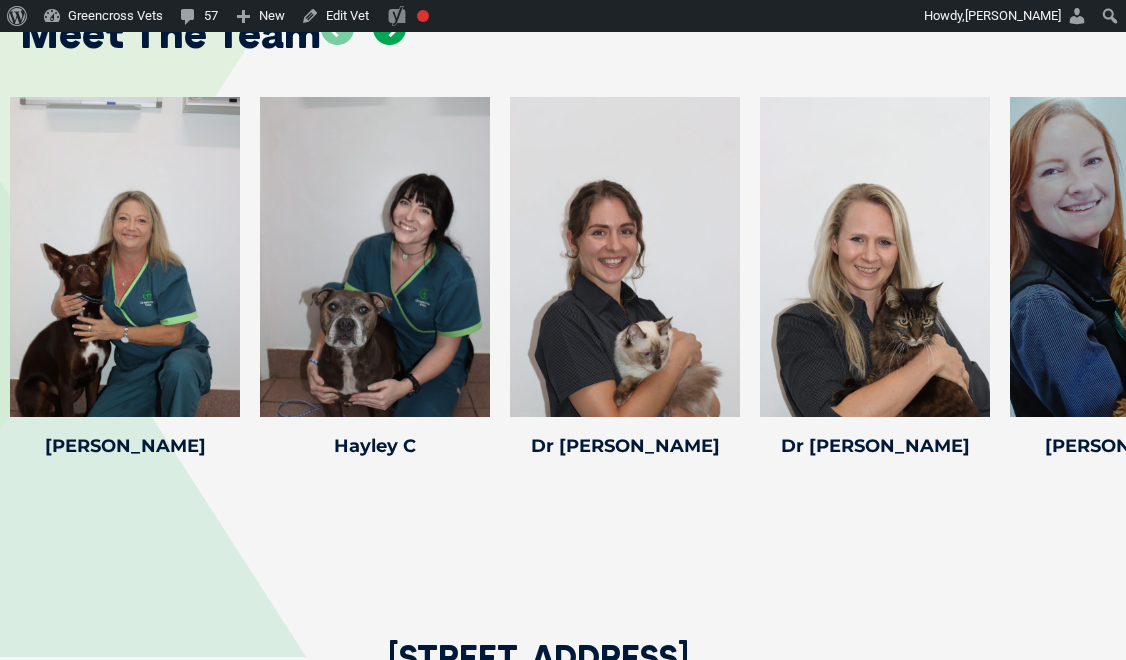 click at bounding box center (389, 28) 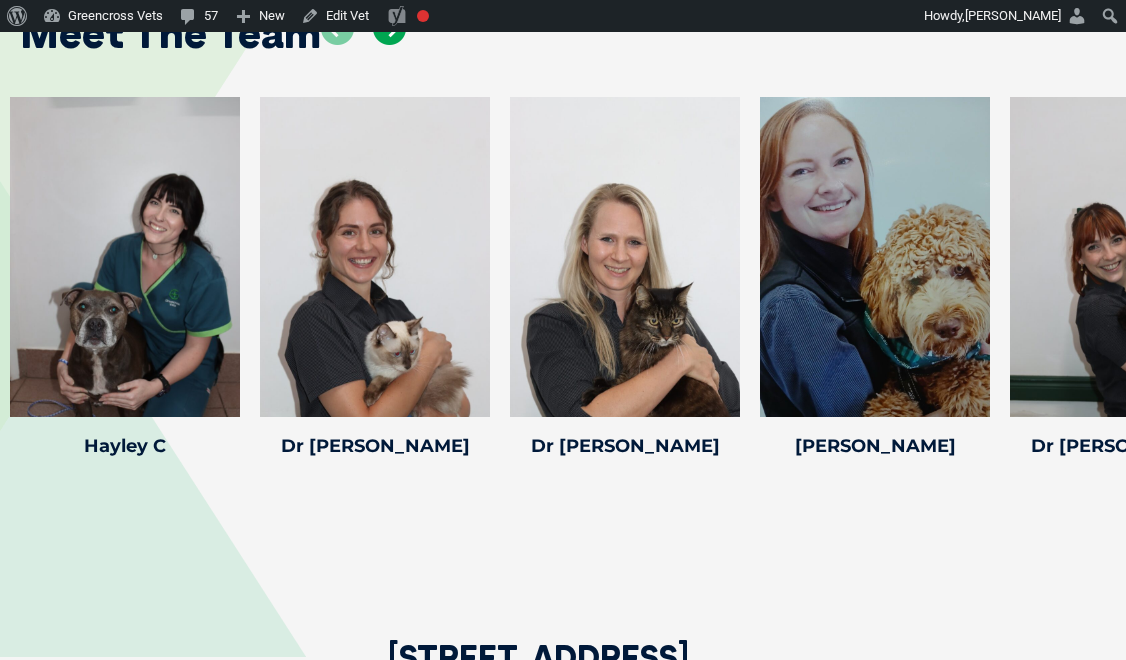 click at bounding box center [389, 28] 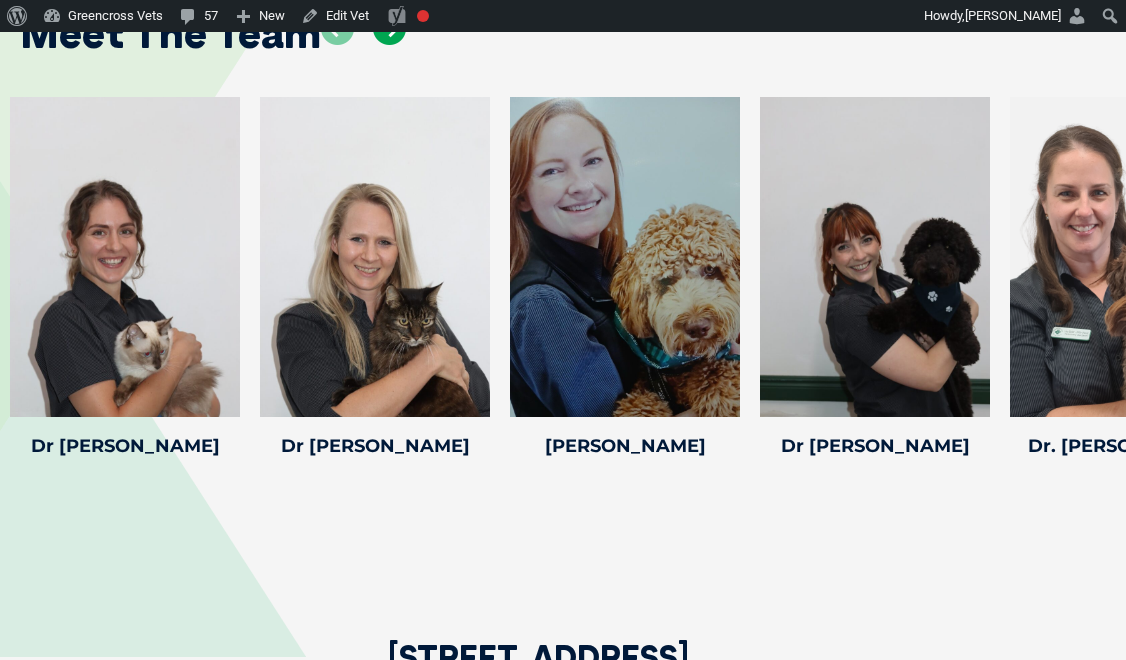 click at bounding box center [389, 28] 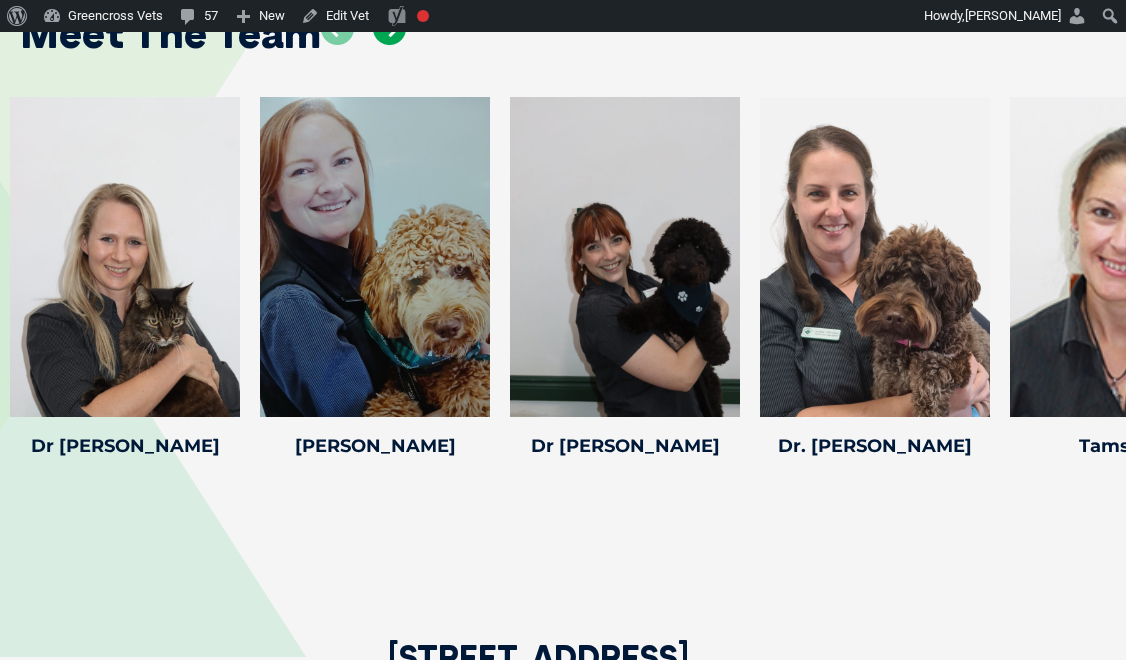 click at bounding box center [389, 28] 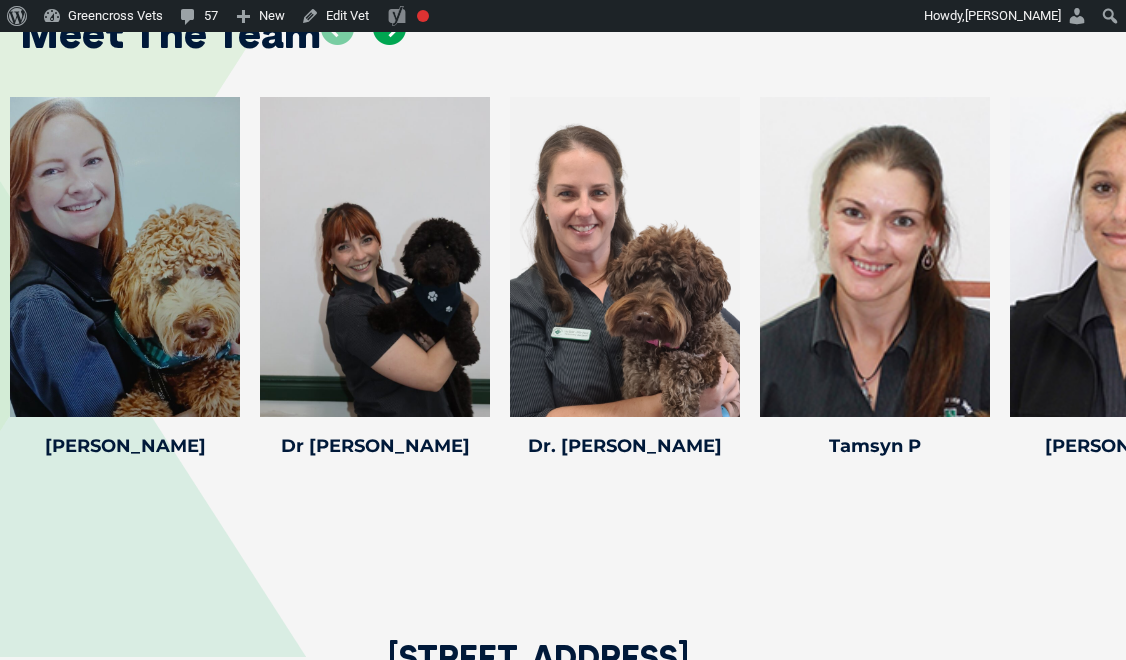 click at bounding box center (389, 28) 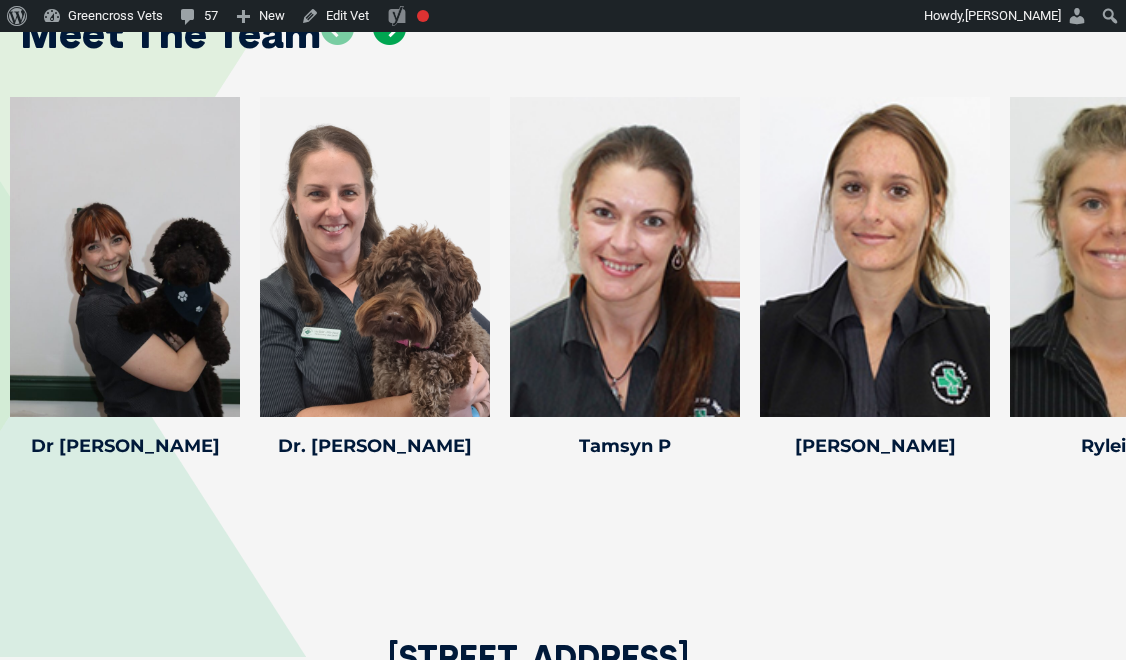 click at bounding box center (389, 28) 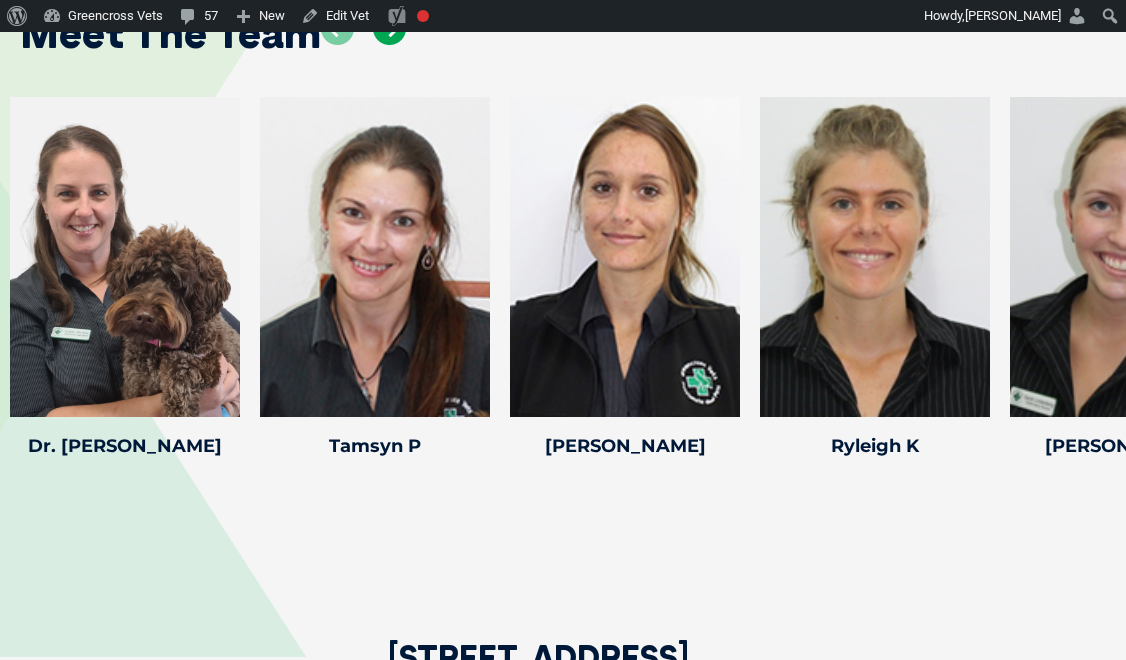 click at bounding box center (389, 28) 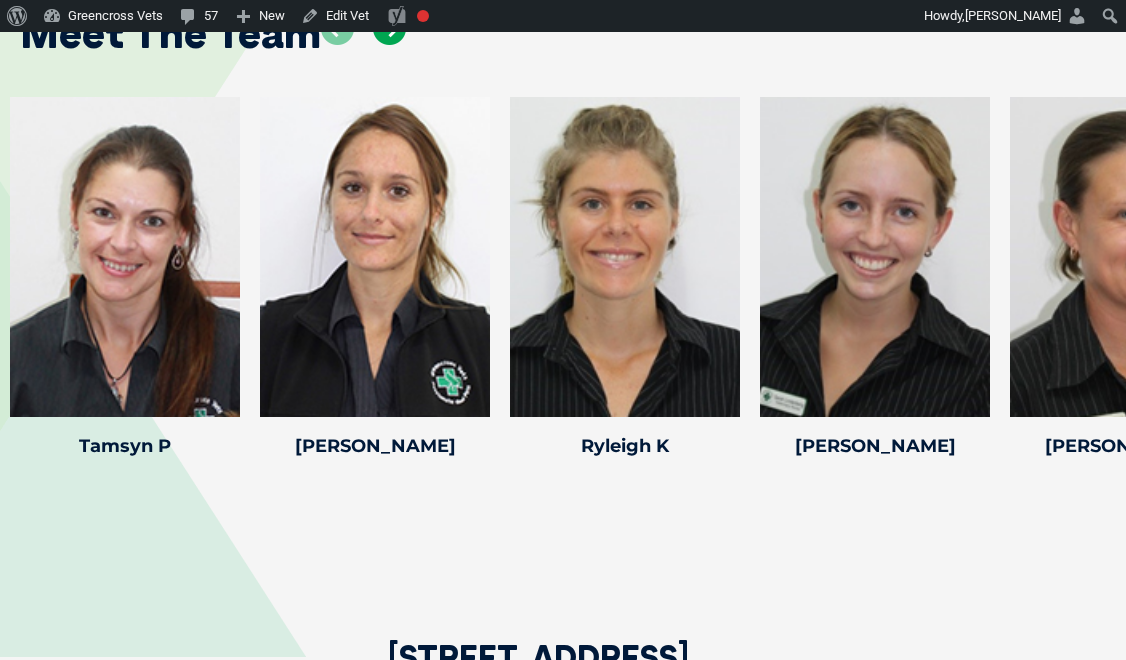 click at bounding box center (389, 28) 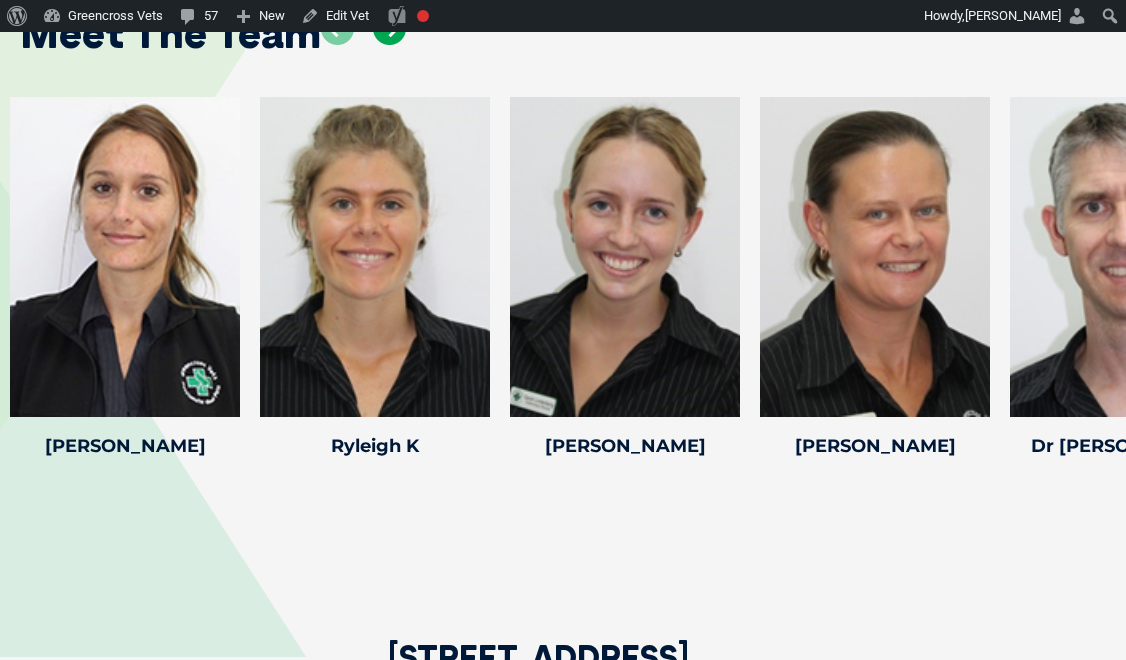 click at bounding box center [389, 28] 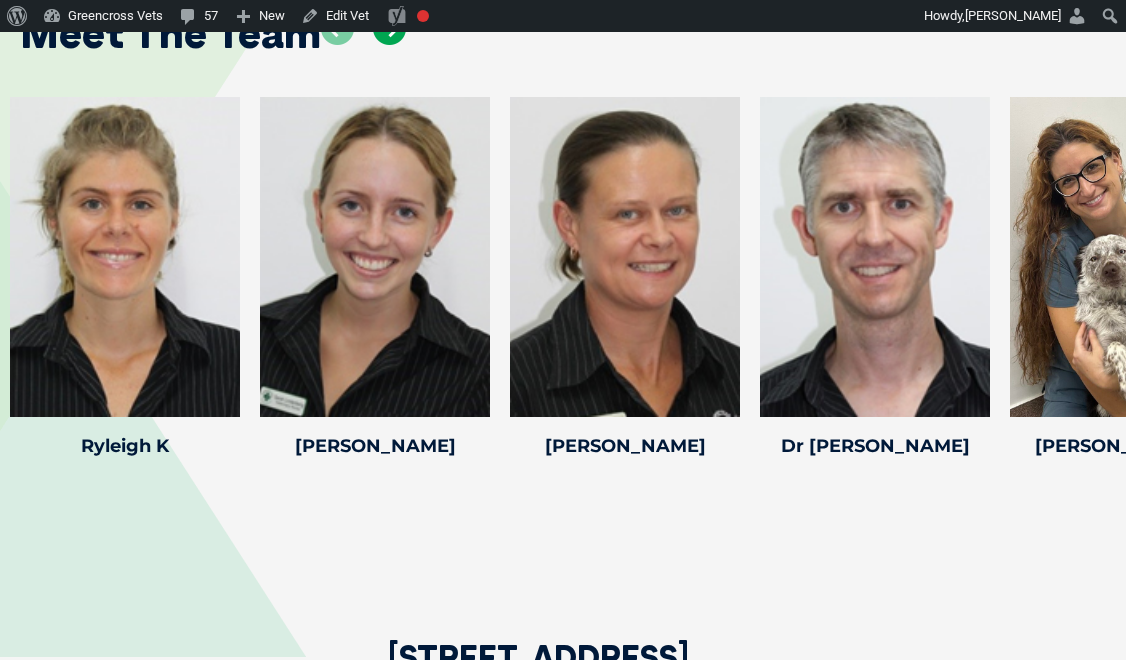 click at bounding box center (389, 28) 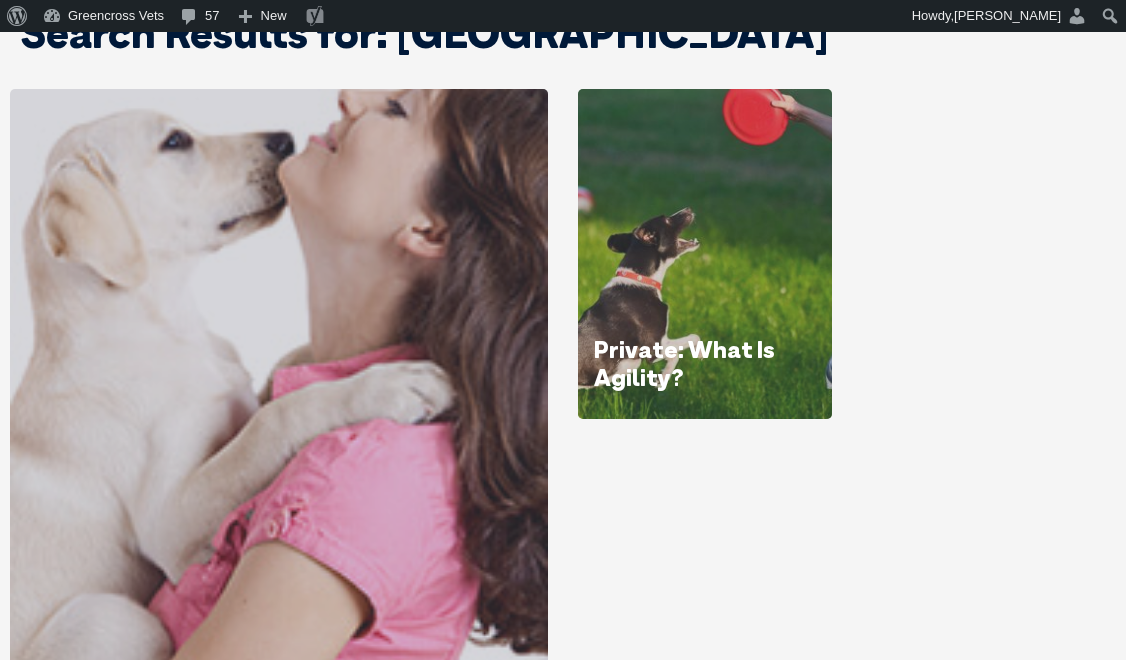 scroll, scrollTop: 0, scrollLeft: 0, axis: both 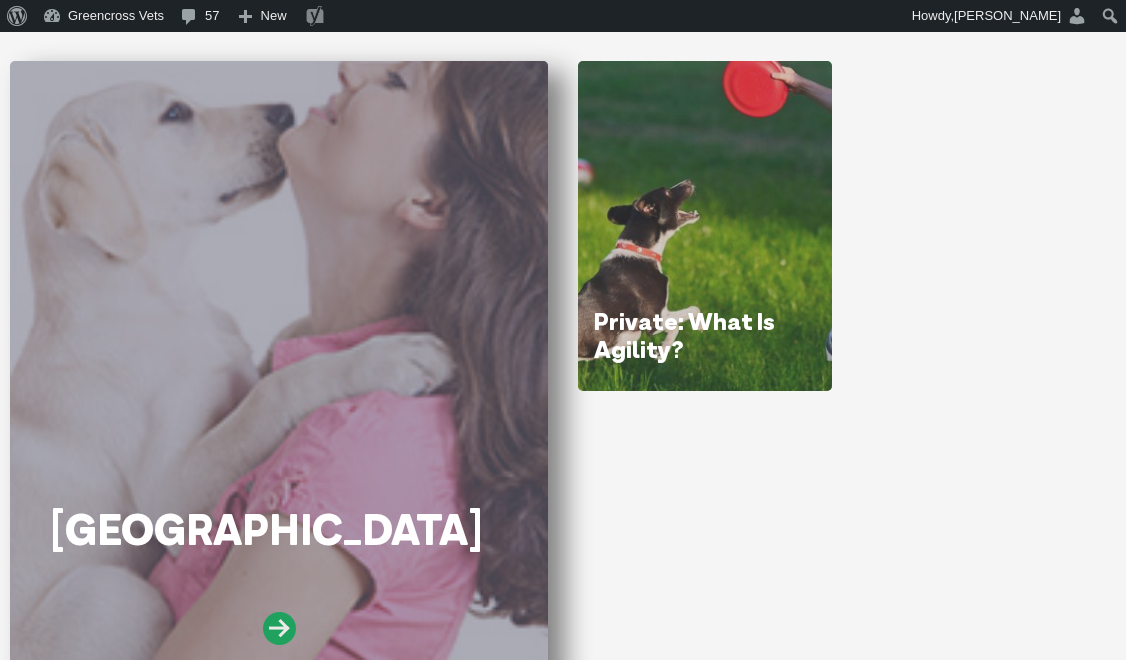 click at bounding box center (279, 628) 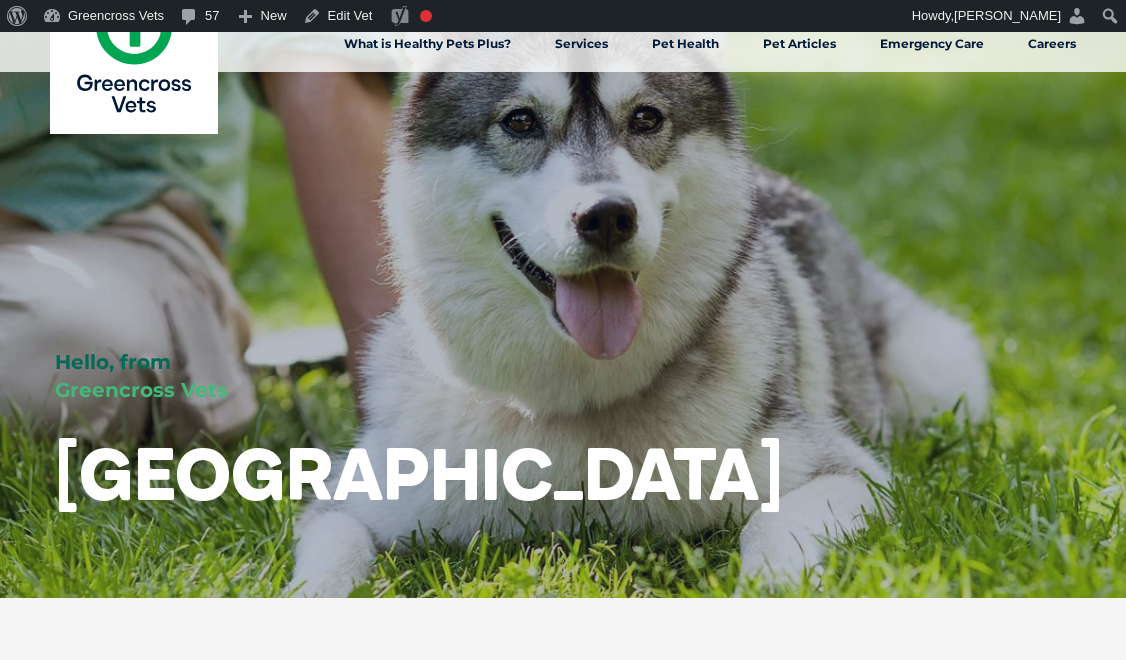 scroll, scrollTop: 0, scrollLeft: 0, axis: both 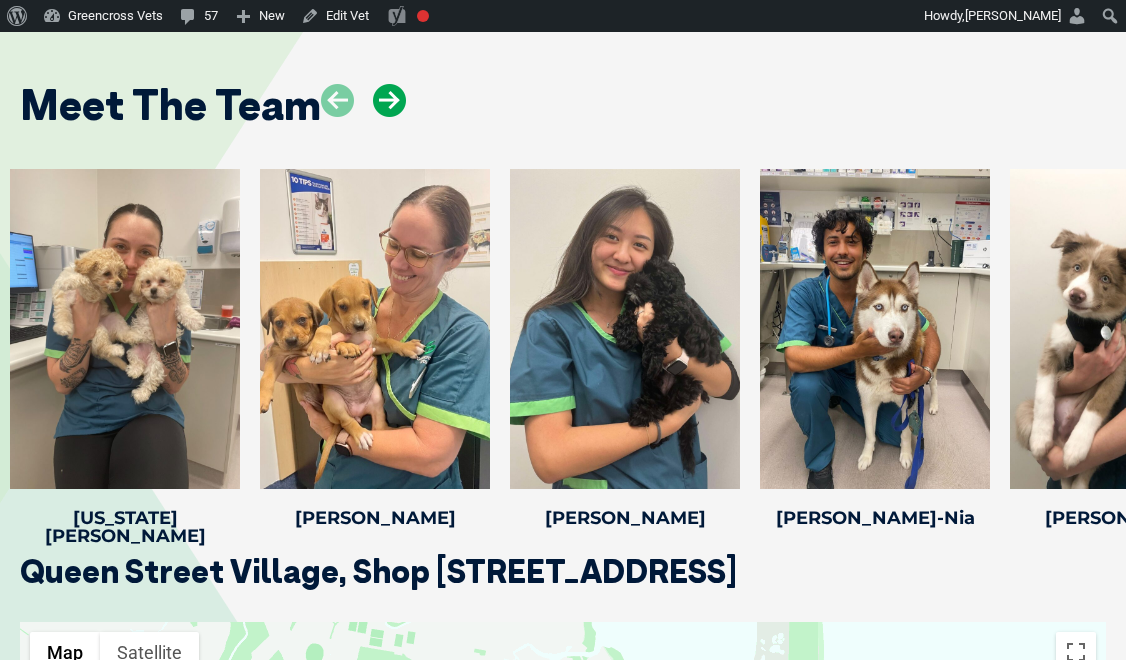 click at bounding box center (389, 100) 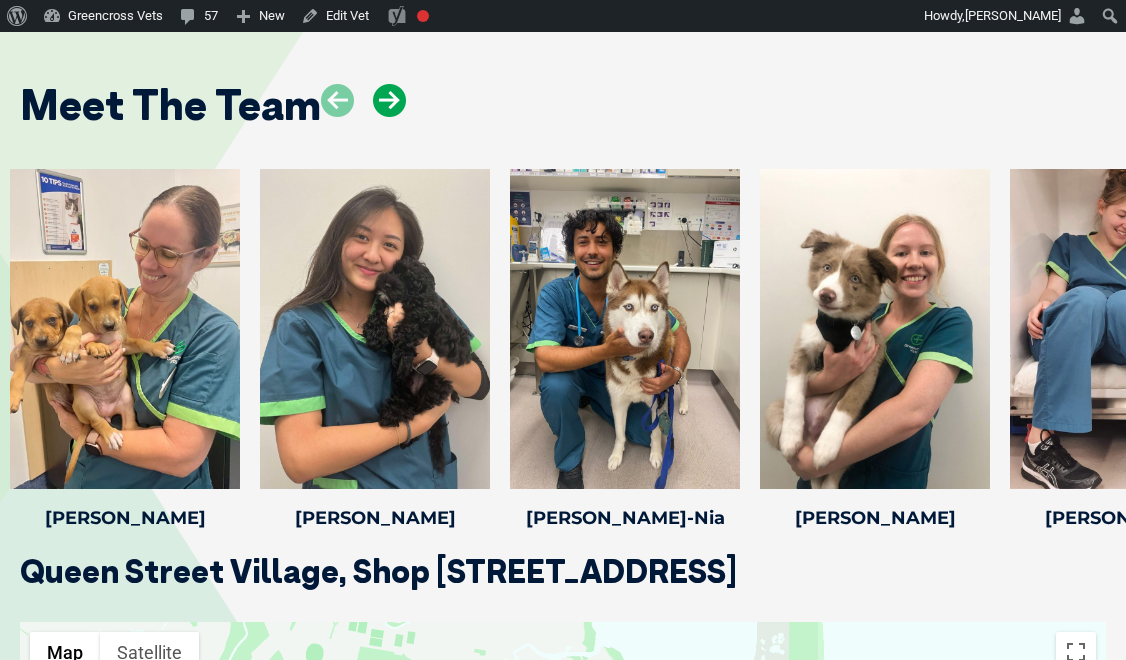 click at bounding box center [389, 100] 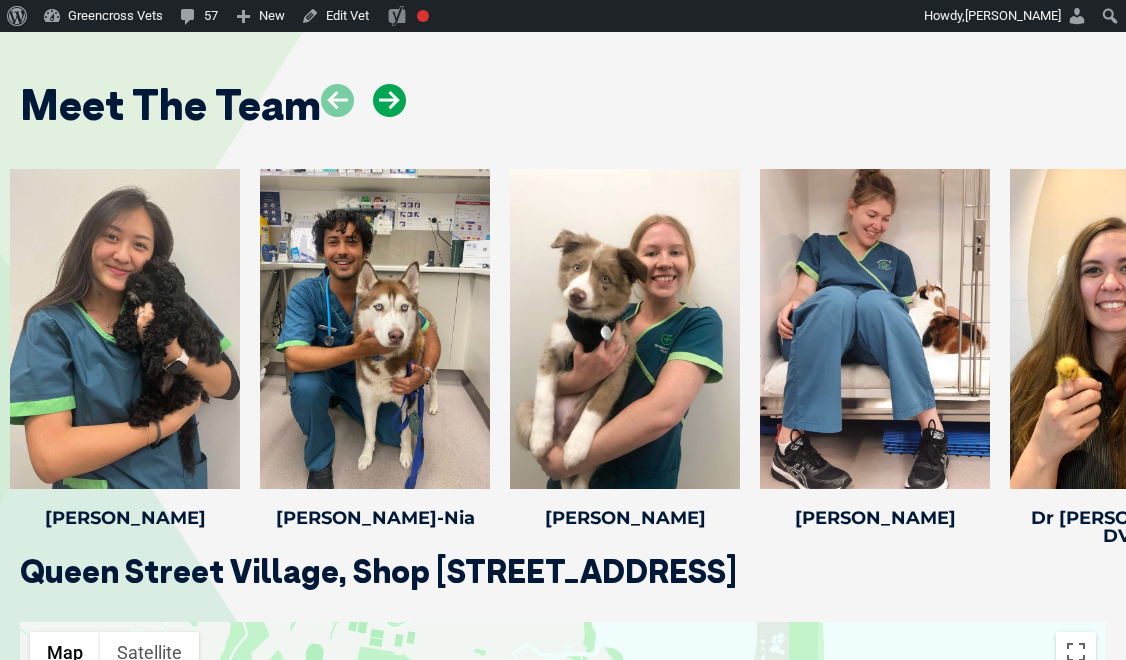 click at bounding box center (389, 100) 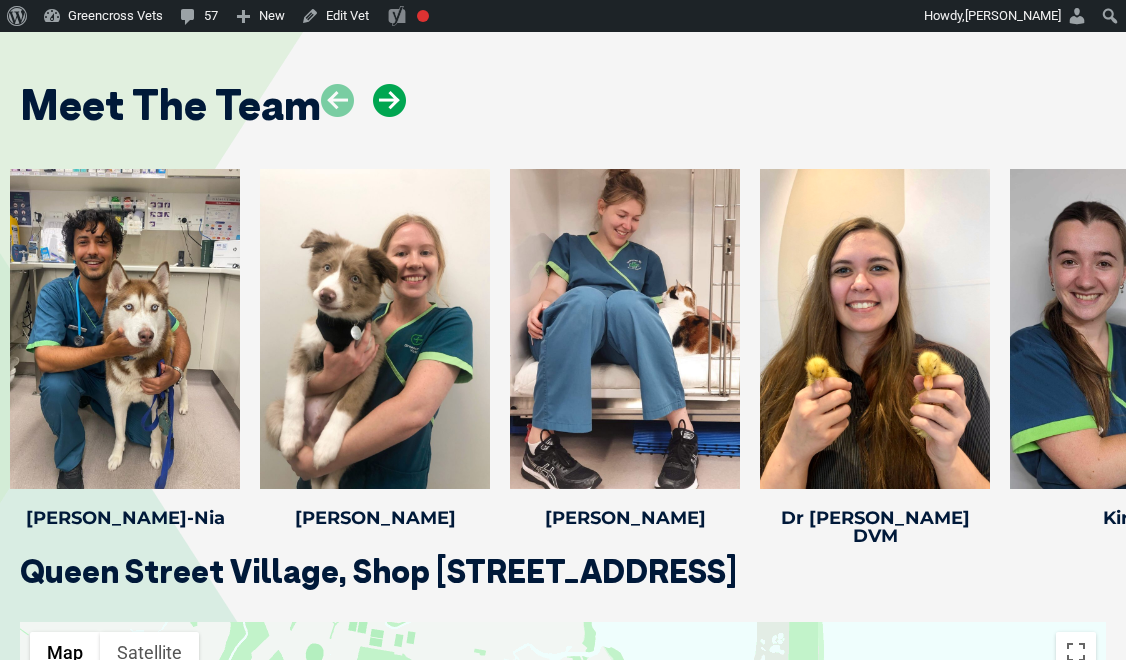 click at bounding box center [389, 100] 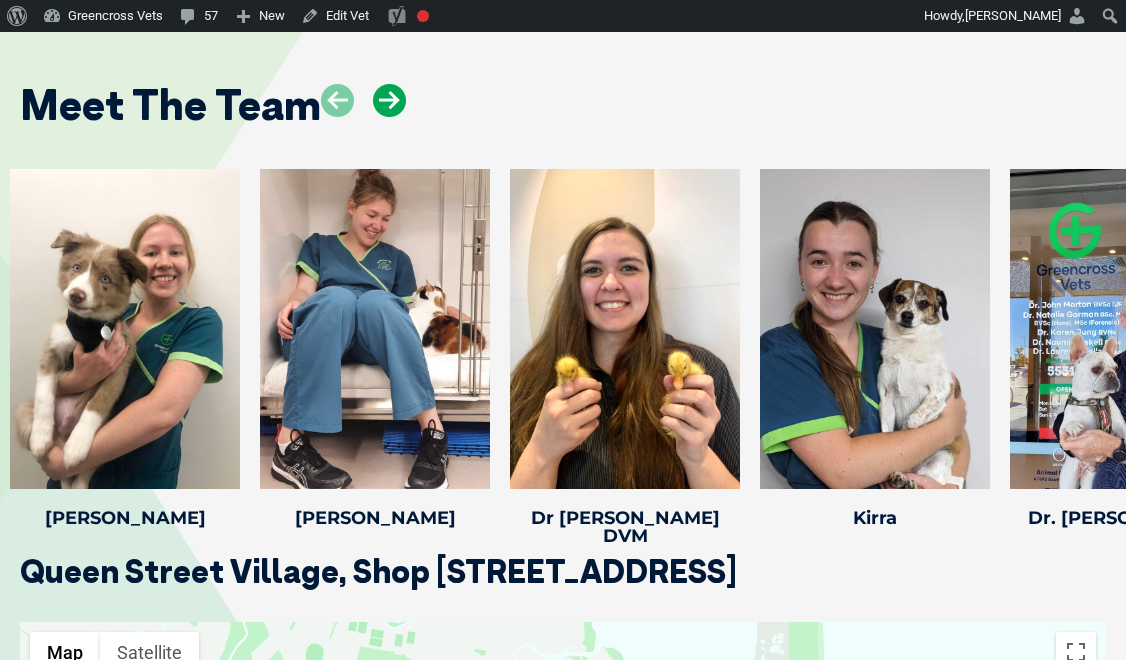 click at bounding box center [389, 100] 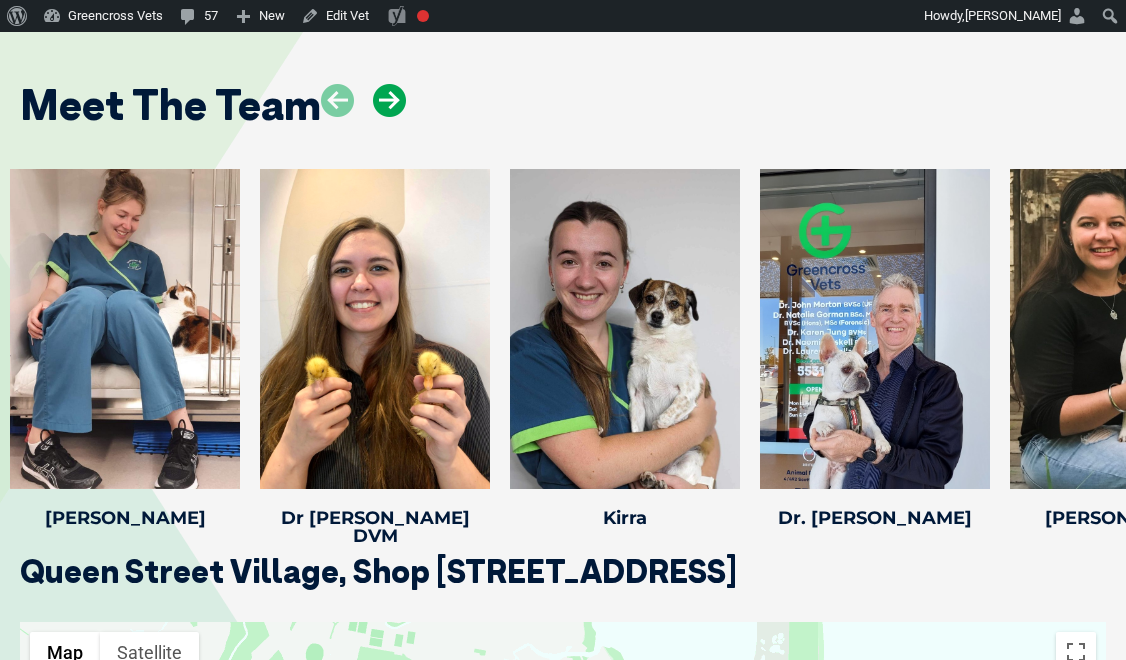 click at bounding box center (389, 100) 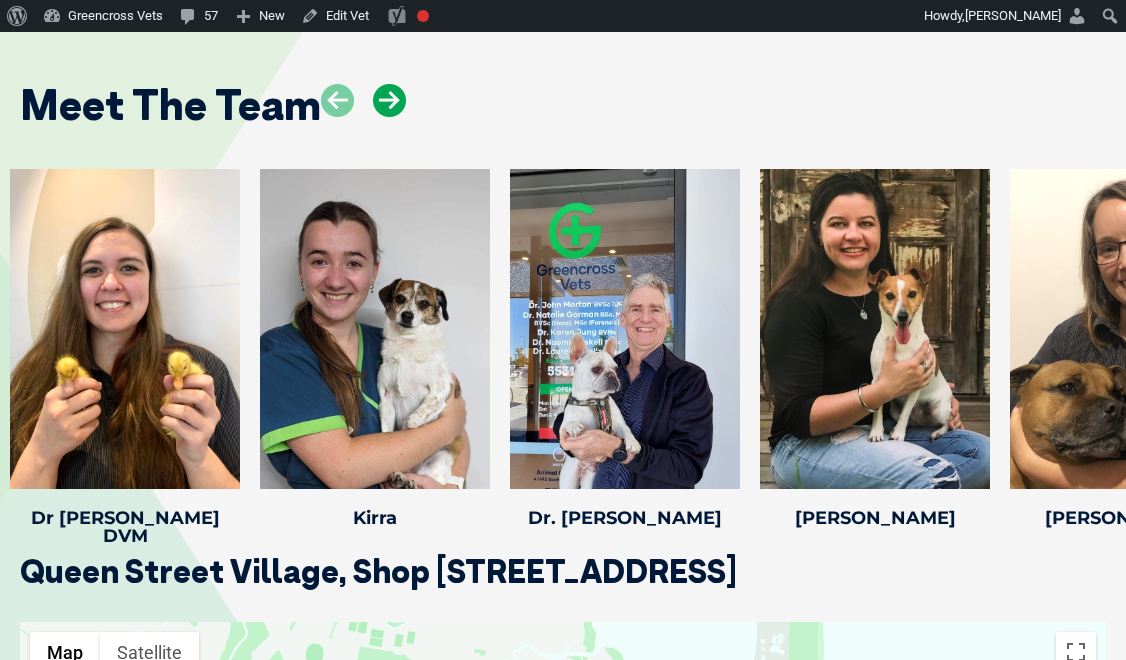 click at bounding box center [389, 100] 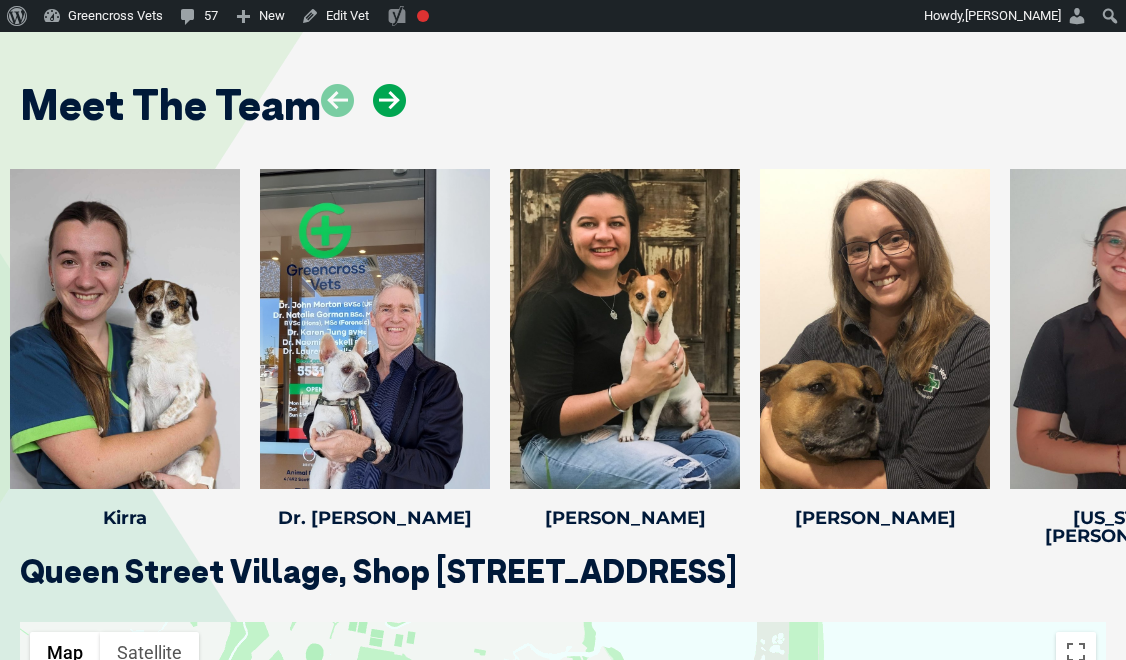 click at bounding box center [389, 100] 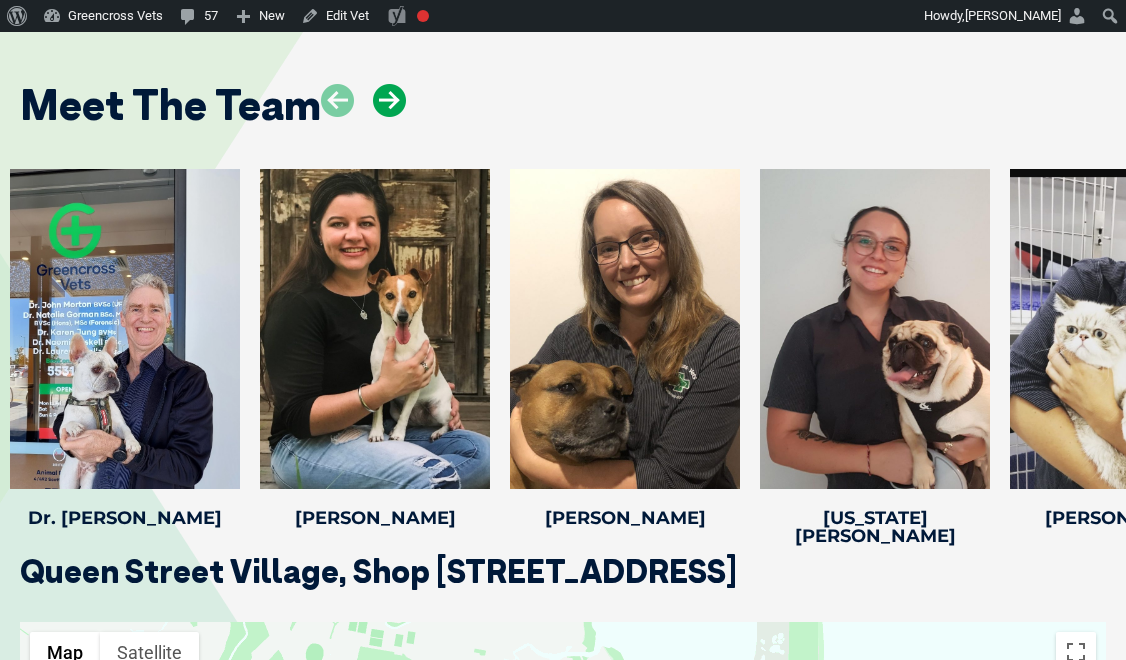 click at bounding box center [389, 100] 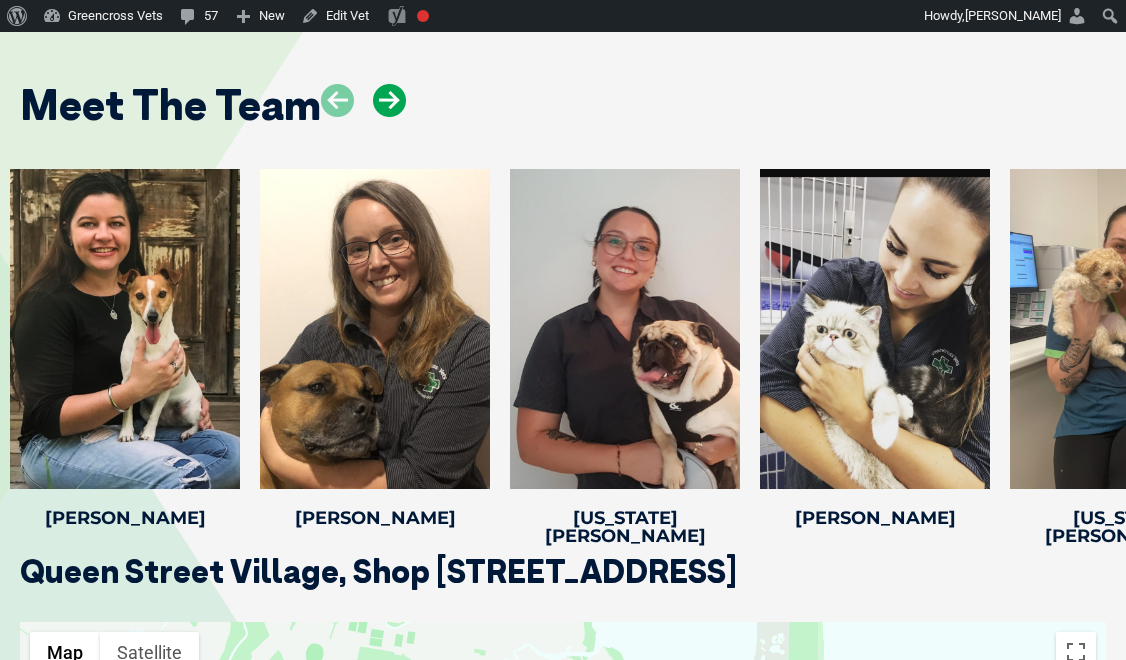 click at bounding box center [389, 100] 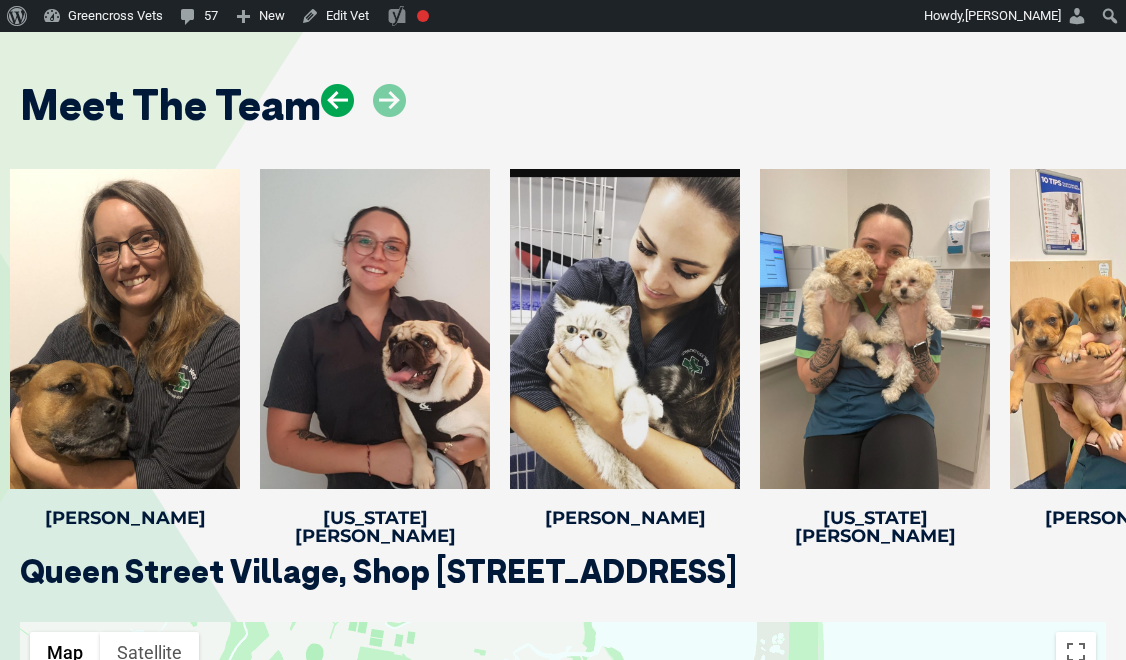 click at bounding box center [337, 100] 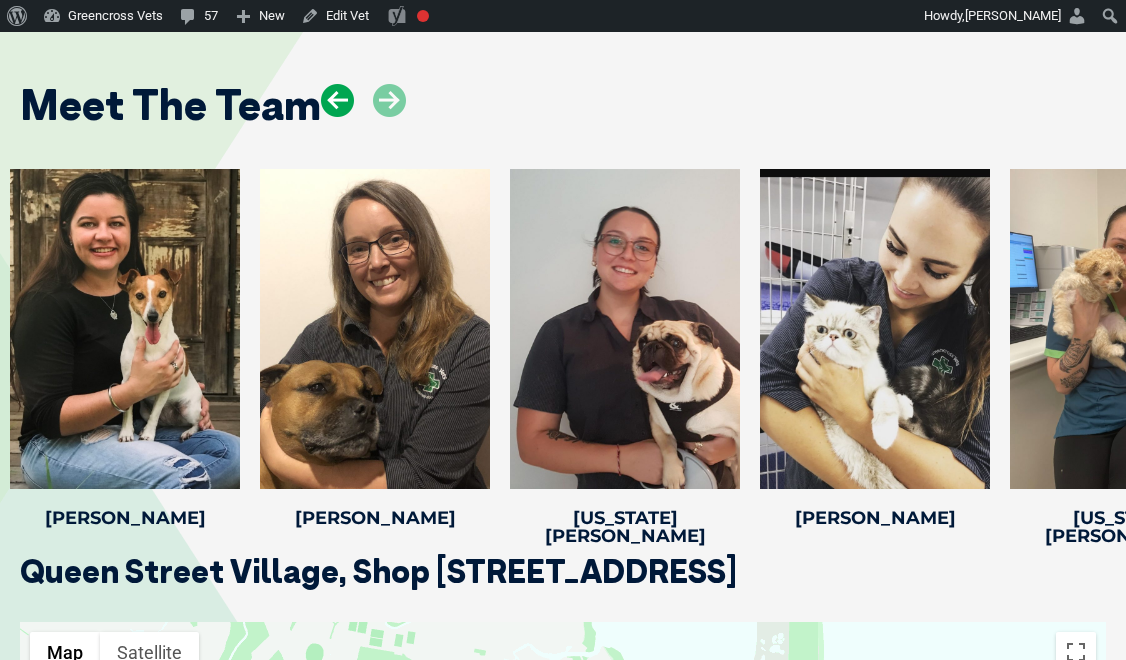click at bounding box center [337, 100] 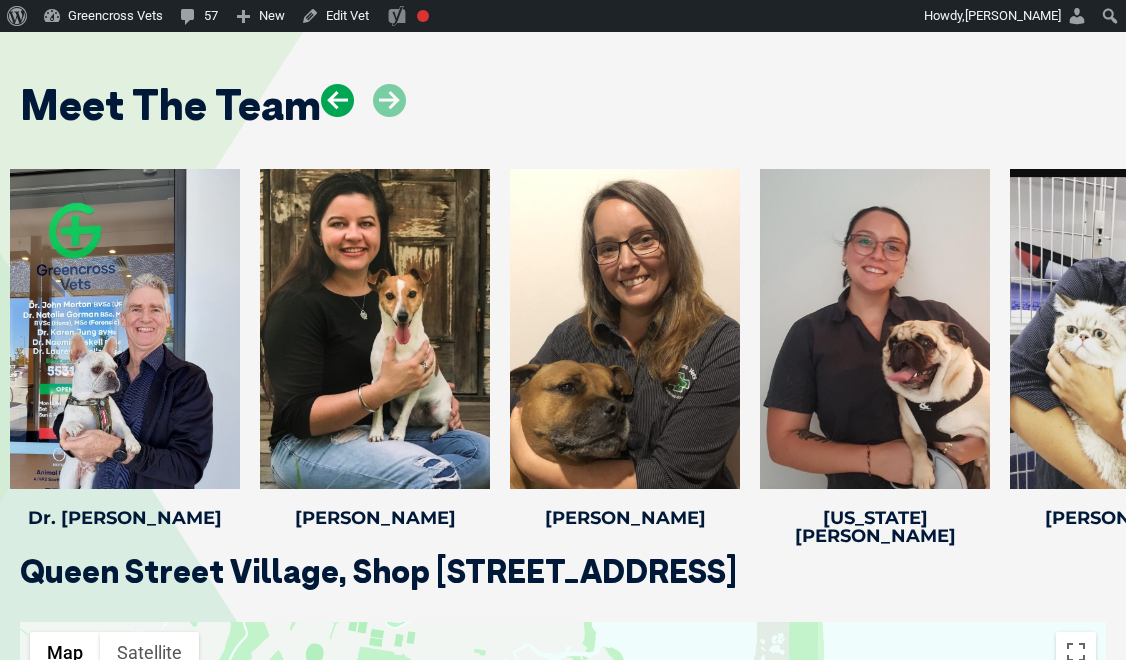 click at bounding box center (337, 100) 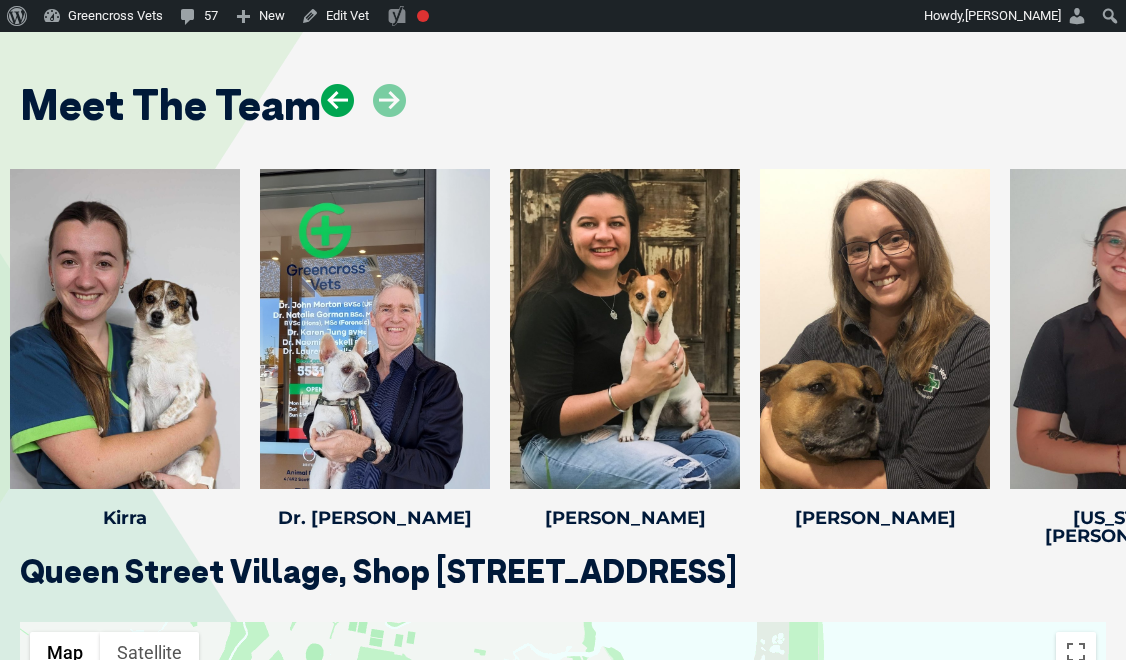 click at bounding box center (337, 100) 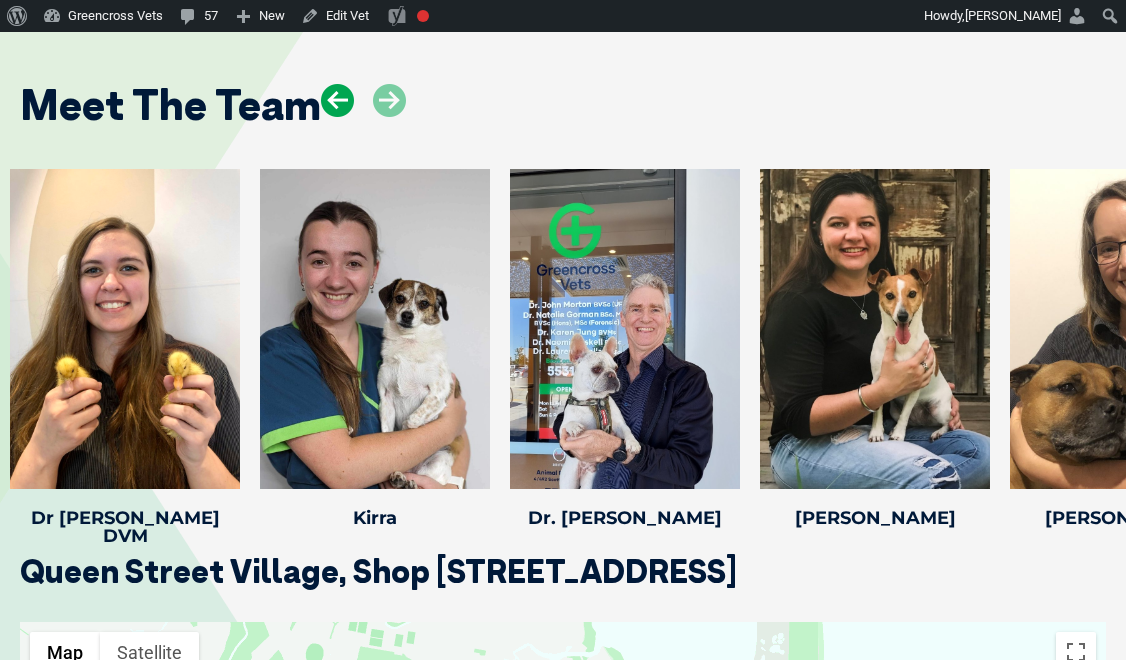 click at bounding box center (337, 100) 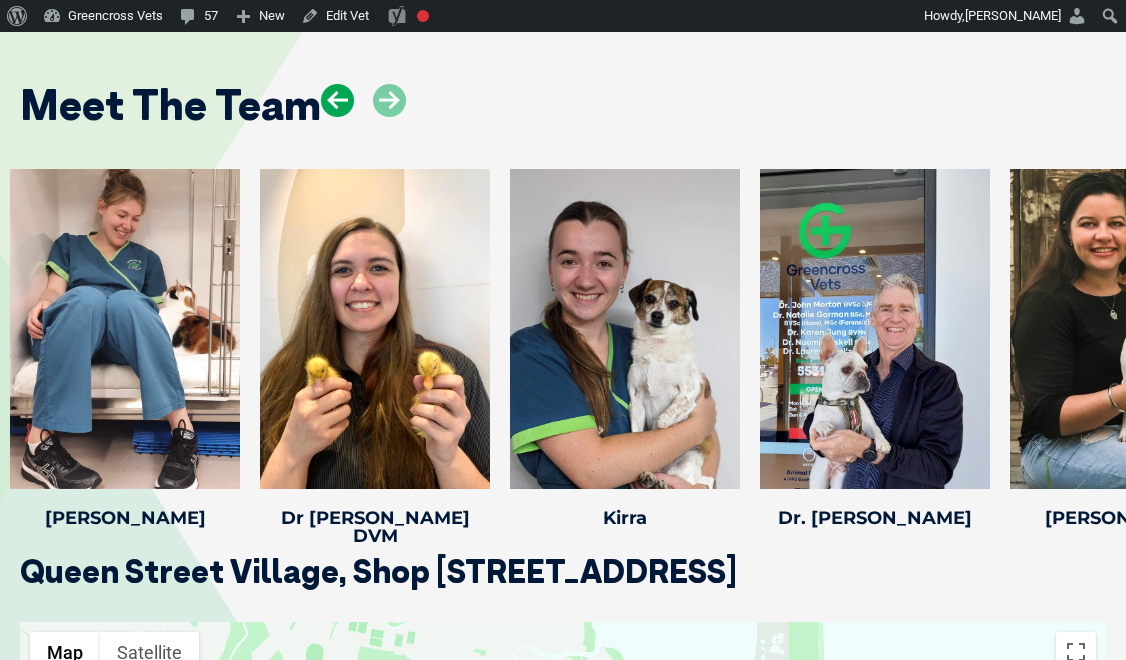 click at bounding box center (337, 100) 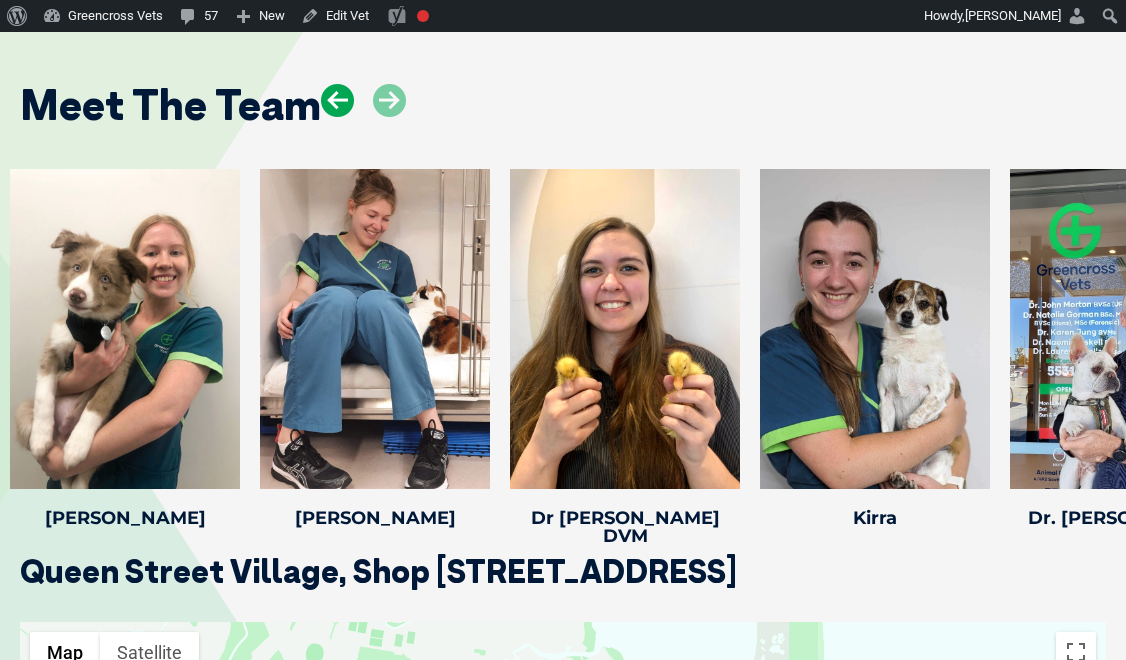 click at bounding box center [337, 100] 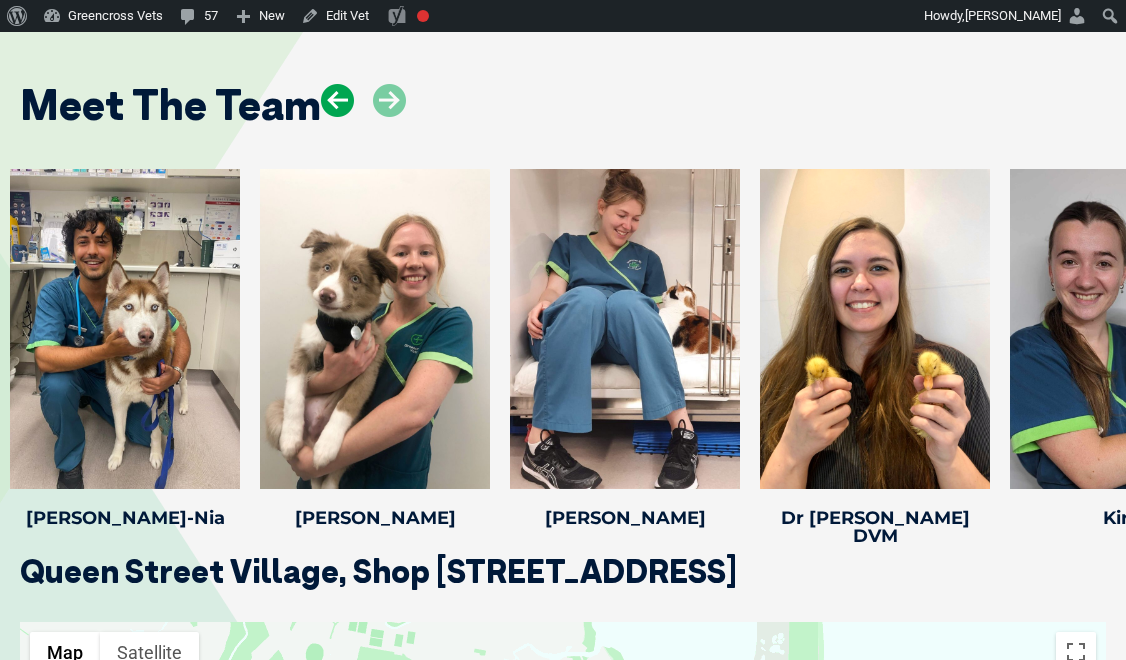 click at bounding box center (337, 100) 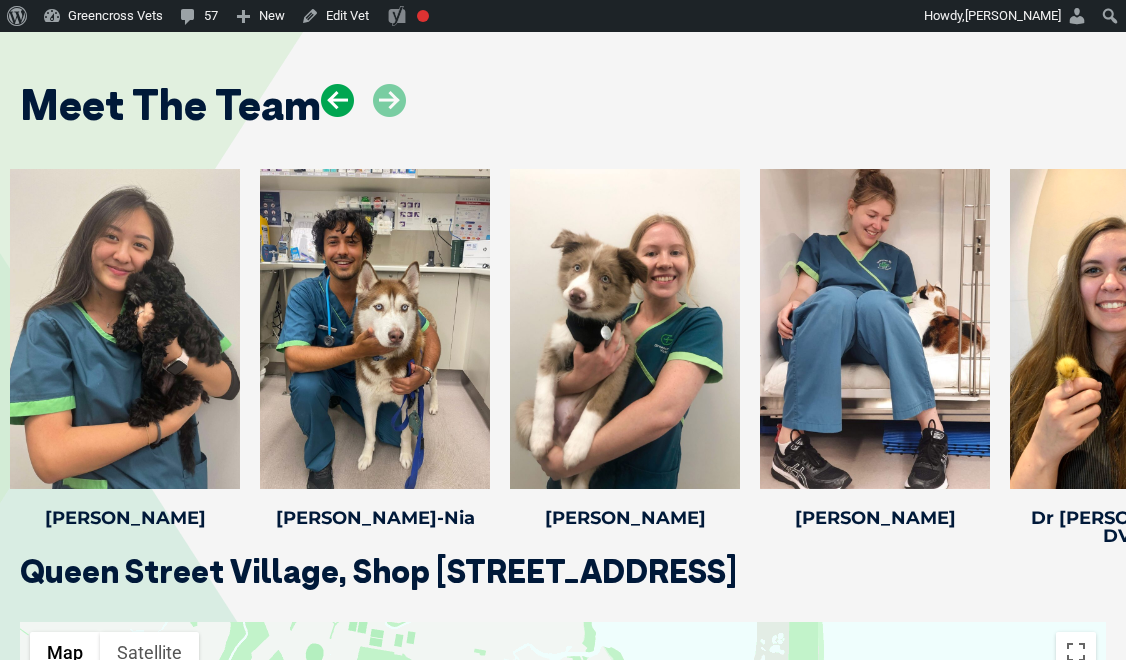 click at bounding box center [337, 100] 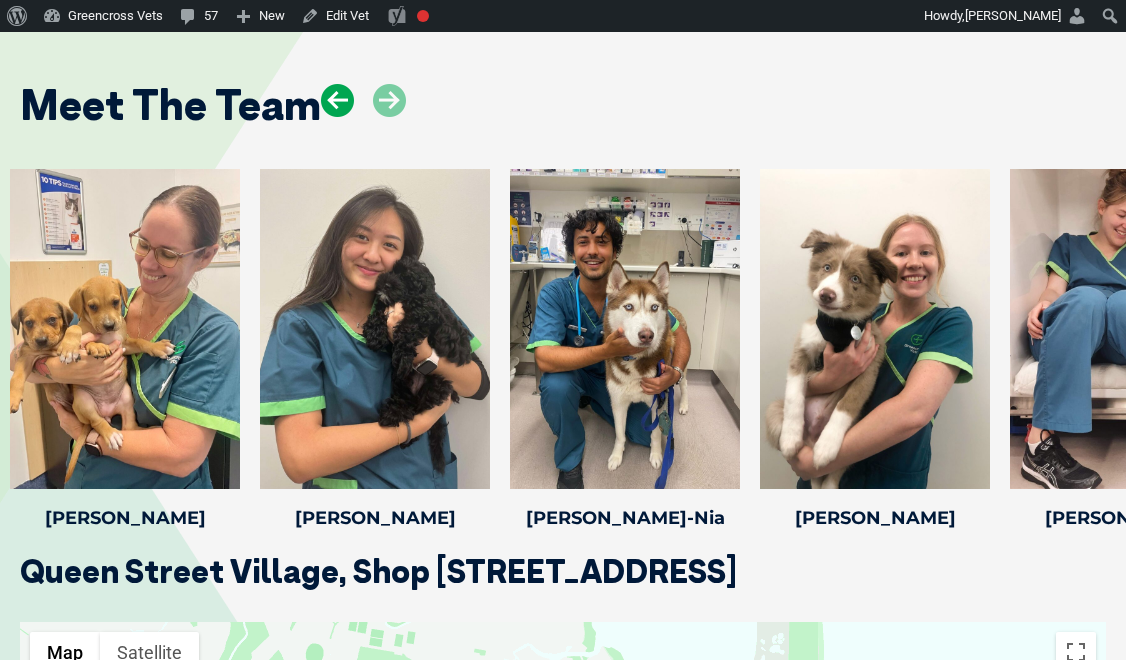 click at bounding box center (337, 100) 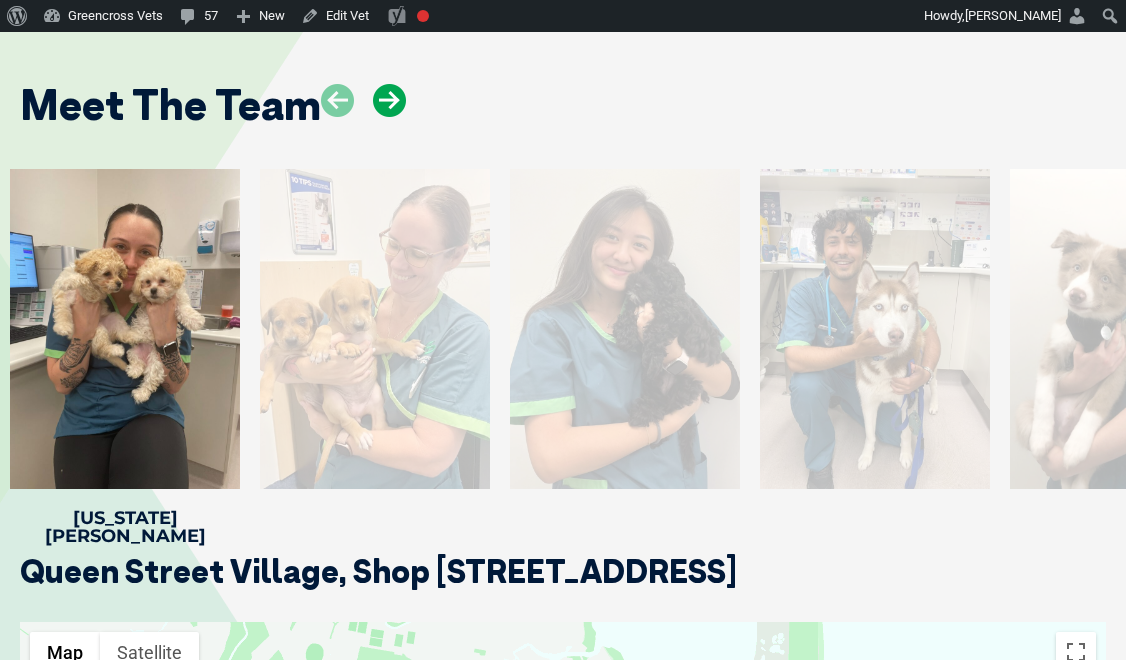 click at bounding box center [389, 100] 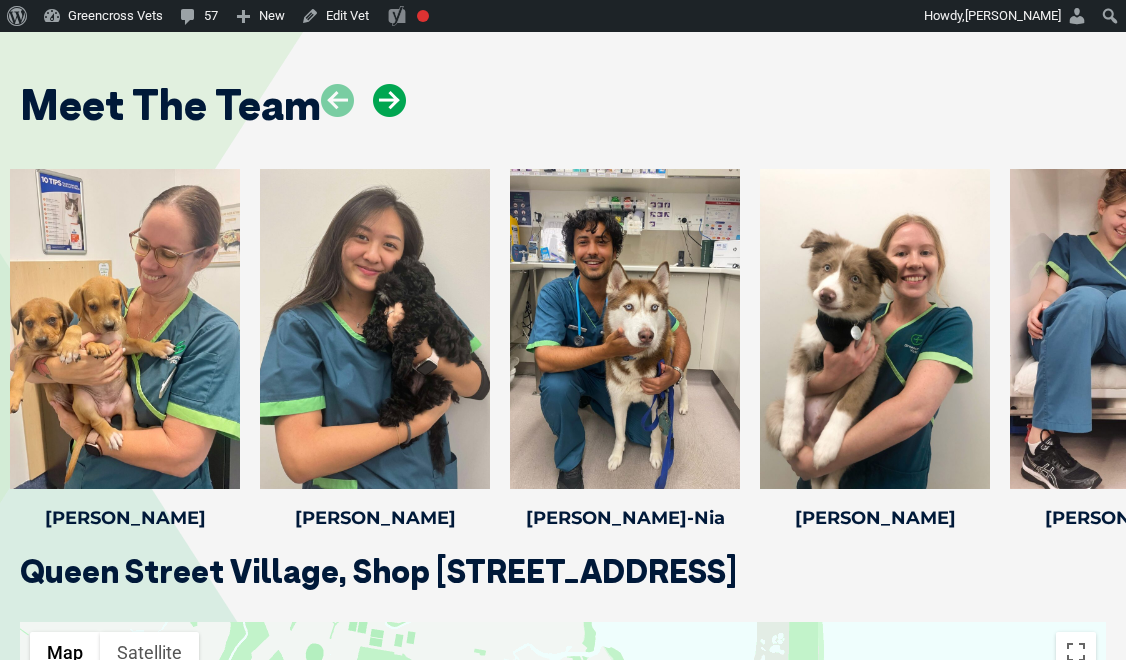click at bounding box center [389, 100] 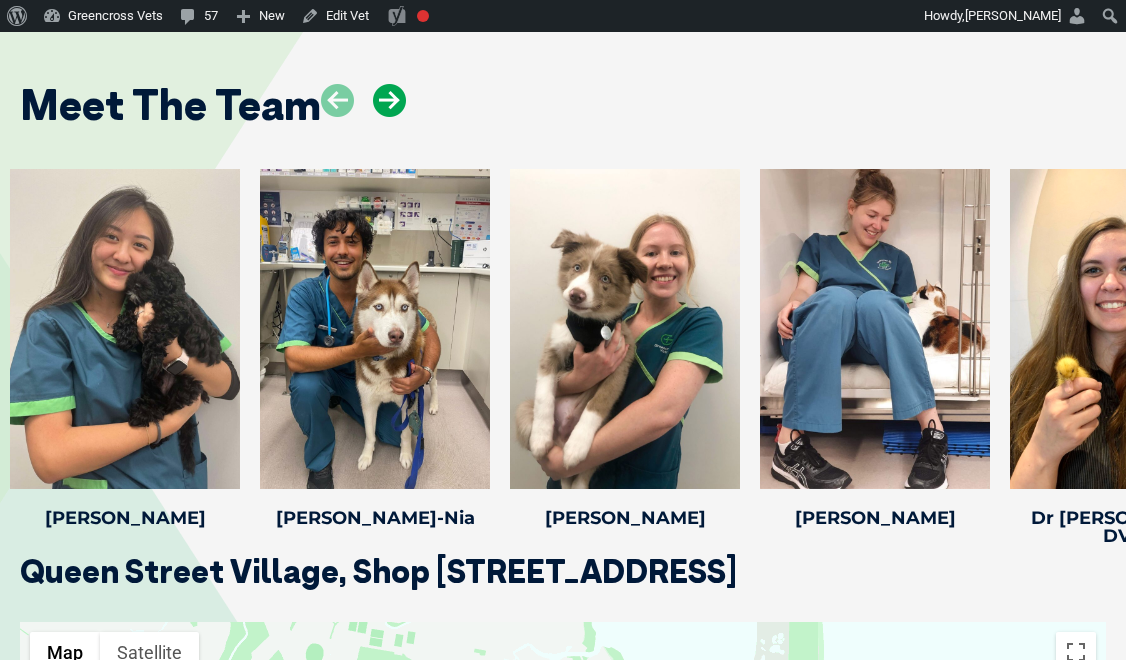 click at bounding box center (389, 100) 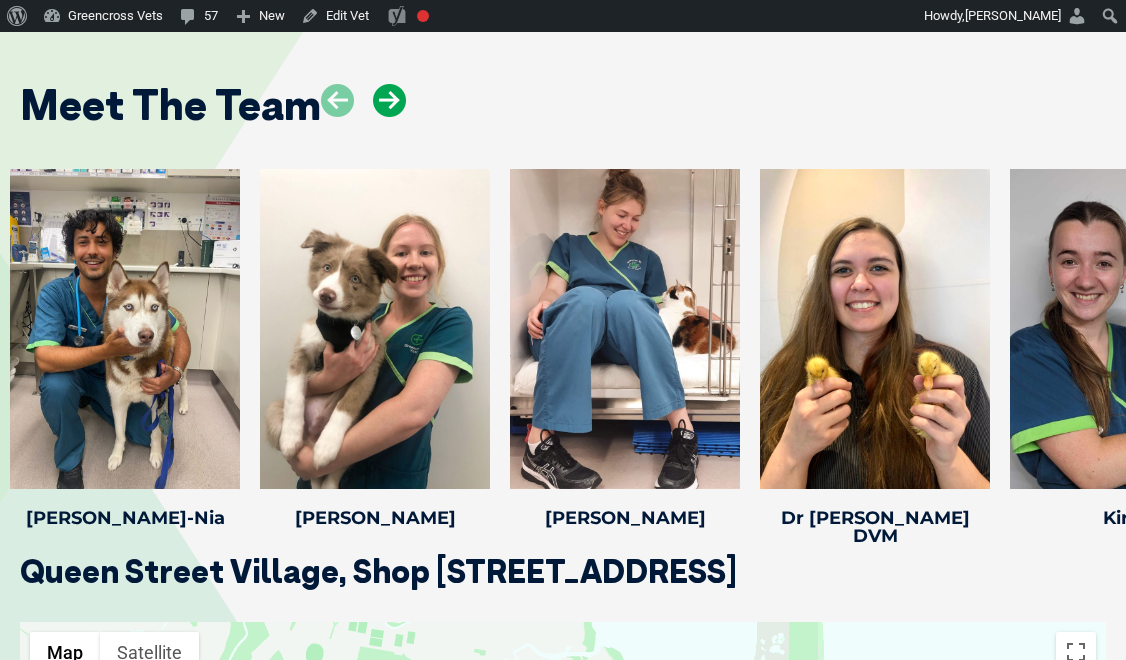 click at bounding box center [389, 100] 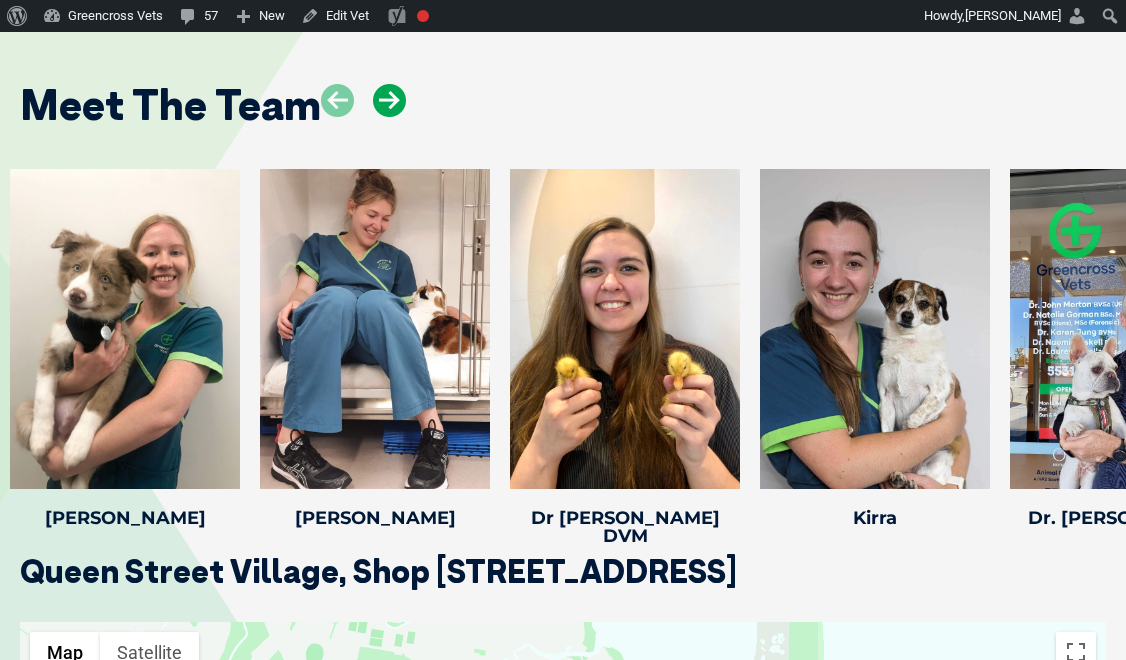 click at bounding box center (389, 100) 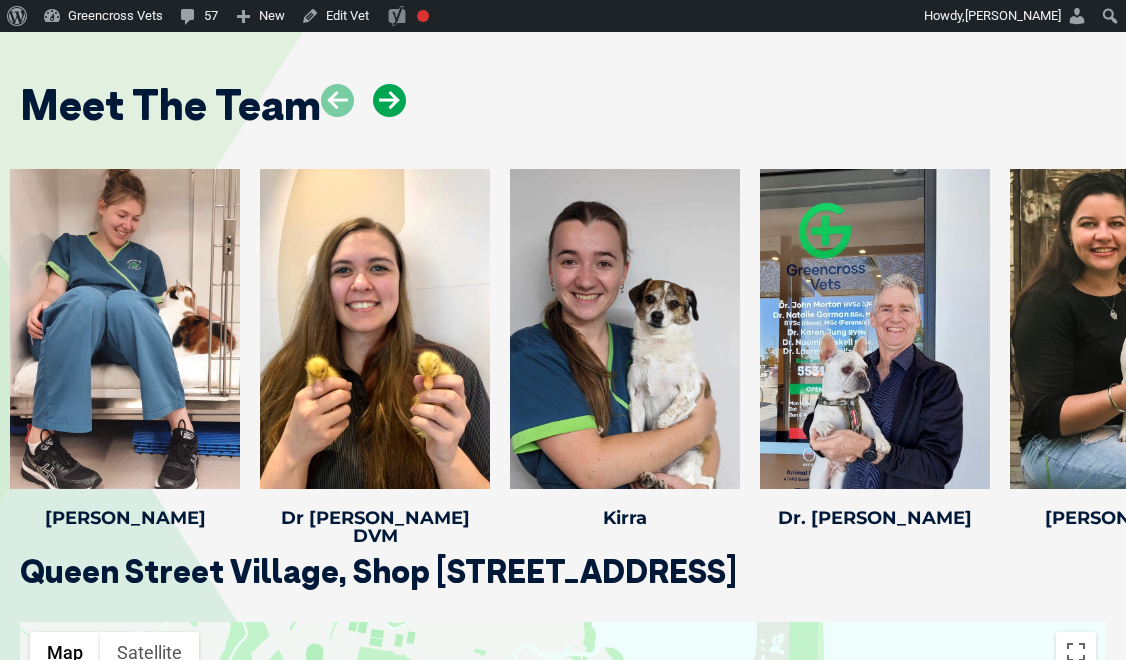 click at bounding box center (389, 100) 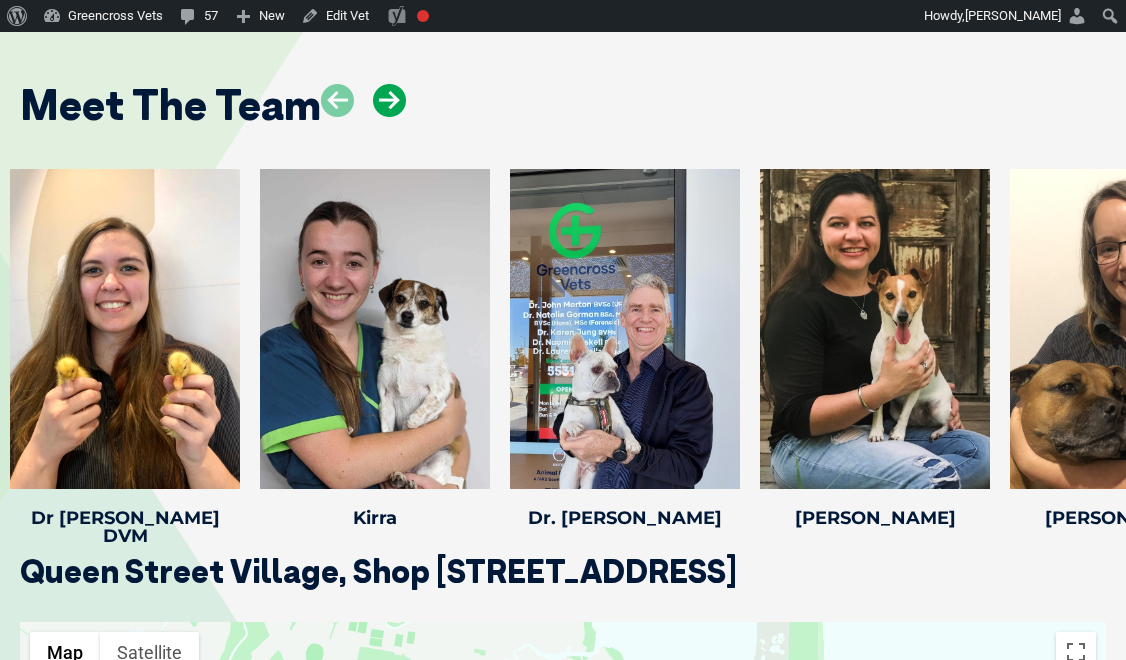 click at bounding box center [389, 100] 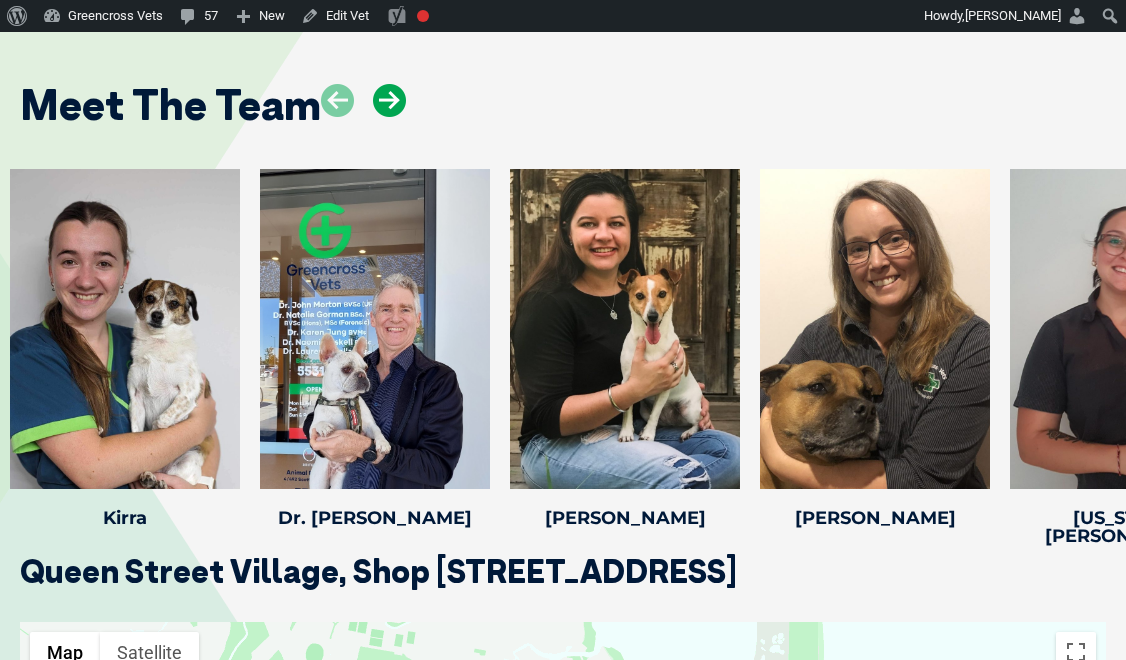 click at bounding box center (389, 100) 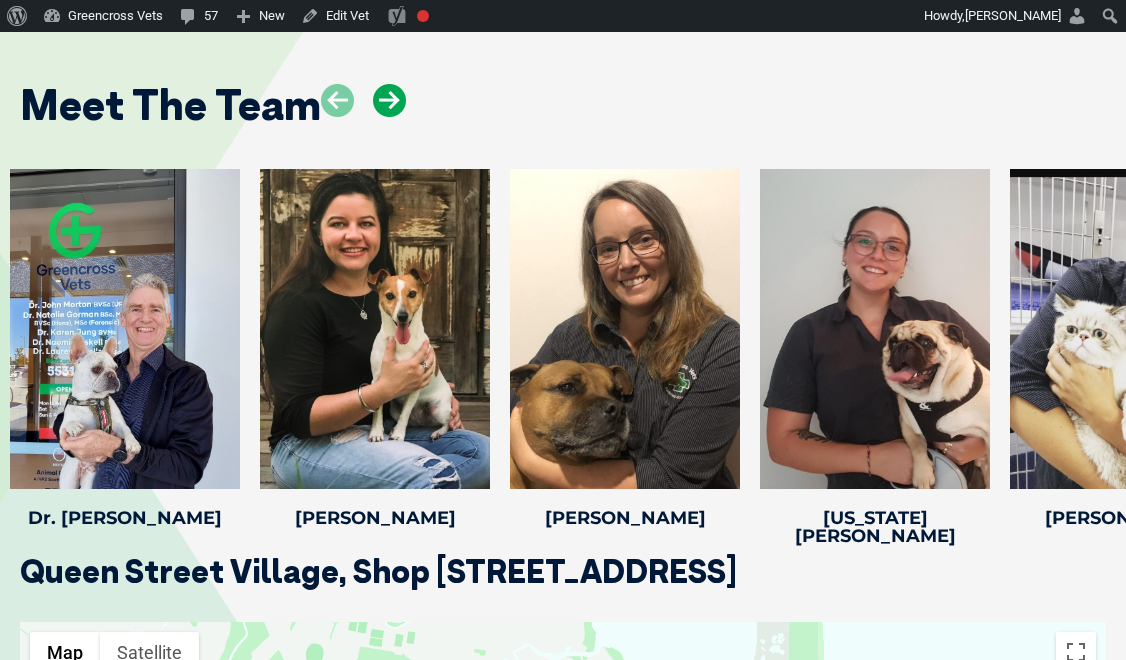click at bounding box center (389, 100) 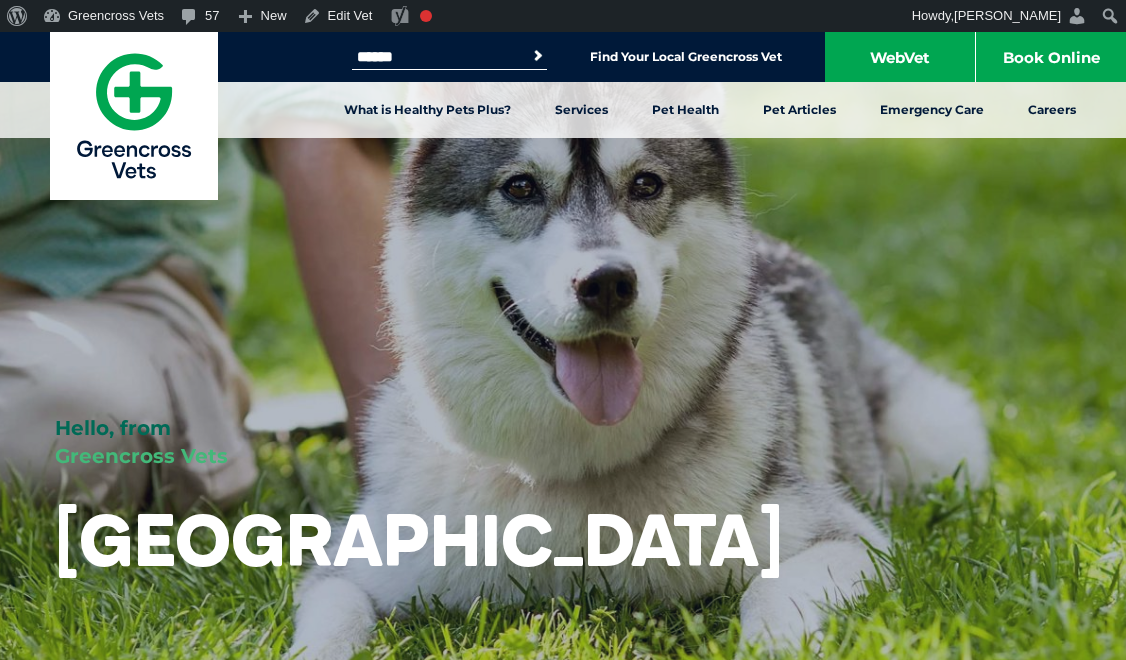 scroll, scrollTop: 3120, scrollLeft: 0, axis: vertical 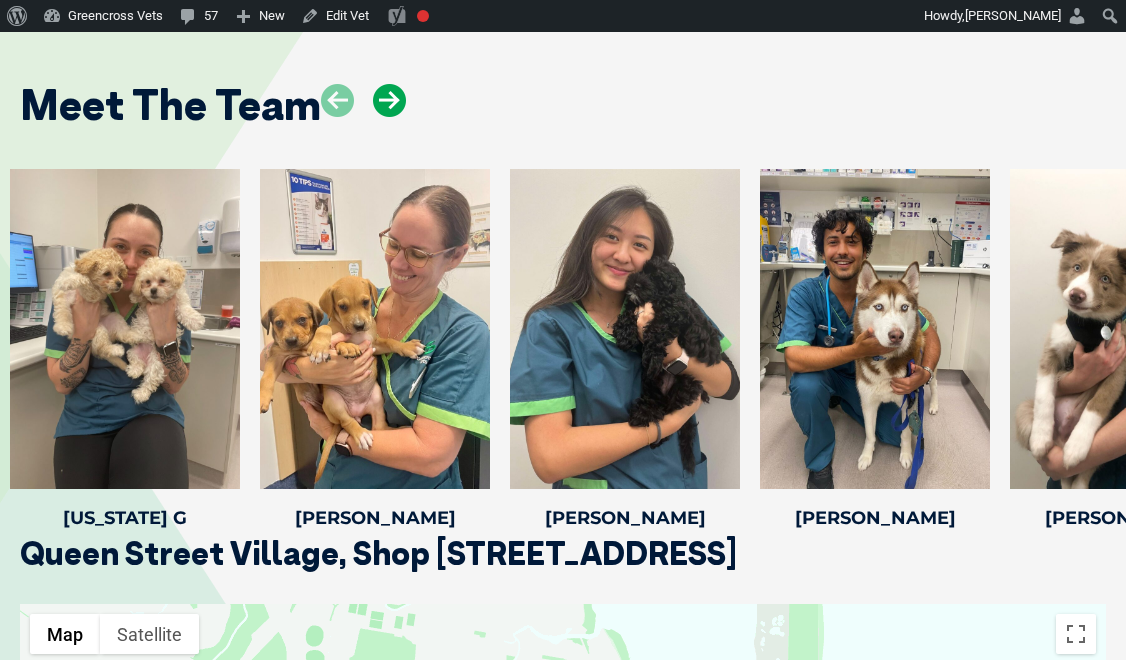 click at bounding box center [389, 100] 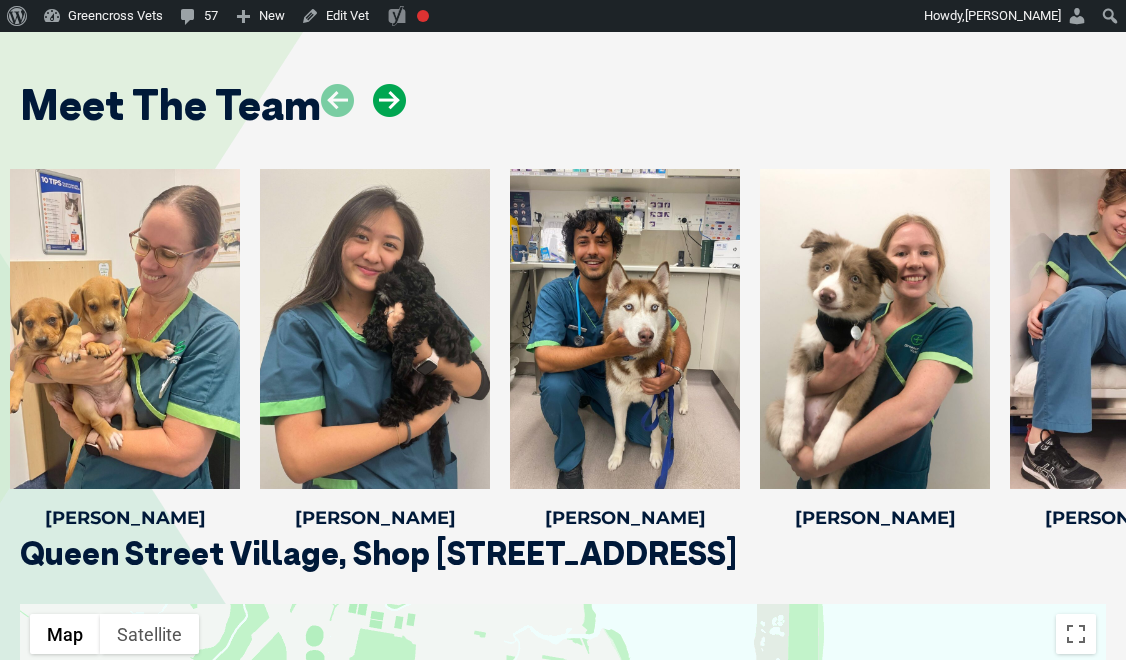 click at bounding box center (389, 100) 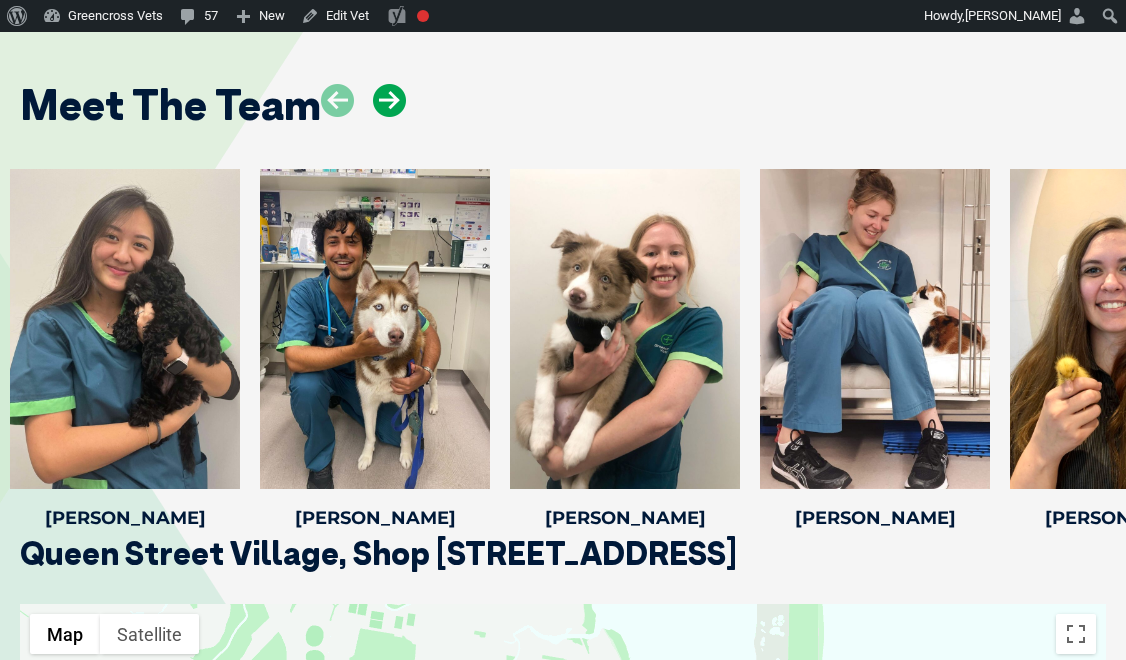 click at bounding box center [389, 100] 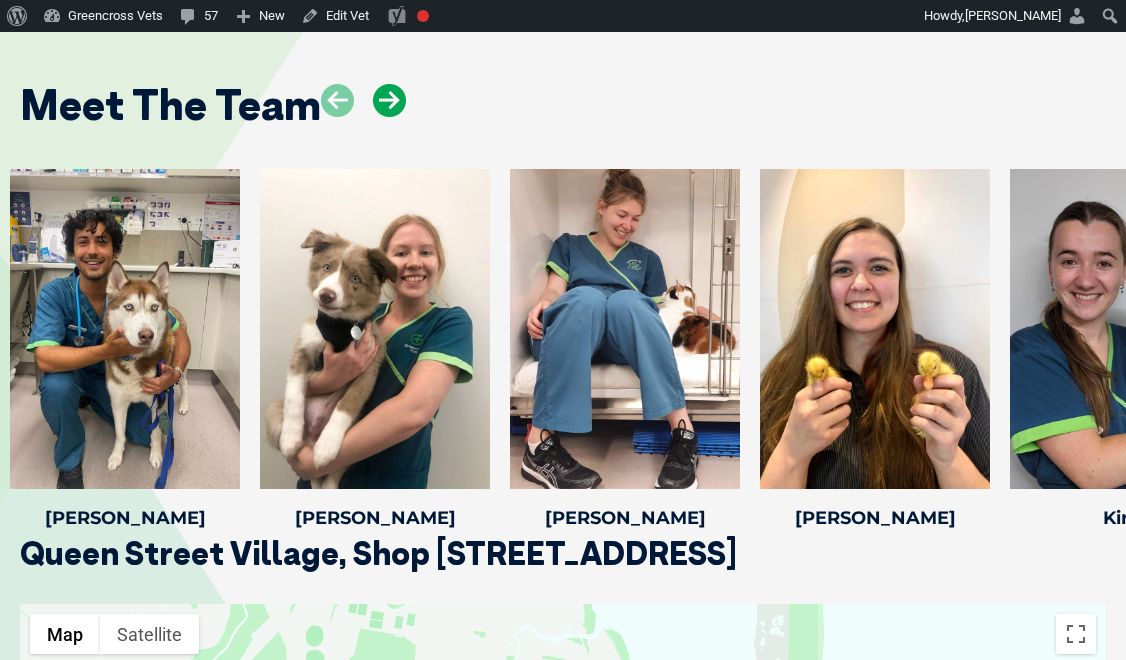 click at bounding box center (389, 100) 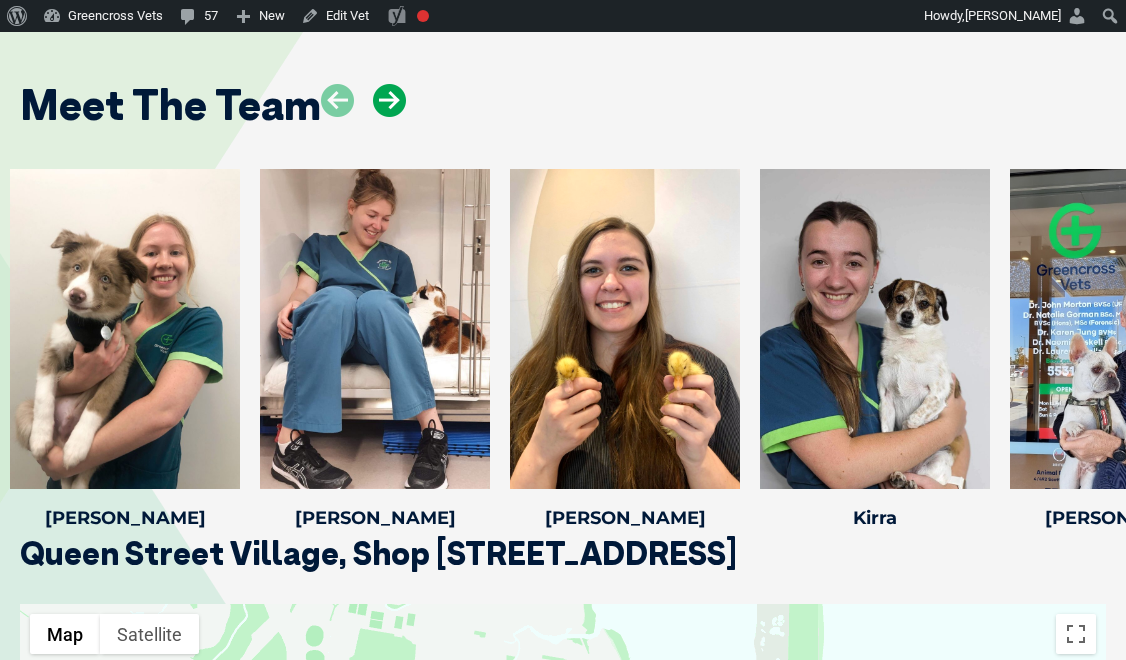 click at bounding box center (389, 100) 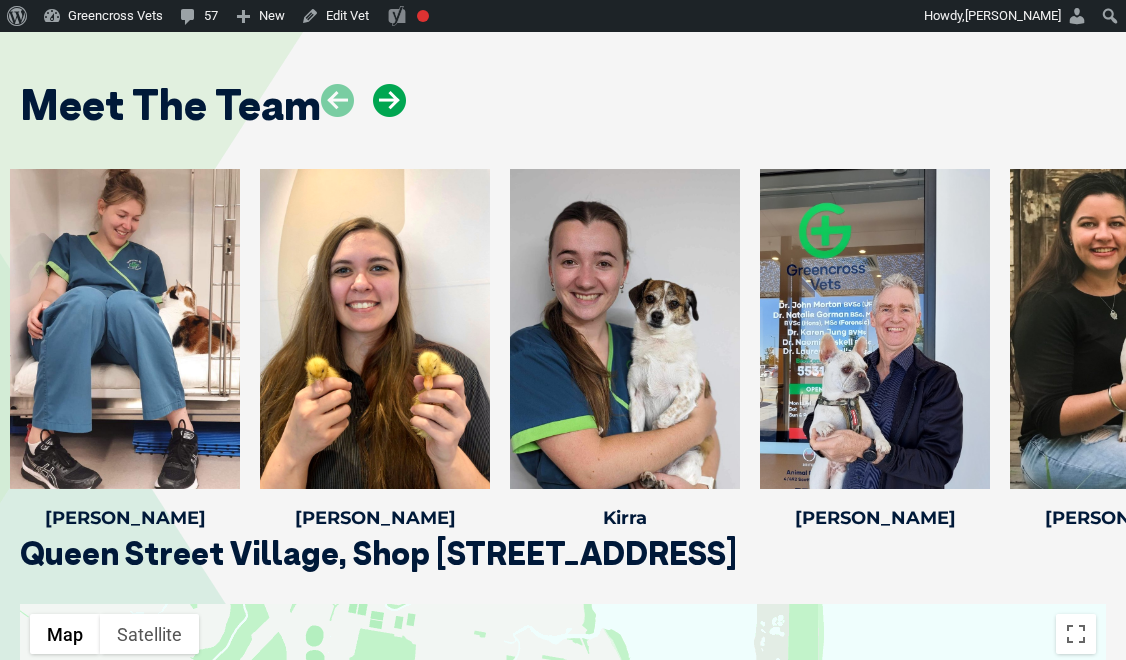 click at bounding box center (389, 100) 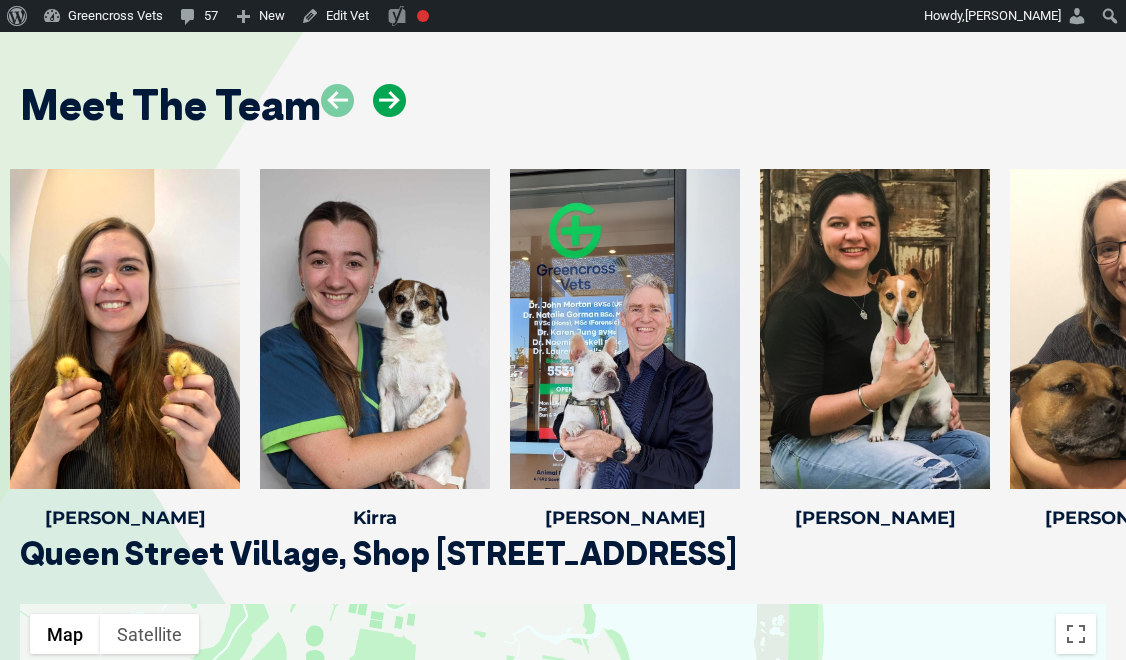 click at bounding box center [389, 100] 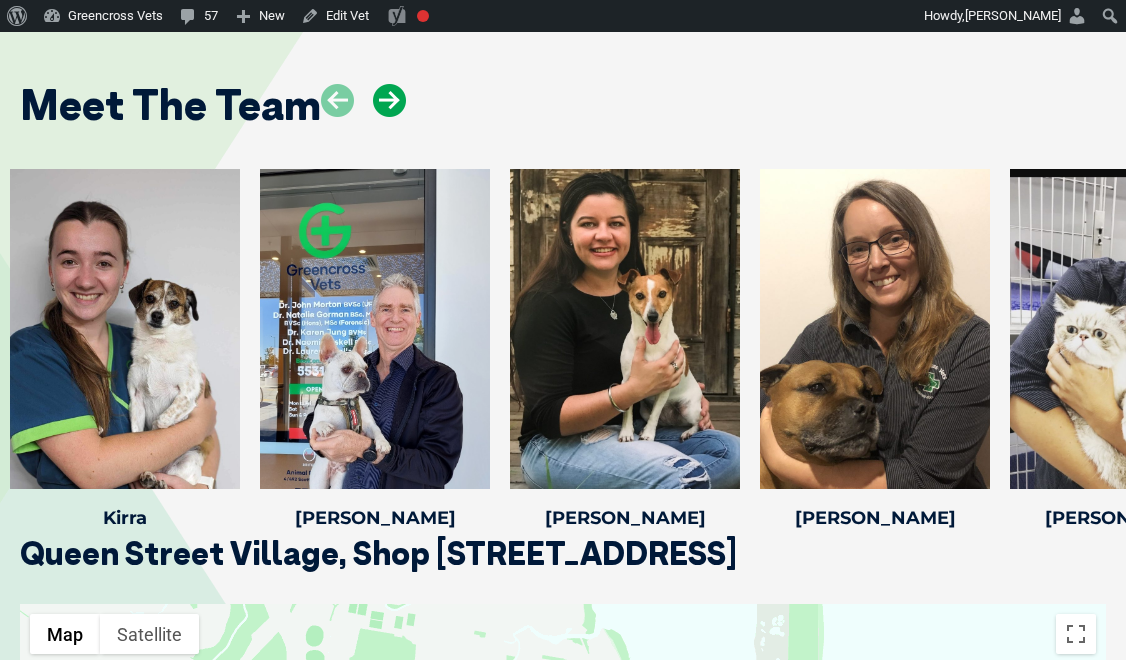 click at bounding box center (389, 100) 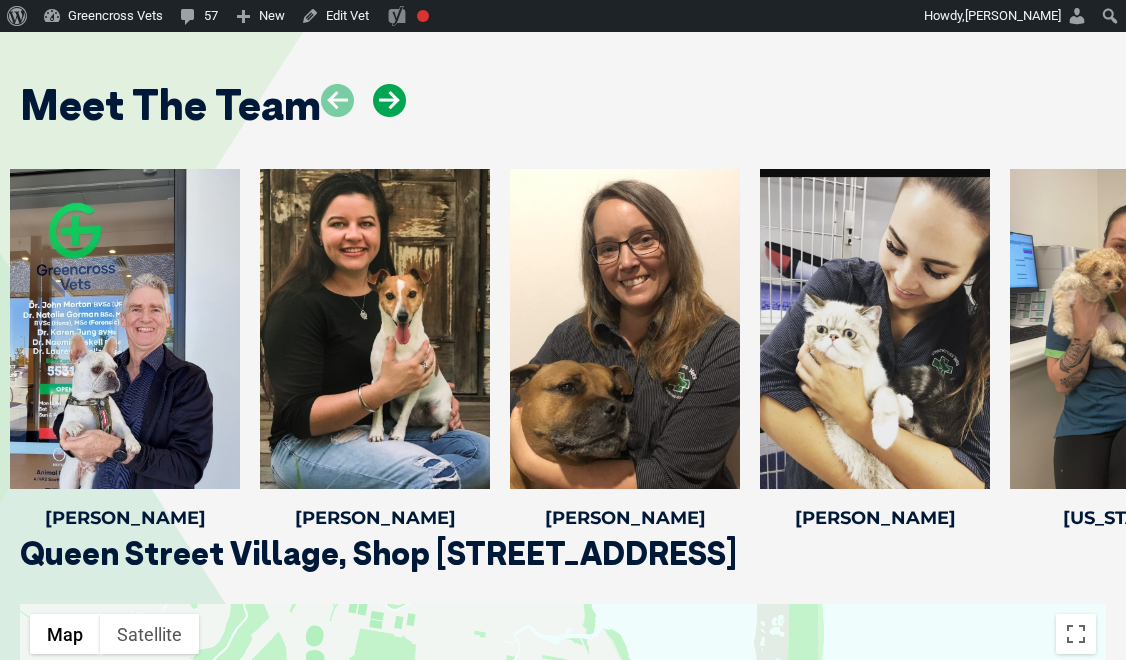 click at bounding box center [389, 100] 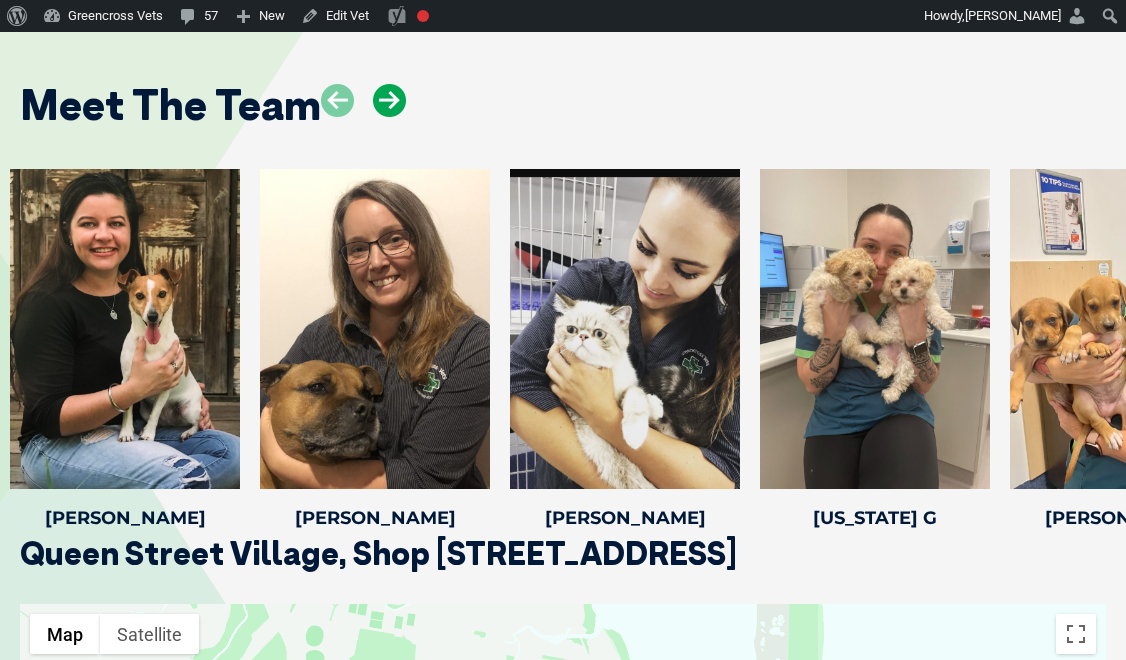 click at bounding box center [389, 100] 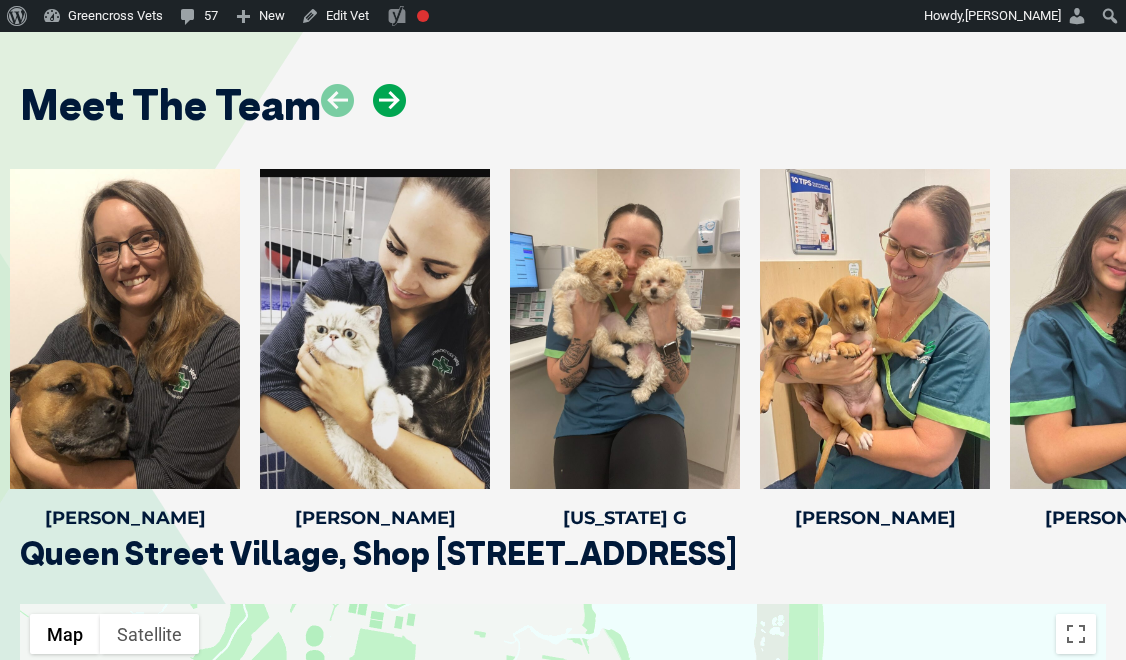 click at bounding box center (389, 100) 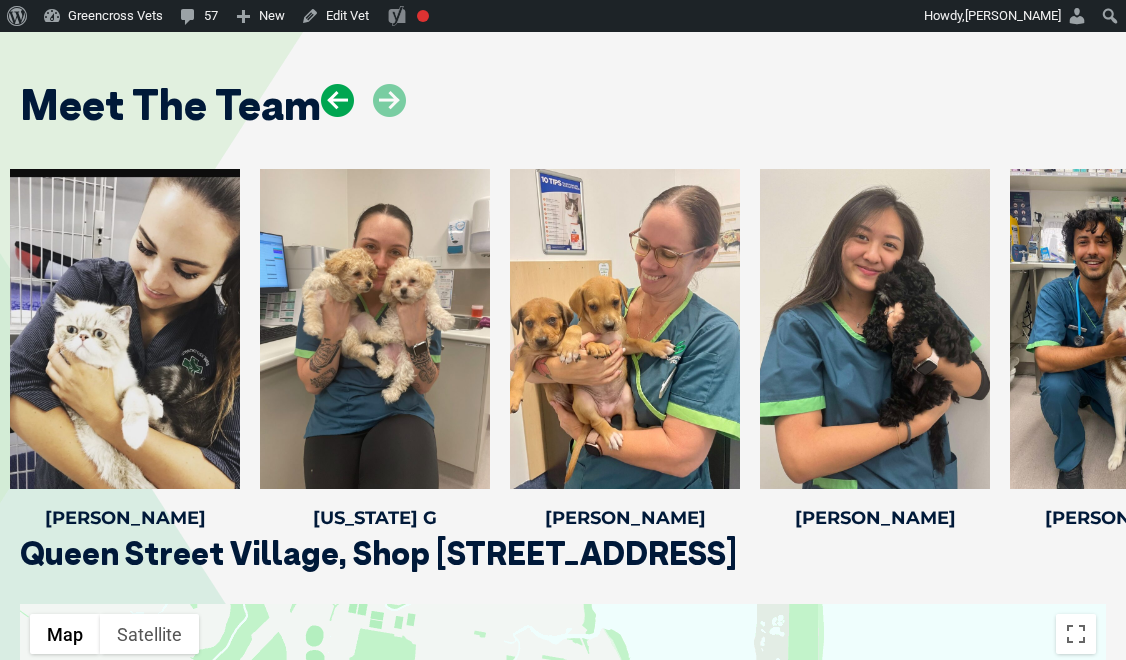 click at bounding box center (337, 100) 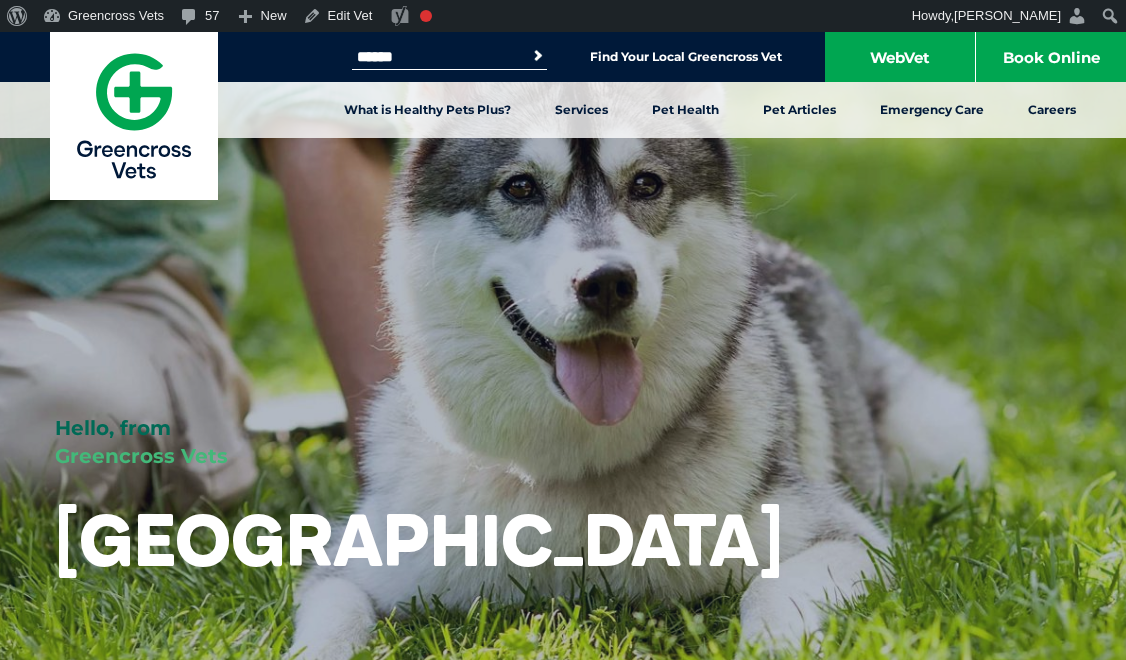 scroll, scrollTop: 3120, scrollLeft: 0, axis: vertical 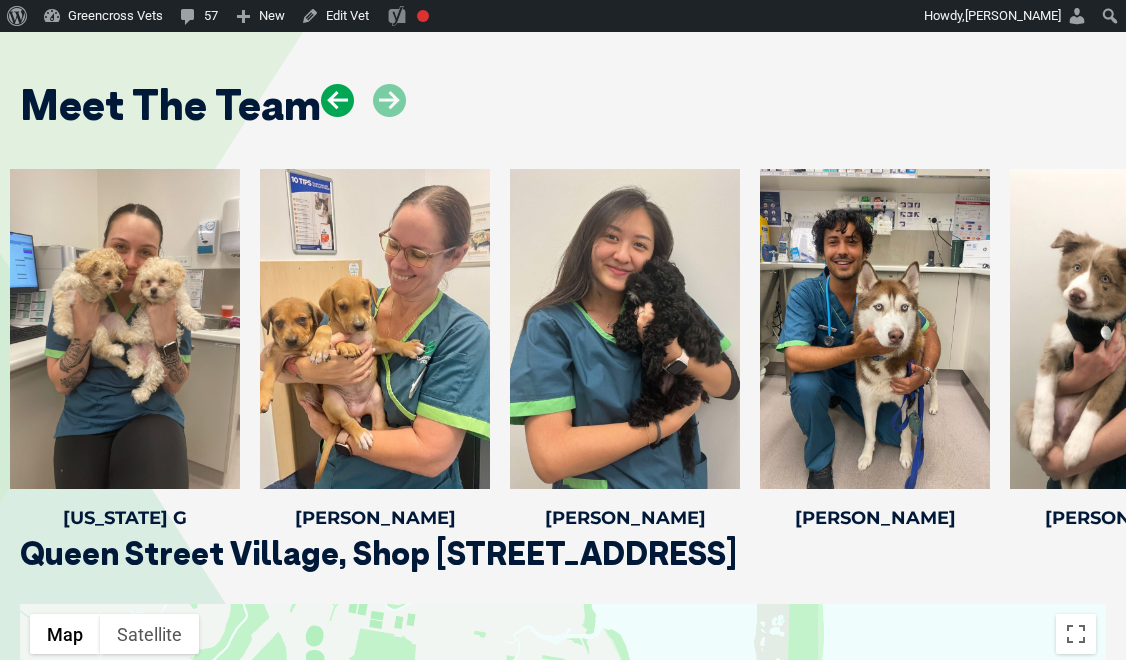 click at bounding box center [337, 100] 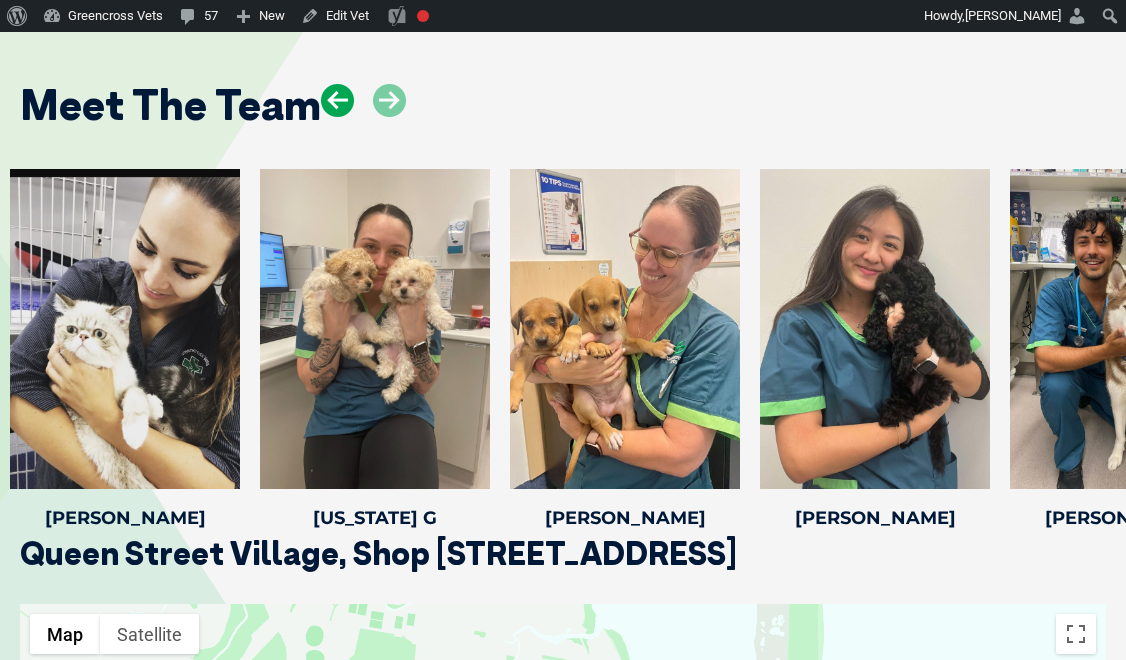 click at bounding box center (337, 100) 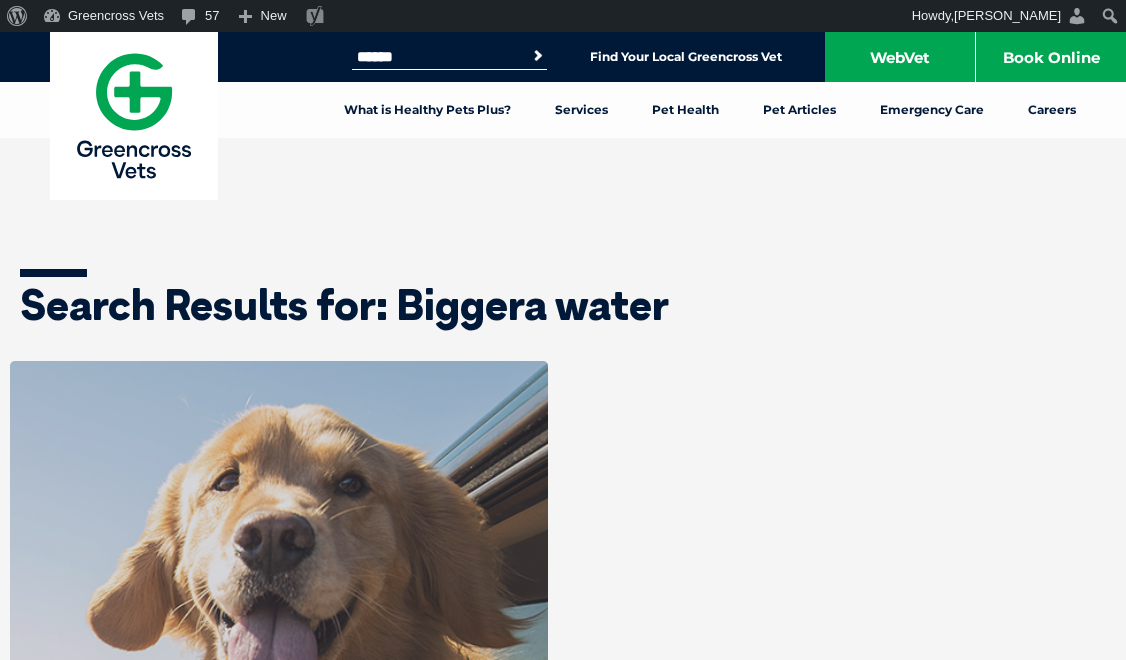 scroll, scrollTop: 283, scrollLeft: 0, axis: vertical 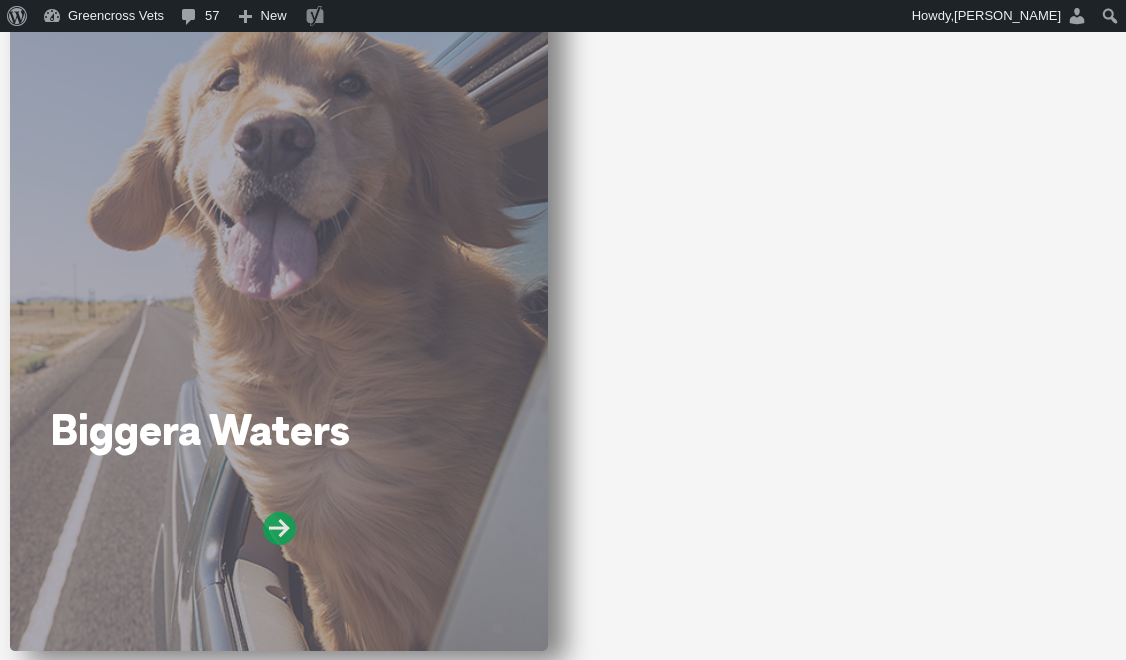 click at bounding box center (279, 528) 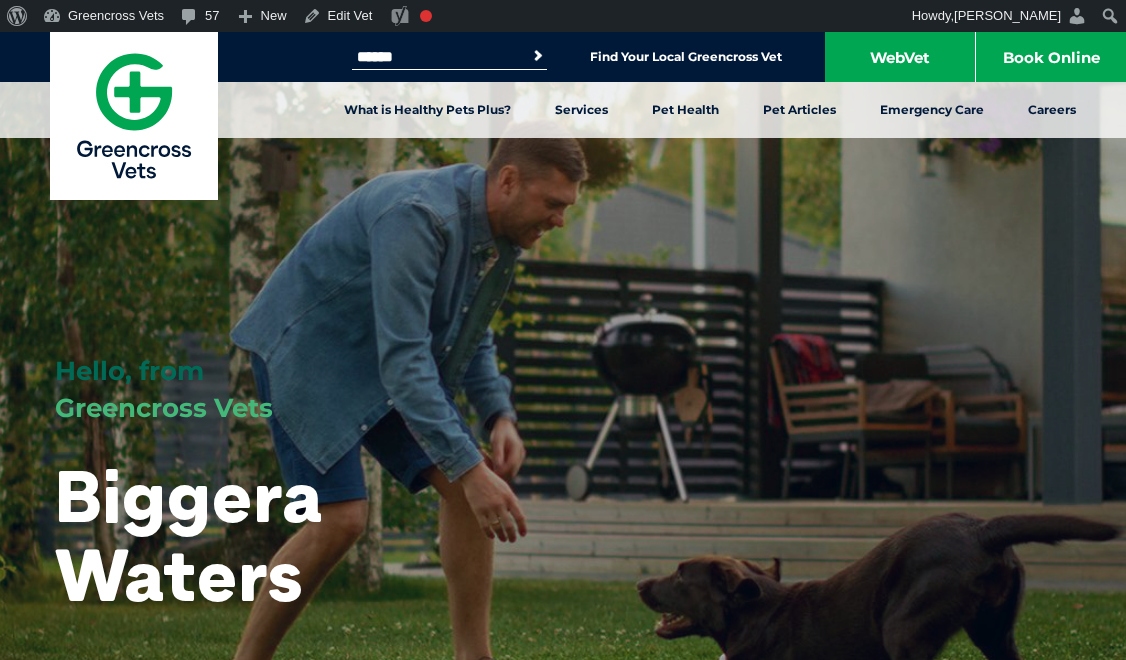 scroll, scrollTop: 0, scrollLeft: 0, axis: both 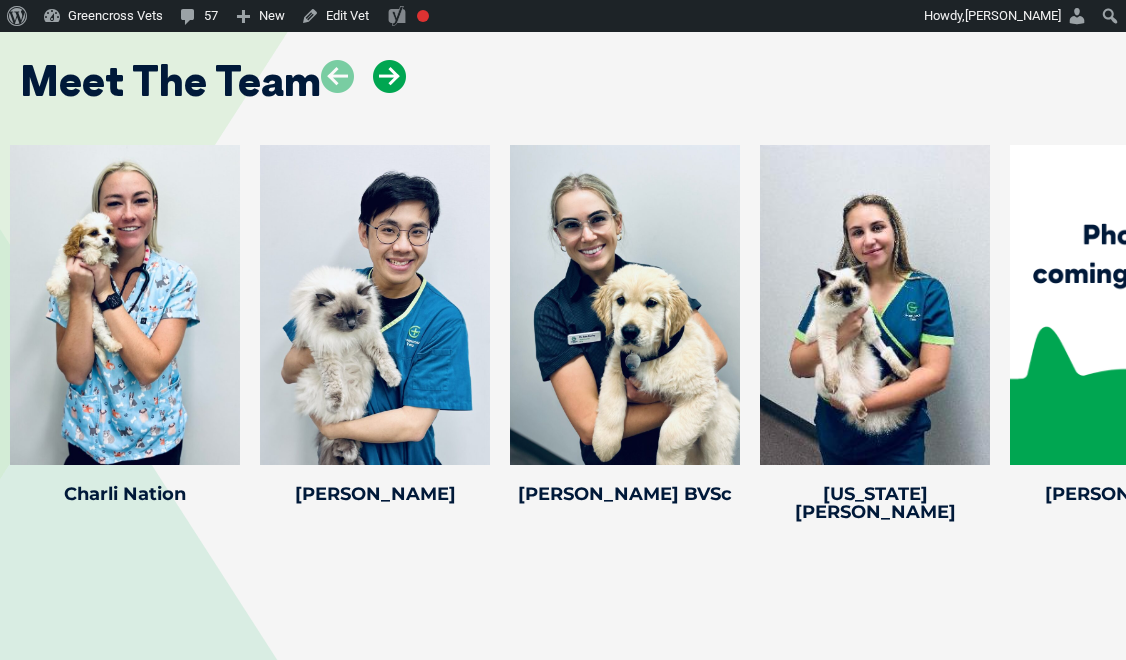 click at bounding box center [389, 76] 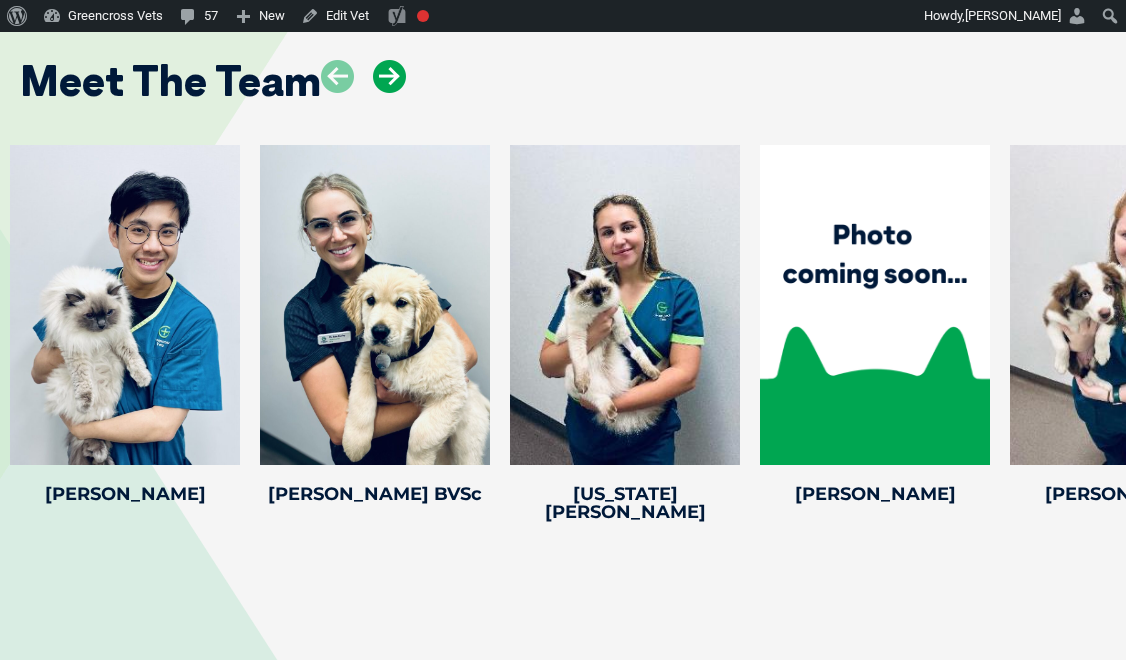 click at bounding box center [389, 76] 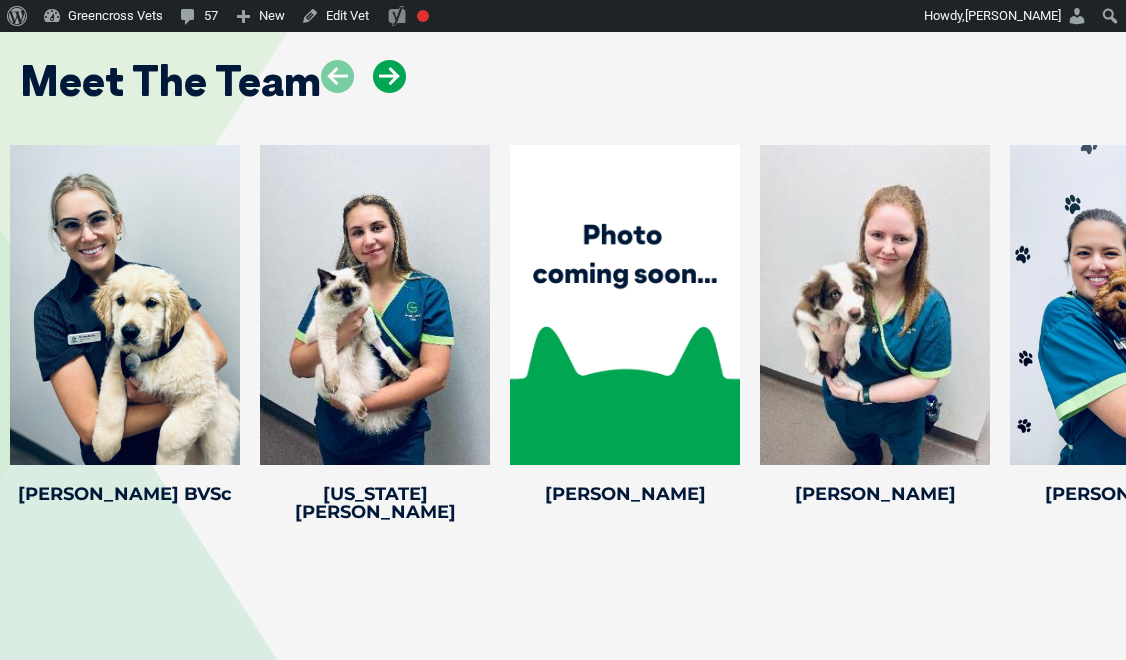 click at bounding box center (389, 76) 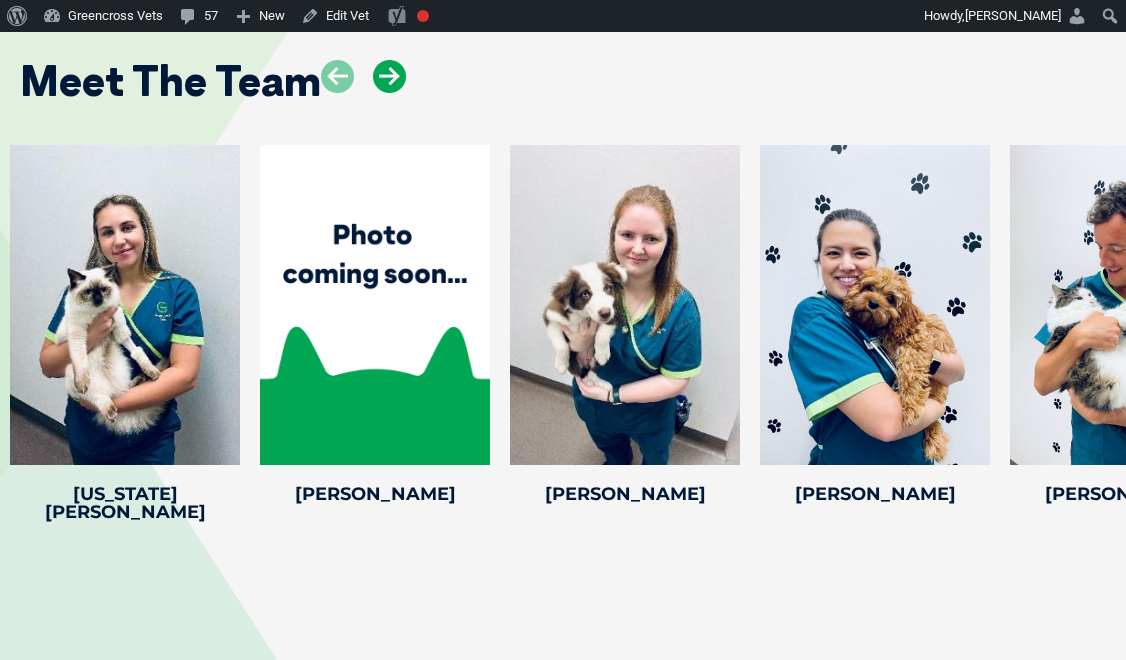 click at bounding box center (389, 76) 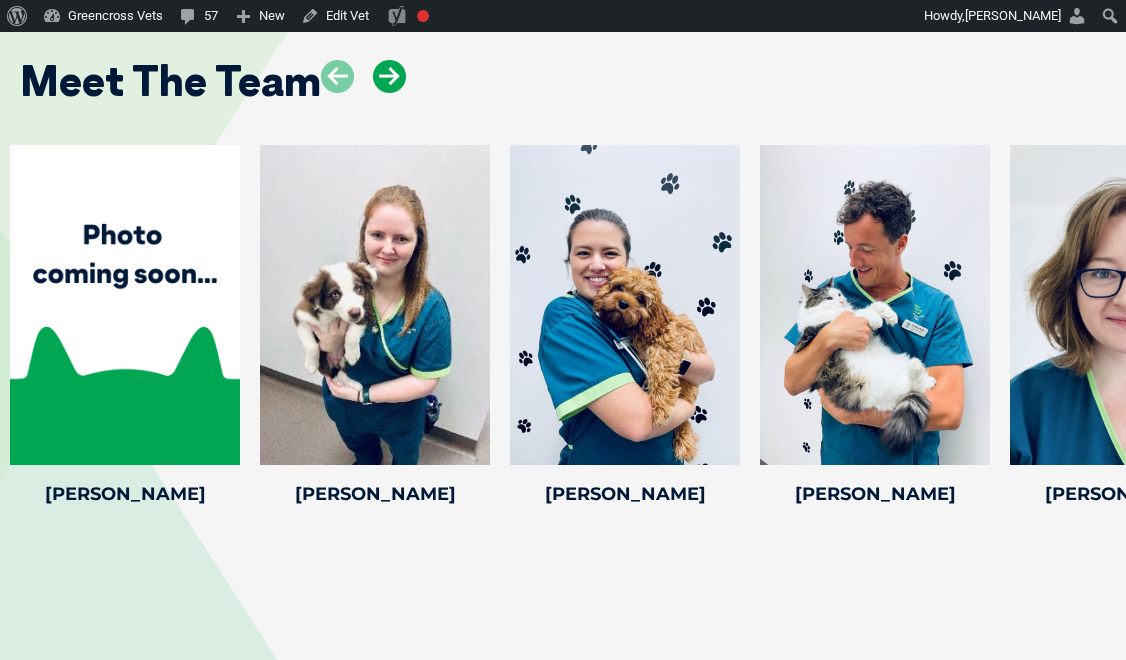 click at bounding box center [389, 76] 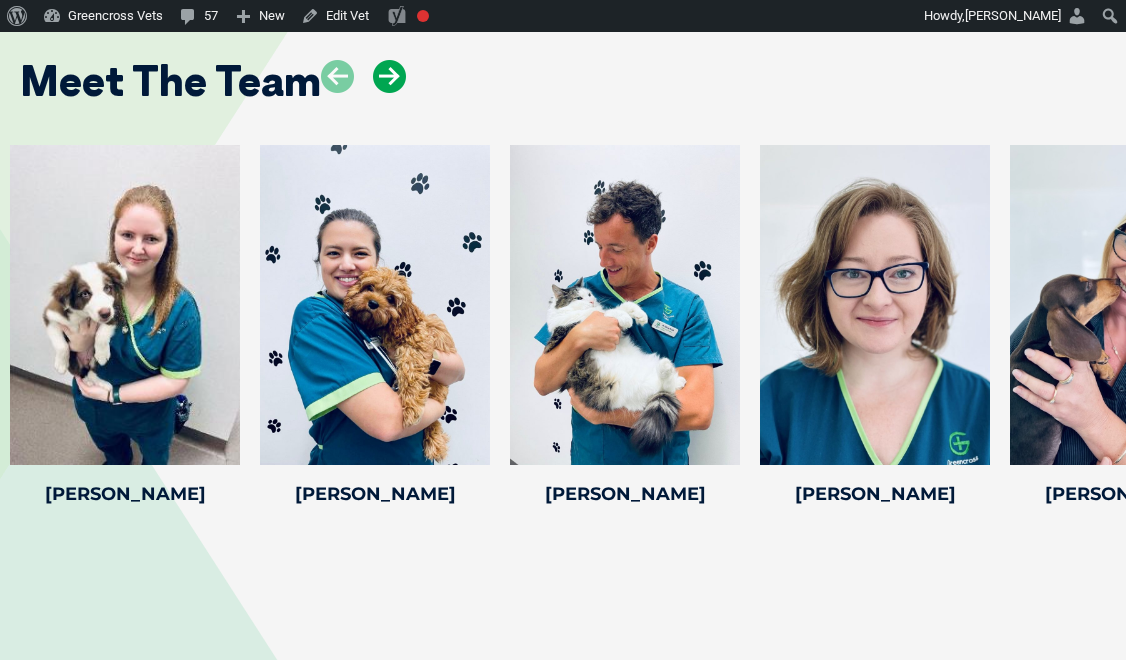 click at bounding box center (389, 76) 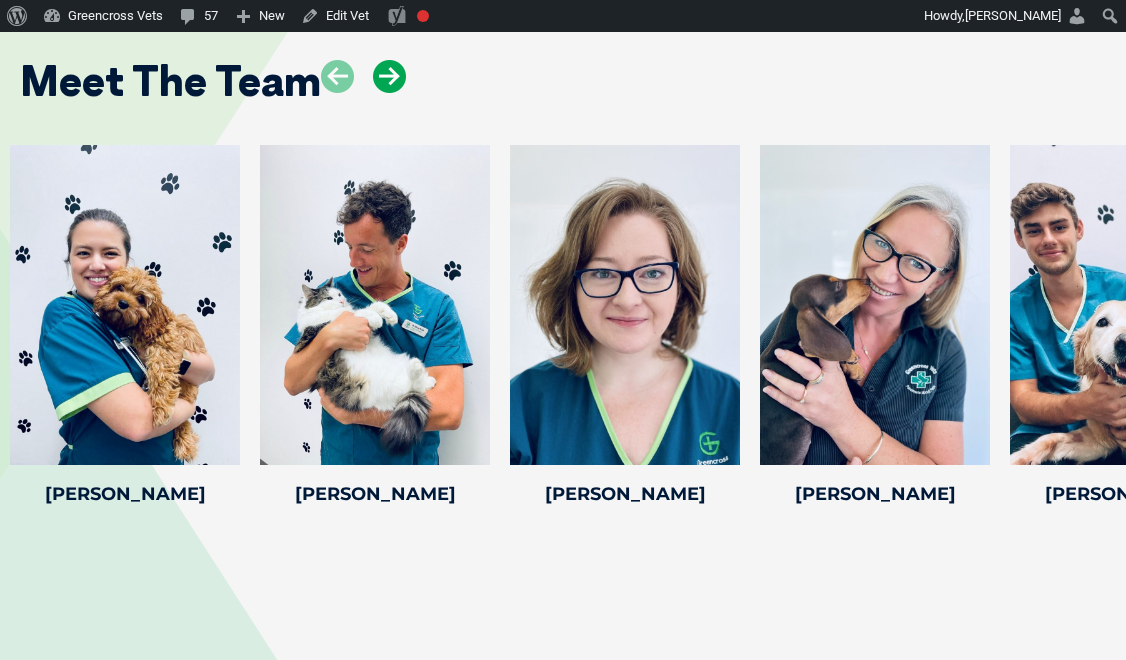 click at bounding box center [389, 76] 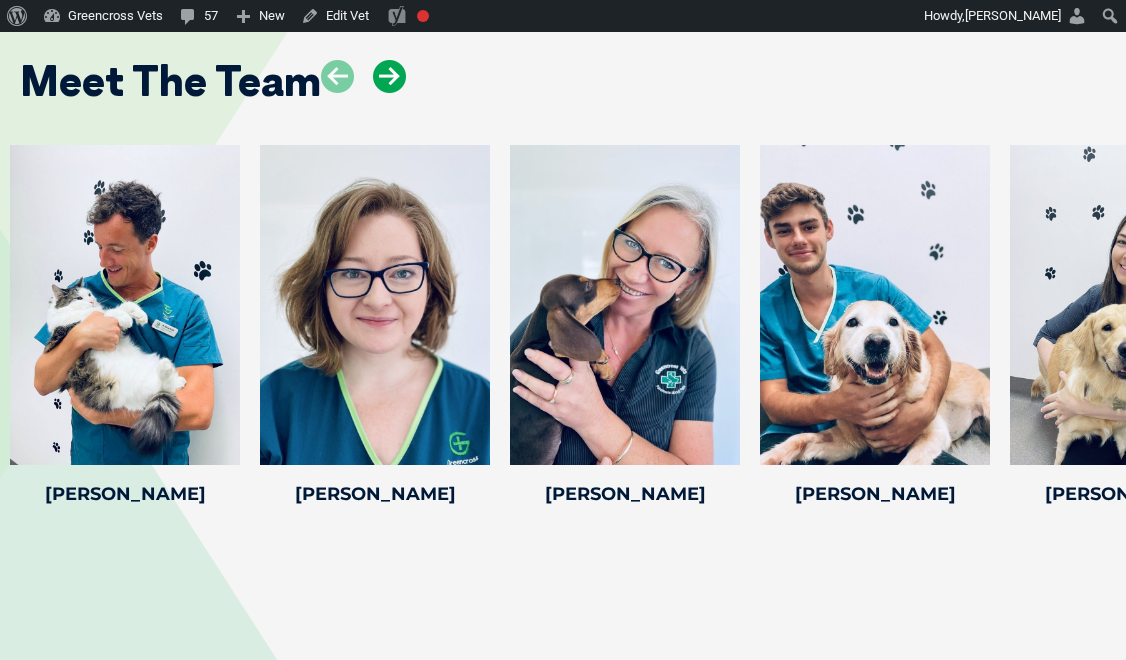 click at bounding box center (389, 76) 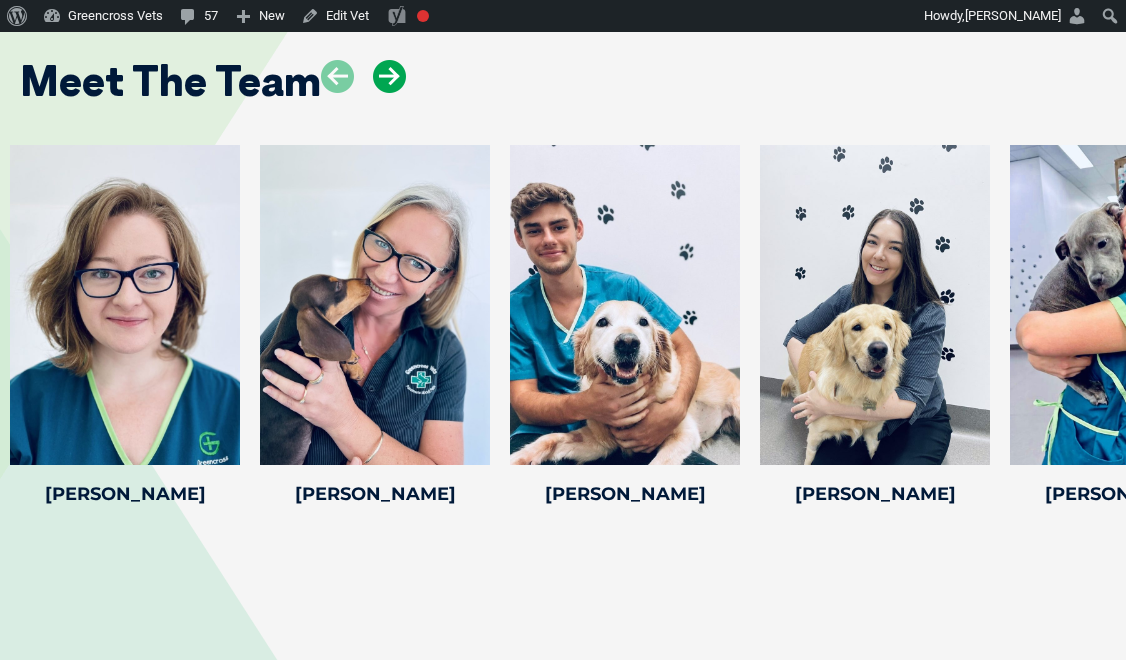 click at bounding box center (389, 76) 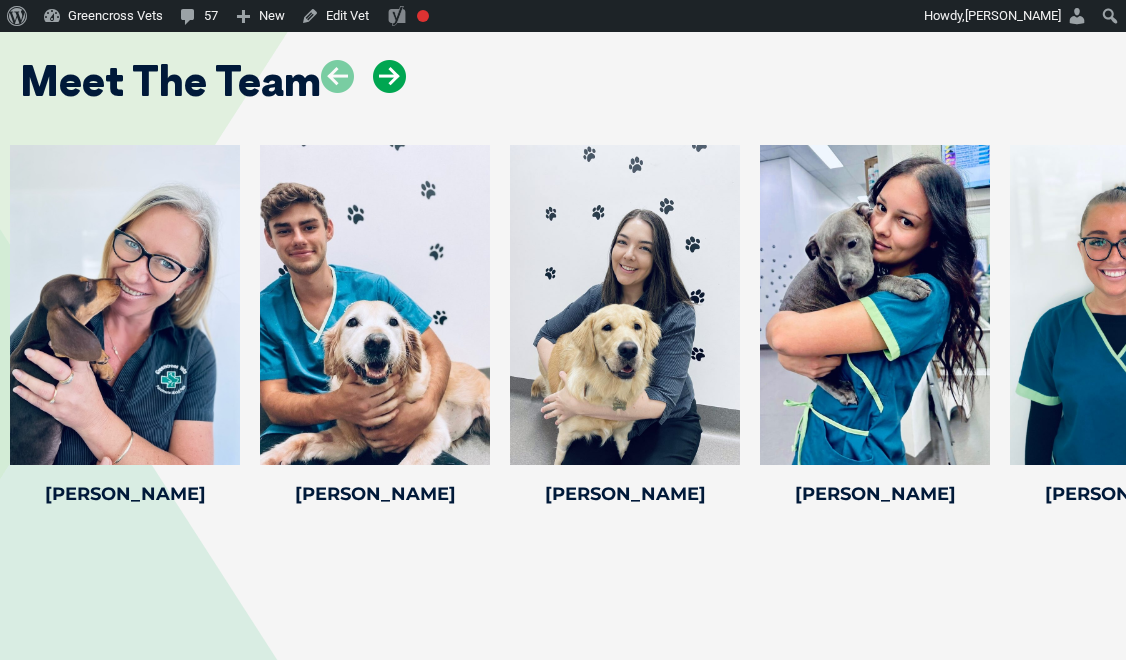 click at bounding box center (389, 76) 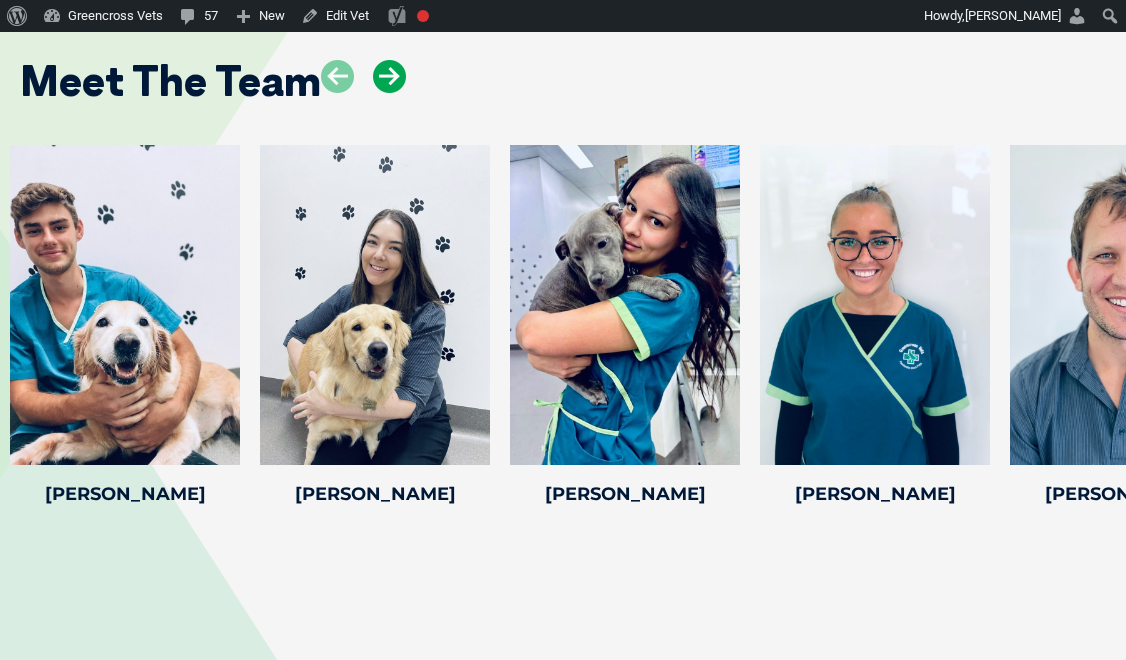 click at bounding box center [389, 76] 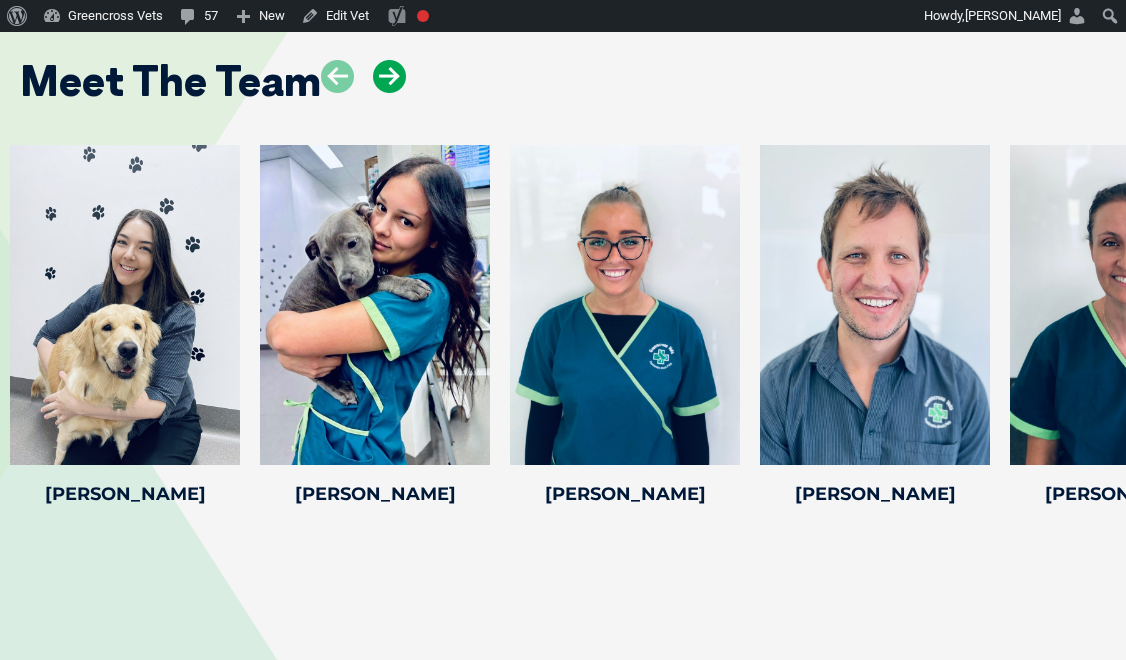 click at bounding box center (389, 76) 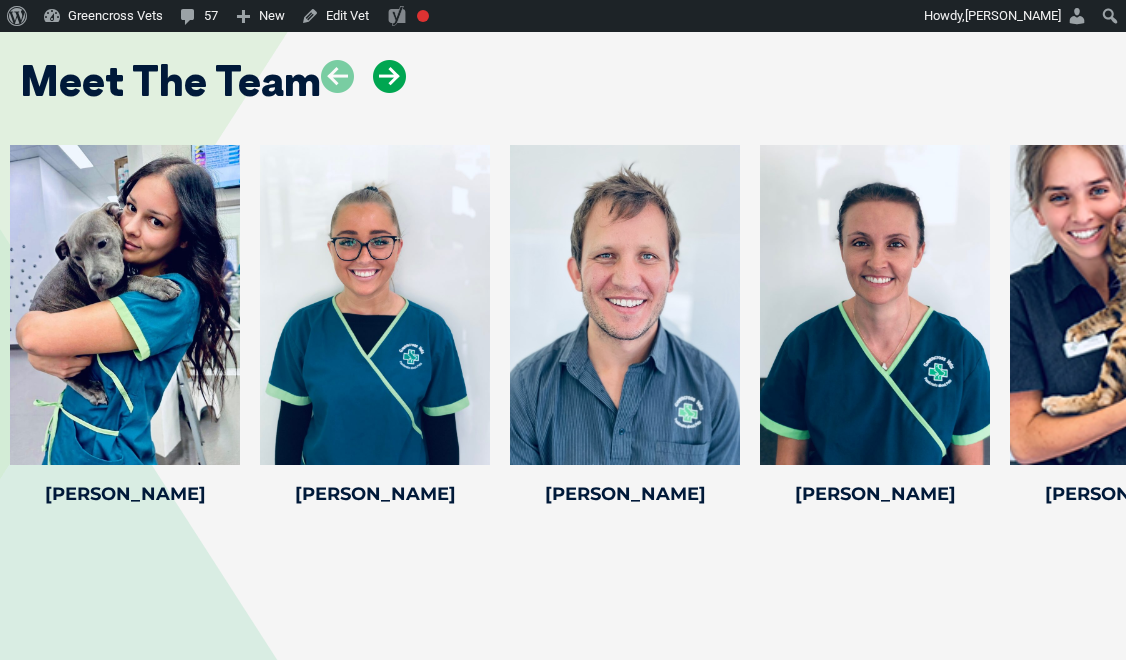 click at bounding box center [389, 76] 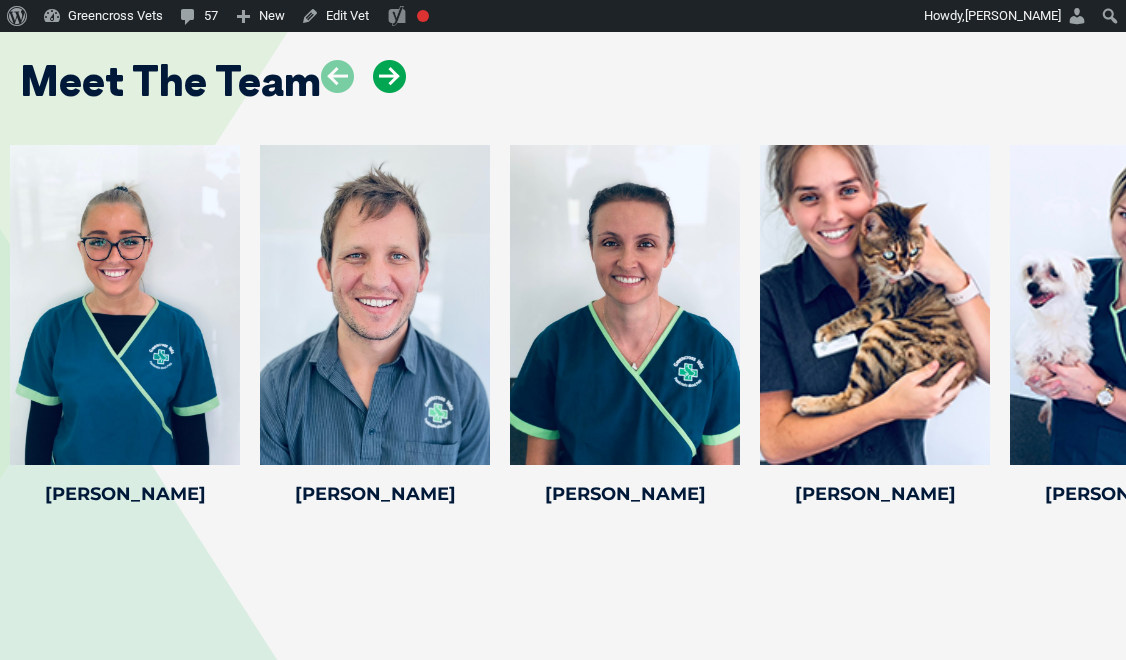 click at bounding box center (389, 76) 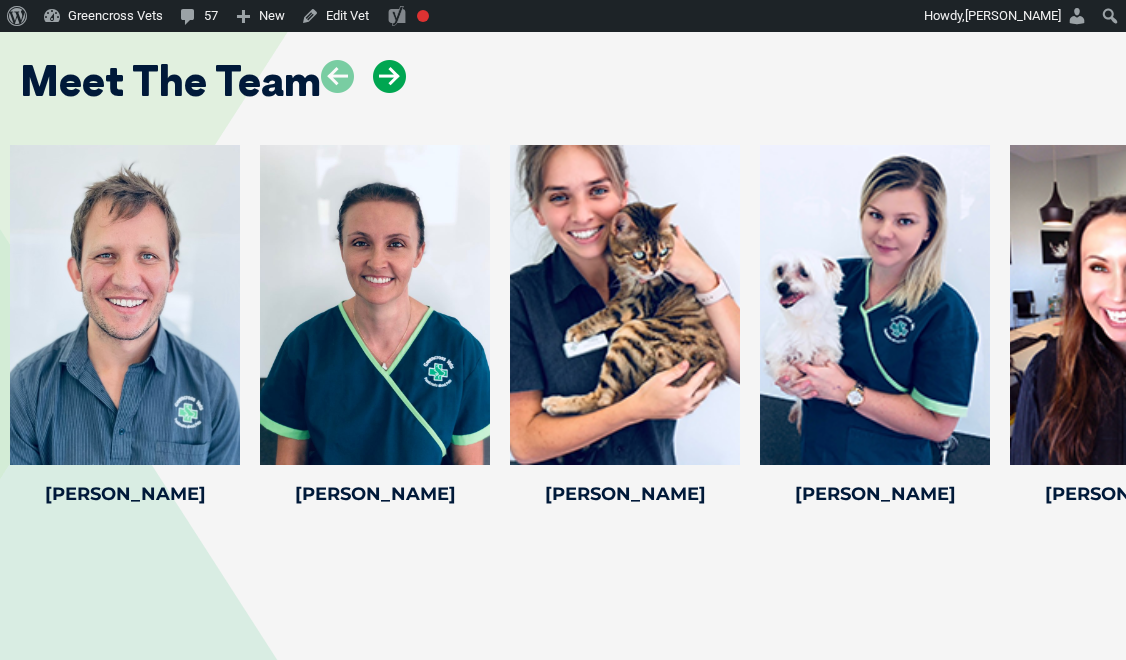 click at bounding box center [389, 76] 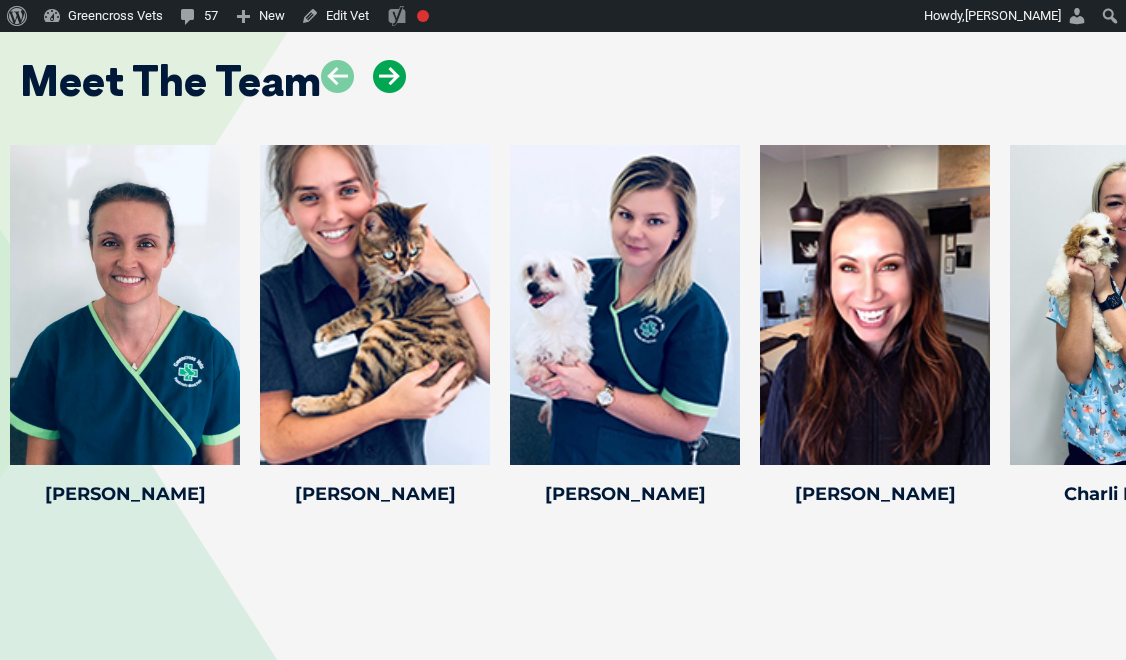 click at bounding box center [389, 76] 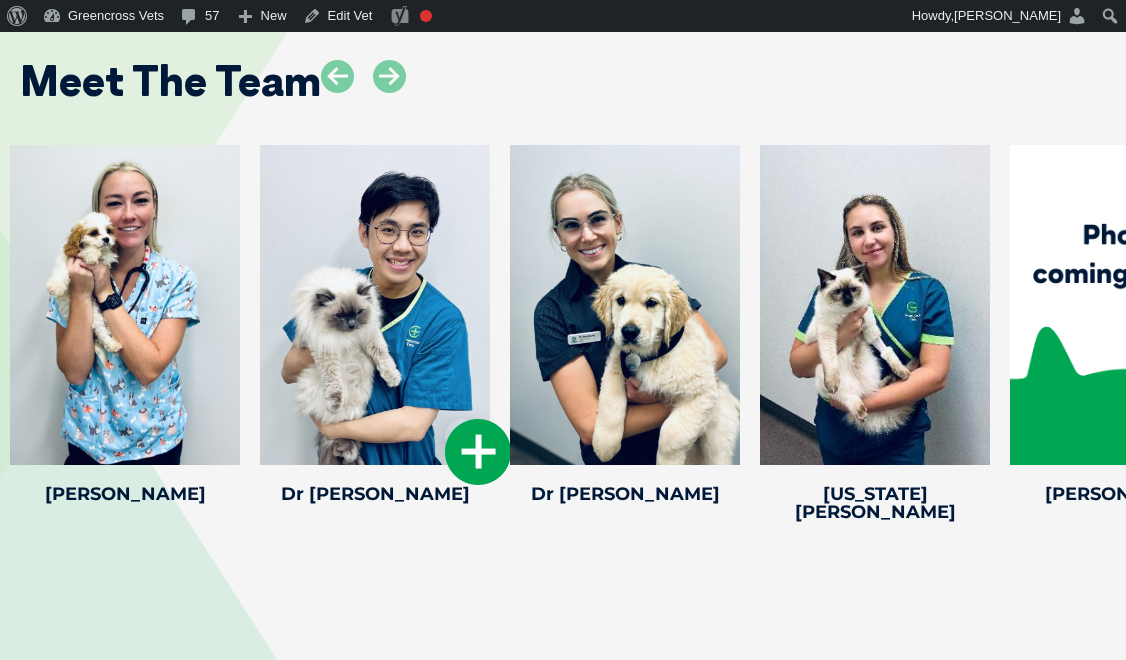 scroll, scrollTop: 3856, scrollLeft: 0, axis: vertical 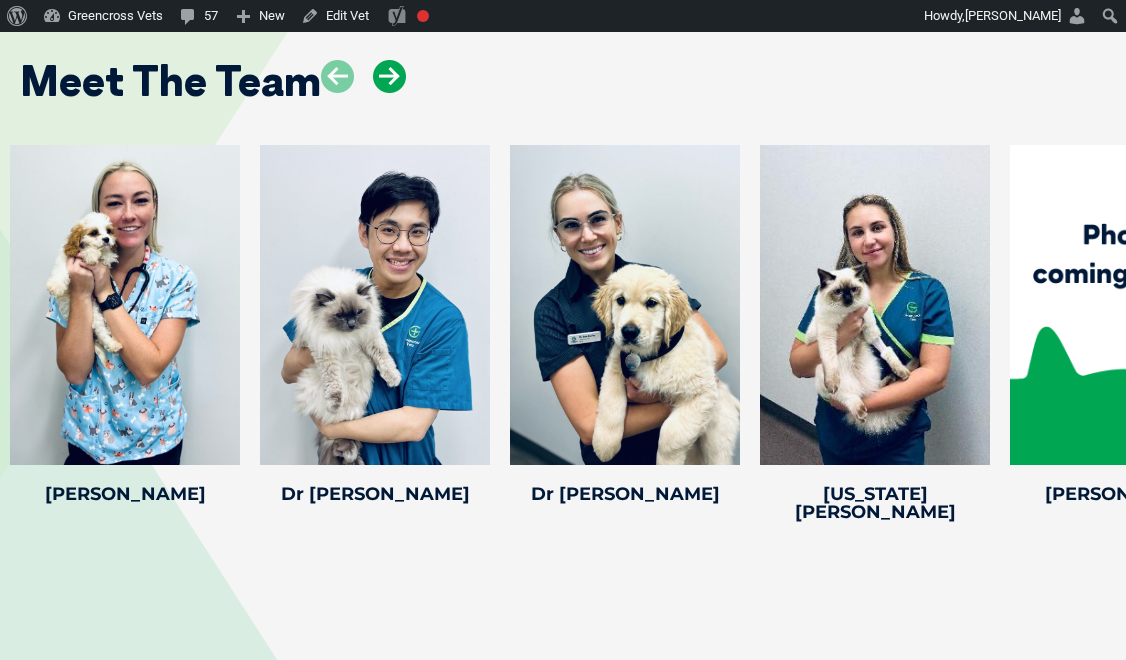 click at bounding box center (389, 76) 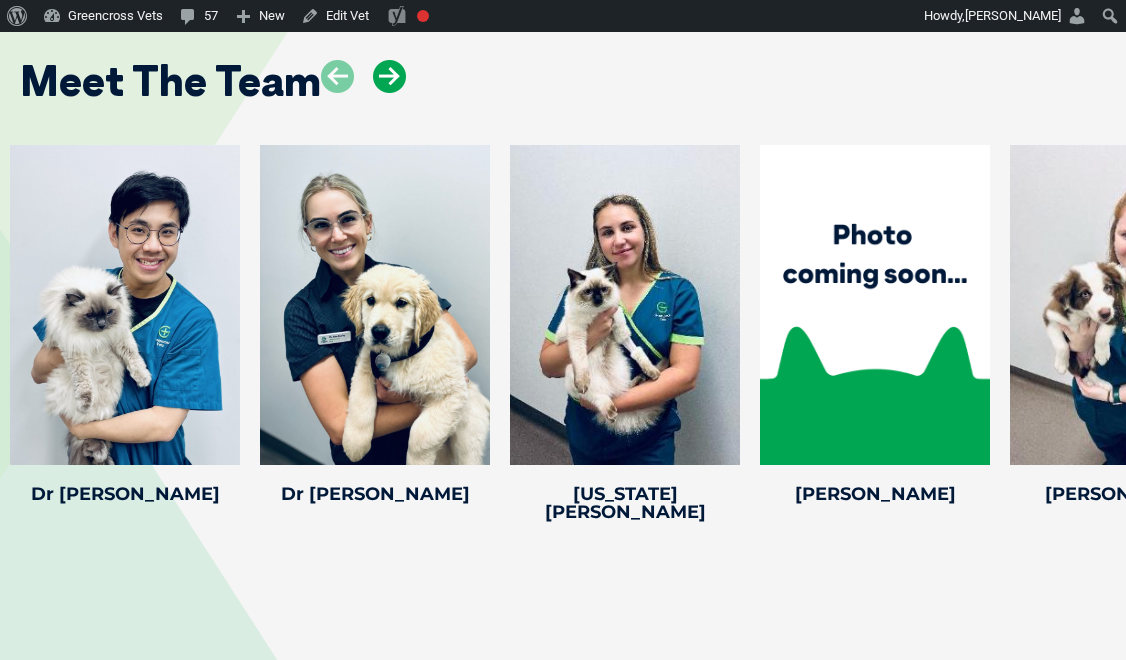 click at bounding box center (389, 76) 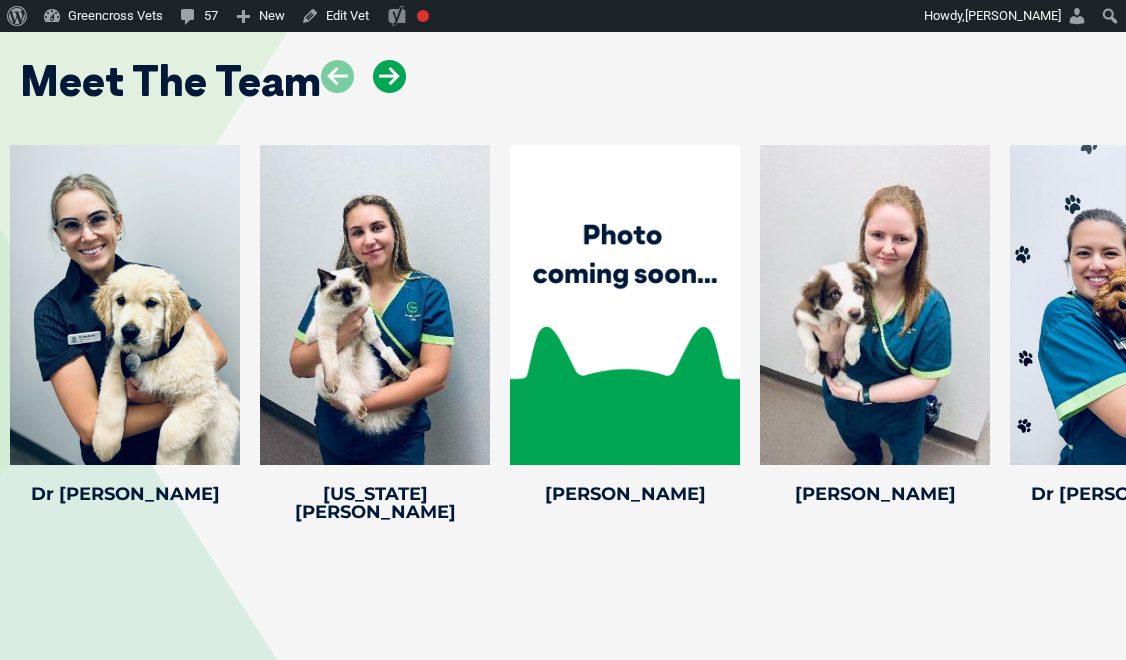 click at bounding box center (389, 76) 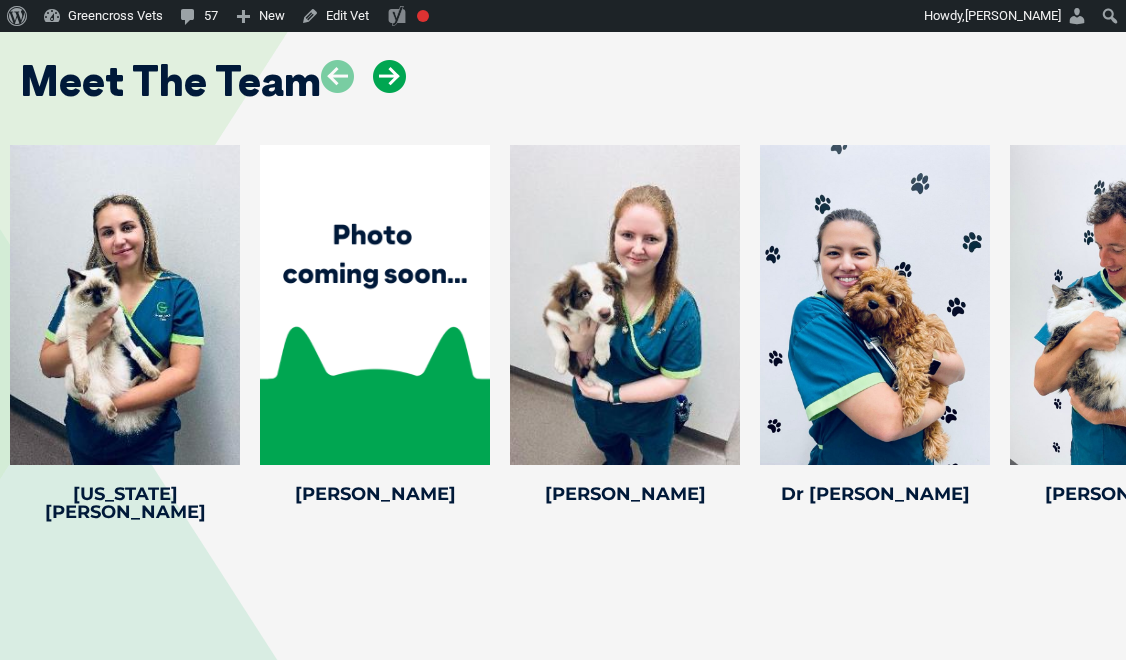 click at bounding box center (389, 76) 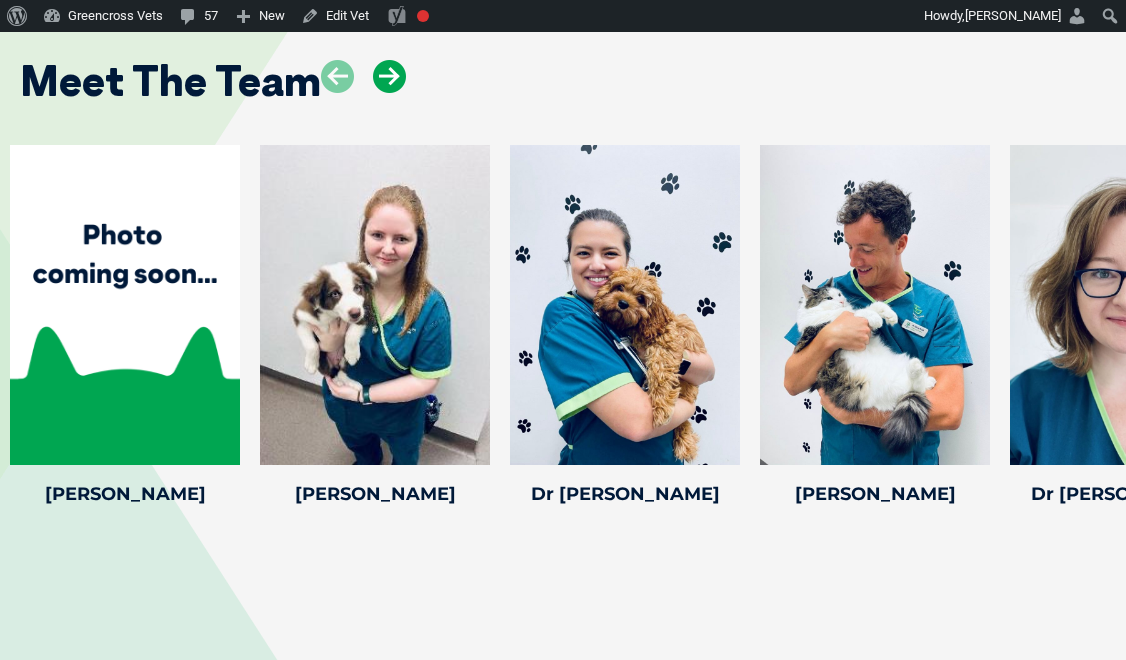click at bounding box center (389, 76) 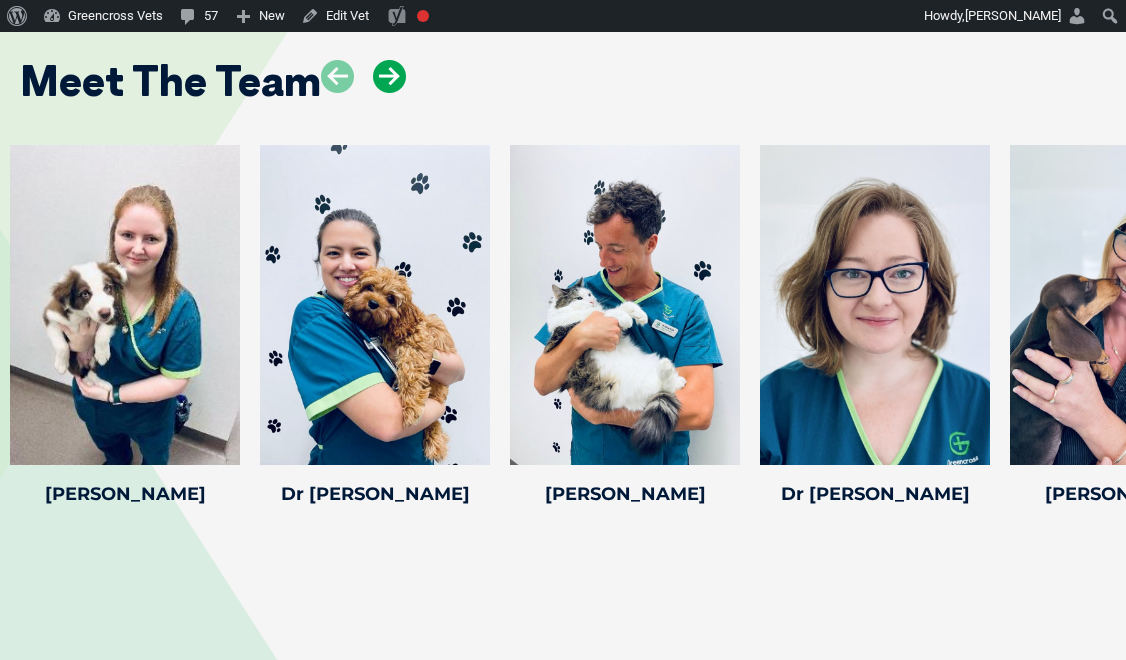 click at bounding box center (389, 76) 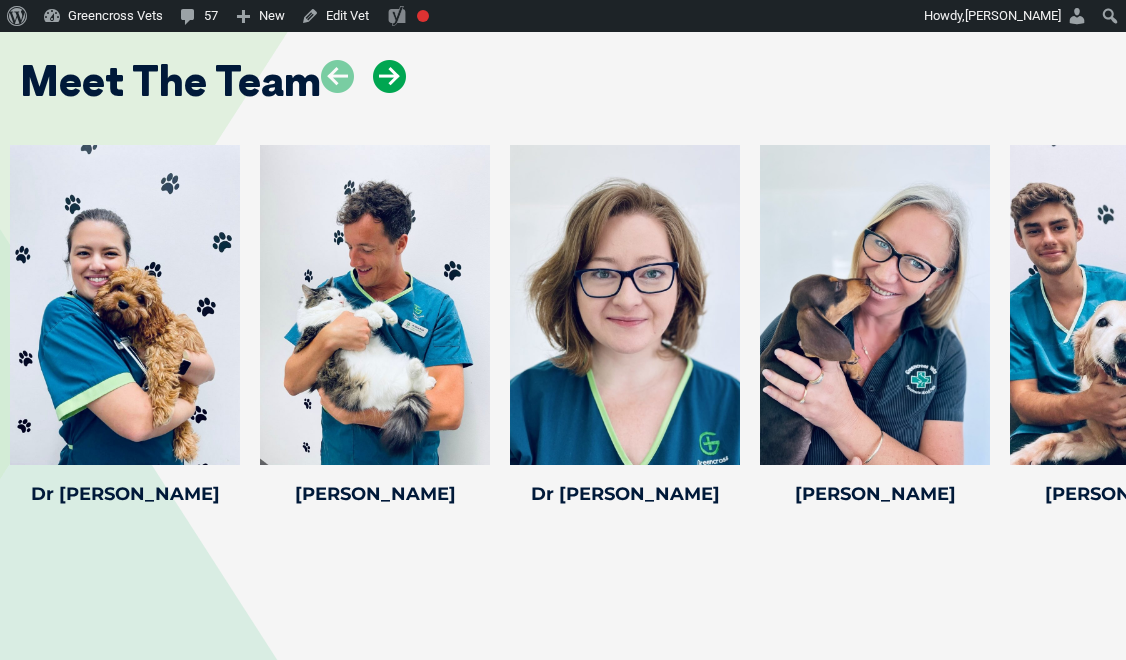 click at bounding box center (389, 76) 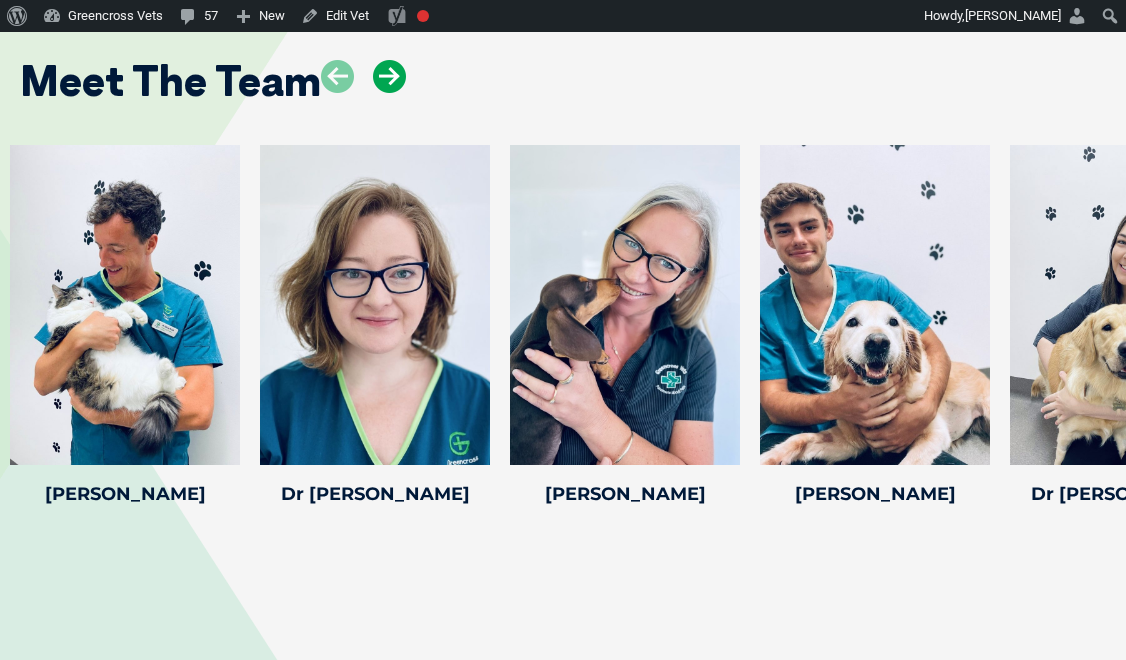 click at bounding box center [389, 76] 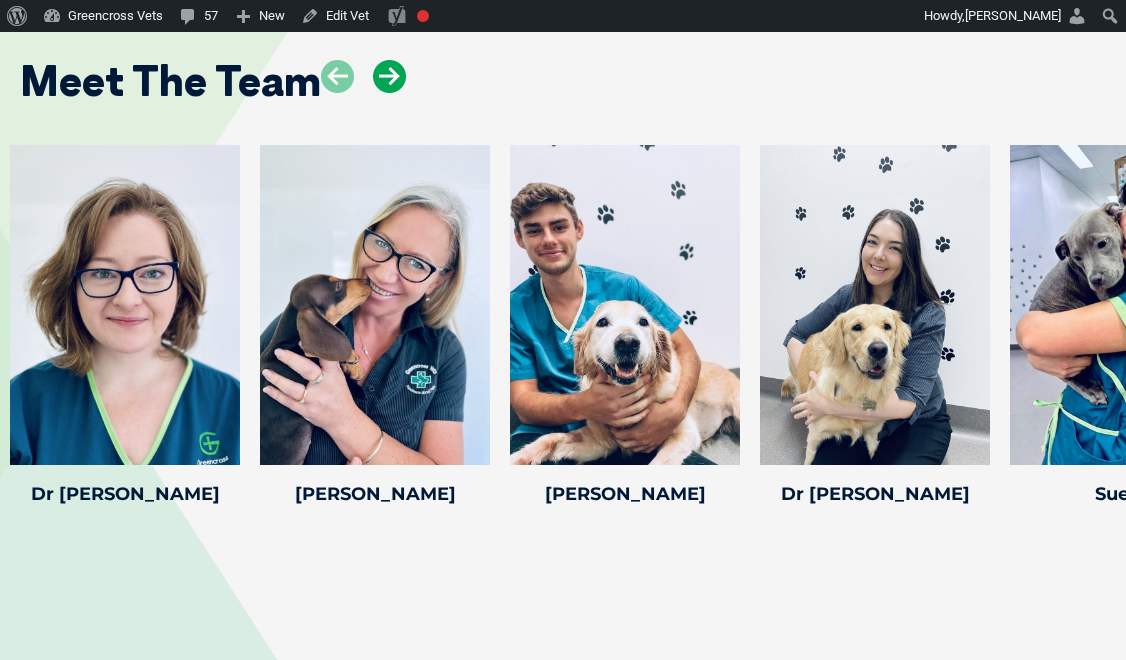 click at bounding box center [389, 76] 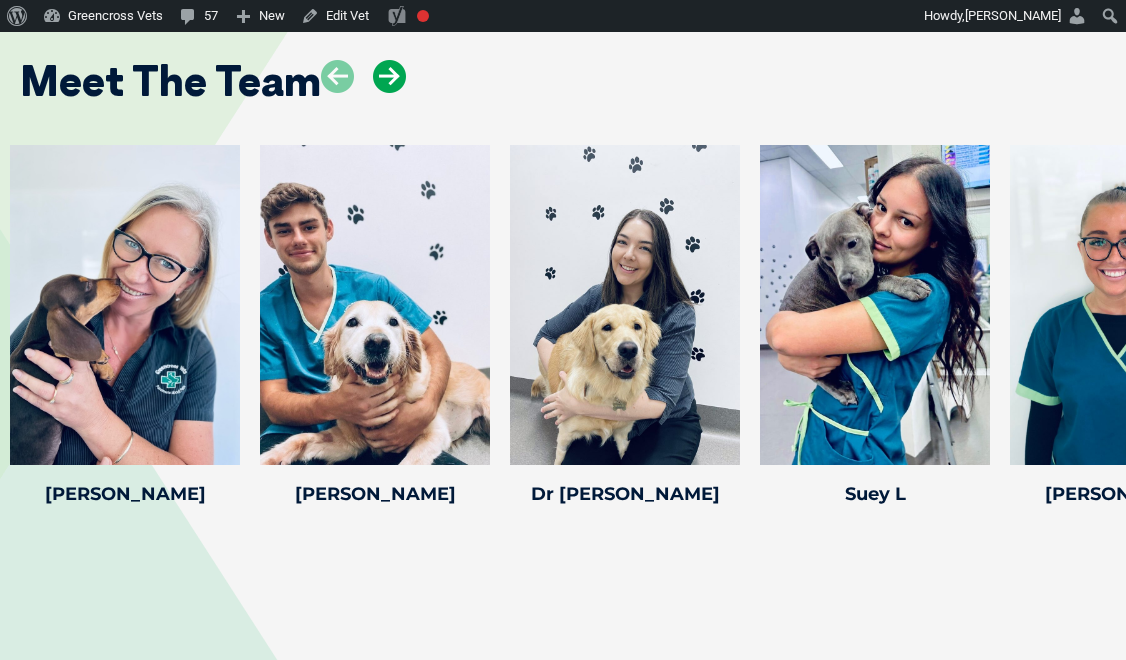 click at bounding box center [389, 76] 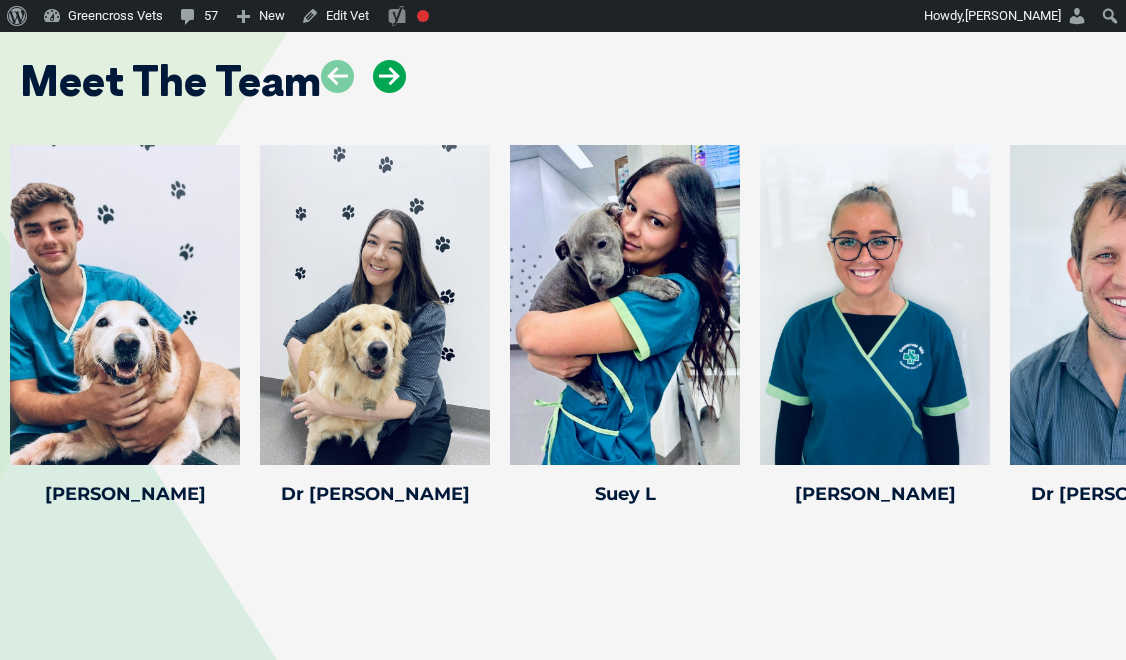 click at bounding box center [389, 76] 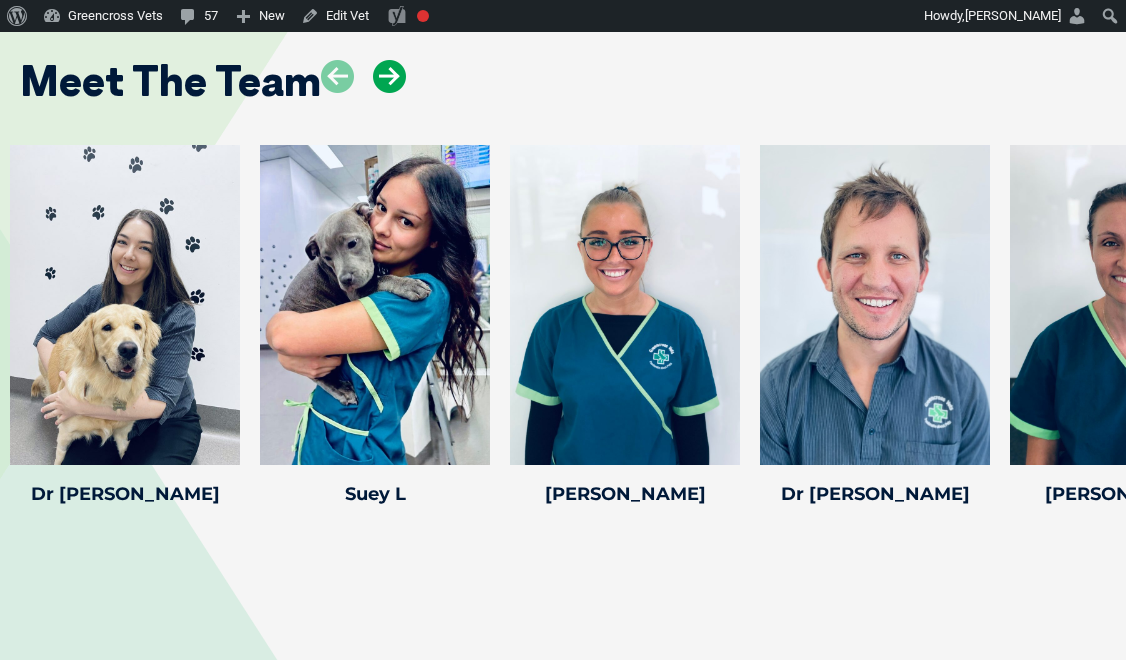 click at bounding box center [389, 76] 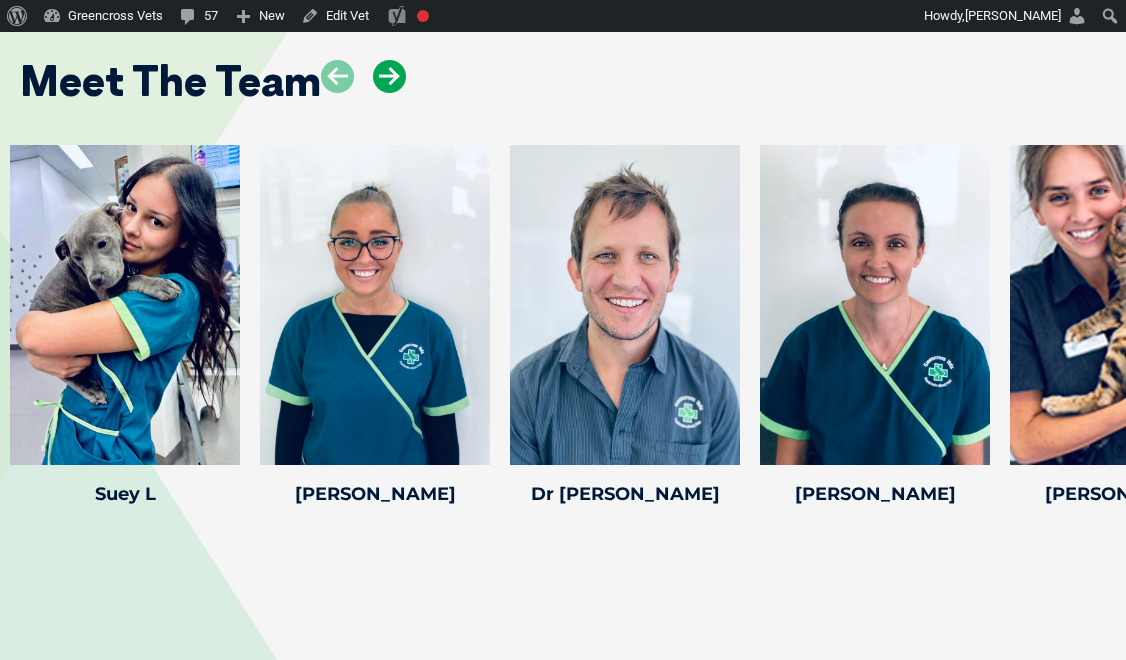 click at bounding box center [389, 76] 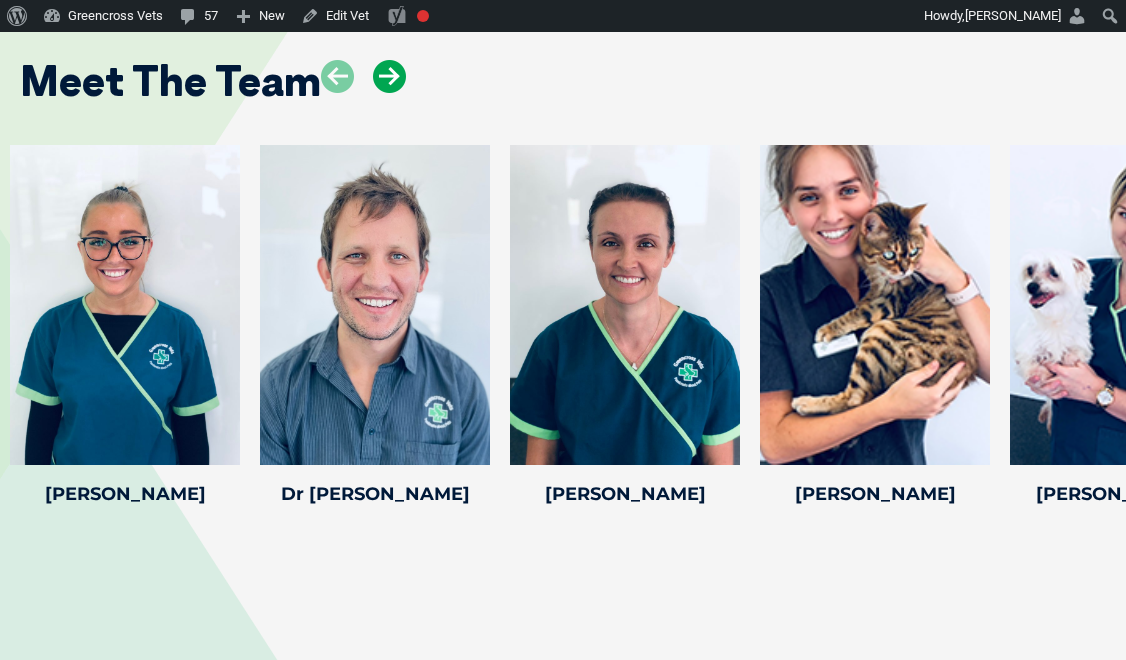 click at bounding box center [389, 76] 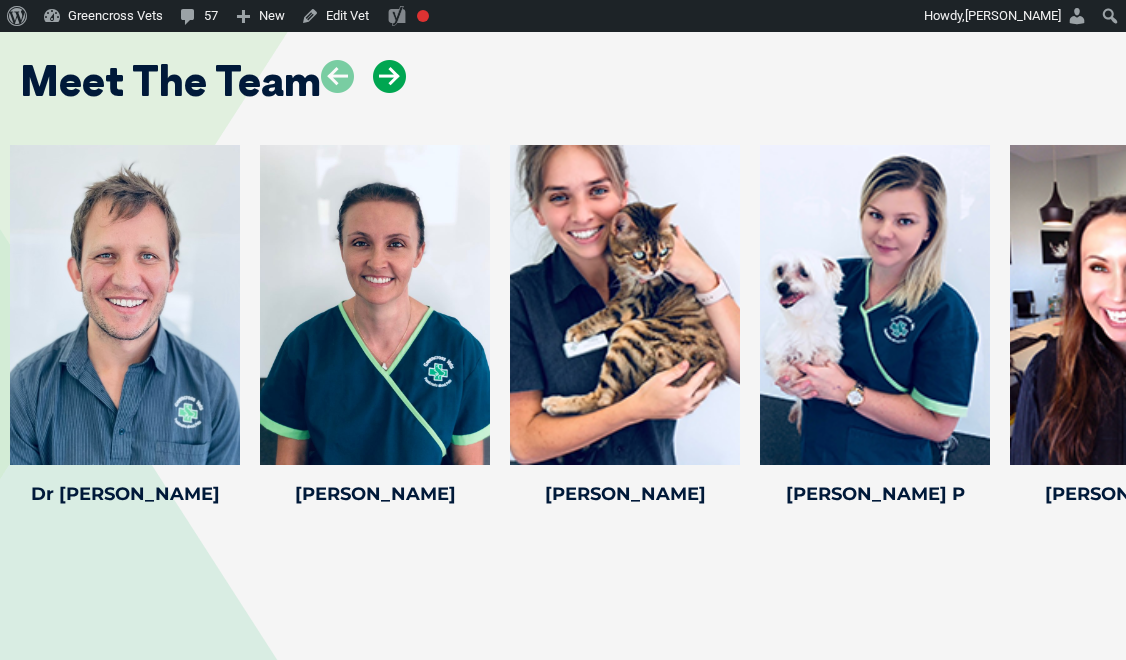 click at bounding box center (389, 76) 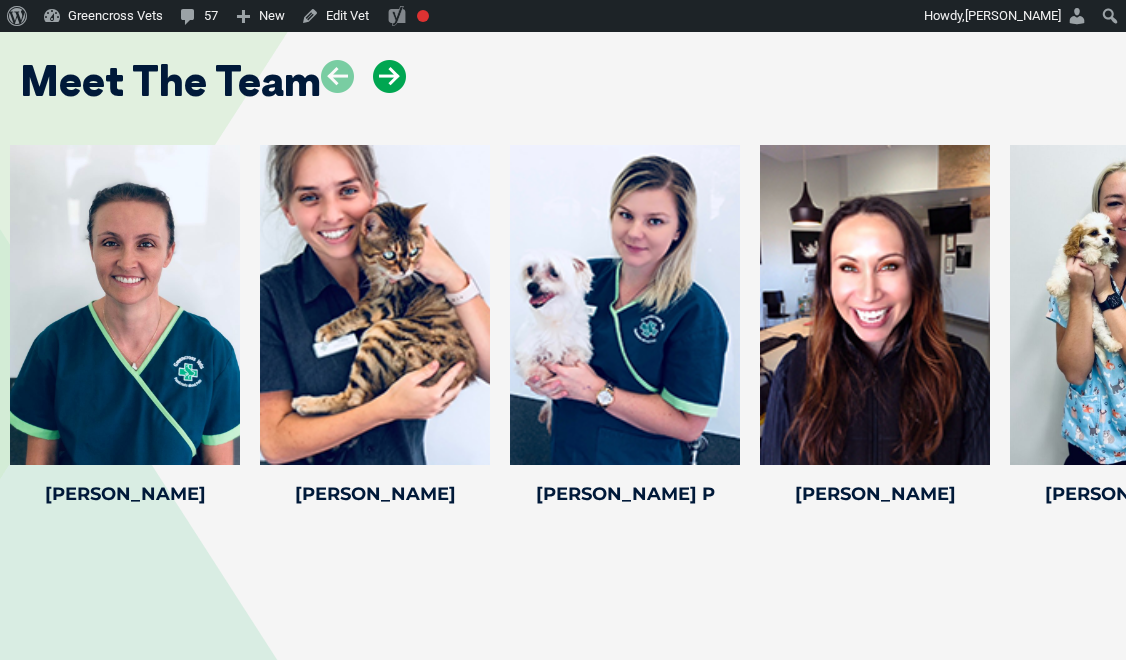 click at bounding box center [389, 76] 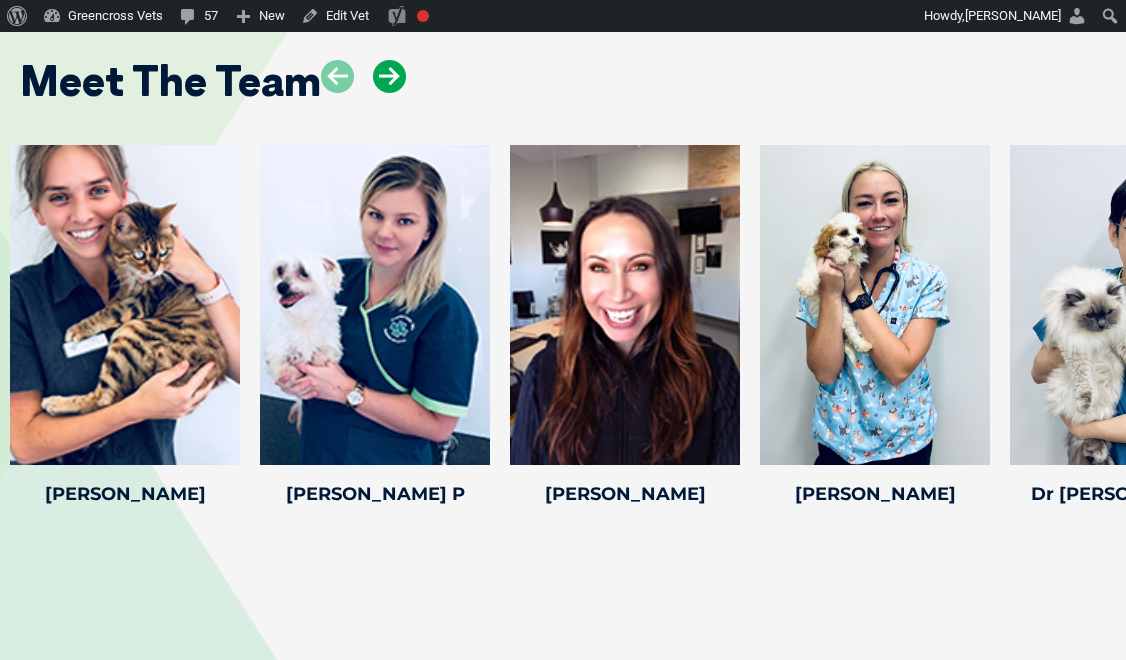 click at bounding box center (389, 76) 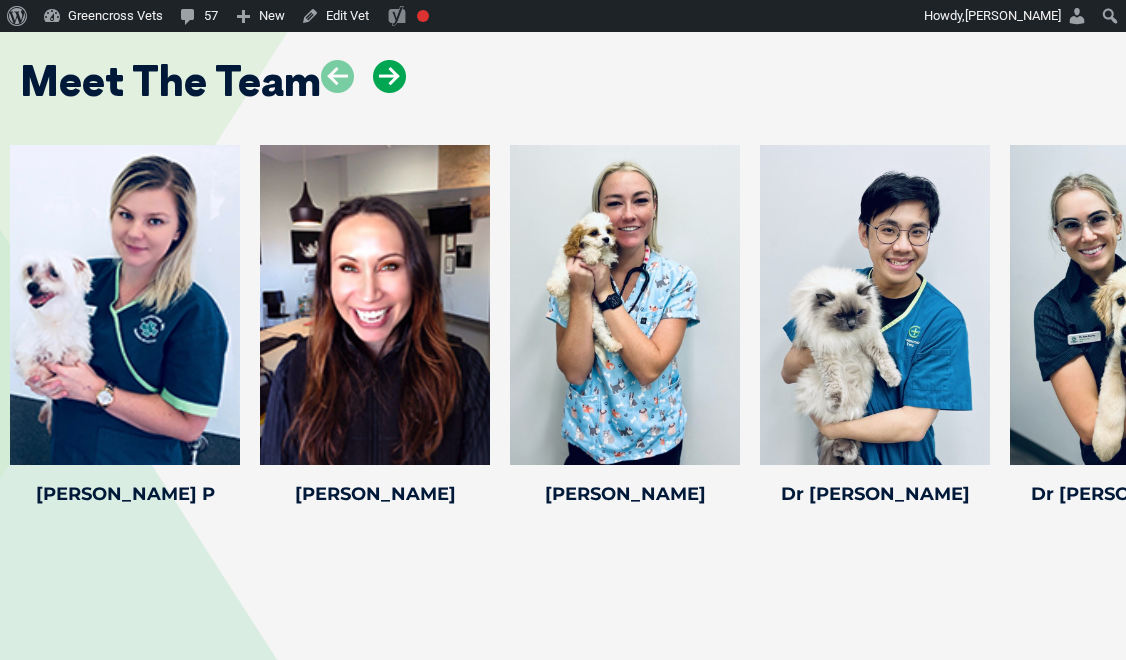 click at bounding box center (389, 76) 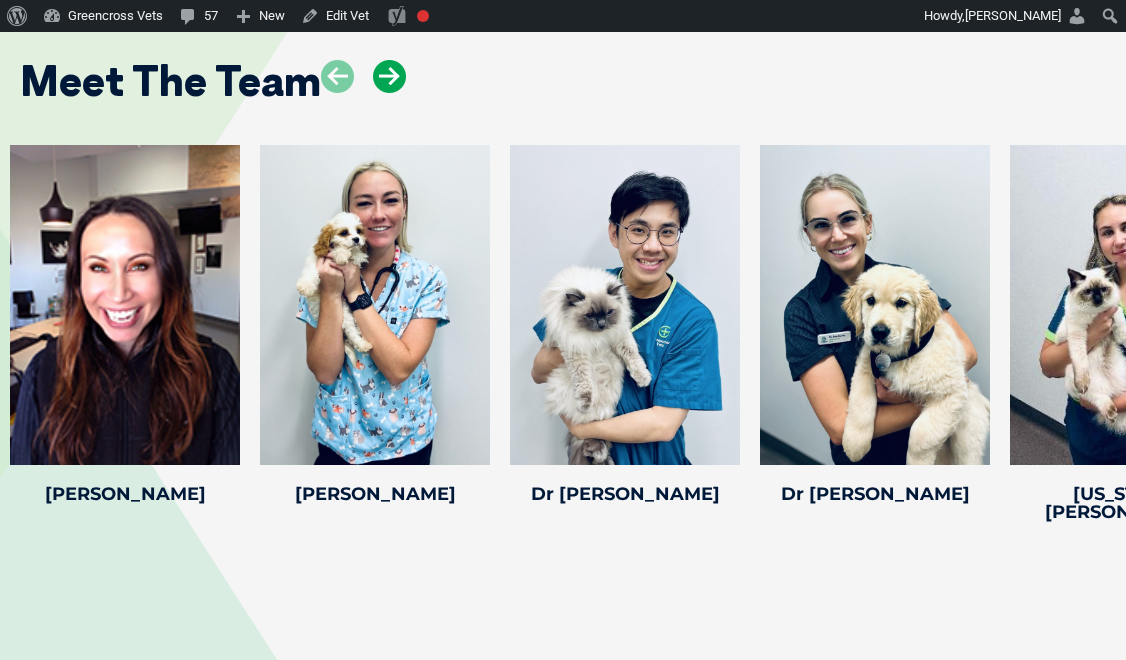 click at bounding box center (389, 76) 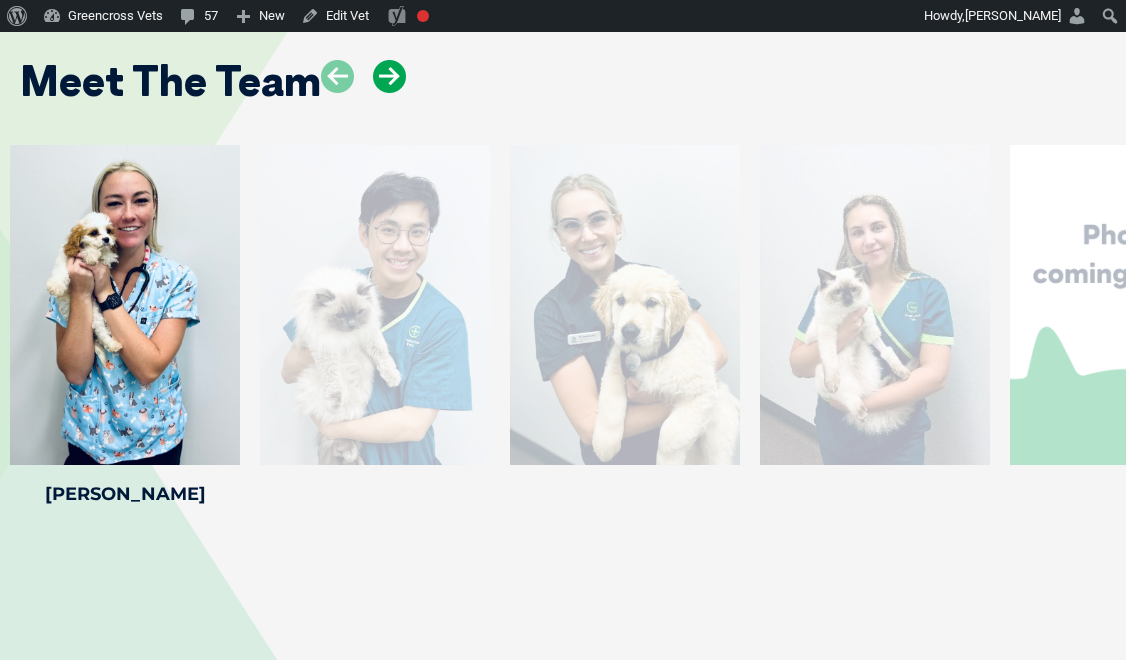 click at bounding box center (389, 76) 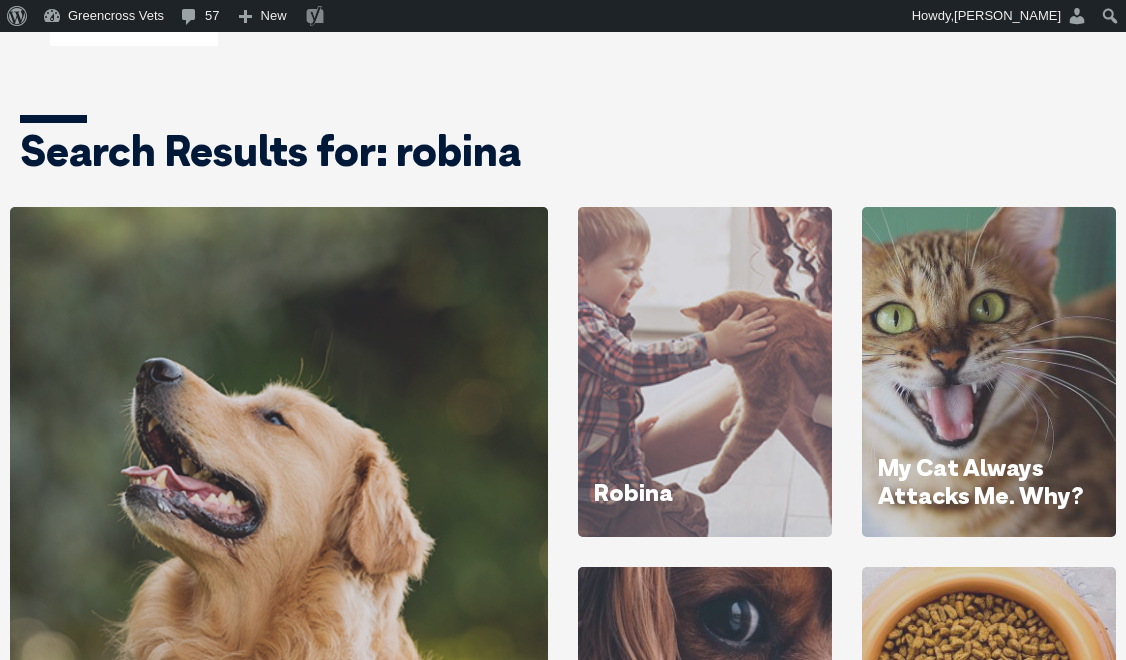 scroll, scrollTop: 0, scrollLeft: 0, axis: both 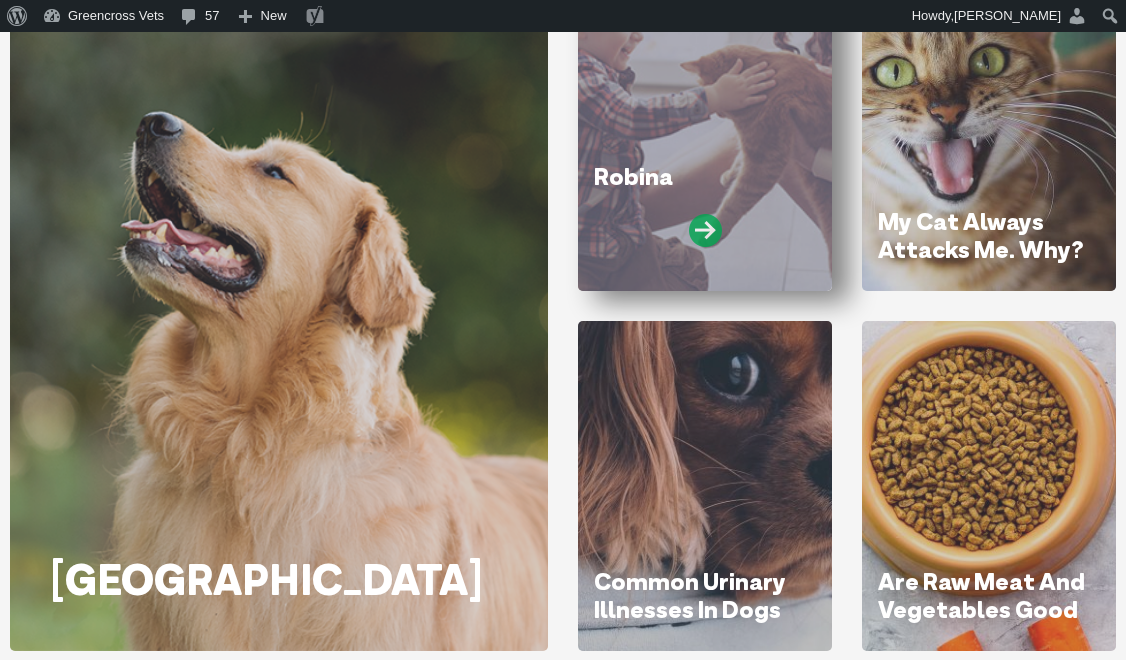 click at bounding box center [705, 230] 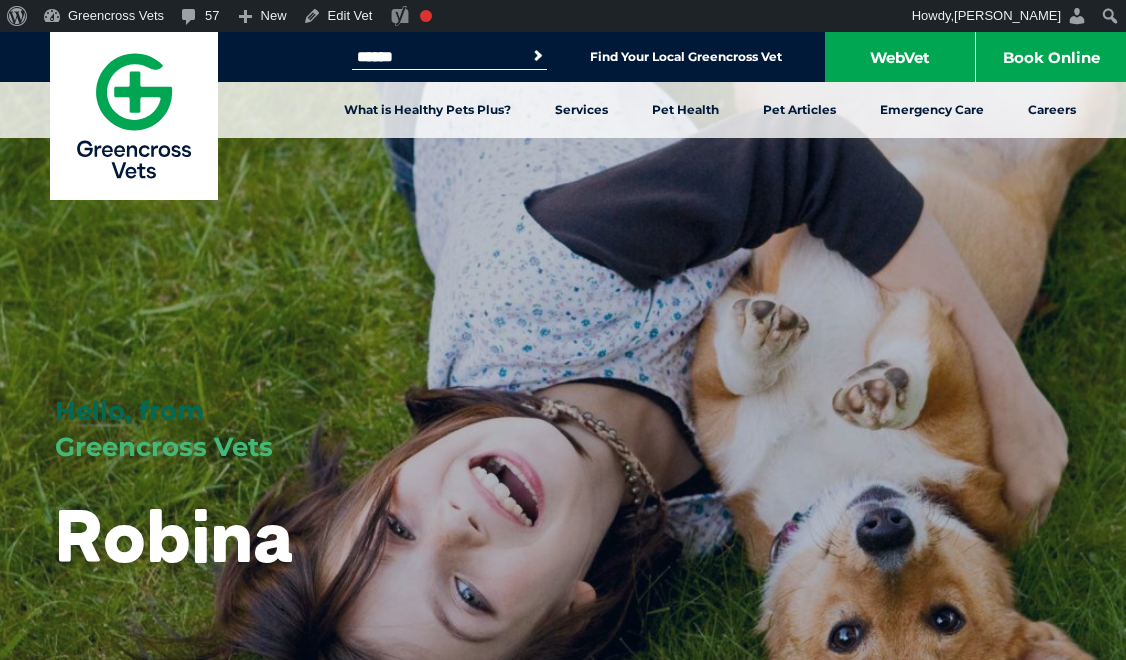 scroll, scrollTop: 0, scrollLeft: 0, axis: both 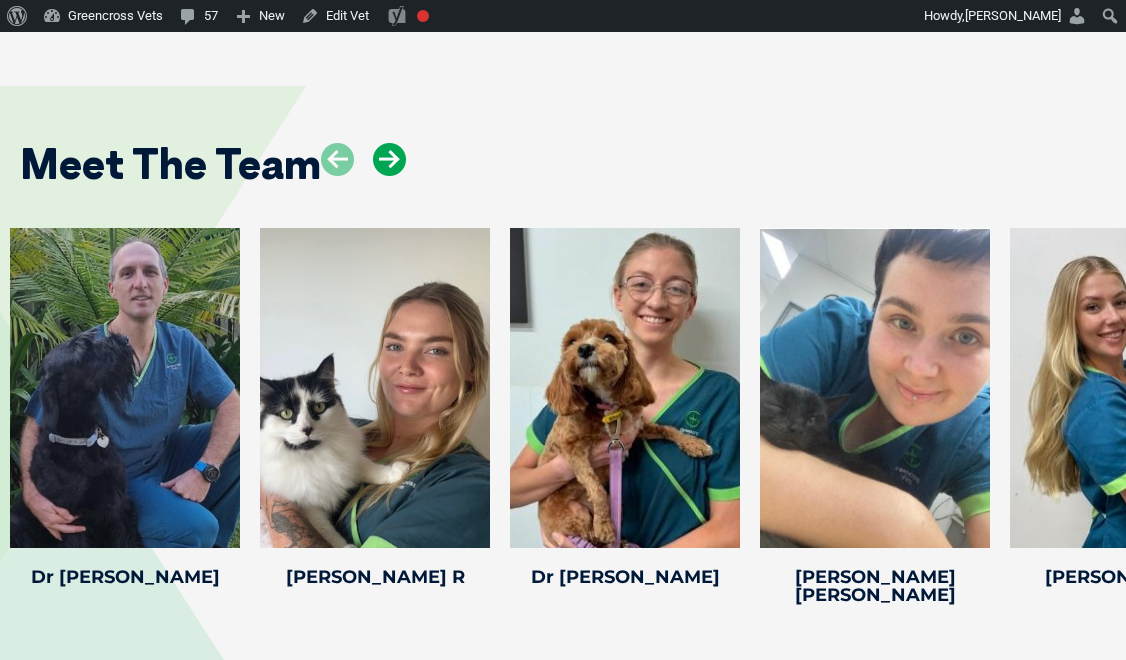 click at bounding box center [389, 159] 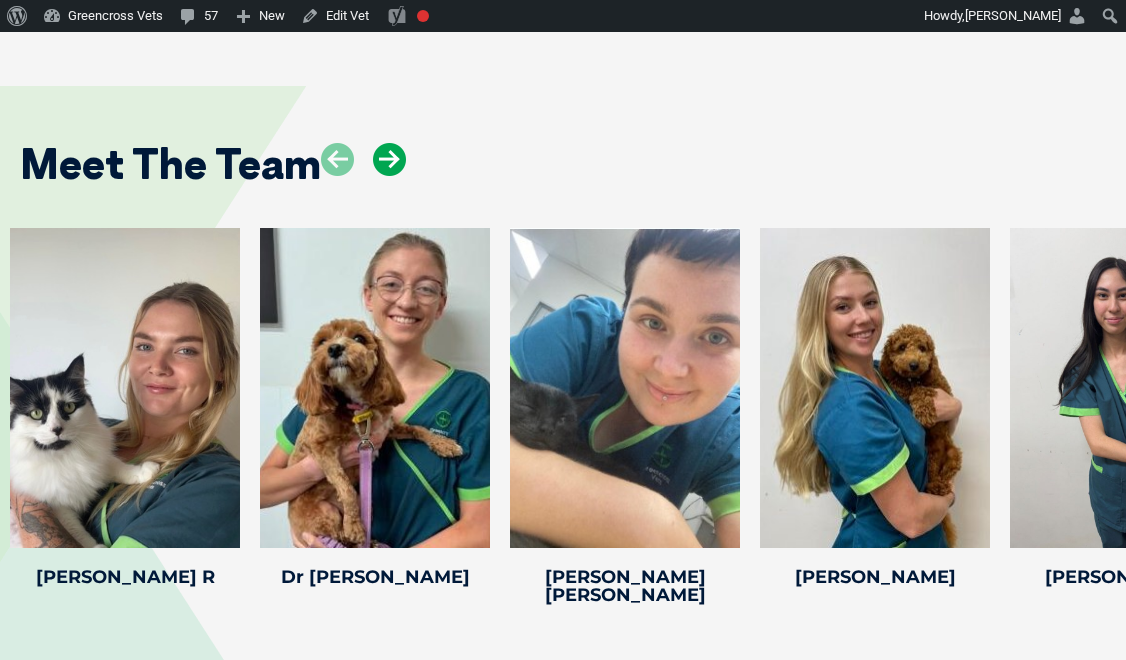 click at bounding box center [389, 159] 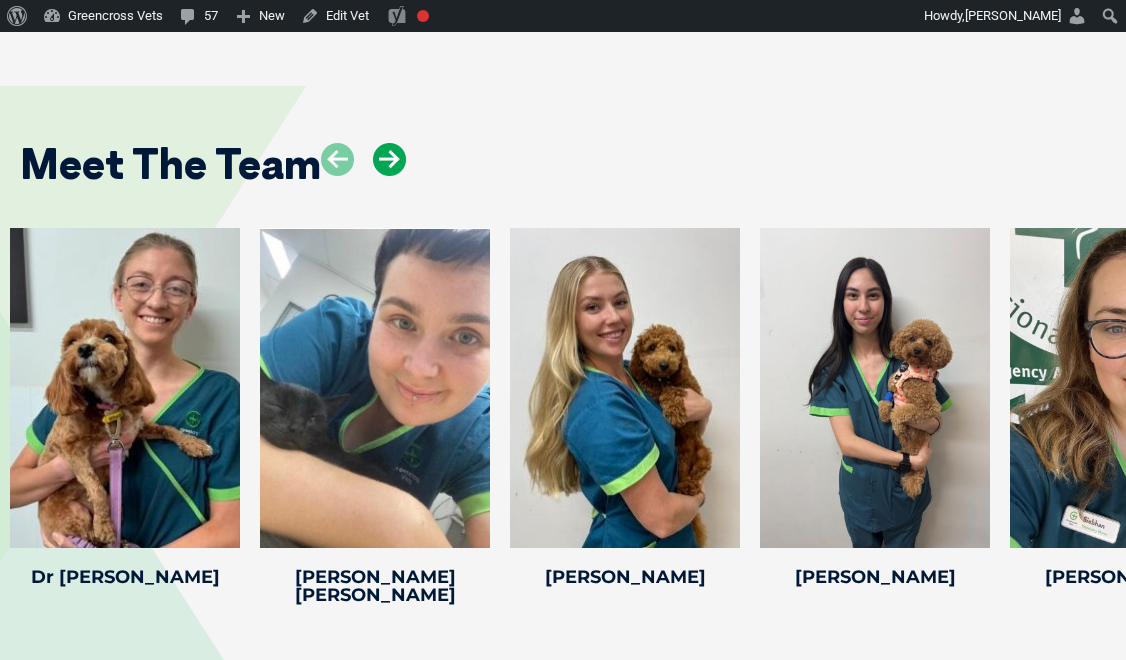 click at bounding box center (389, 159) 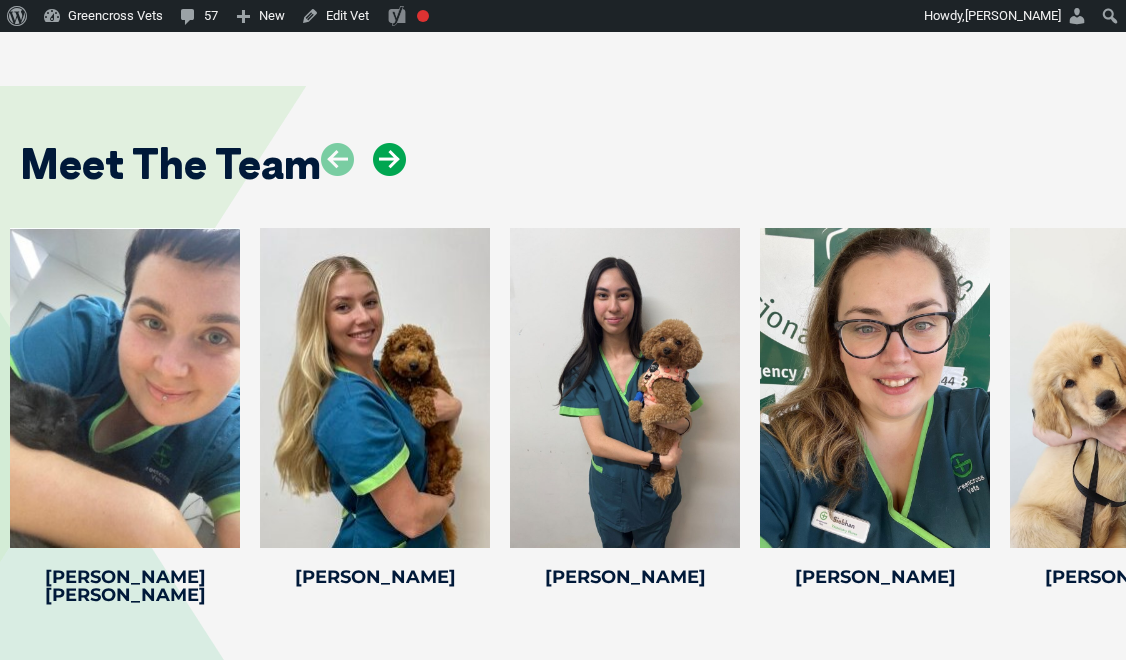click at bounding box center [389, 159] 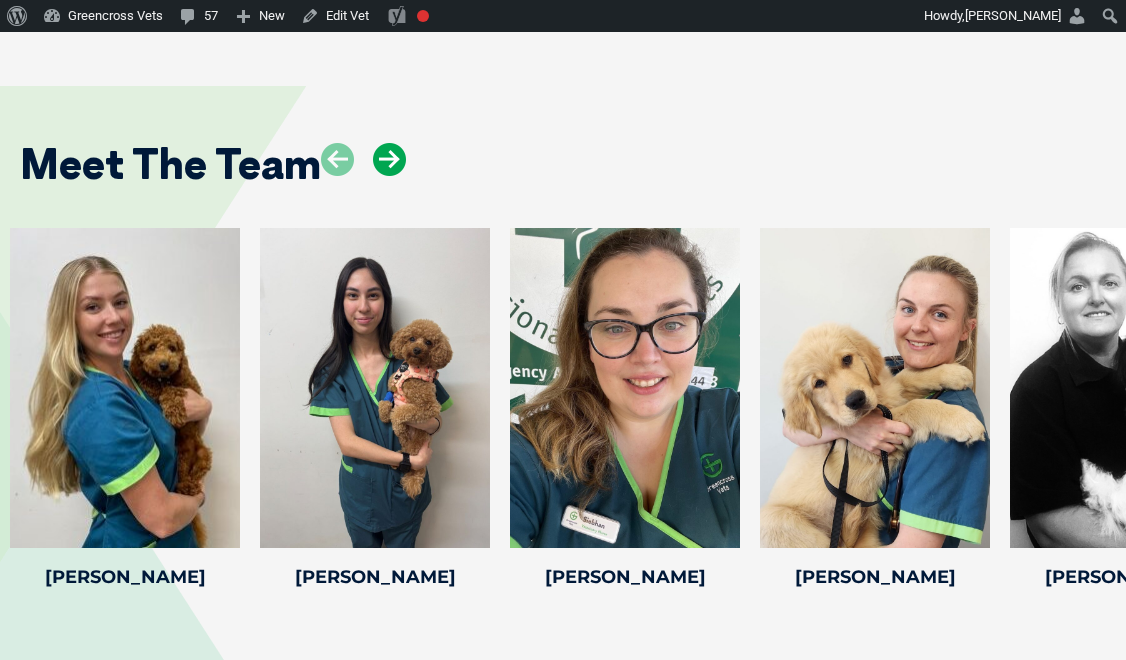 click at bounding box center (389, 159) 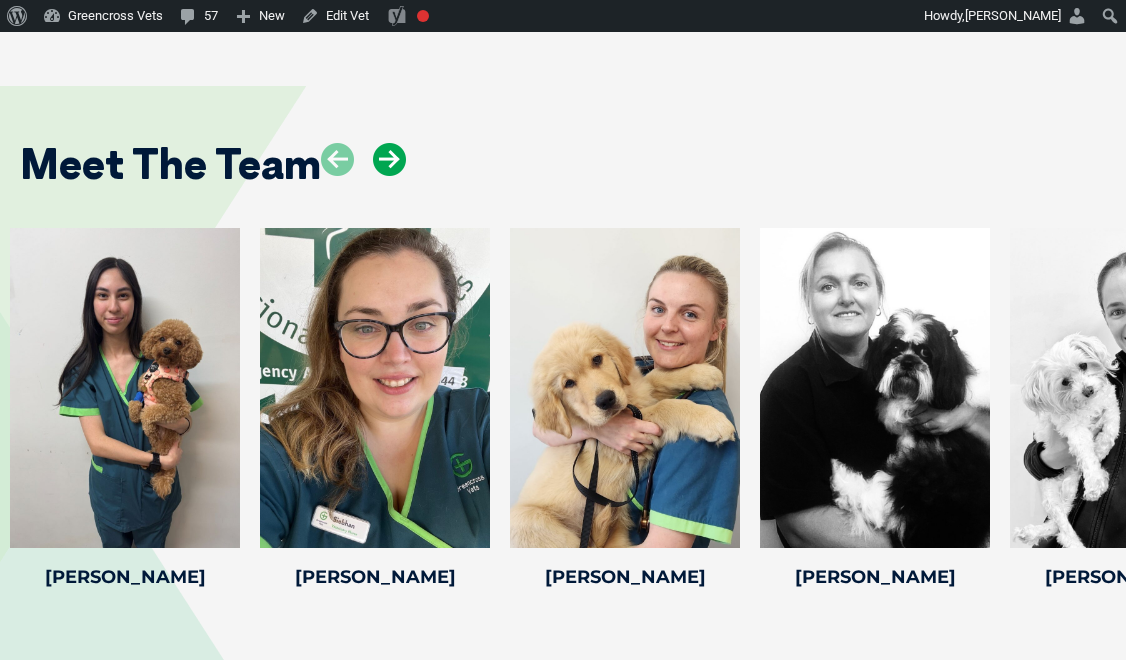 click at bounding box center (389, 159) 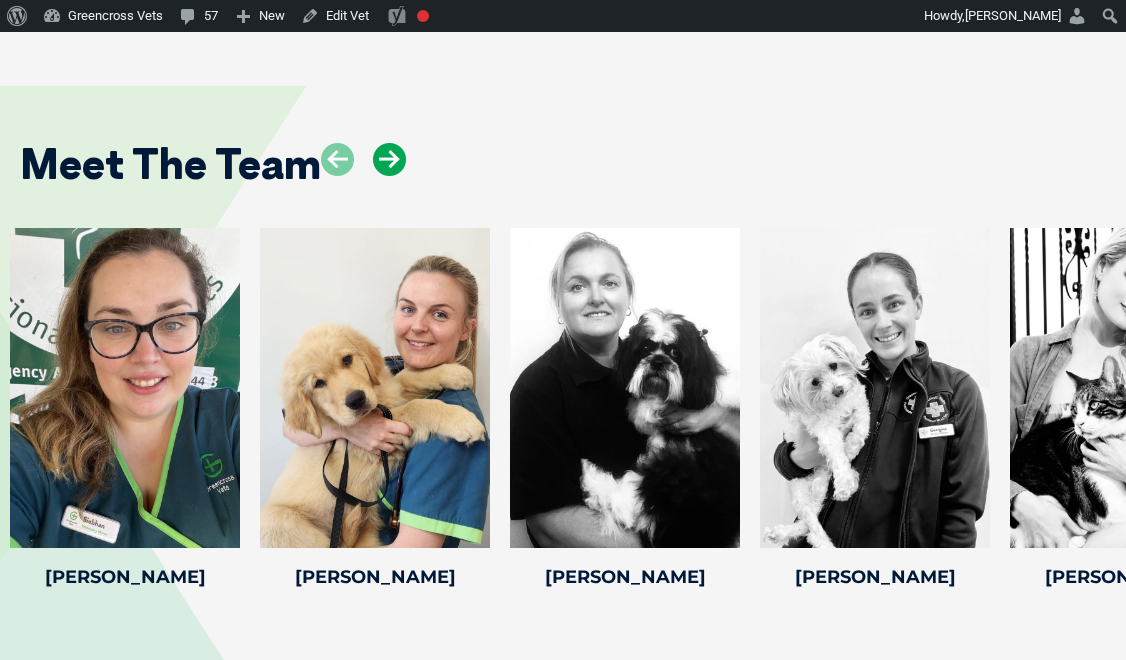 click at bounding box center (389, 159) 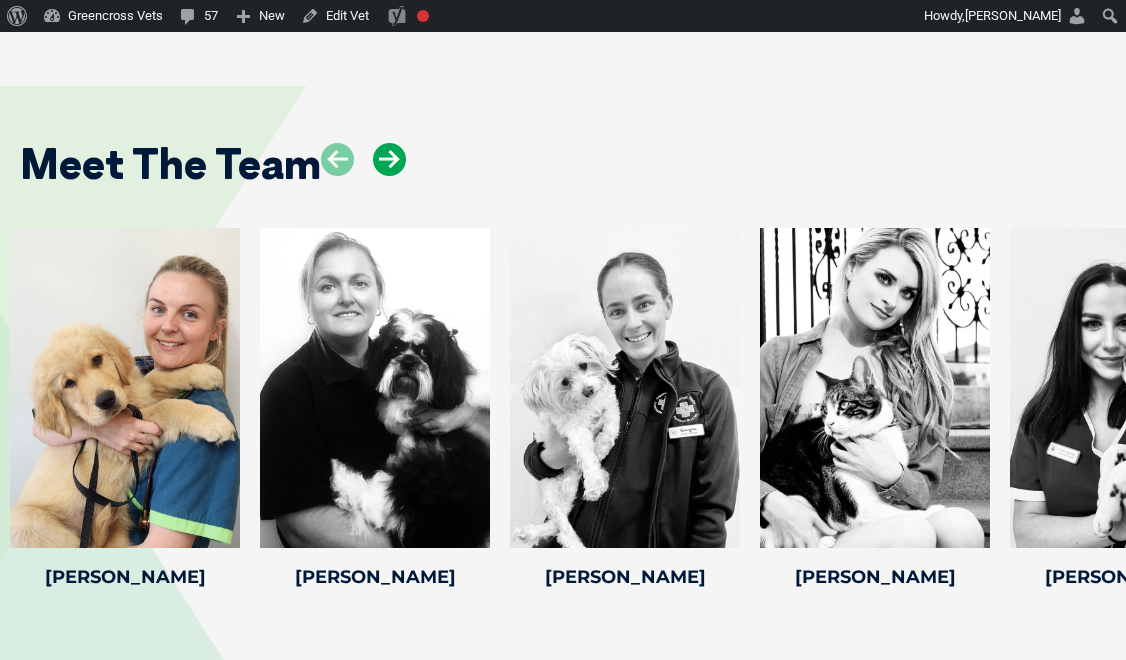 click at bounding box center (389, 159) 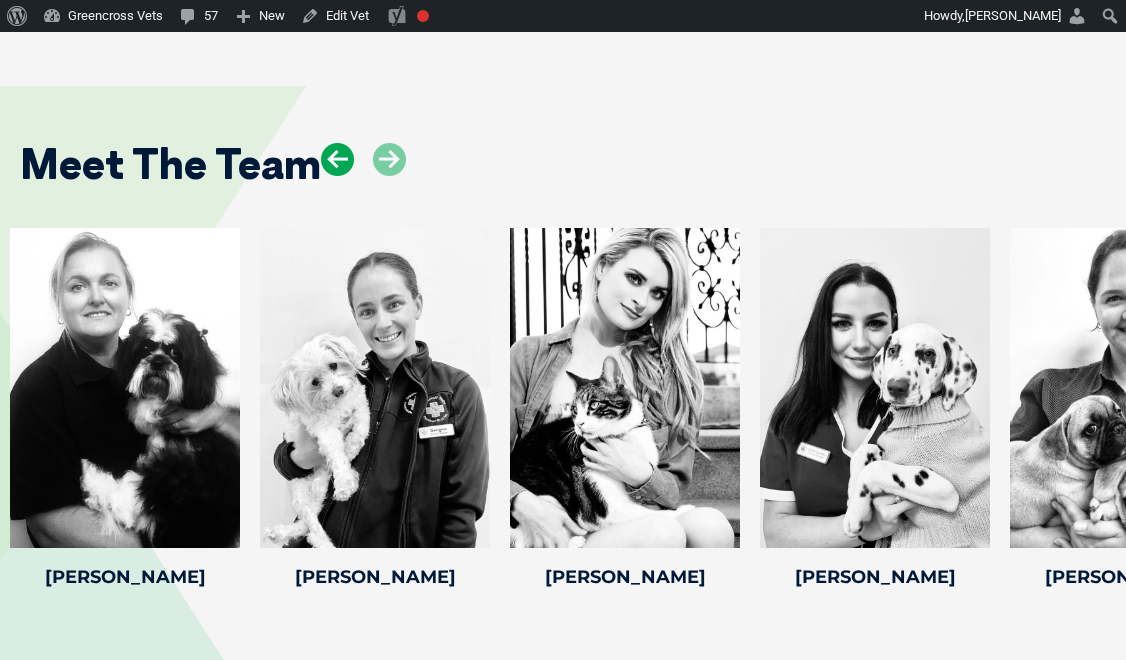 click at bounding box center (337, 159) 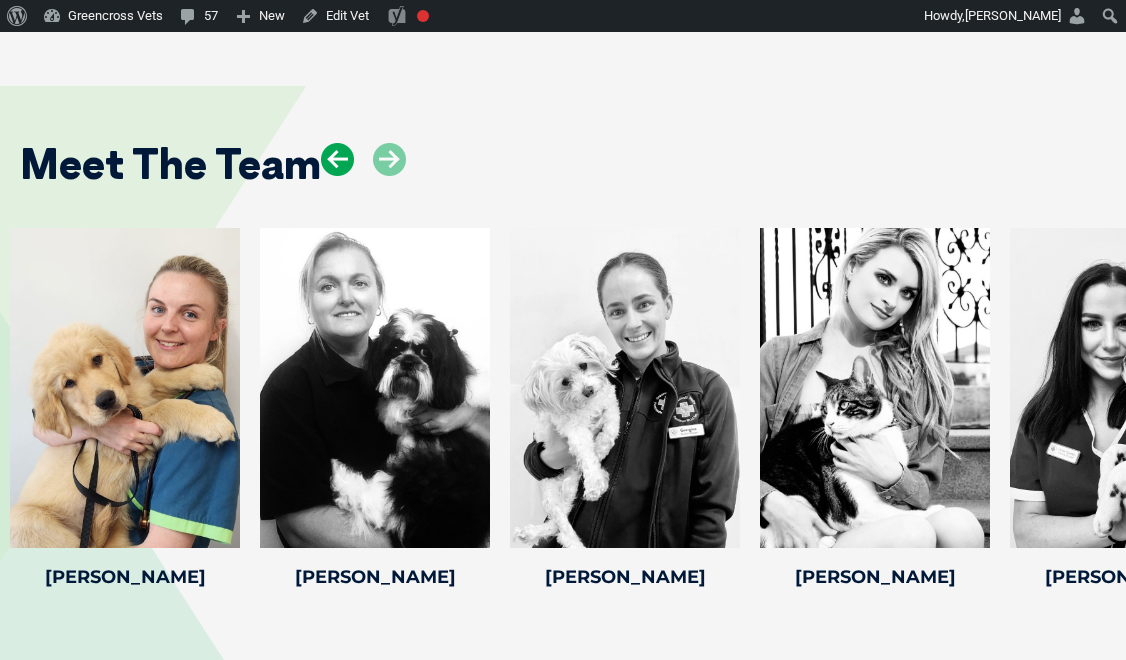 click at bounding box center [337, 159] 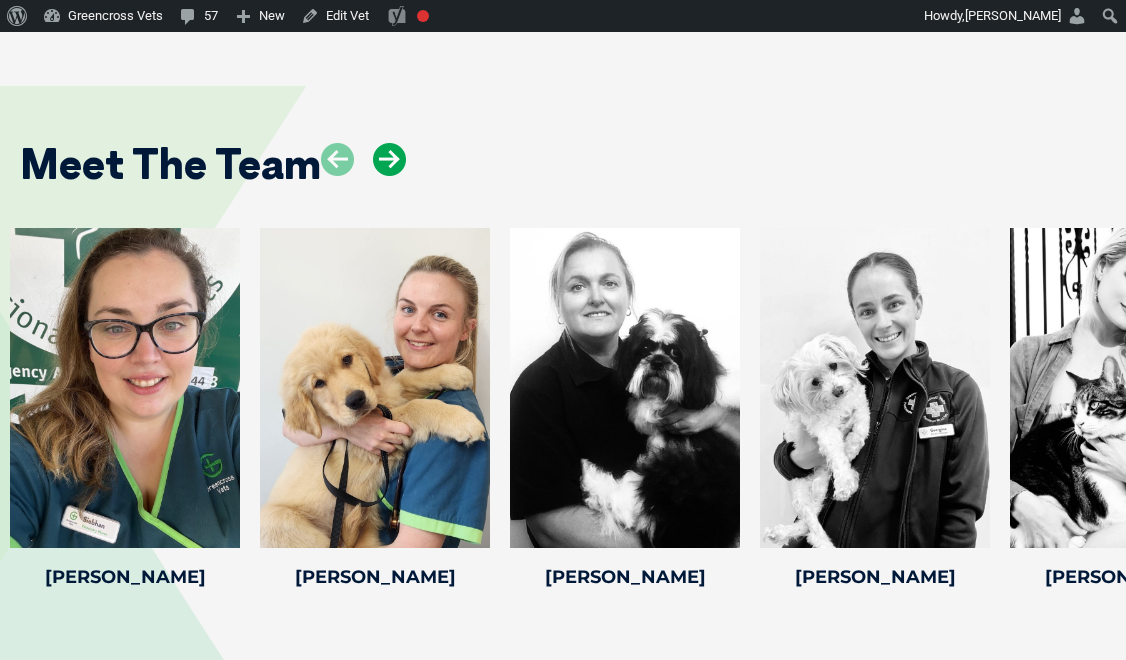 click at bounding box center (389, 159) 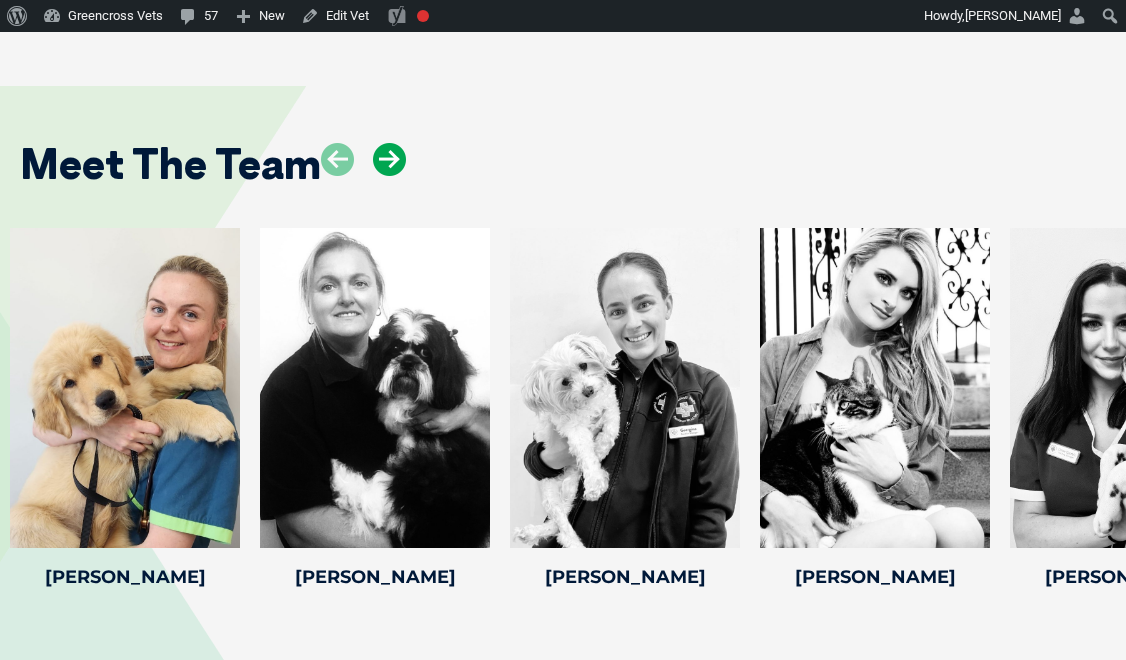 click at bounding box center [389, 159] 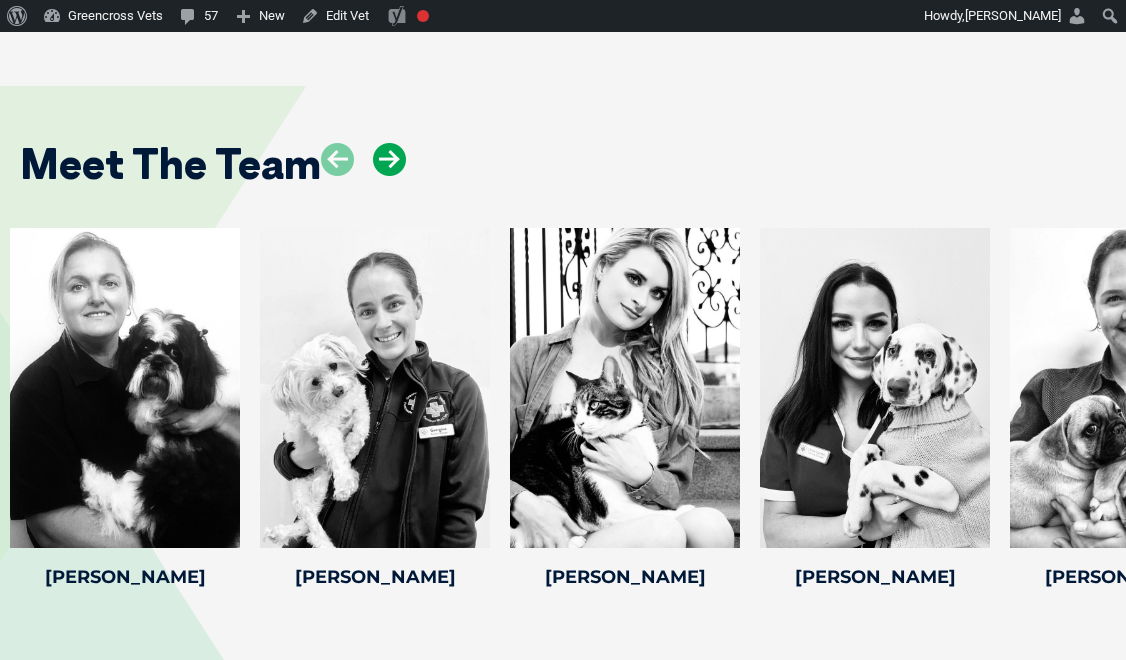 click at bounding box center [389, 159] 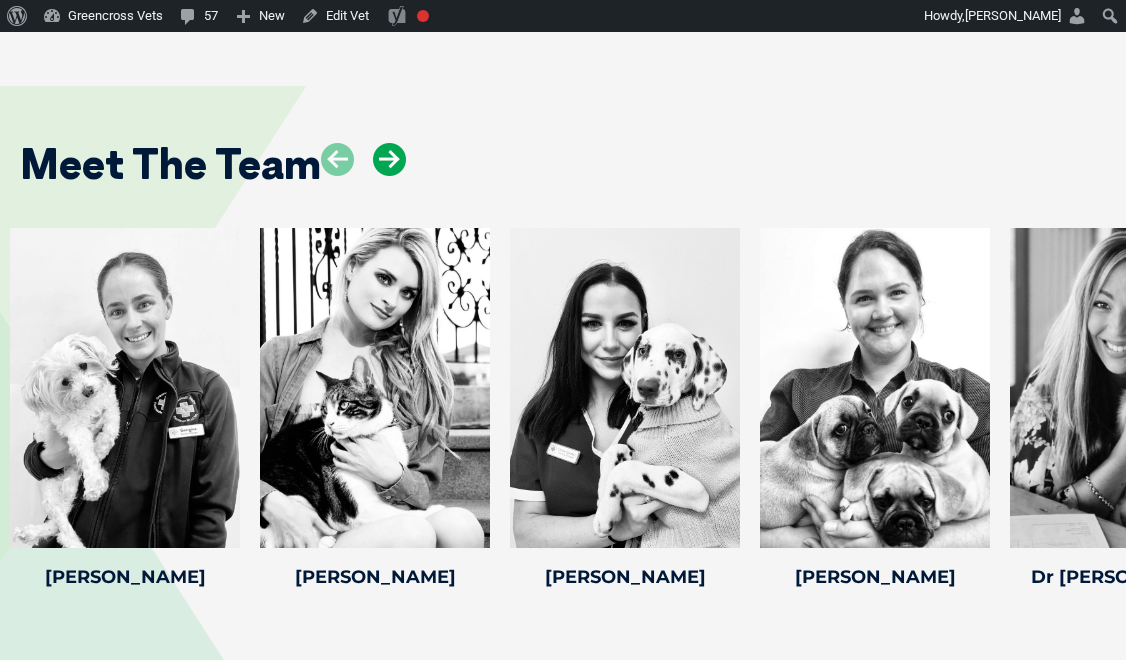 click at bounding box center (389, 159) 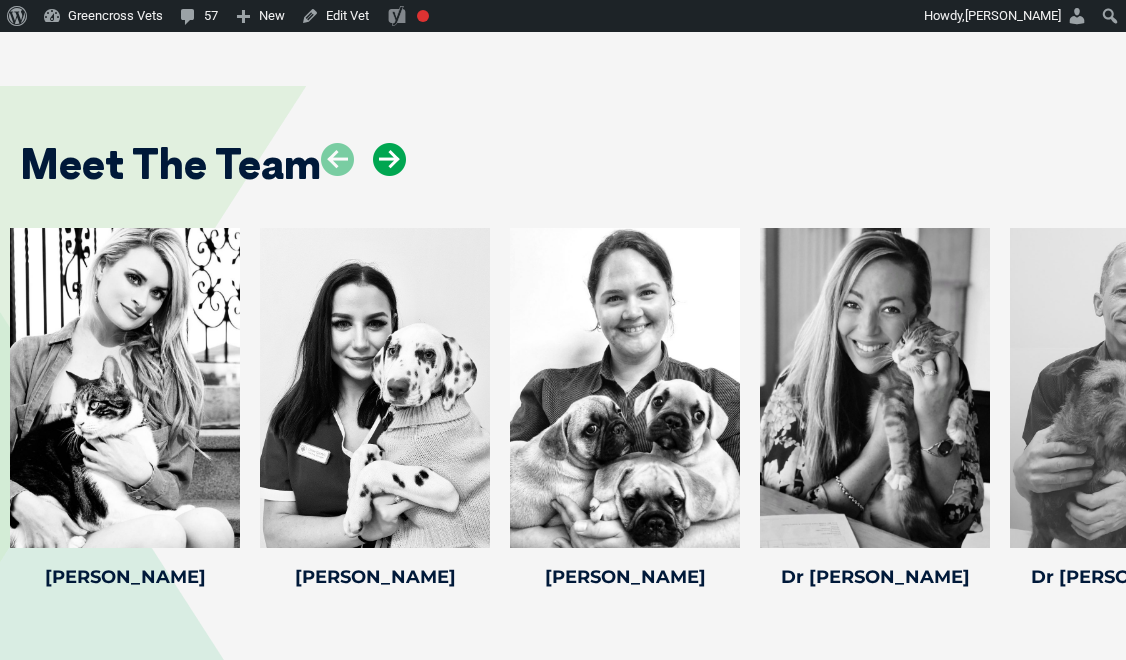 click at bounding box center (389, 159) 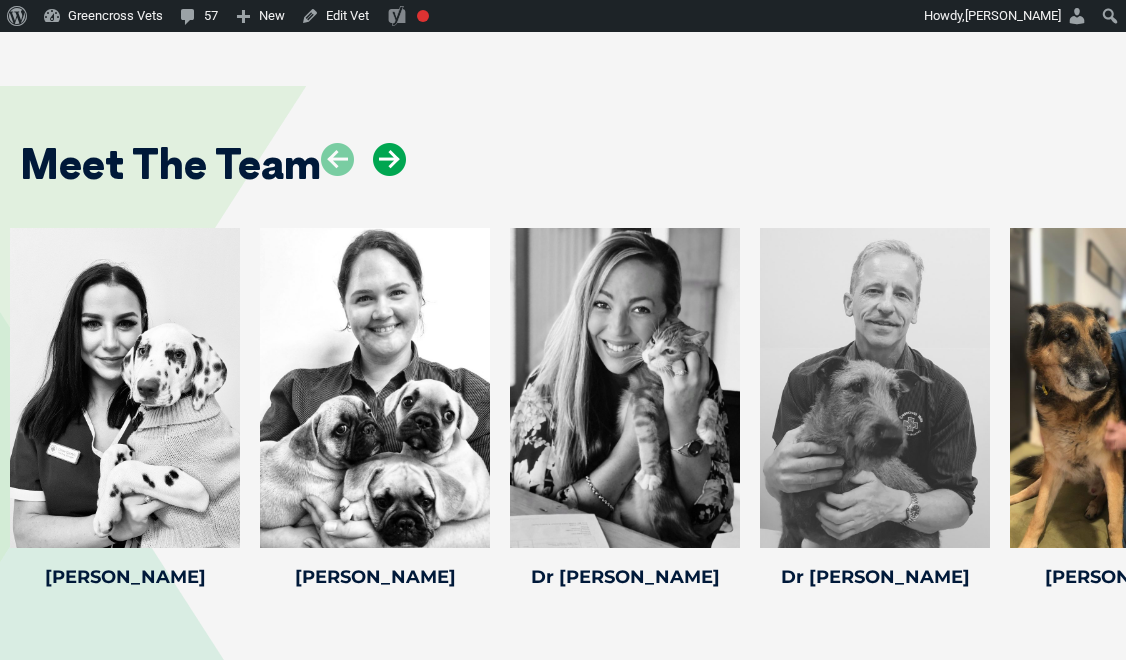 click at bounding box center [389, 159] 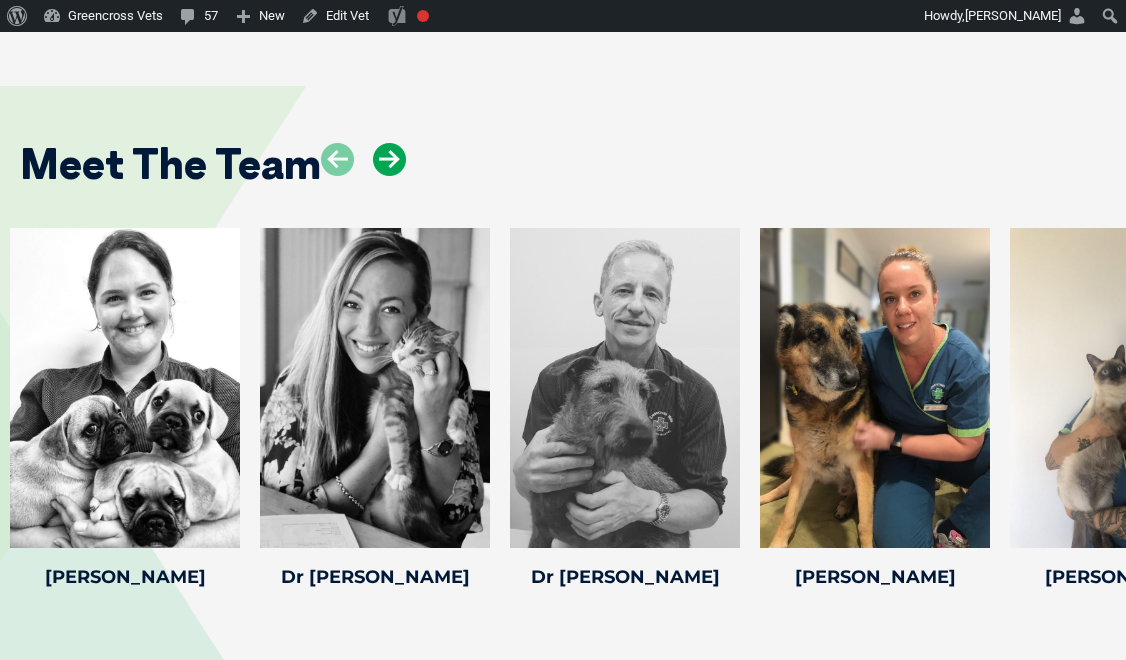 click at bounding box center [389, 159] 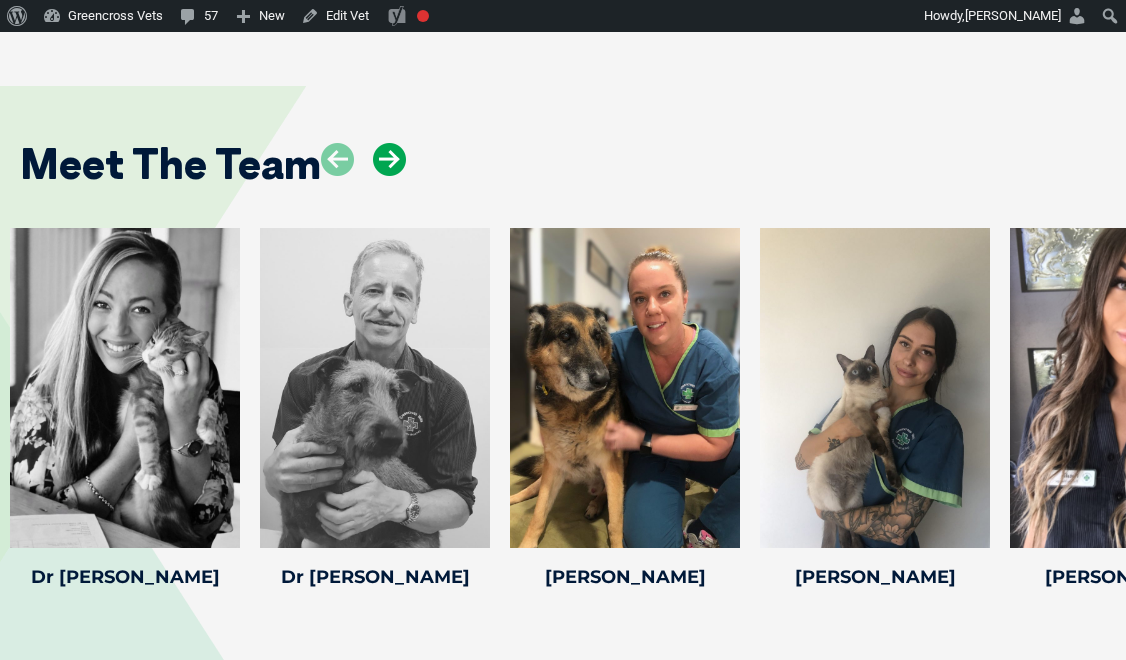 click at bounding box center (389, 159) 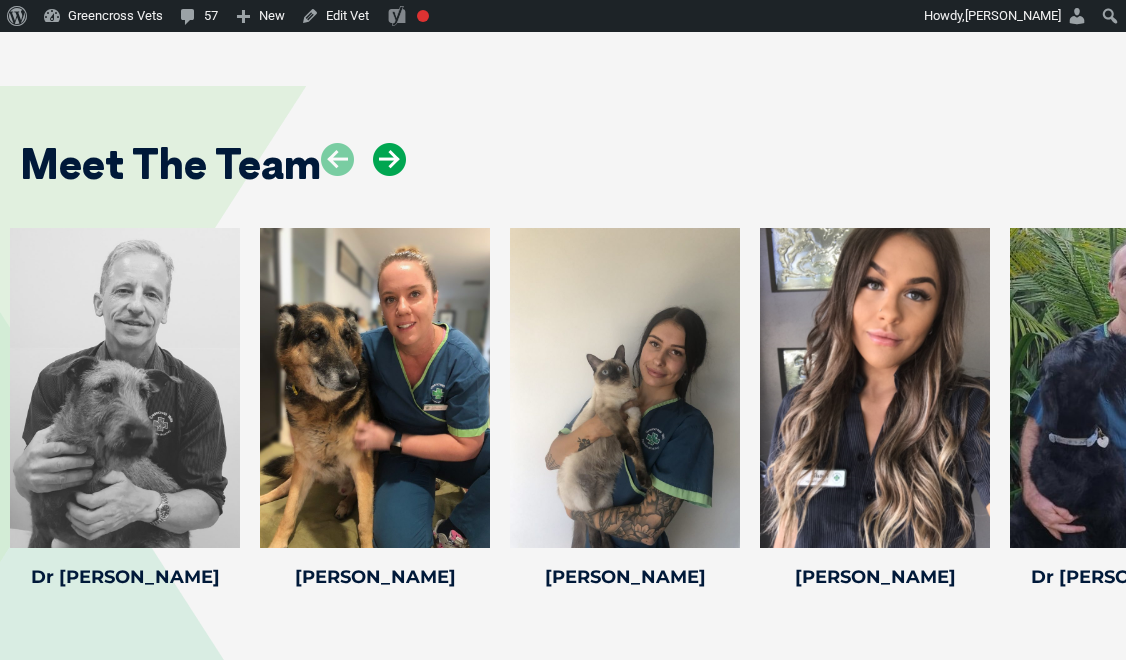 click at bounding box center [389, 159] 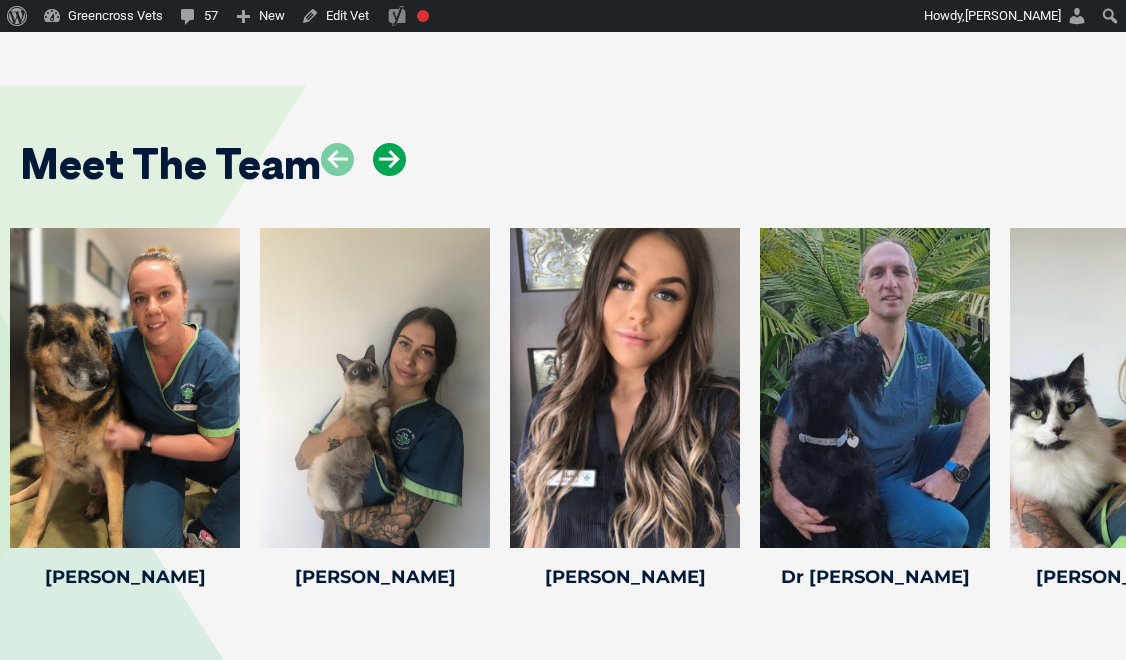 click at bounding box center (389, 159) 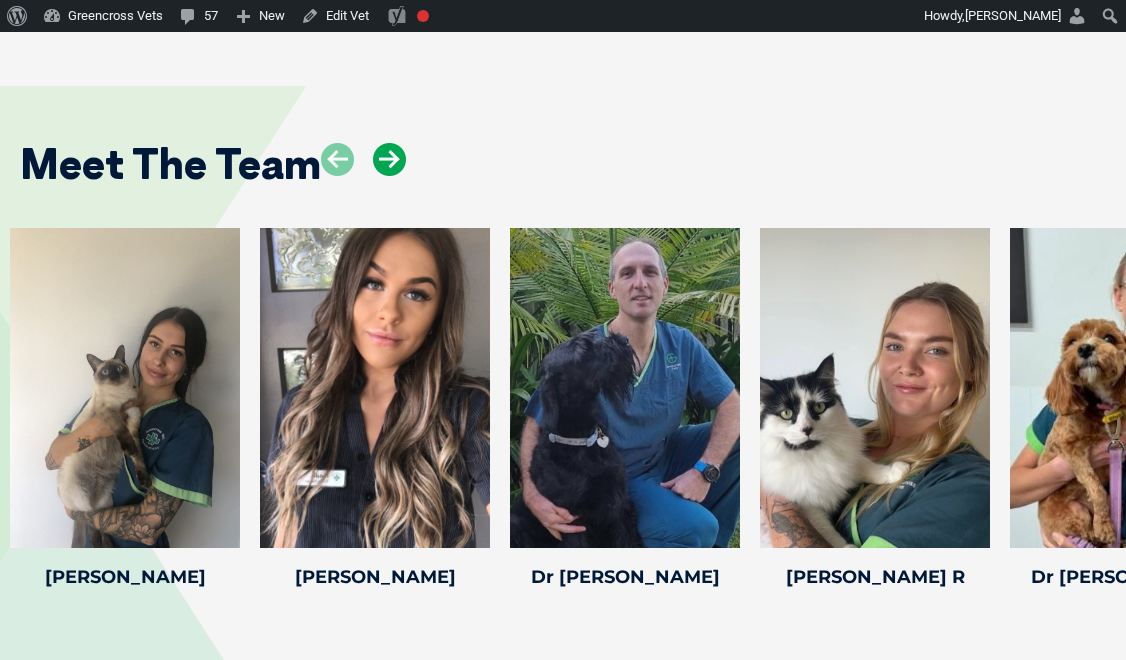 click at bounding box center (389, 159) 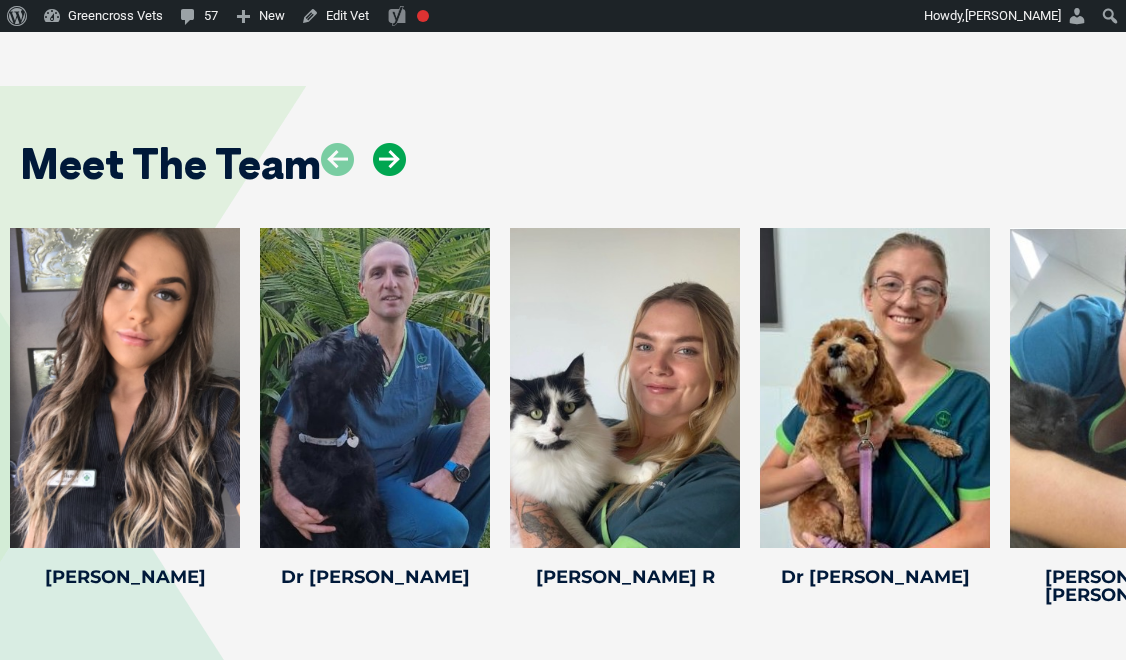 click at bounding box center (389, 159) 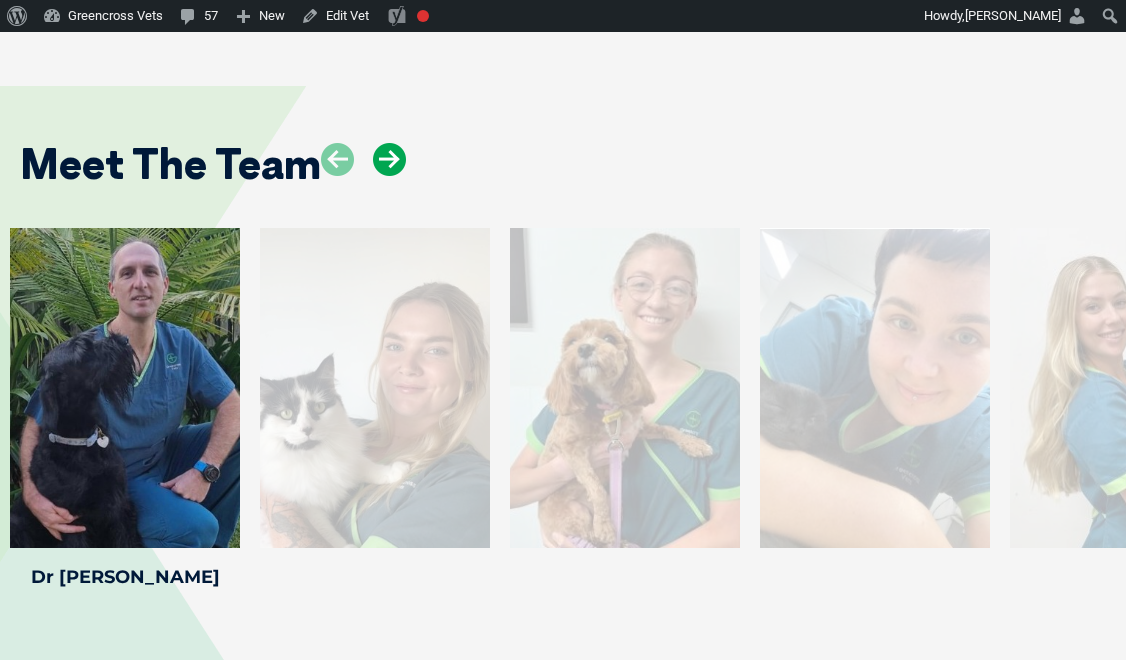 click at bounding box center (389, 159) 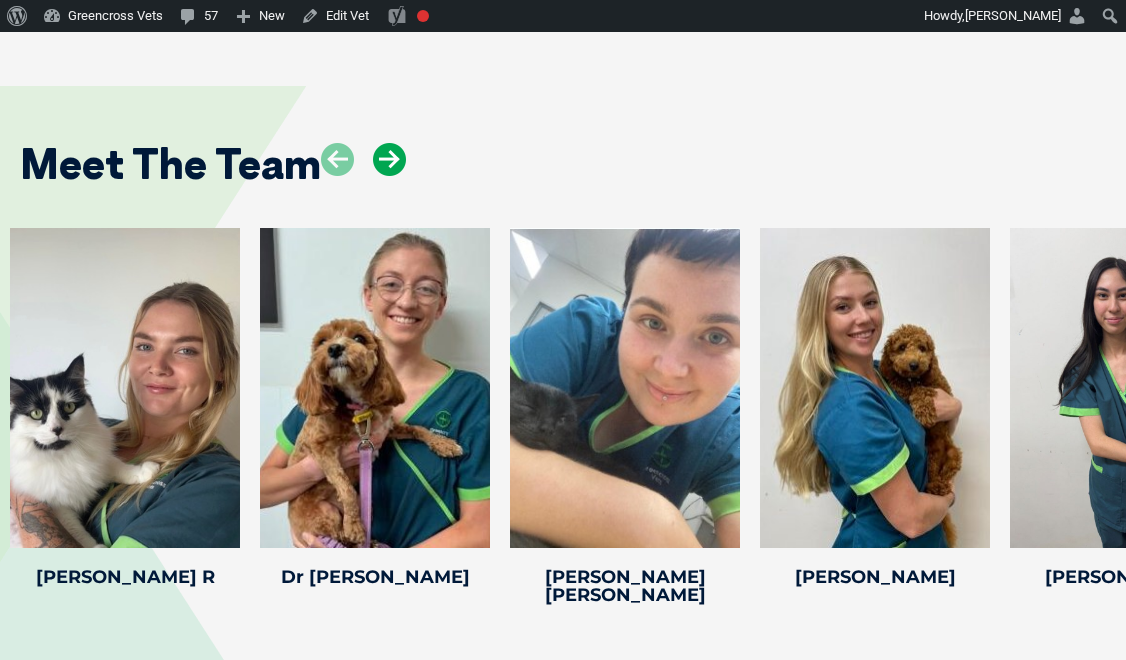 click at bounding box center [389, 159] 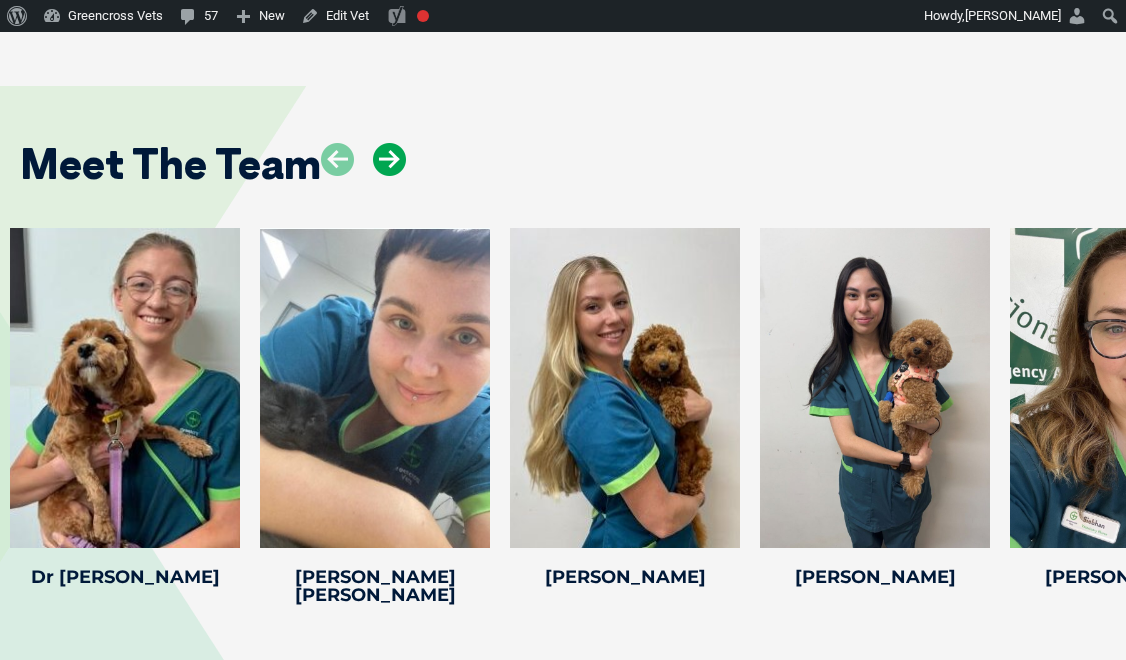 click at bounding box center [389, 159] 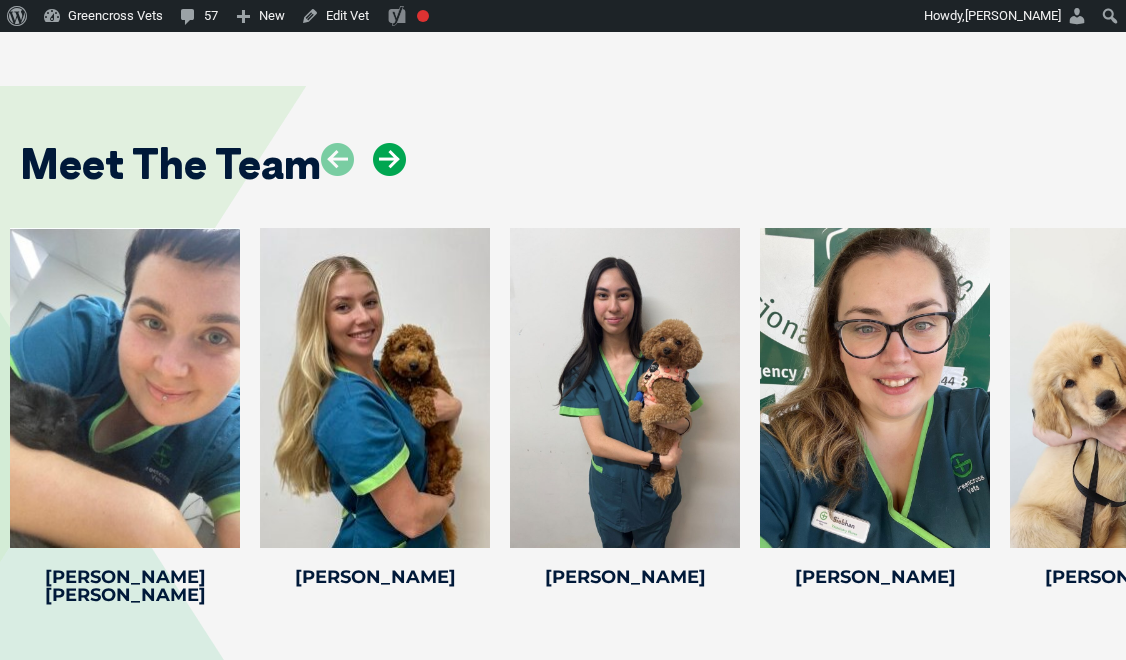 click at bounding box center (389, 159) 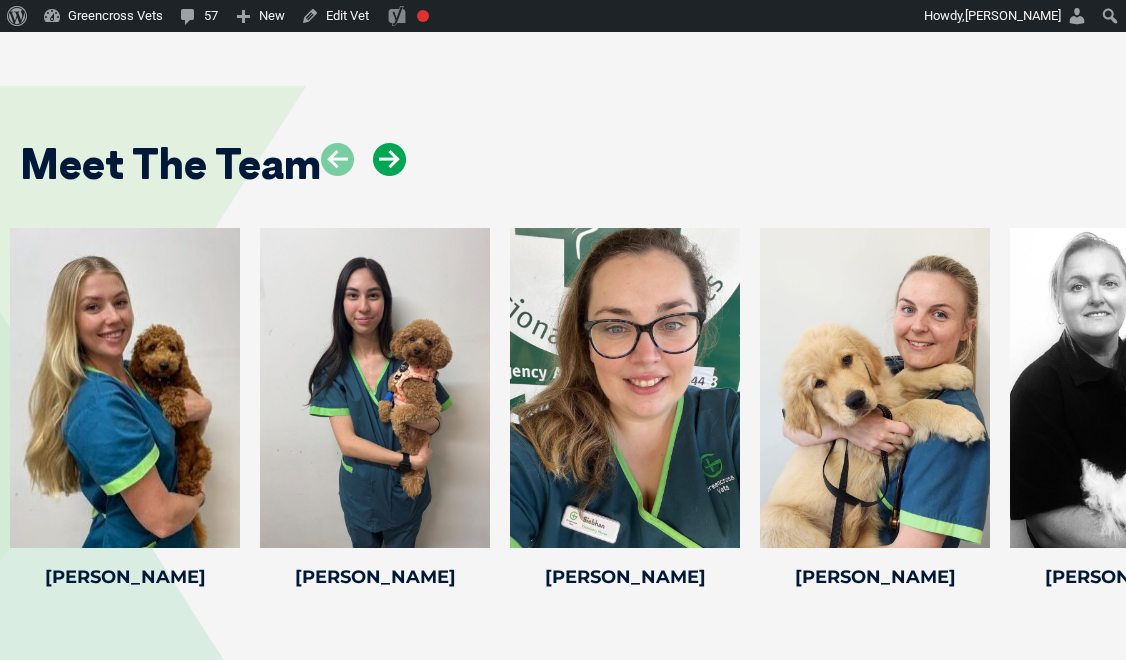 click at bounding box center [389, 159] 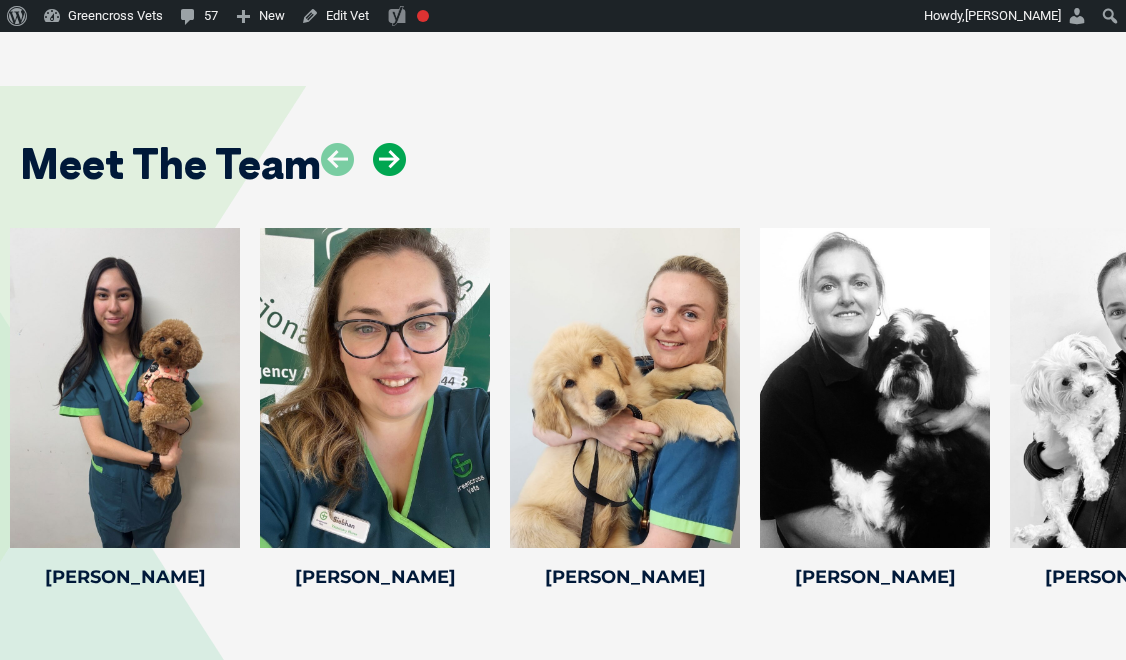 click at bounding box center [389, 159] 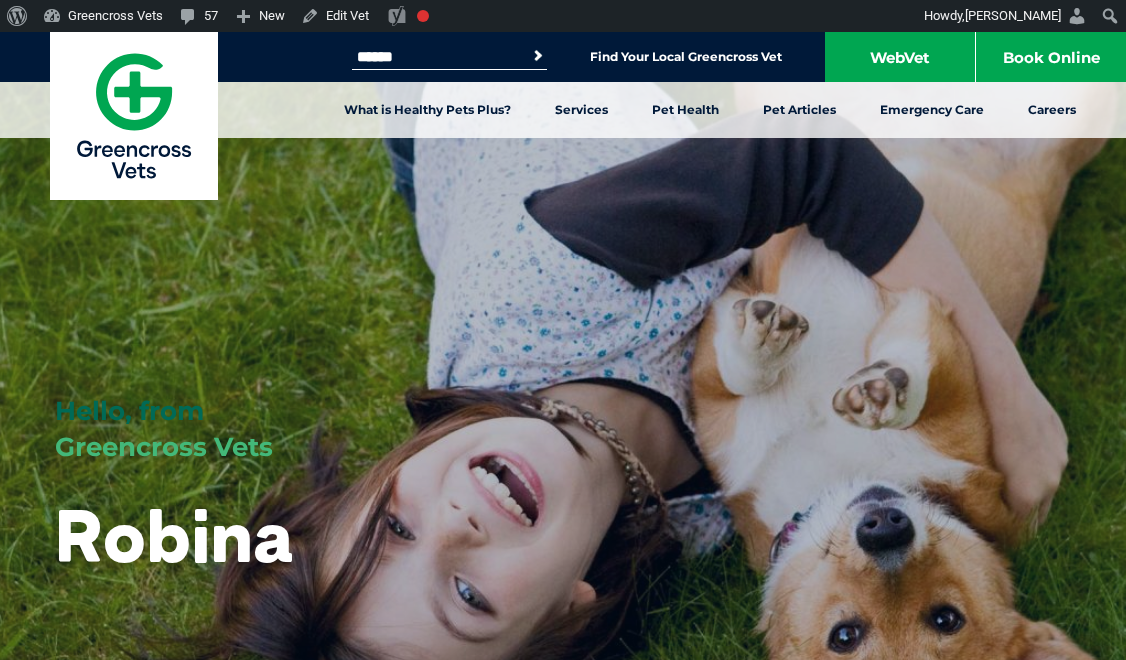 scroll, scrollTop: 4064, scrollLeft: 0, axis: vertical 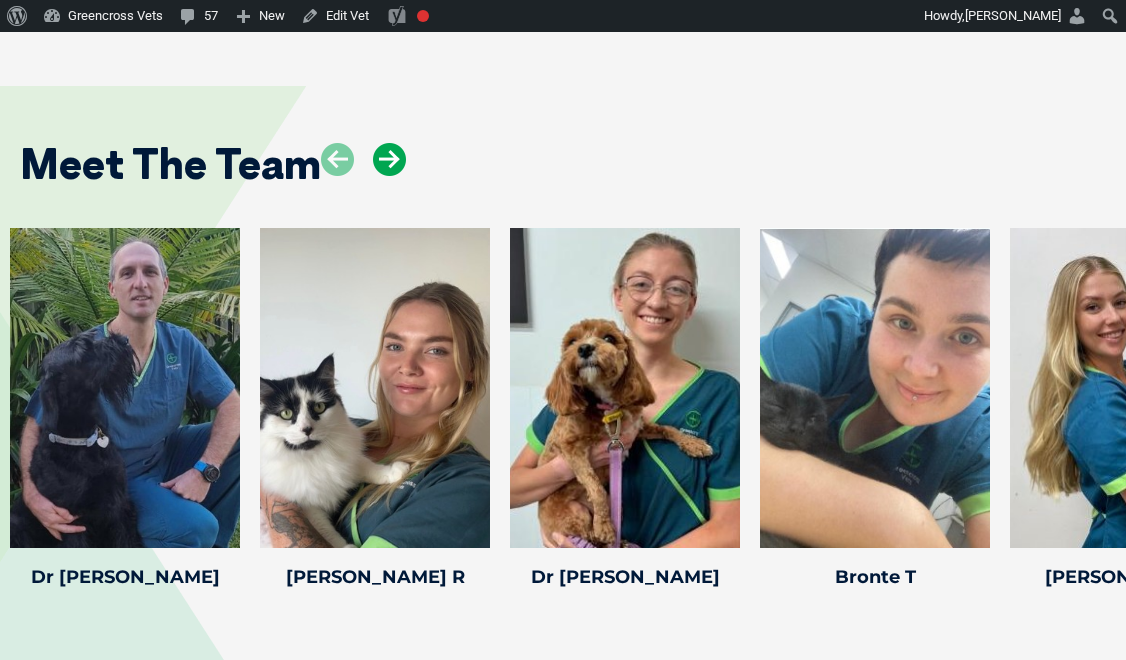 click at bounding box center [389, 159] 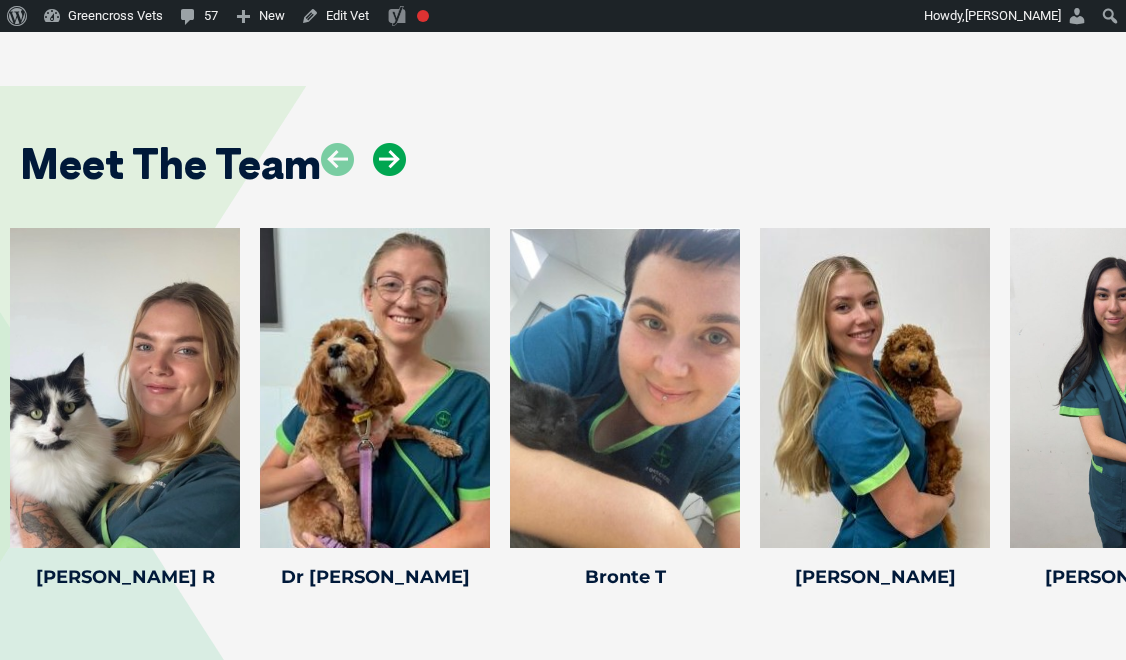click at bounding box center (389, 159) 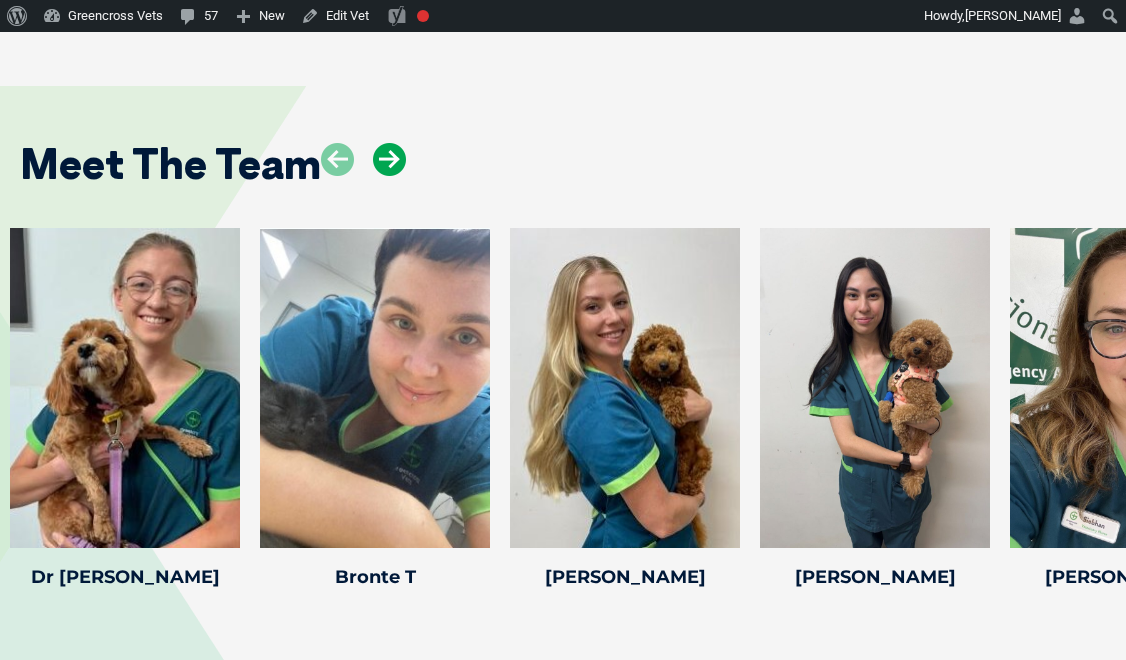 click at bounding box center (389, 159) 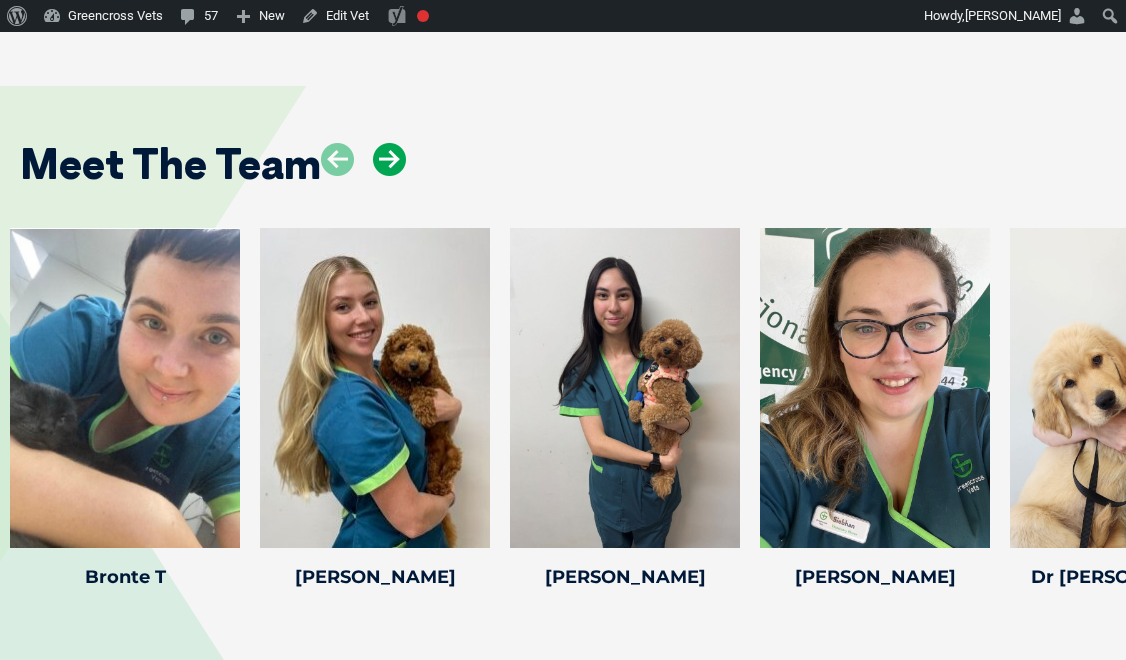 click at bounding box center (389, 159) 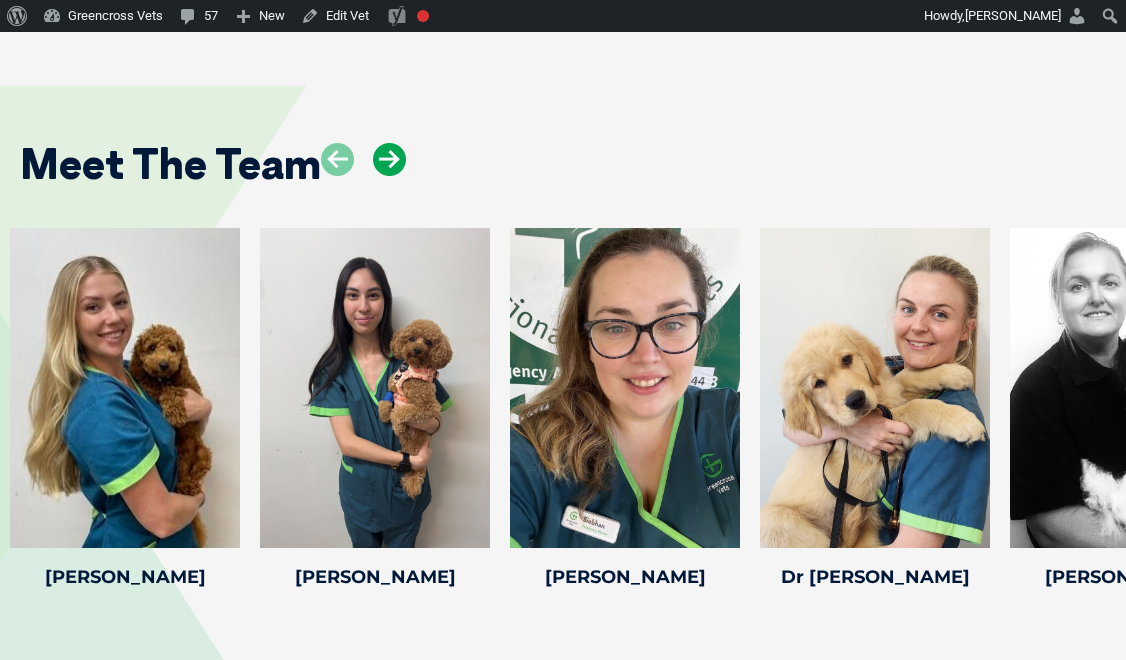 click at bounding box center [389, 159] 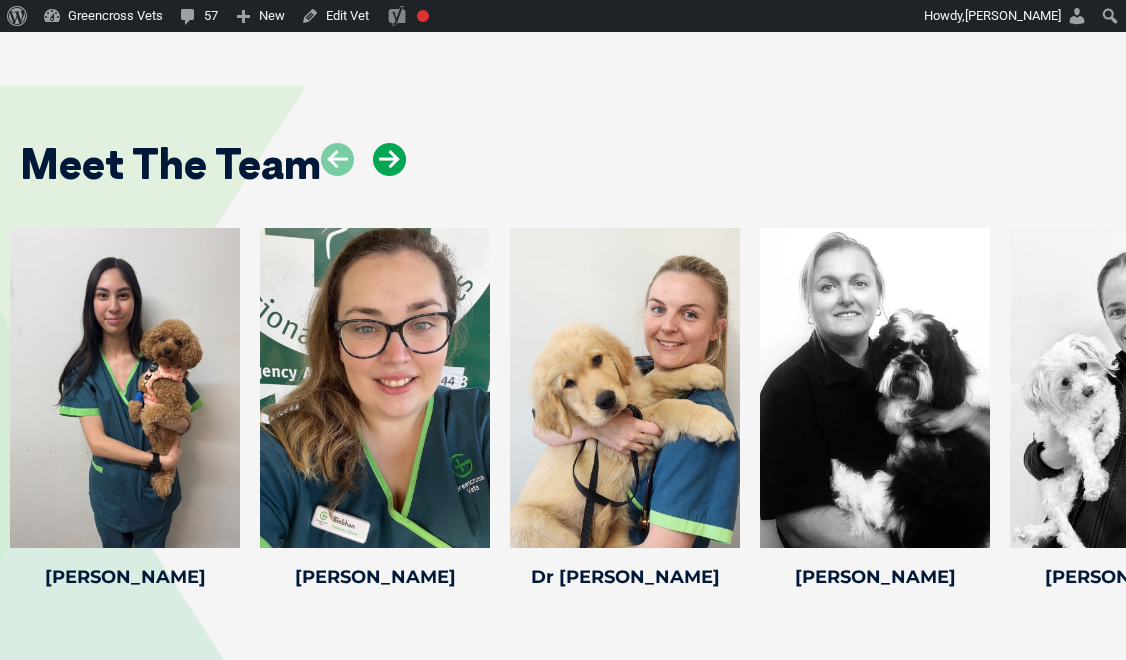 click at bounding box center (389, 159) 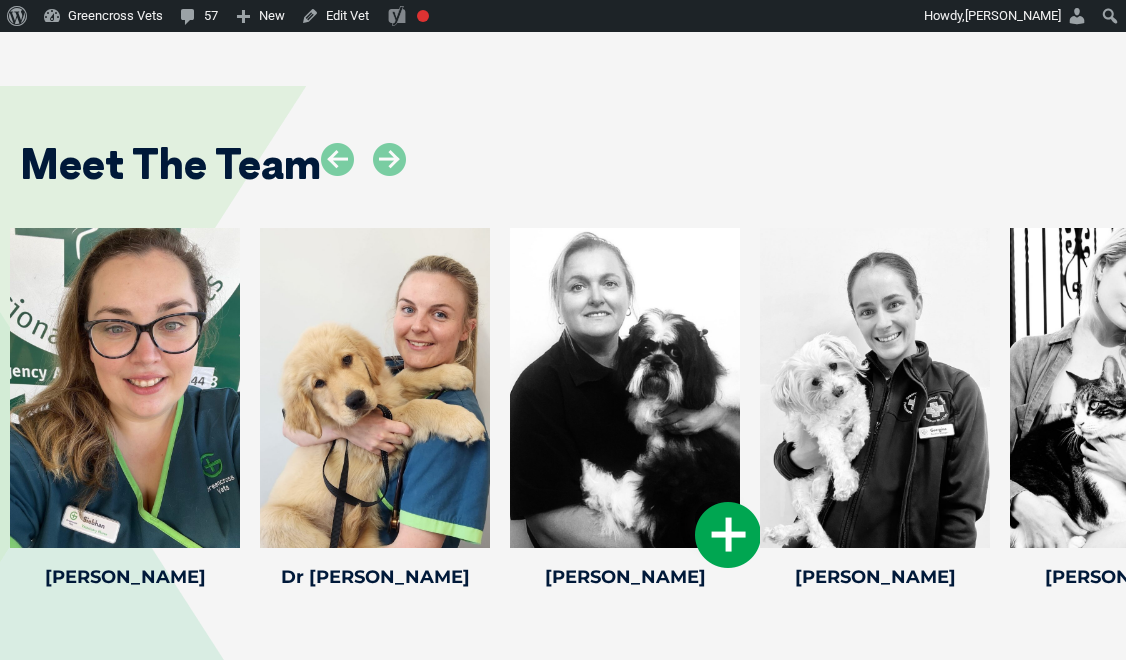 click at bounding box center [728, 535] 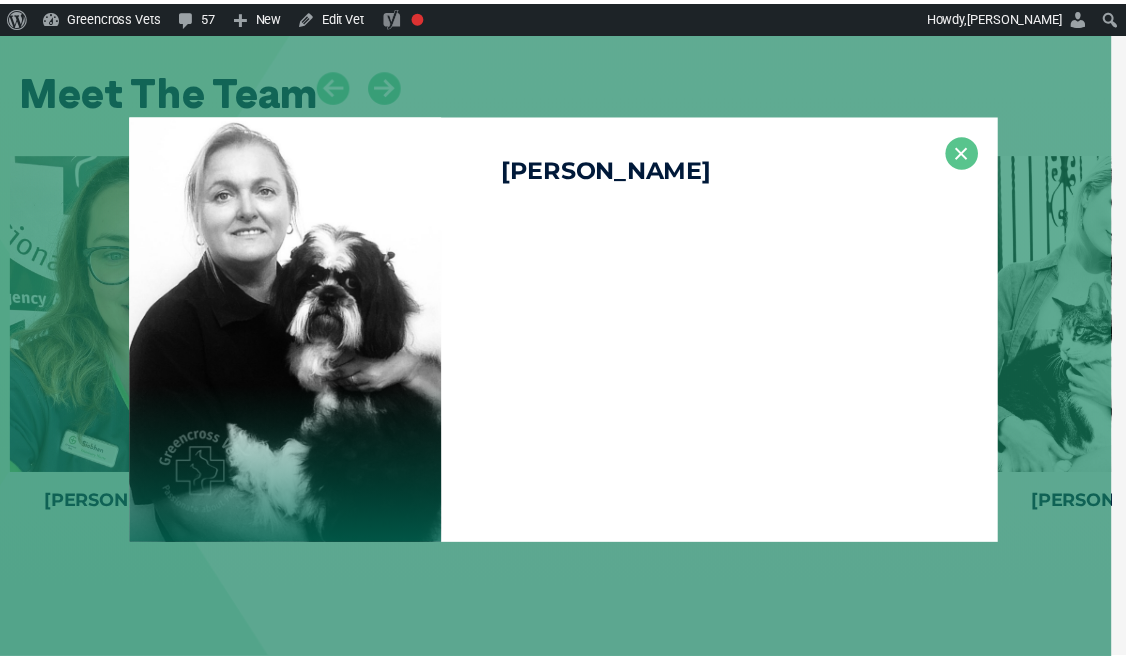 scroll, scrollTop: 4478, scrollLeft: 0, axis: vertical 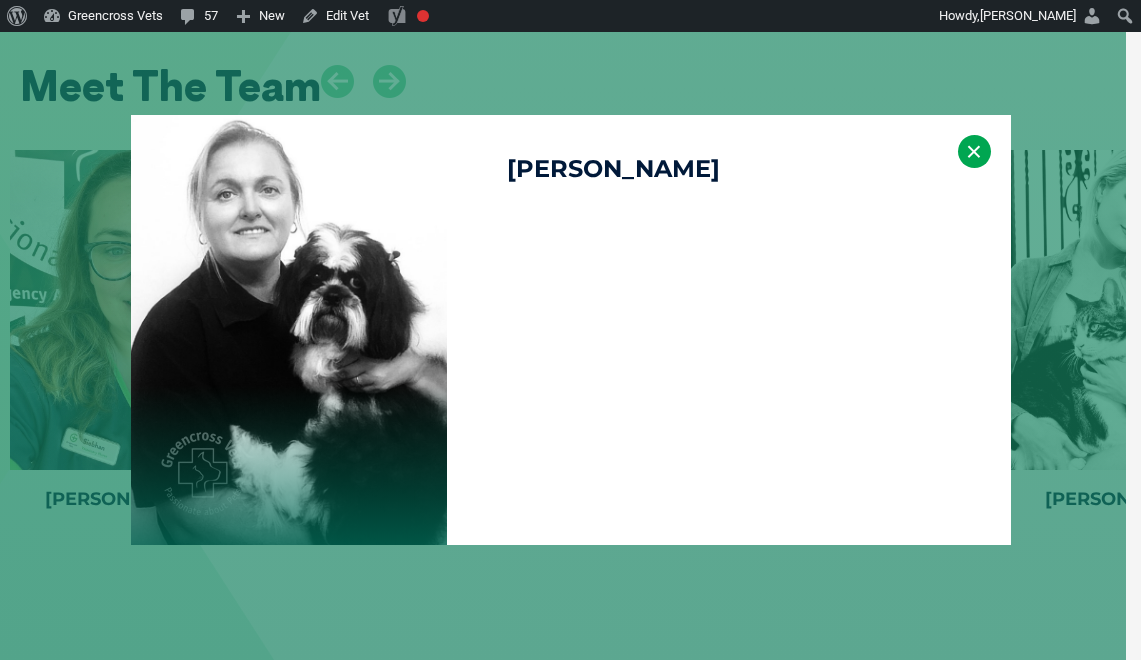 click on "×" at bounding box center [974, 151] 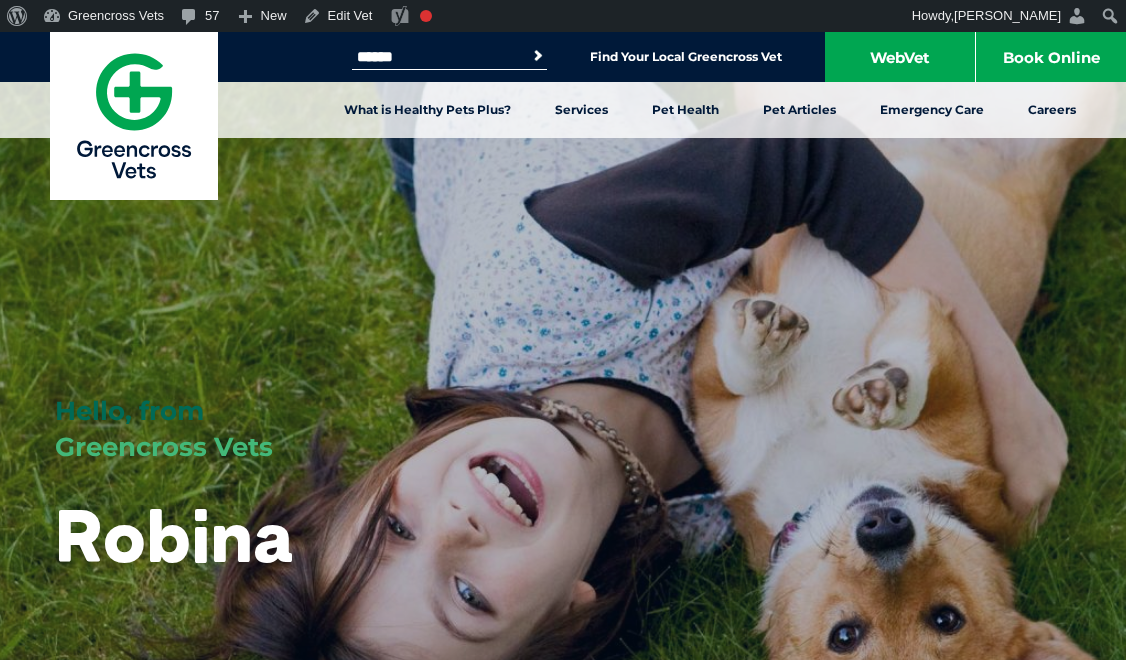 scroll, scrollTop: 4142, scrollLeft: 0, axis: vertical 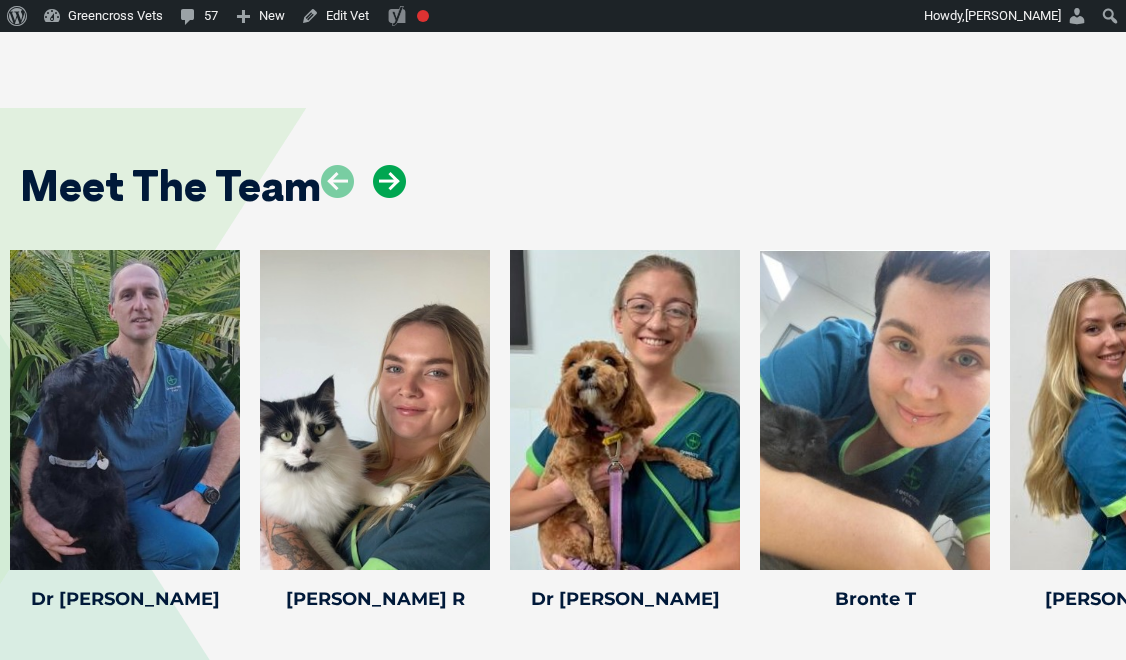 click at bounding box center [389, 181] 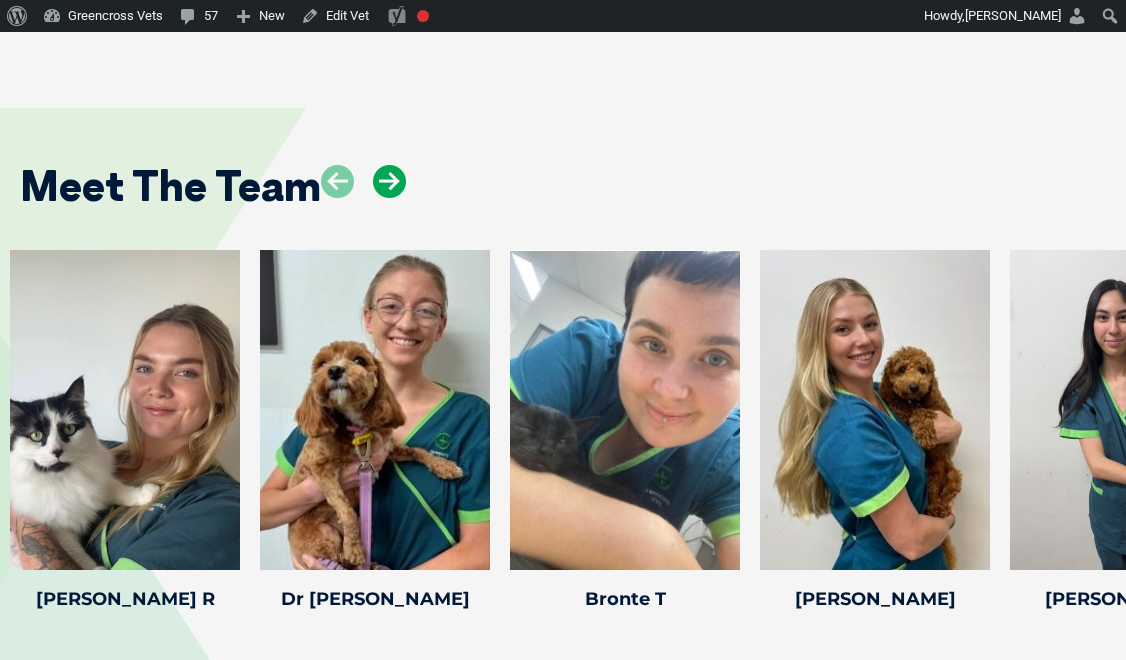 click at bounding box center (389, 181) 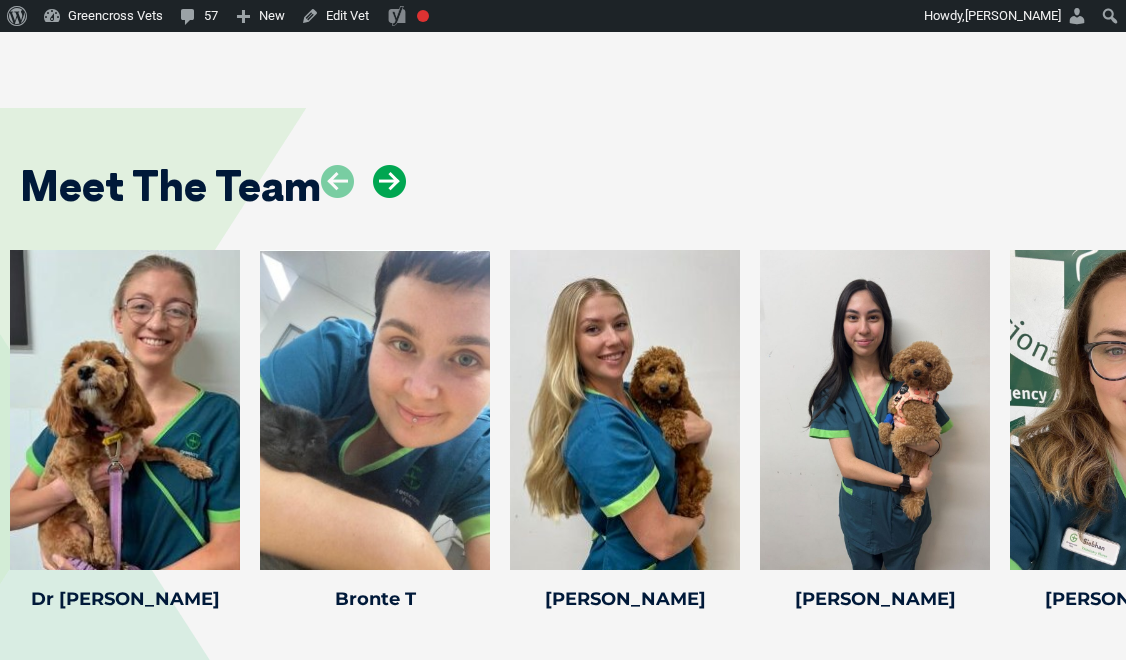 click at bounding box center (389, 181) 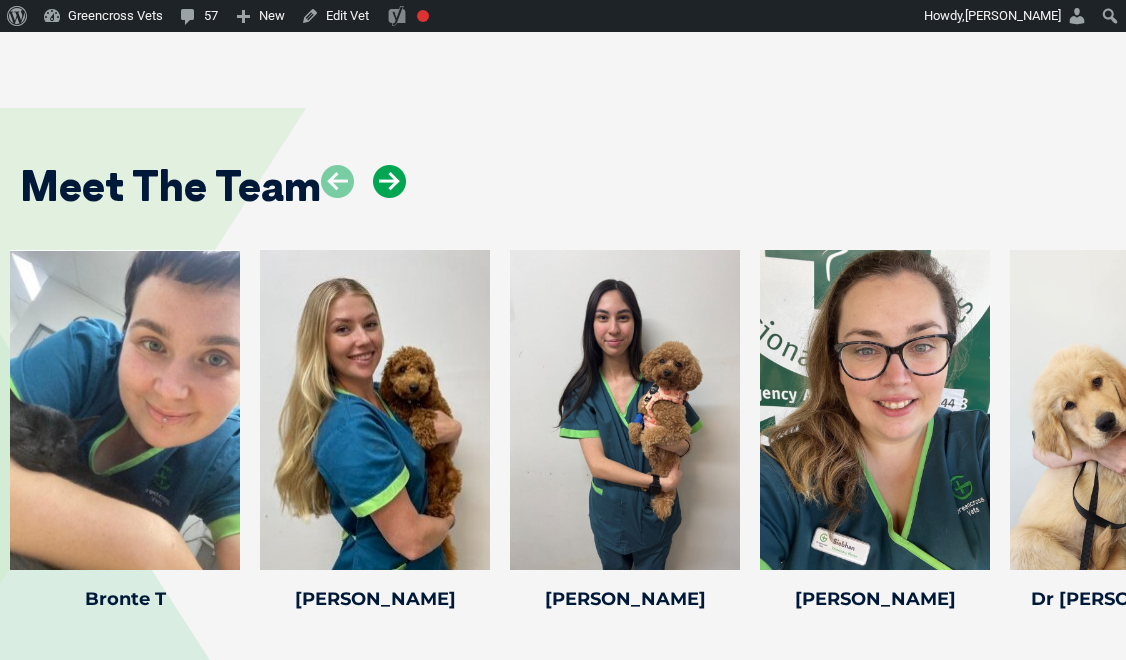 click at bounding box center [389, 181] 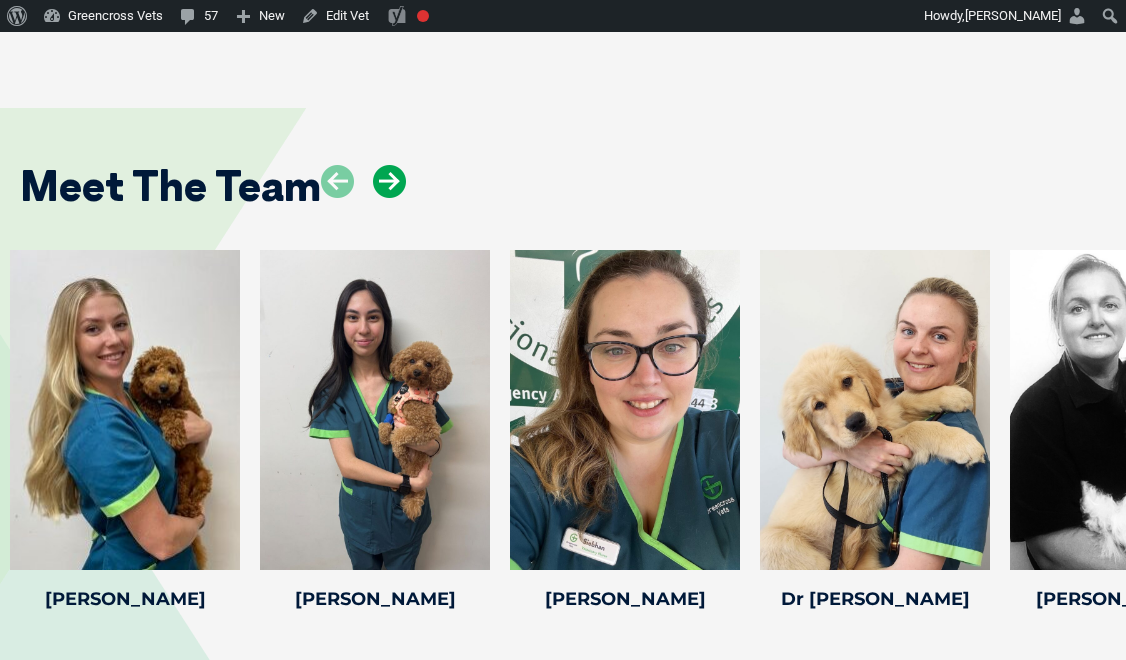 click at bounding box center [389, 181] 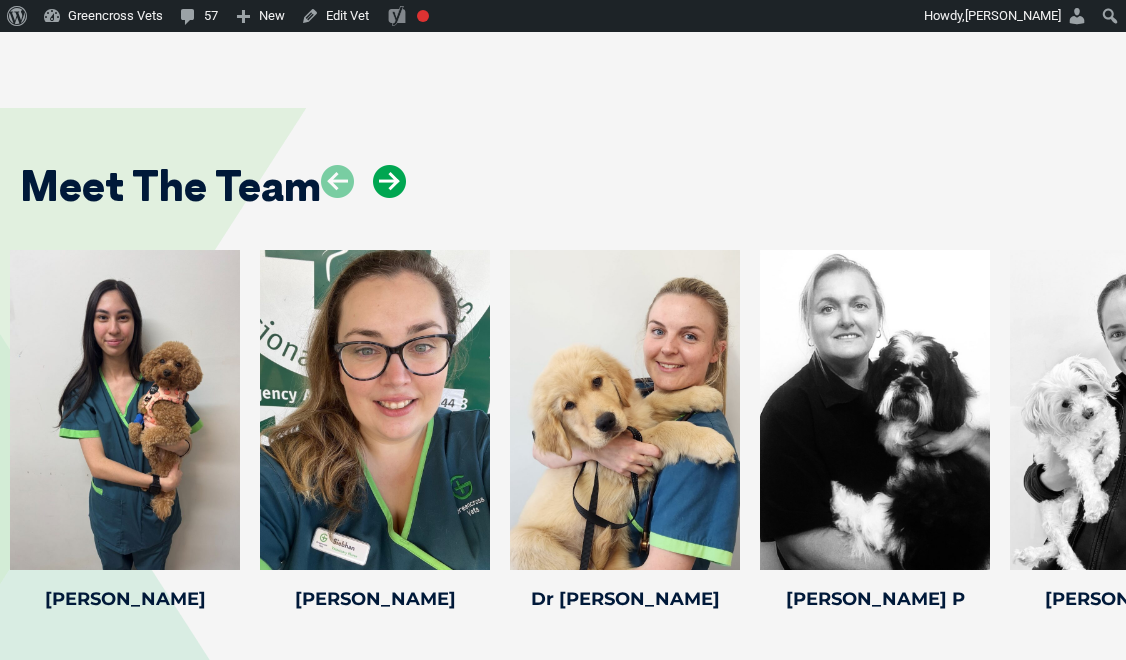 click at bounding box center [389, 181] 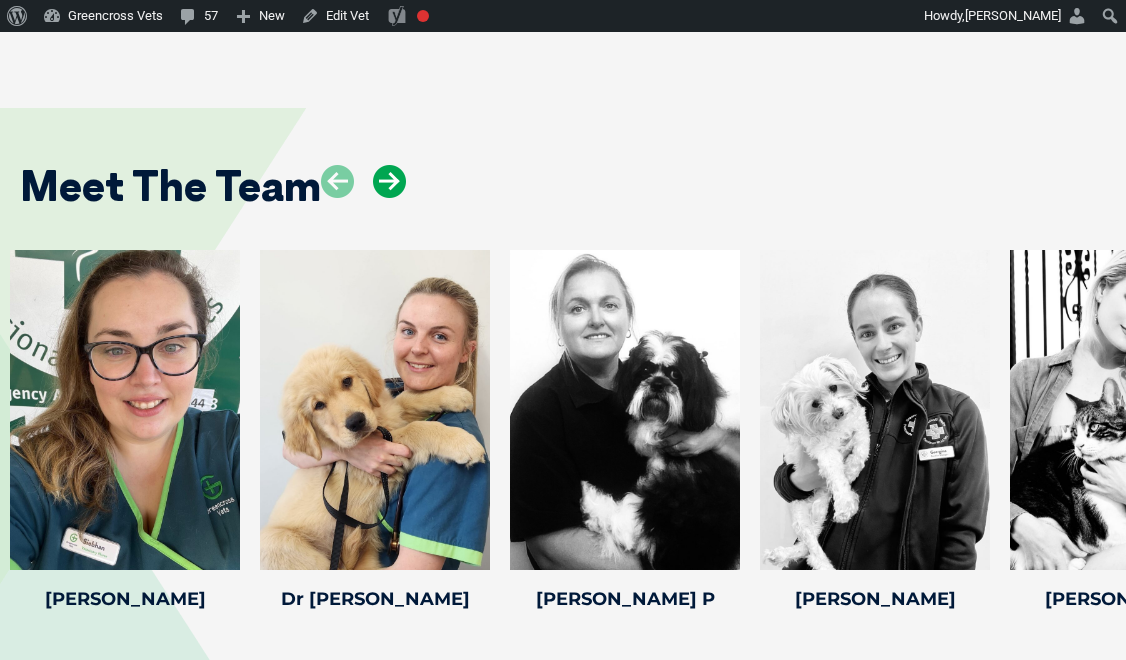 click at bounding box center (389, 181) 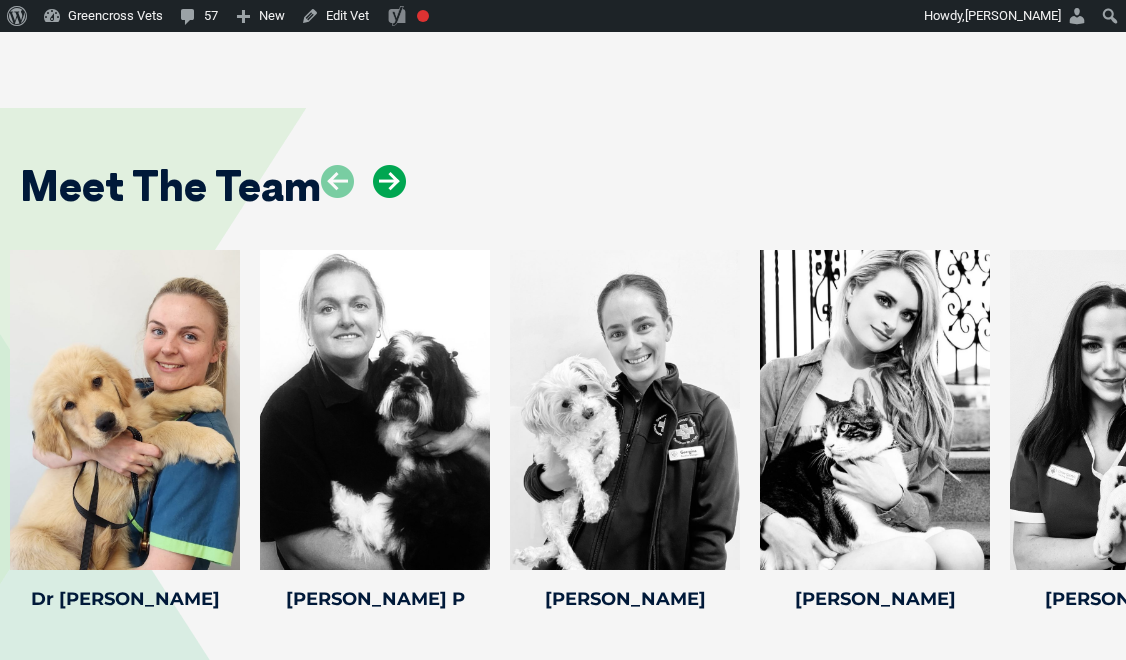 click at bounding box center (389, 181) 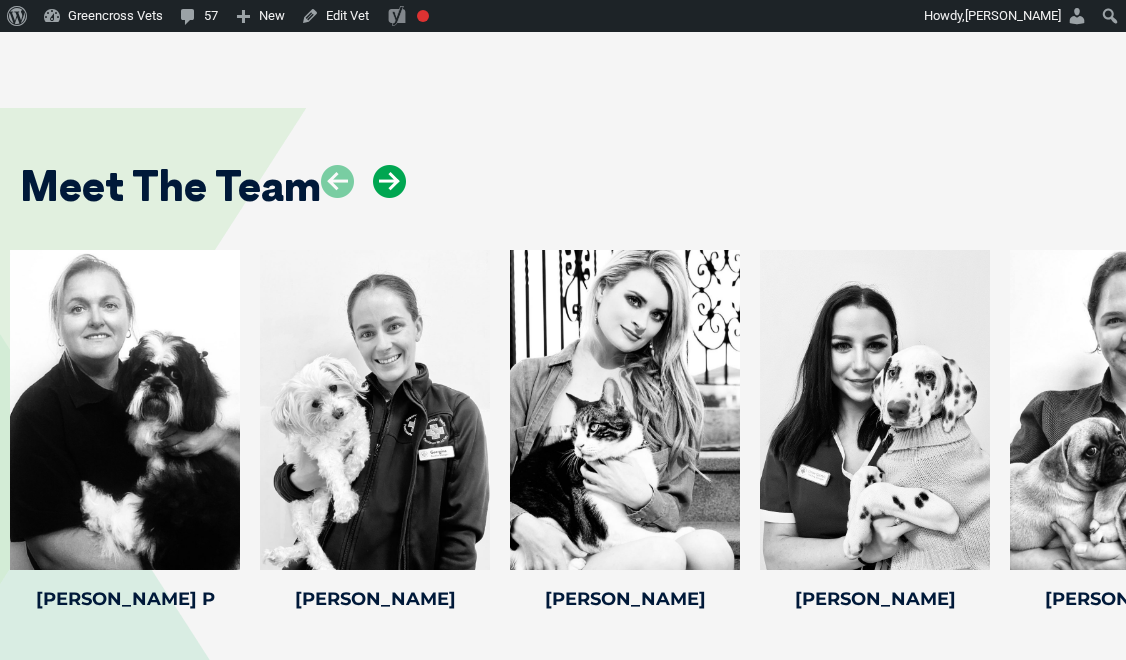 click at bounding box center (389, 181) 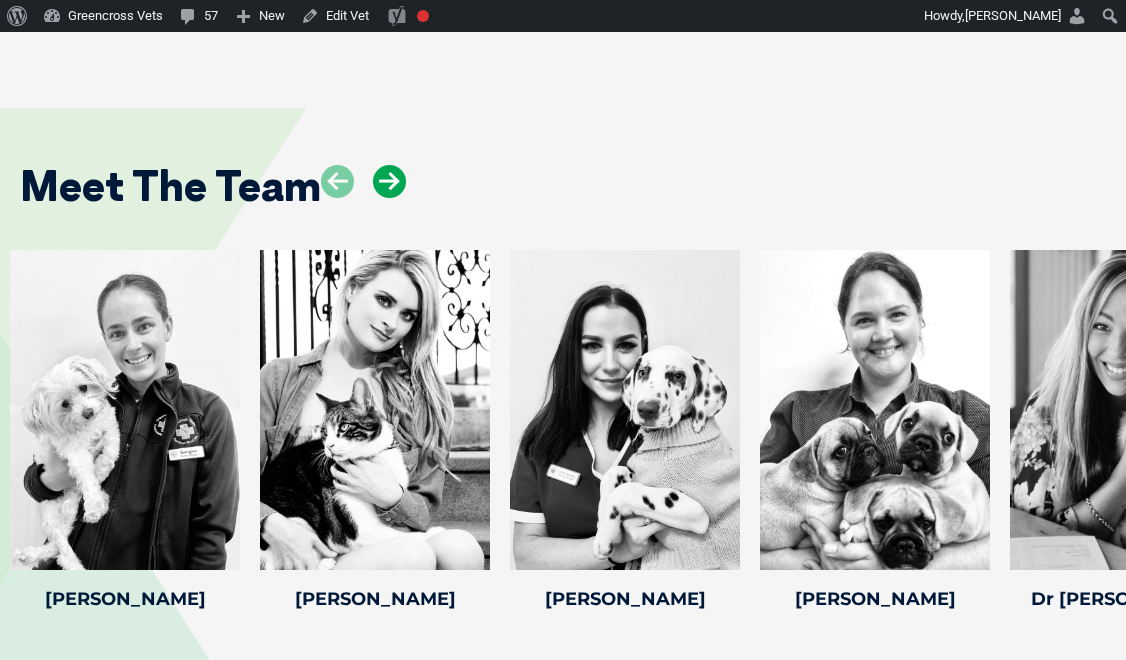 click at bounding box center [389, 181] 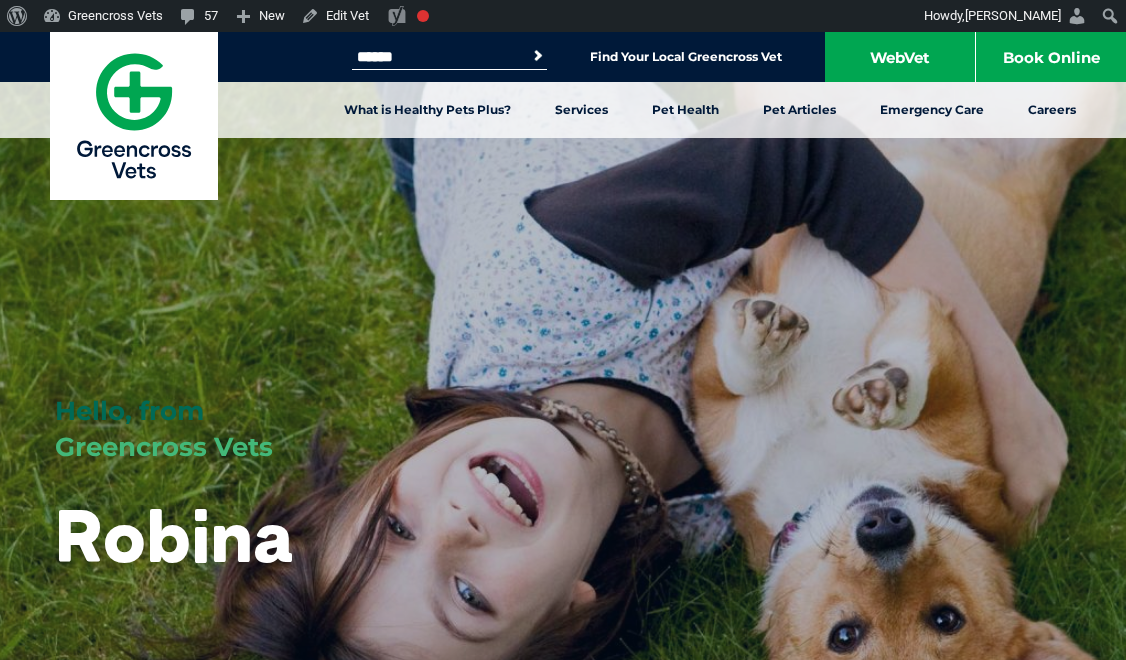 scroll, scrollTop: 4122, scrollLeft: 0, axis: vertical 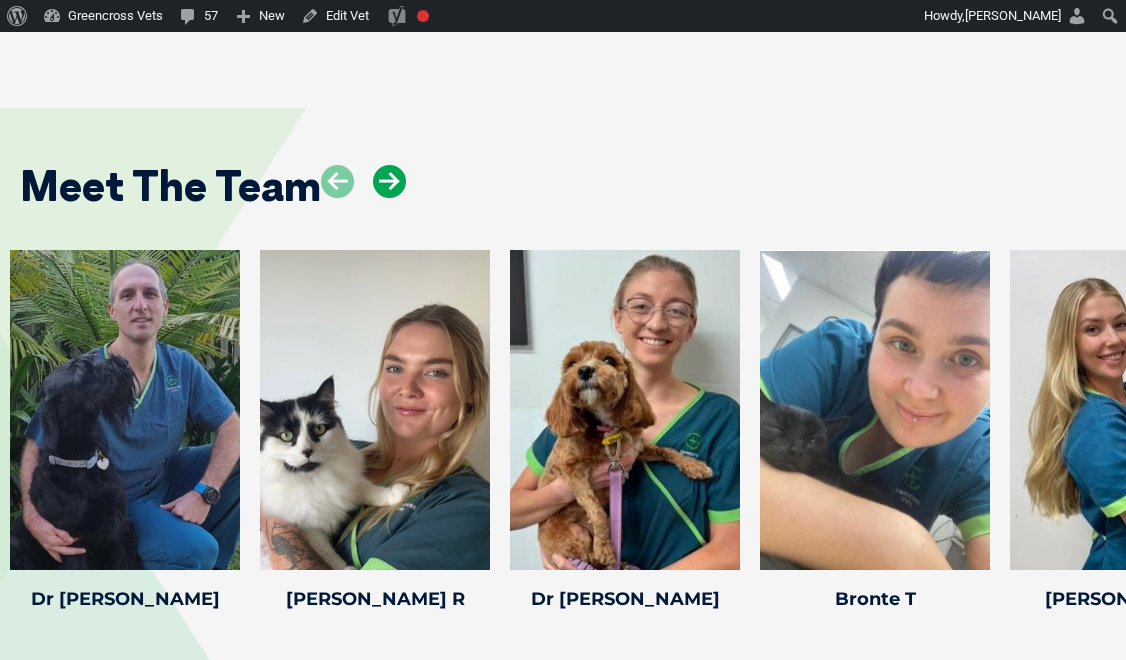 click at bounding box center [389, 181] 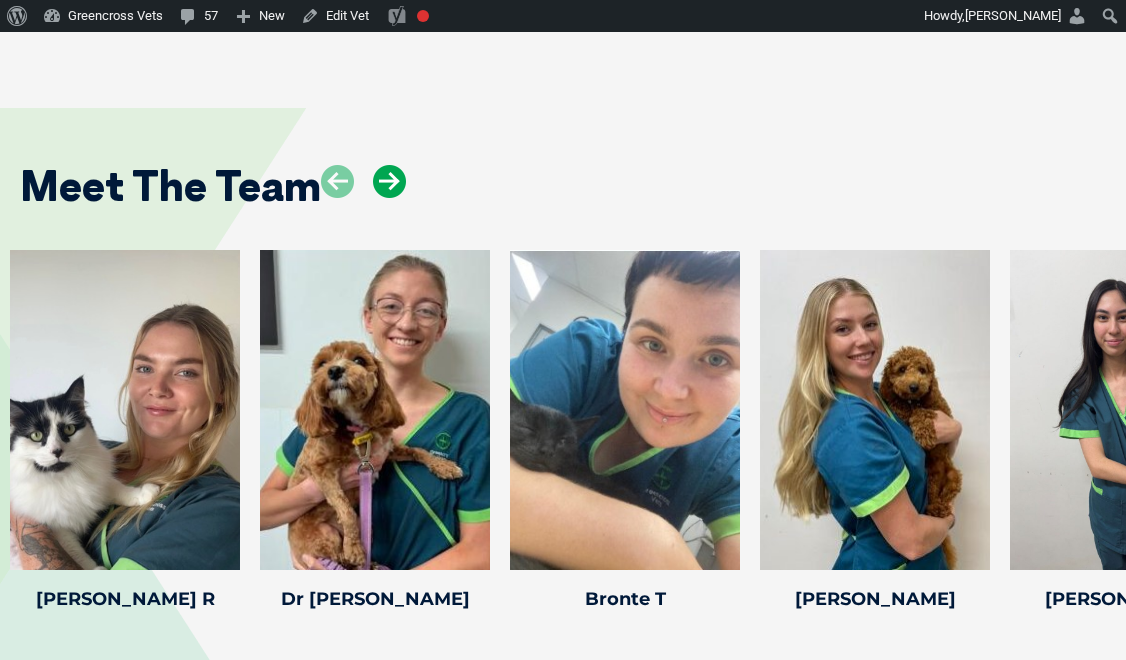 click at bounding box center [389, 181] 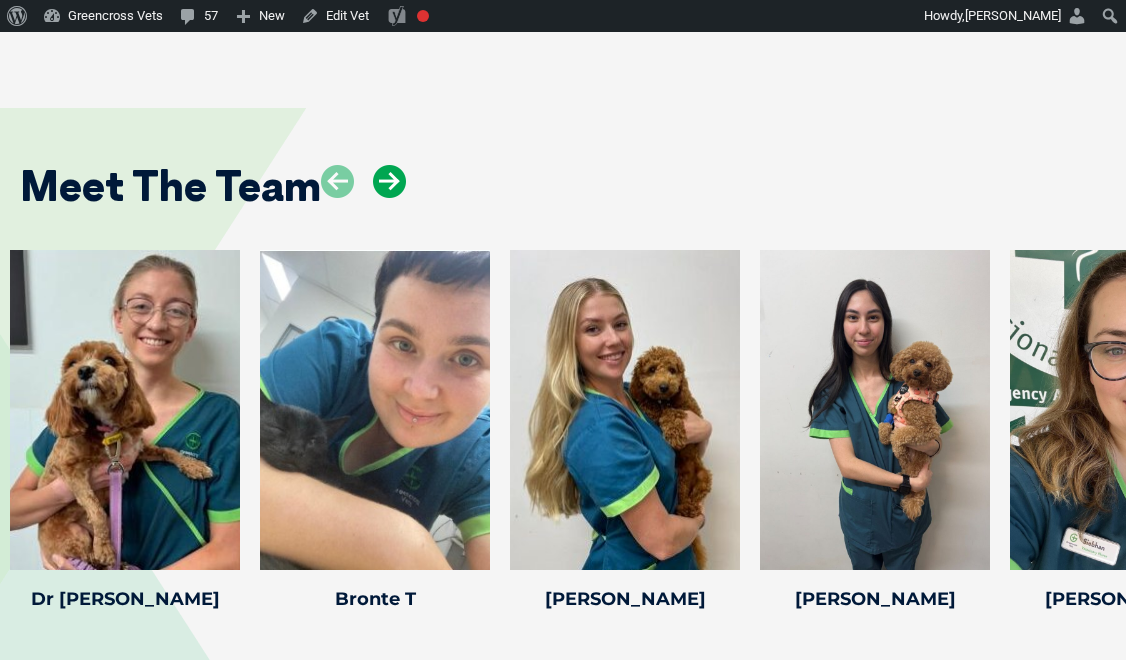 click at bounding box center (389, 181) 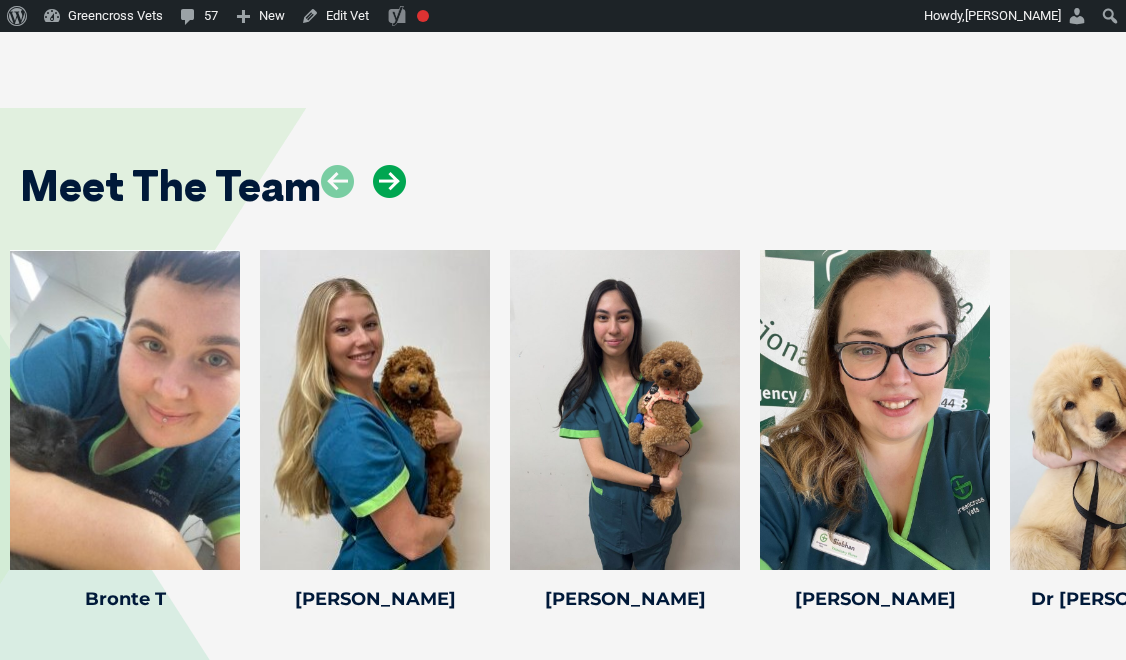 click at bounding box center (389, 181) 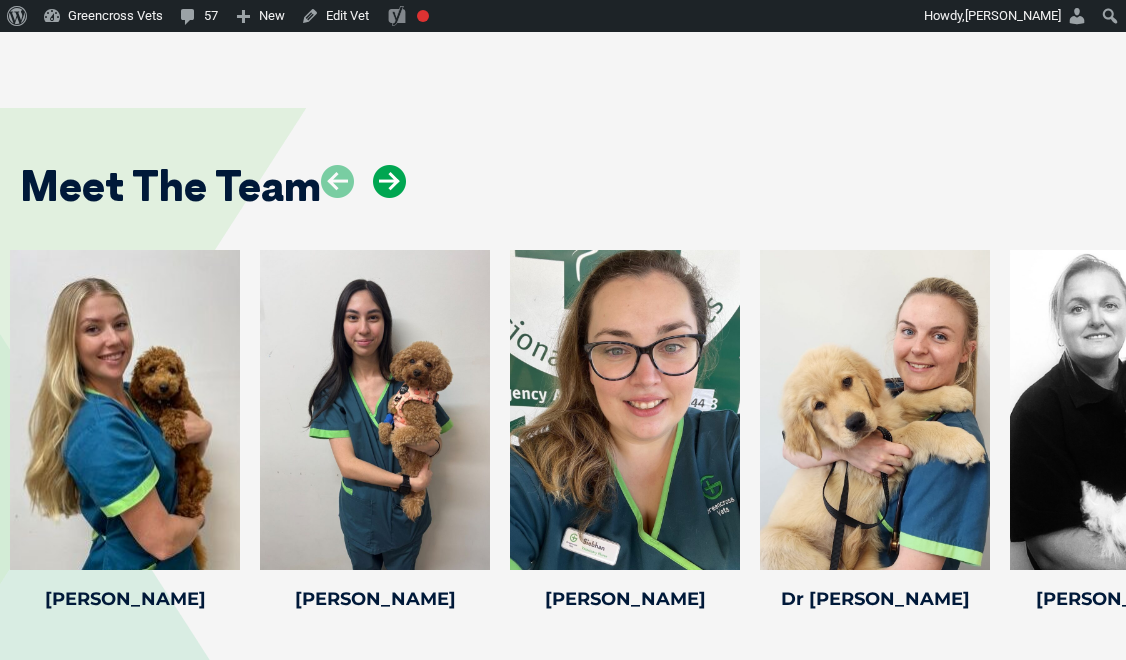 click at bounding box center [389, 181] 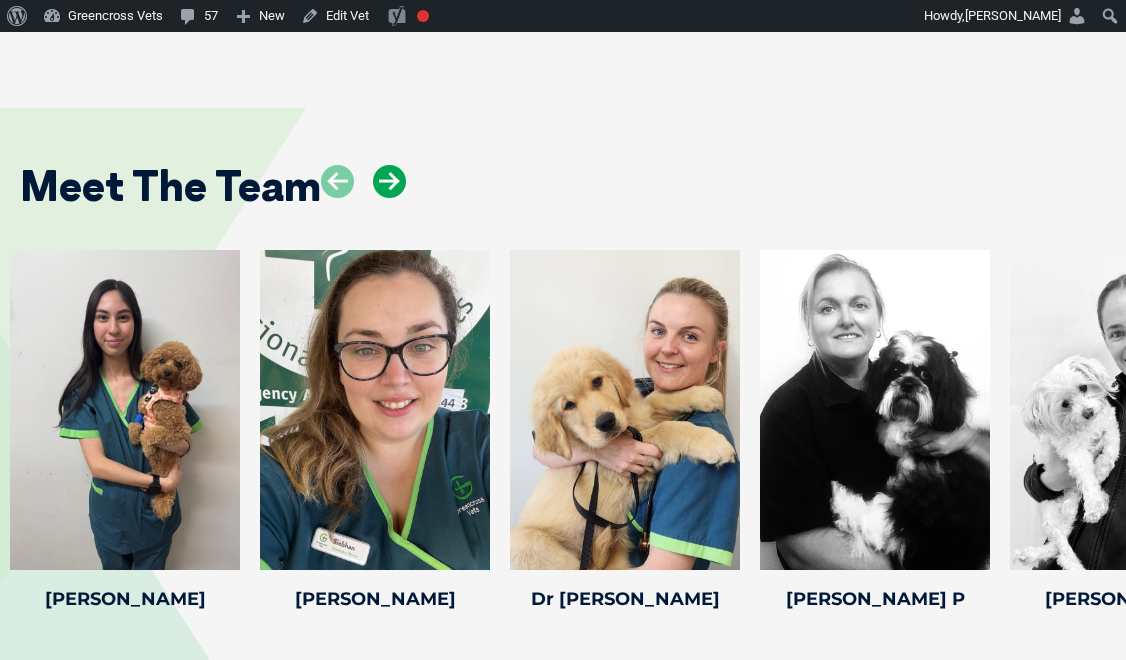 click at bounding box center [389, 181] 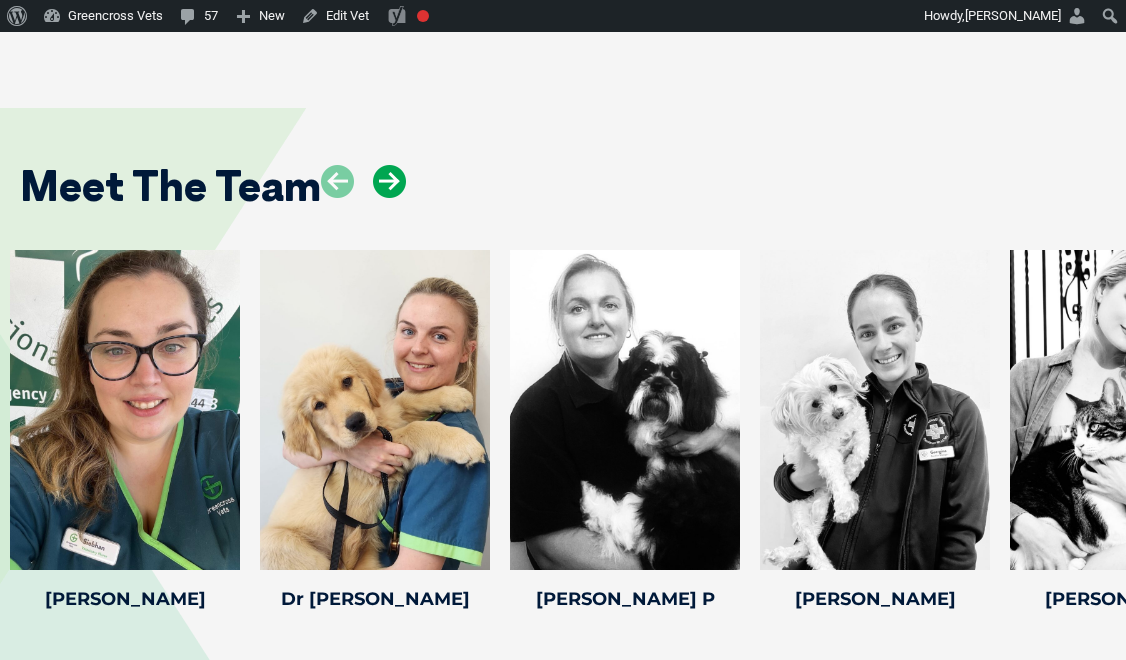 click at bounding box center (389, 181) 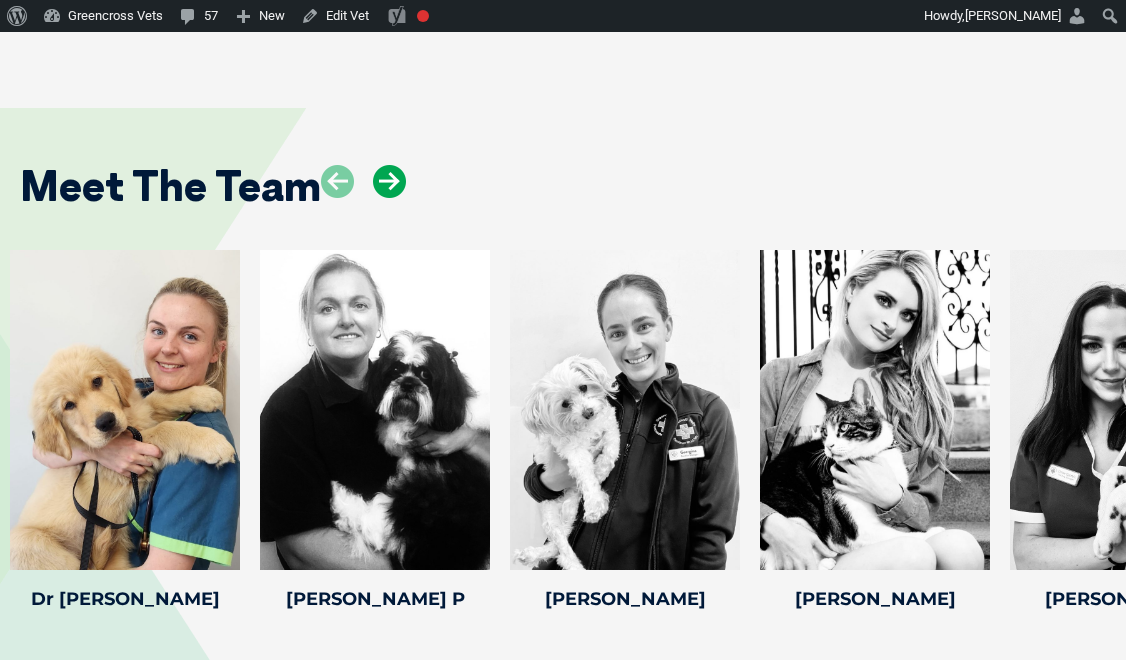 click at bounding box center [389, 181] 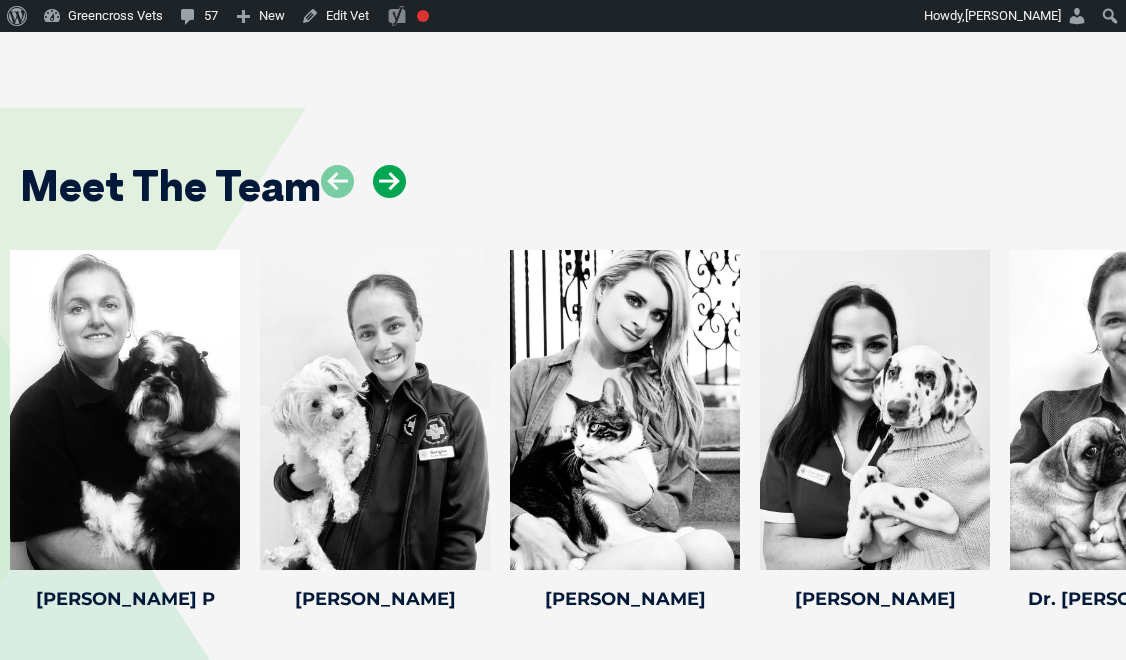 click at bounding box center [389, 181] 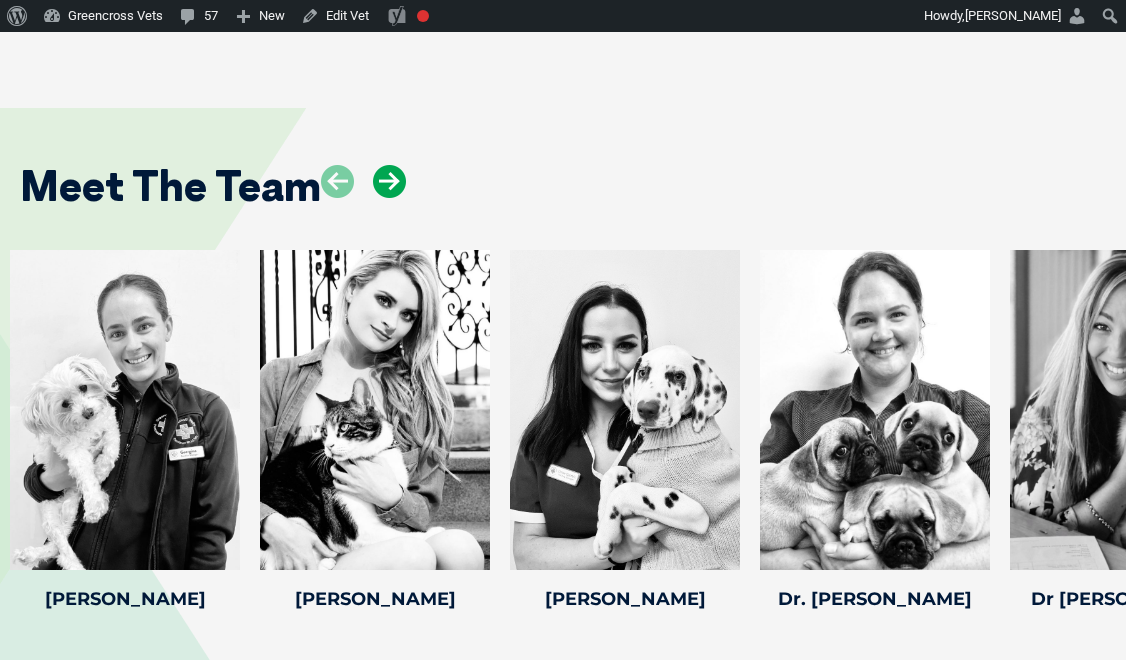 click at bounding box center (389, 181) 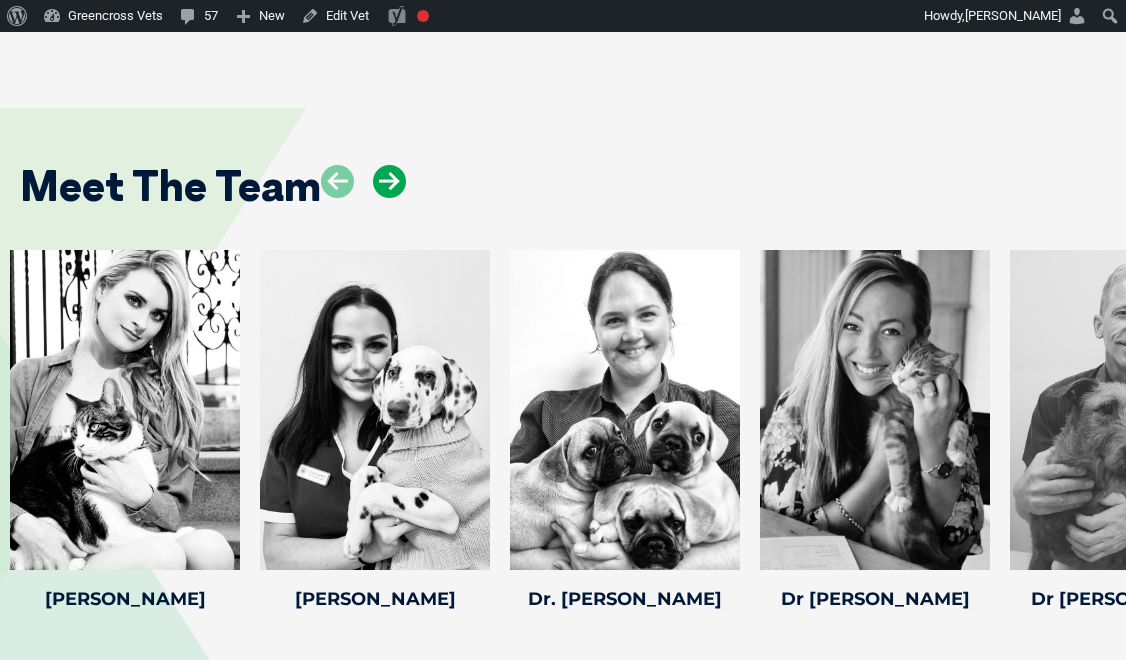 click at bounding box center (389, 181) 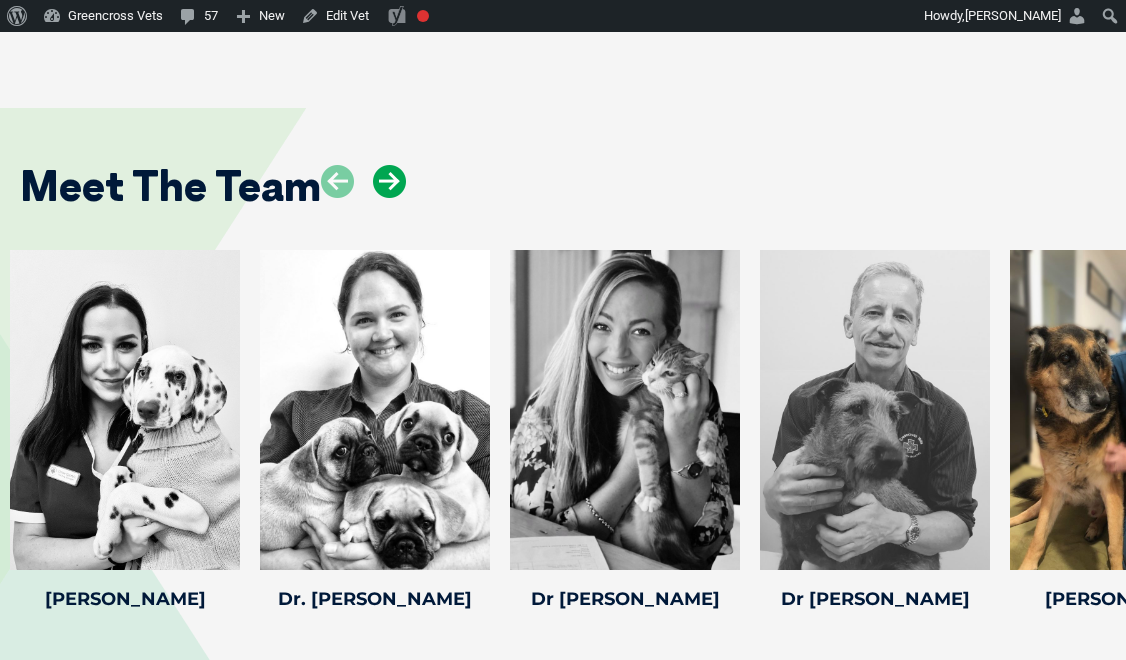 click at bounding box center [389, 181] 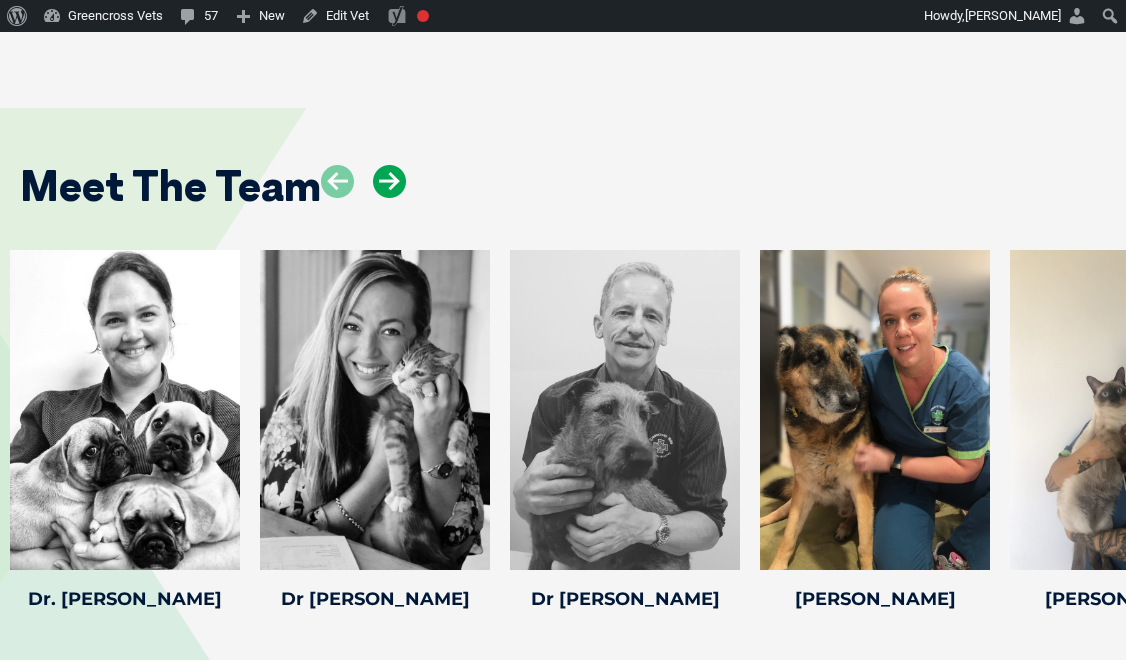 click at bounding box center [389, 181] 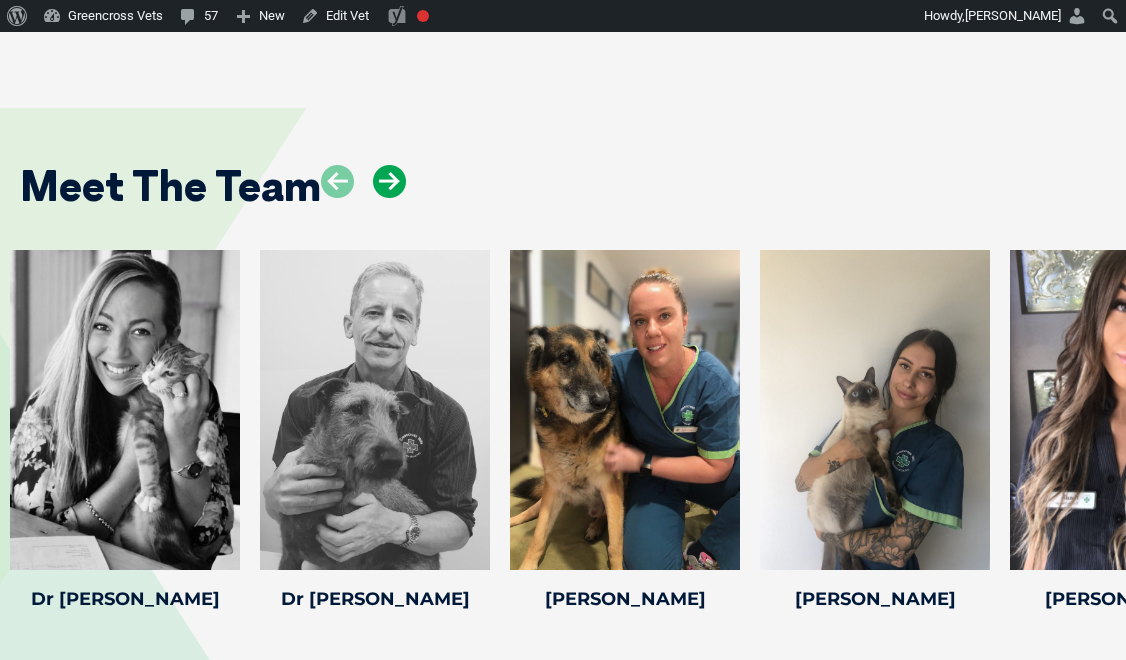click at bounding box center (389, 181) 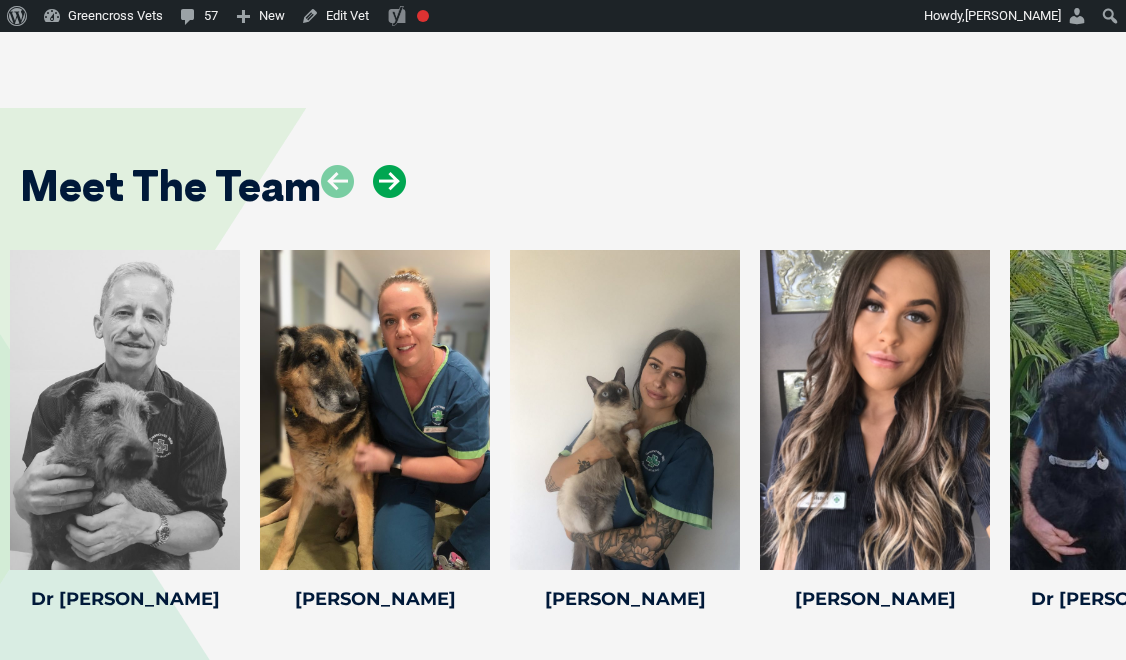 click at bounding box center [389, 181] 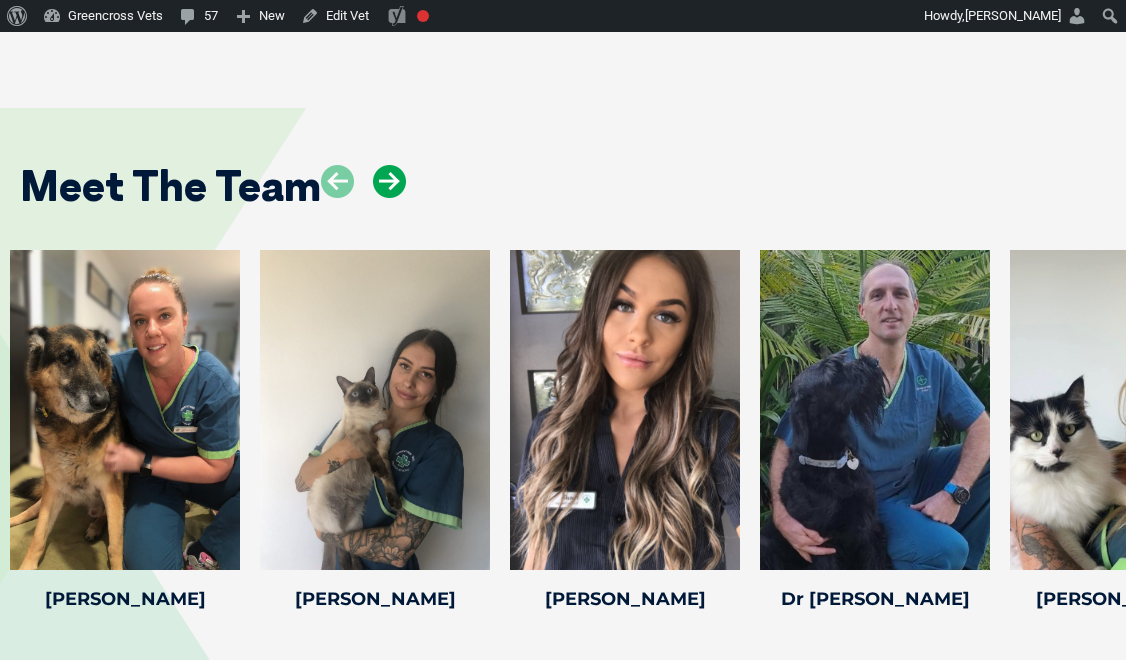 click at bounding box center [389, 181] 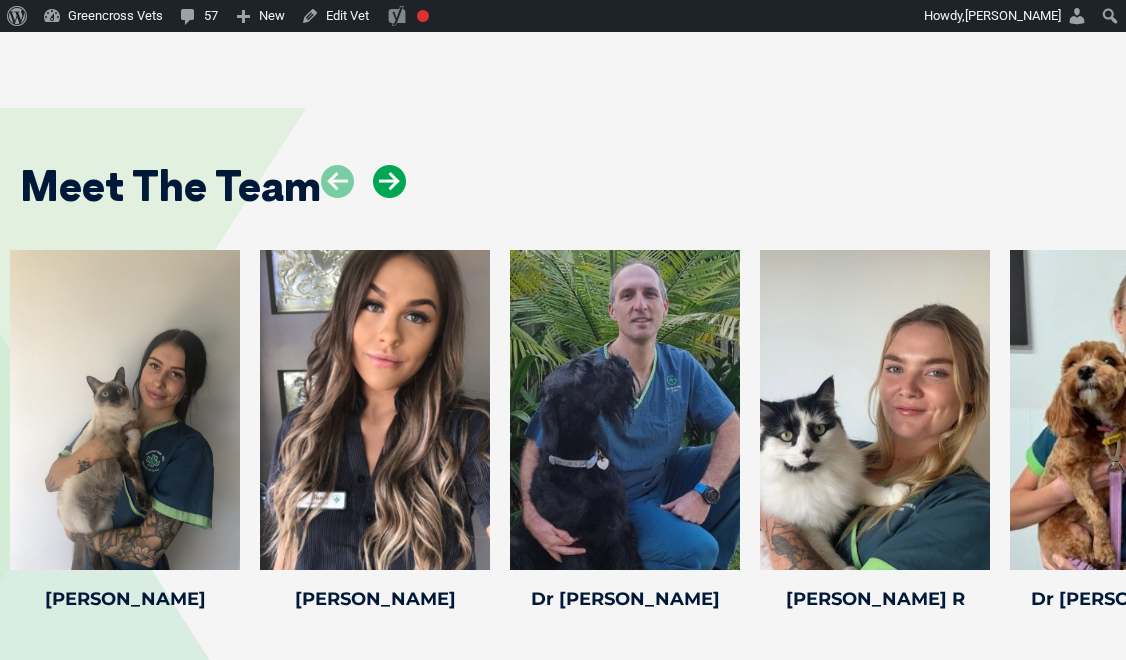 click at bounding box center [389, 181] 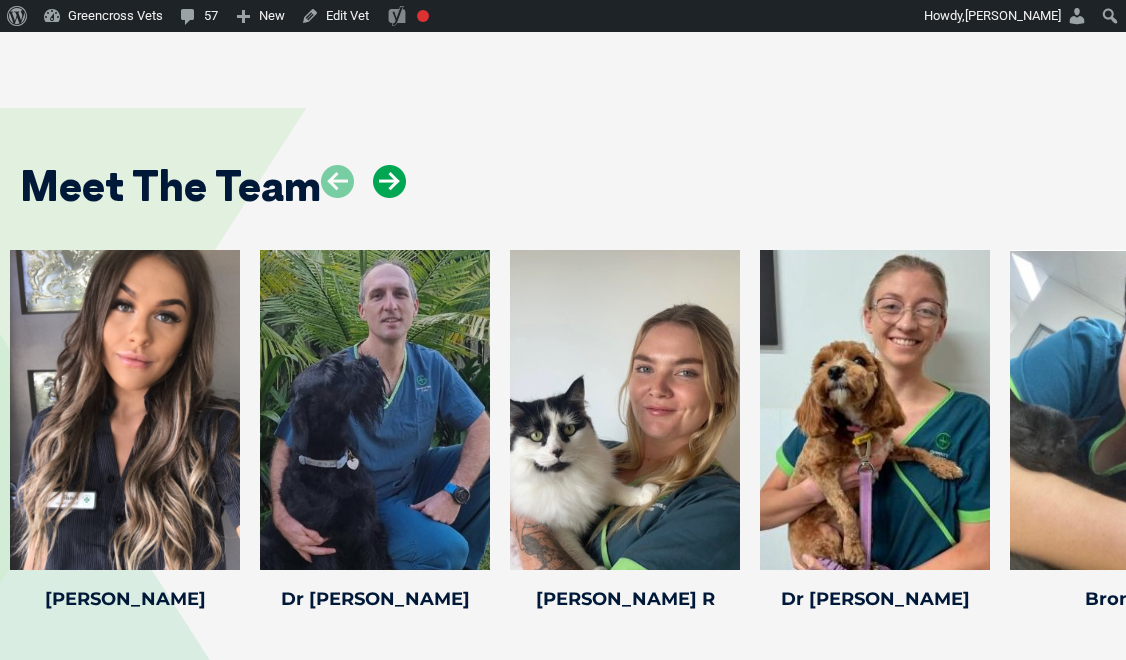 click at bounding box center [389, 181] 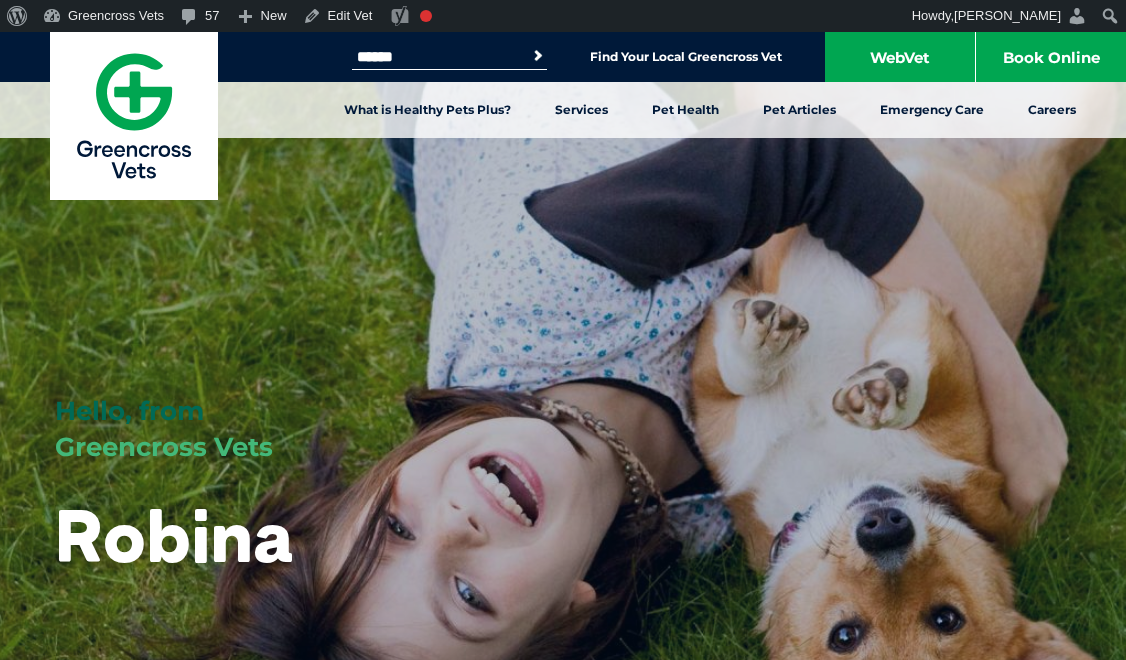 scroll, scrollTop: 4122, scrollLeft: 0, axis: vertical 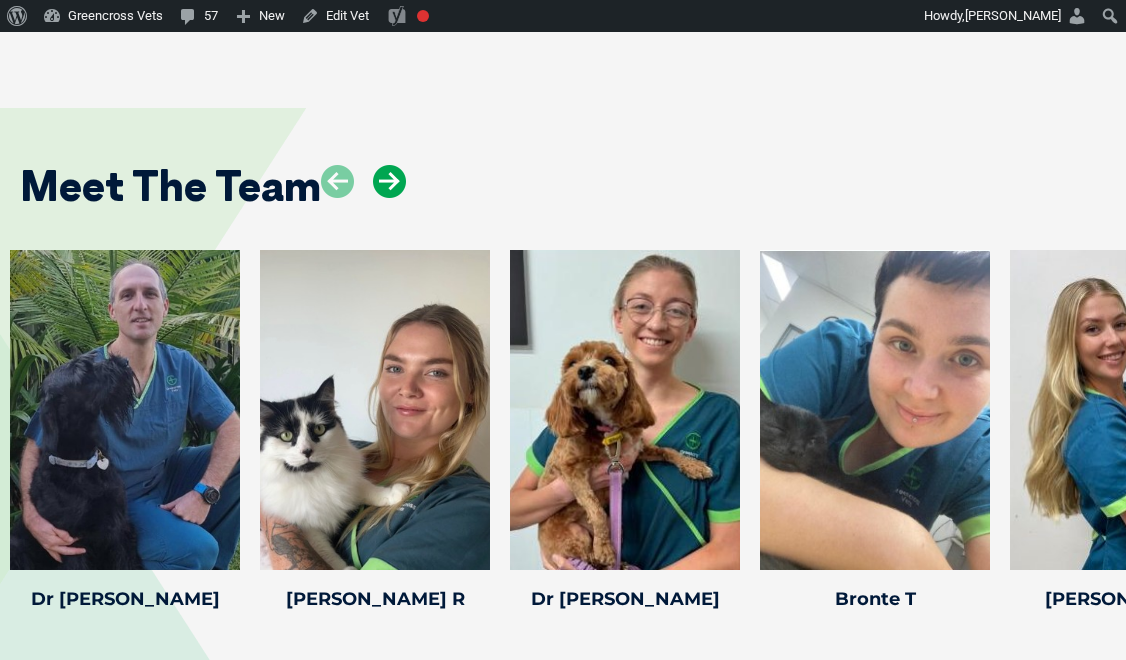 click at bounding box center (389, 181) 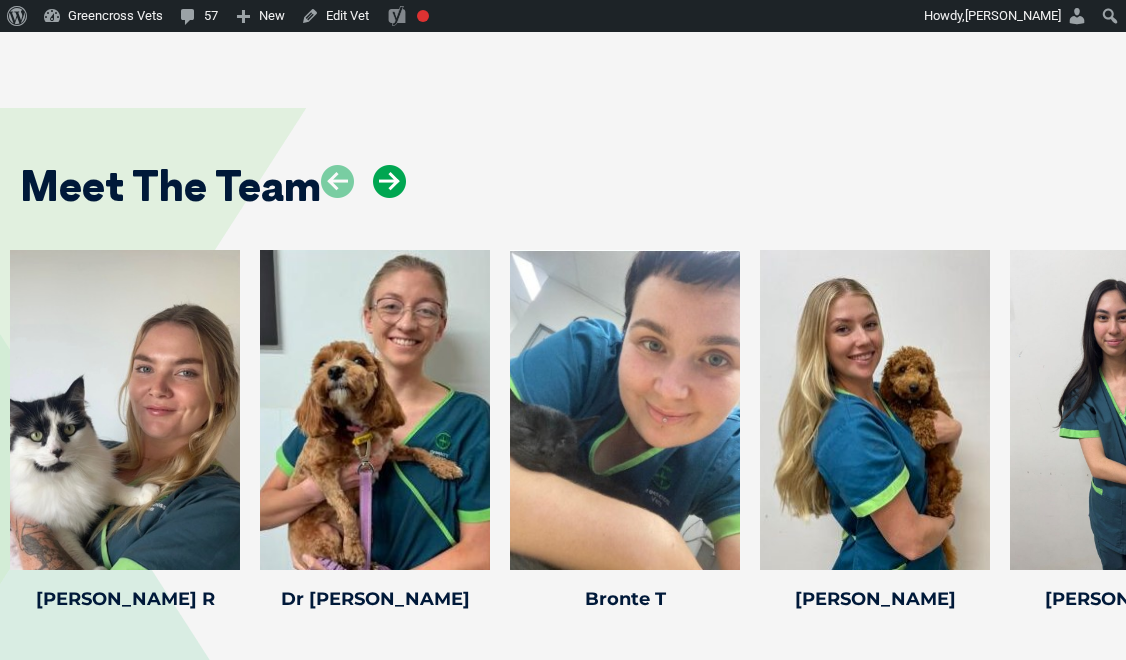 click at bounding box center (389, 181) 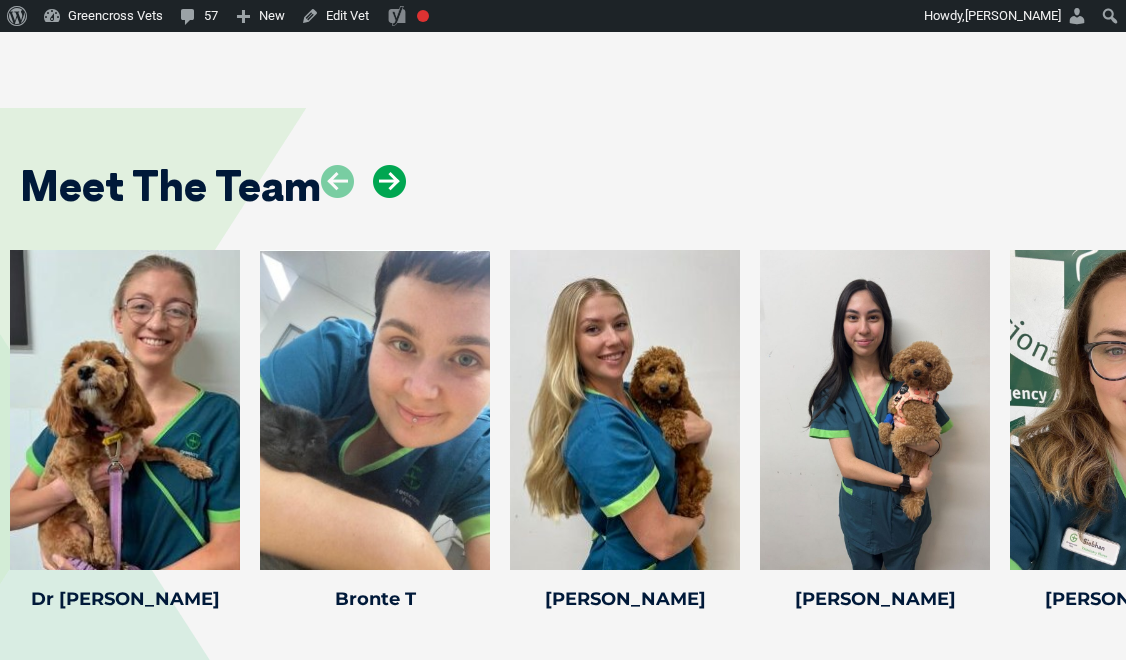 click at bounding box center (389, 181) 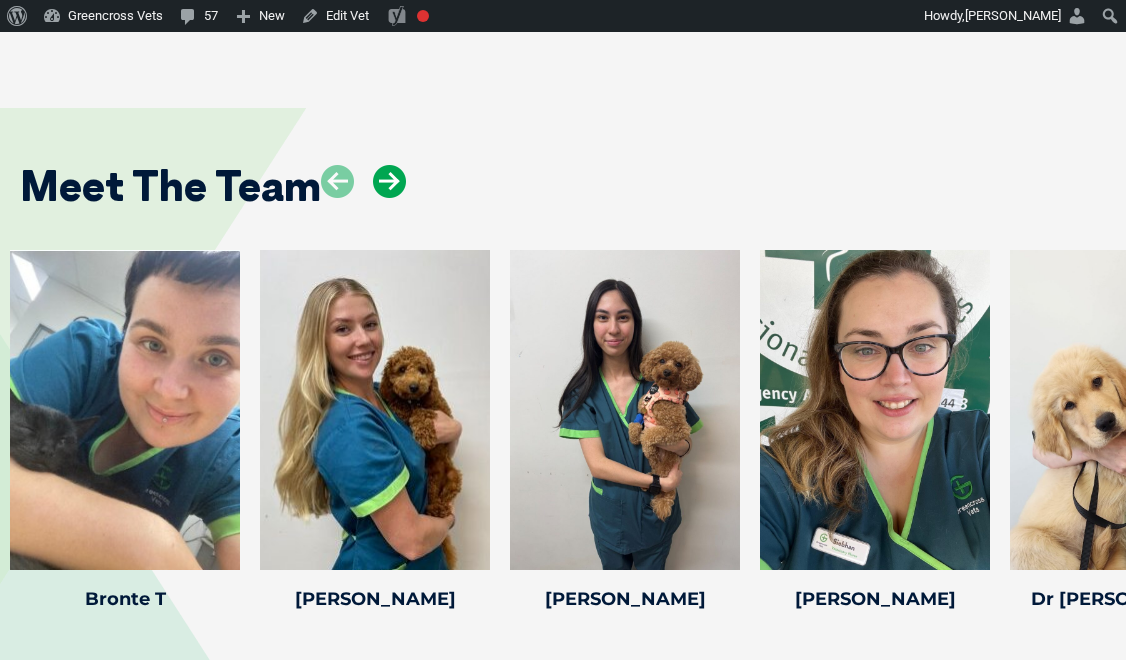 click at bounding box center [389, 181] 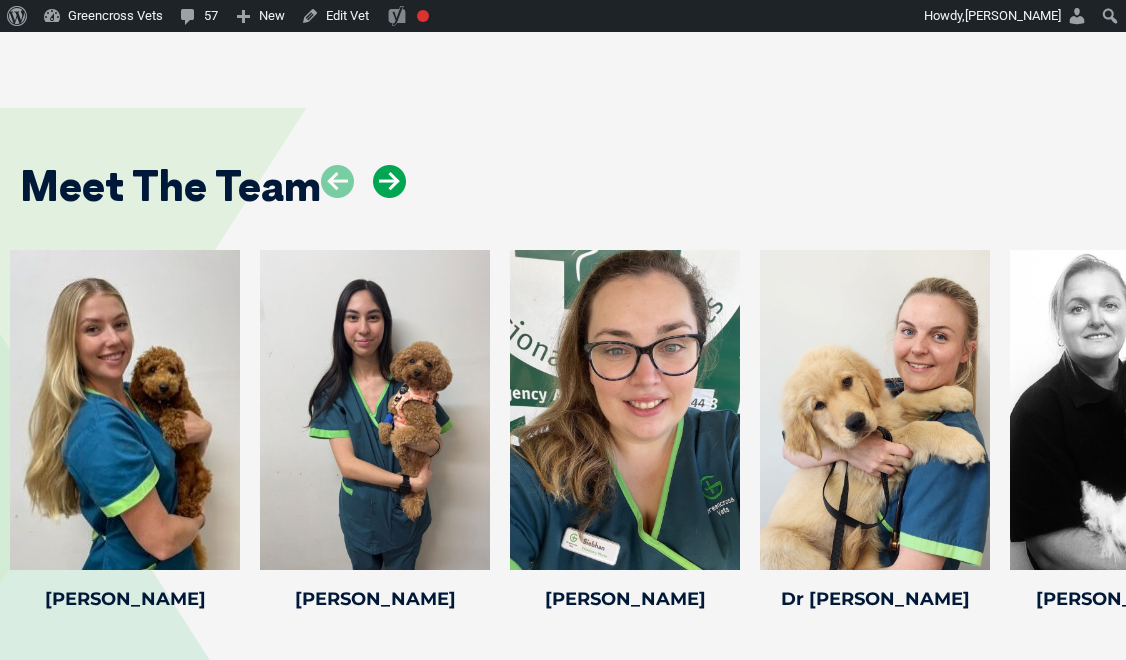 click at bounding box center [389, 181] 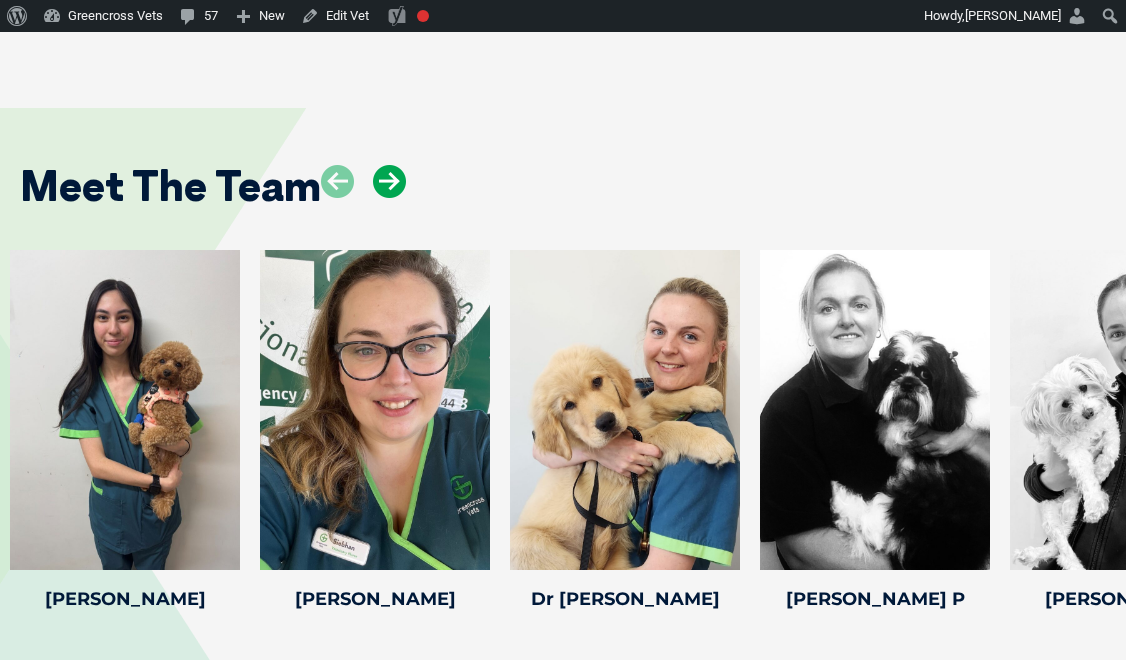 click at bounding box center [389, 181] 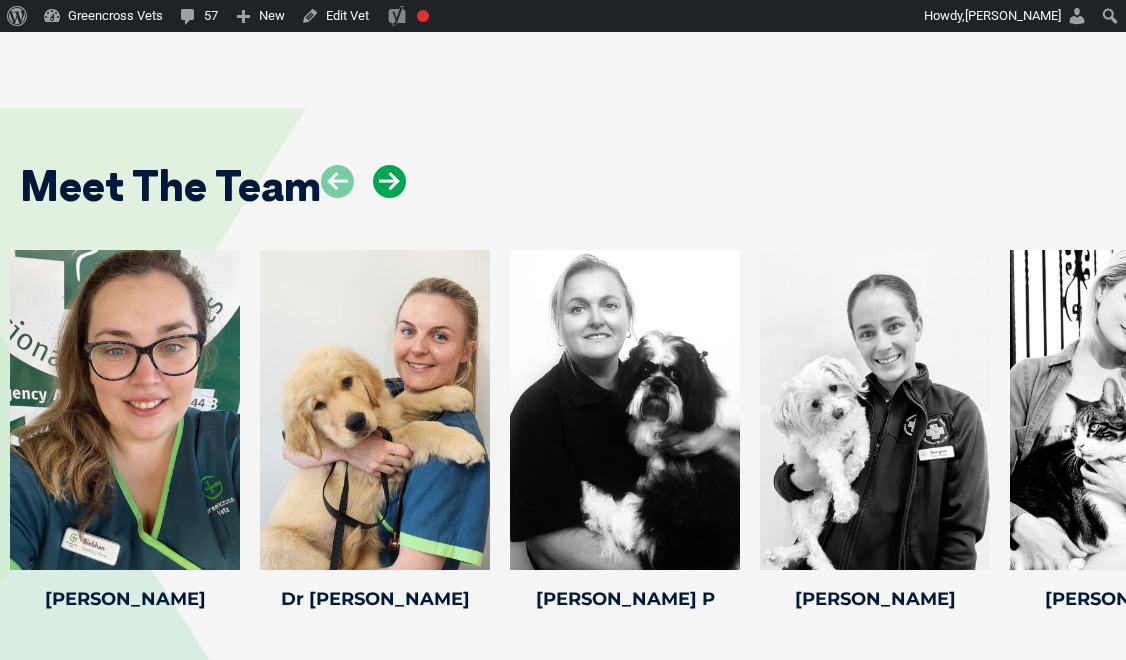 click at bounding box center [389, 181] 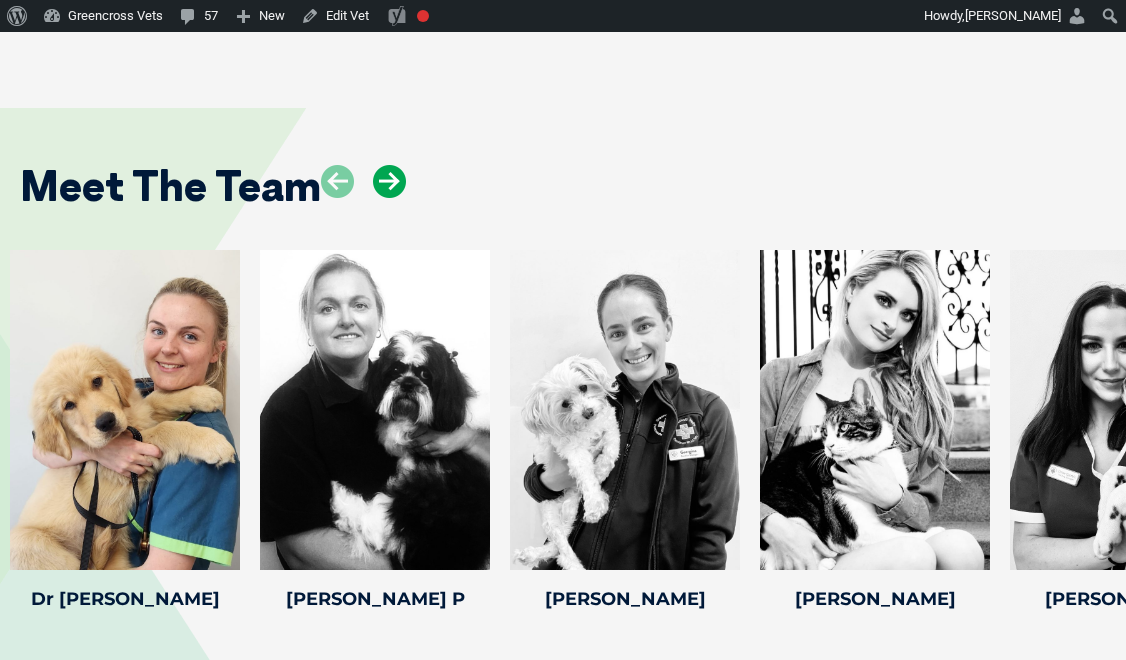 click at bounding box center [389, 181] 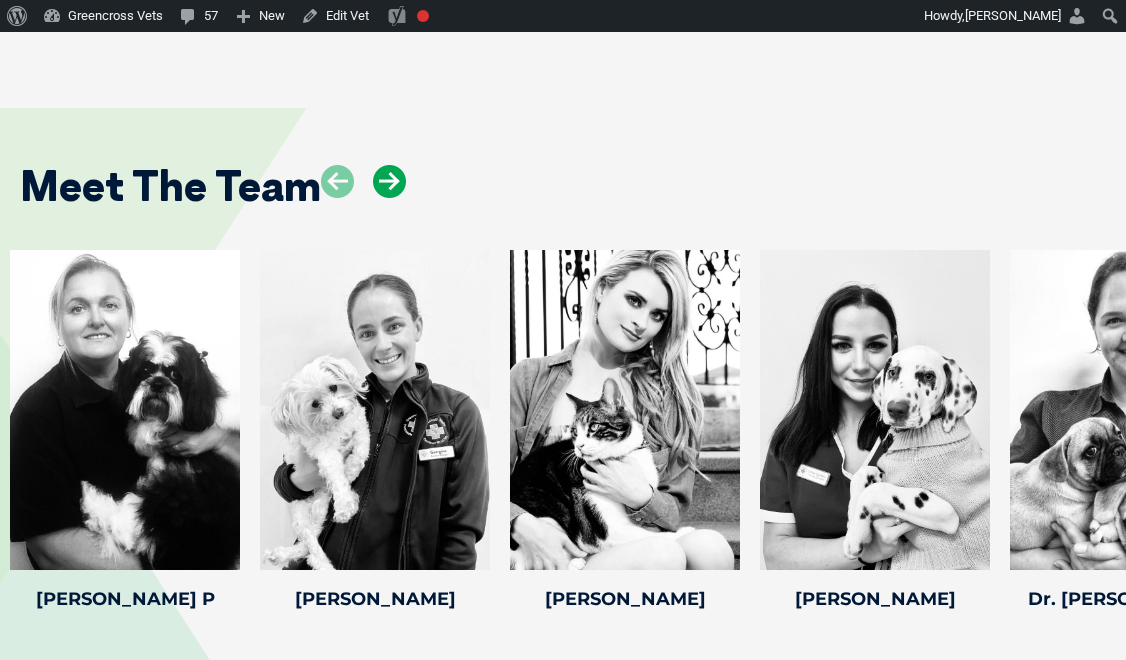 click at bounding box center (389, 181) 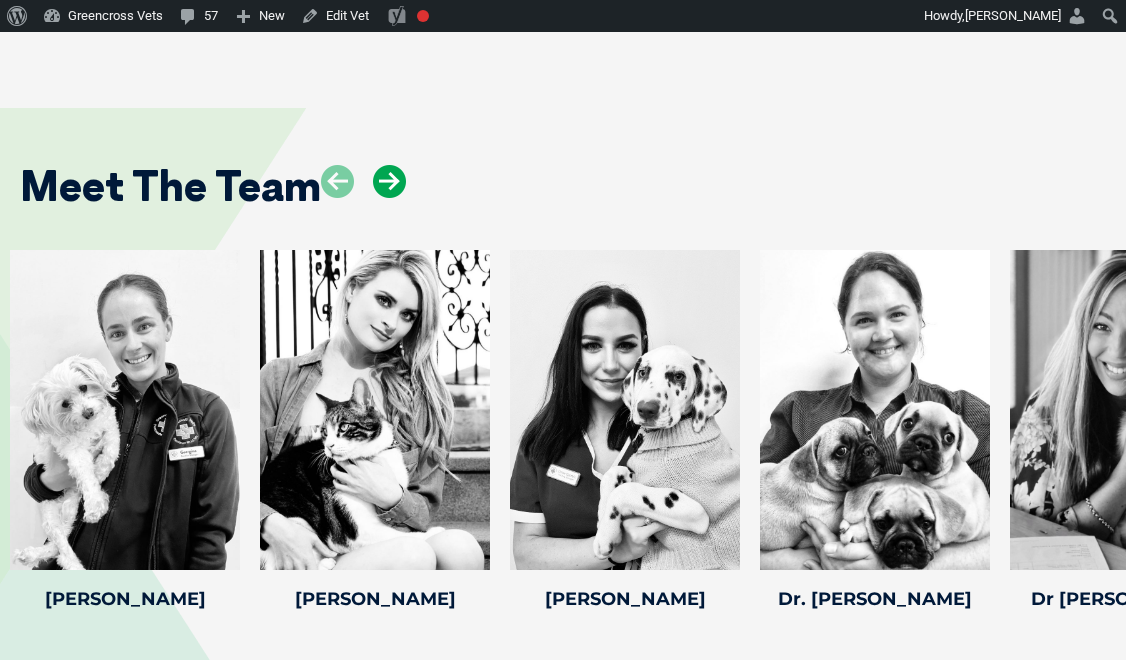 click at bounding box center (389, 181) 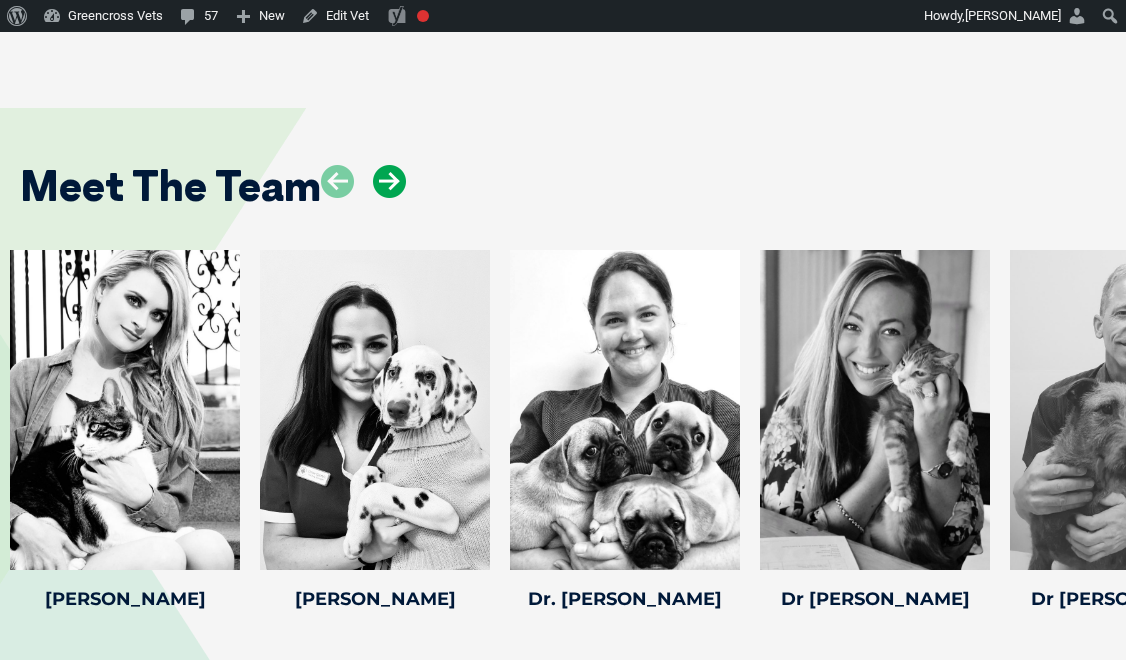 click at bounding box center (389, 181) 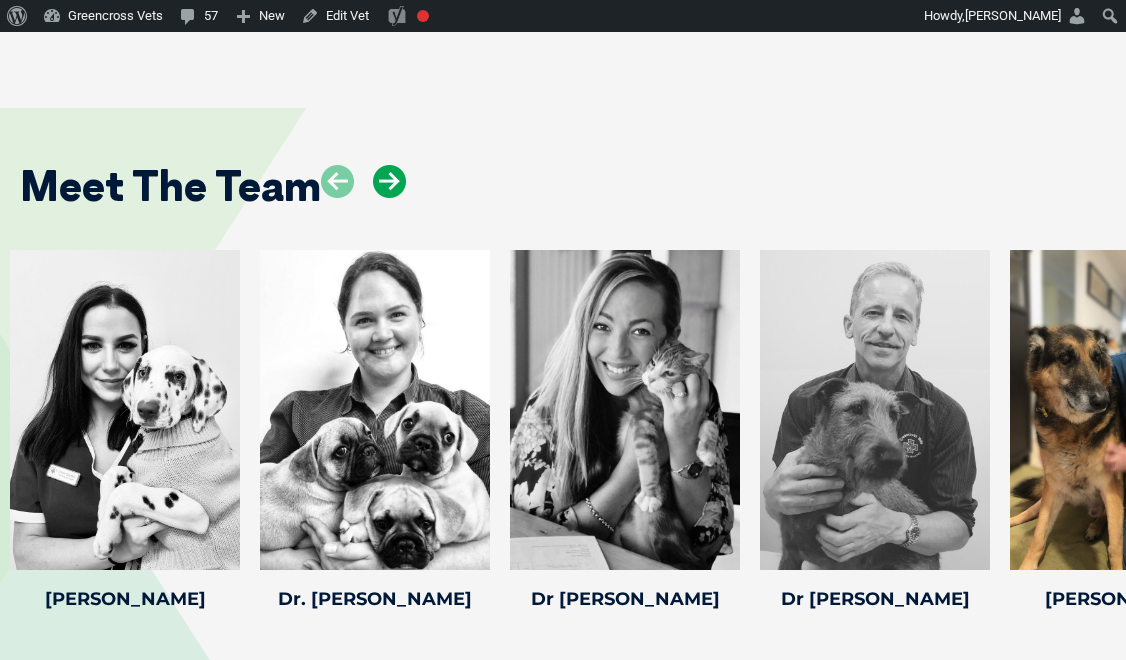 click at bounding box center (389, 181) 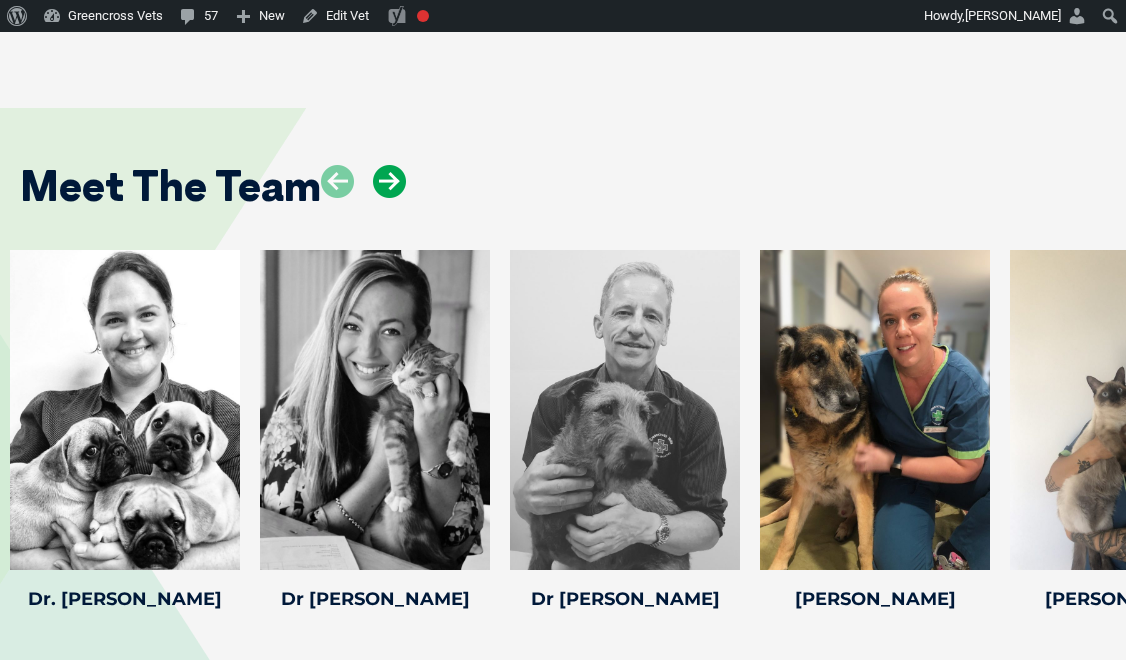 click at bounding box center (389, 181) 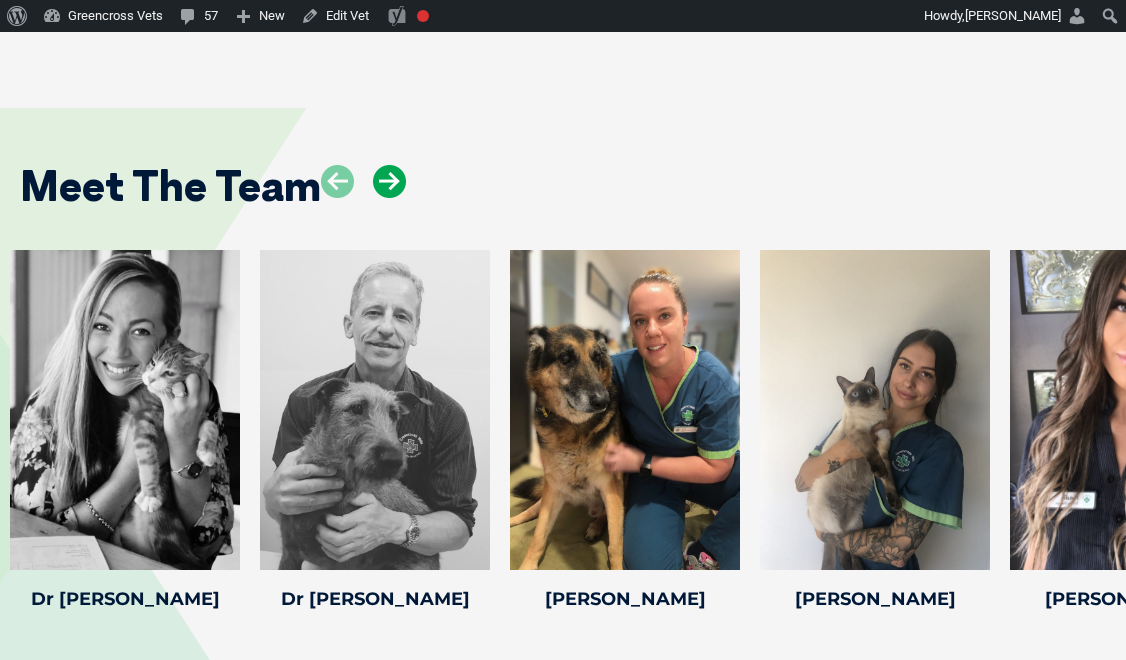 click at bounding box center (389, 181) 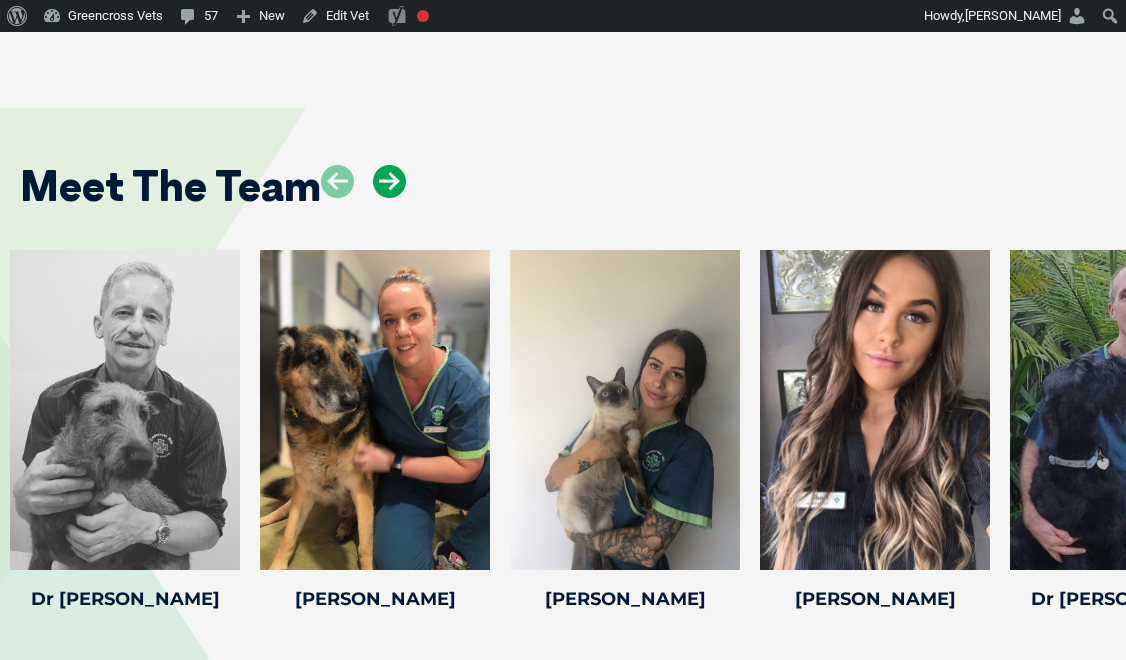 click at bounding box center (389, 181) 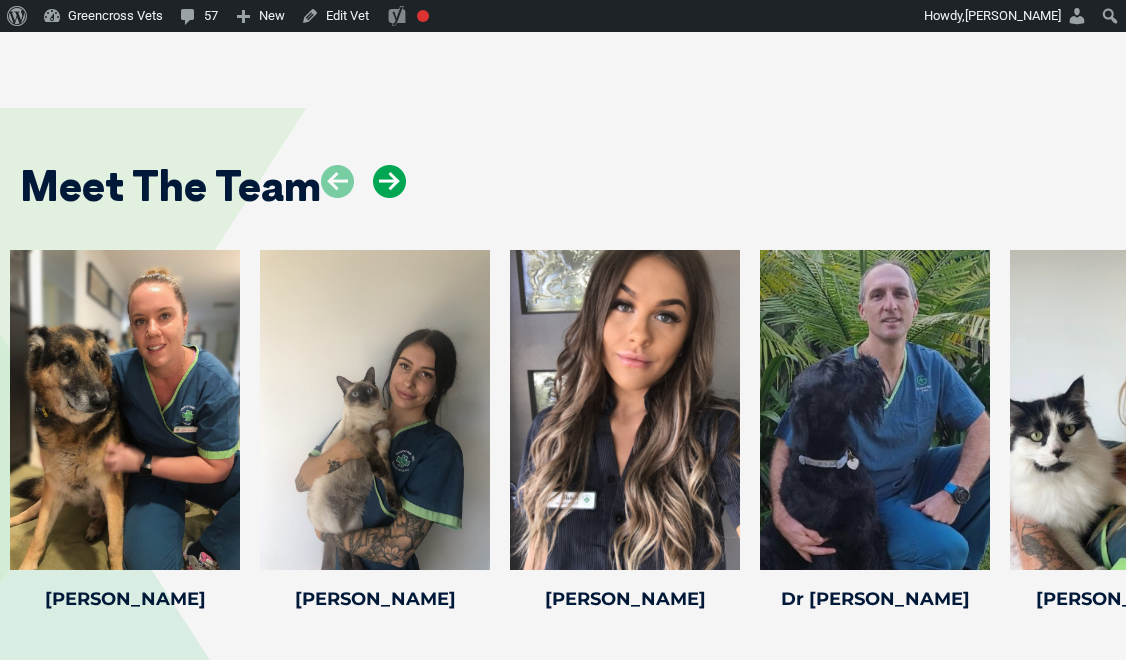 click at bounding box center (389, 181) 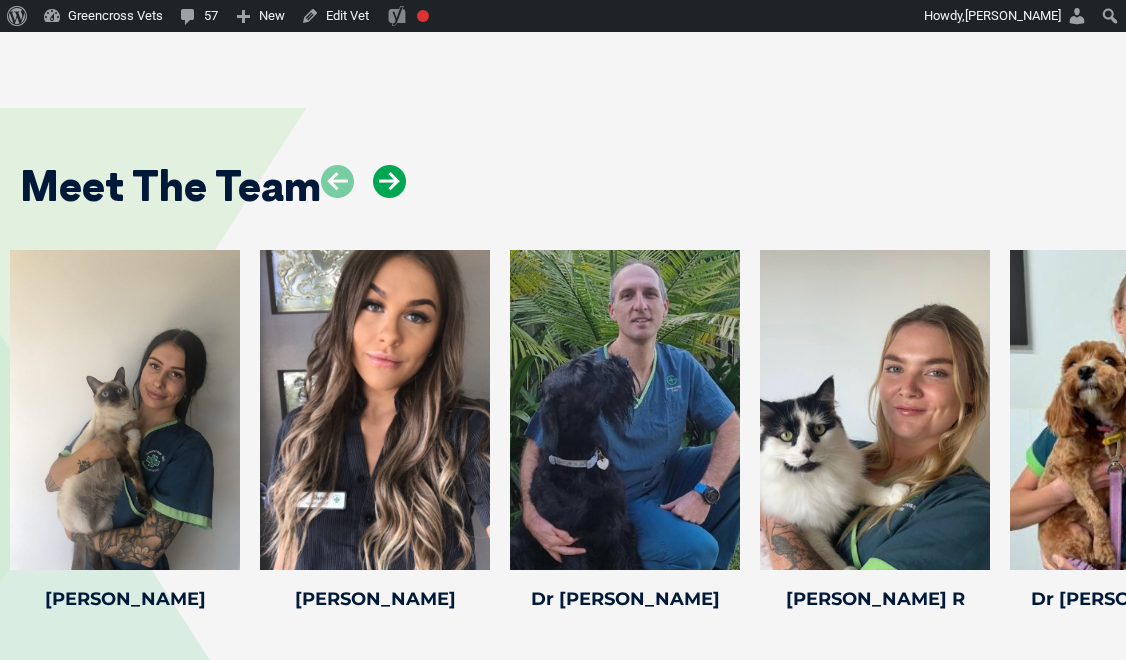 click at bounding box center [389, 181] 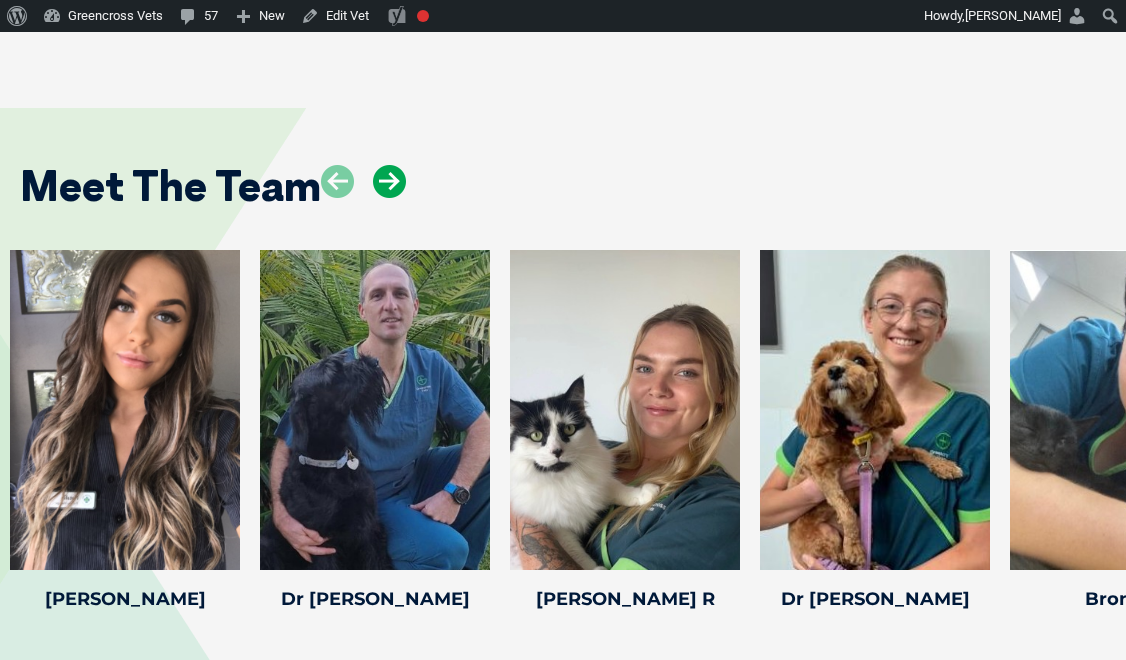 click at bounding box center [389, 181] 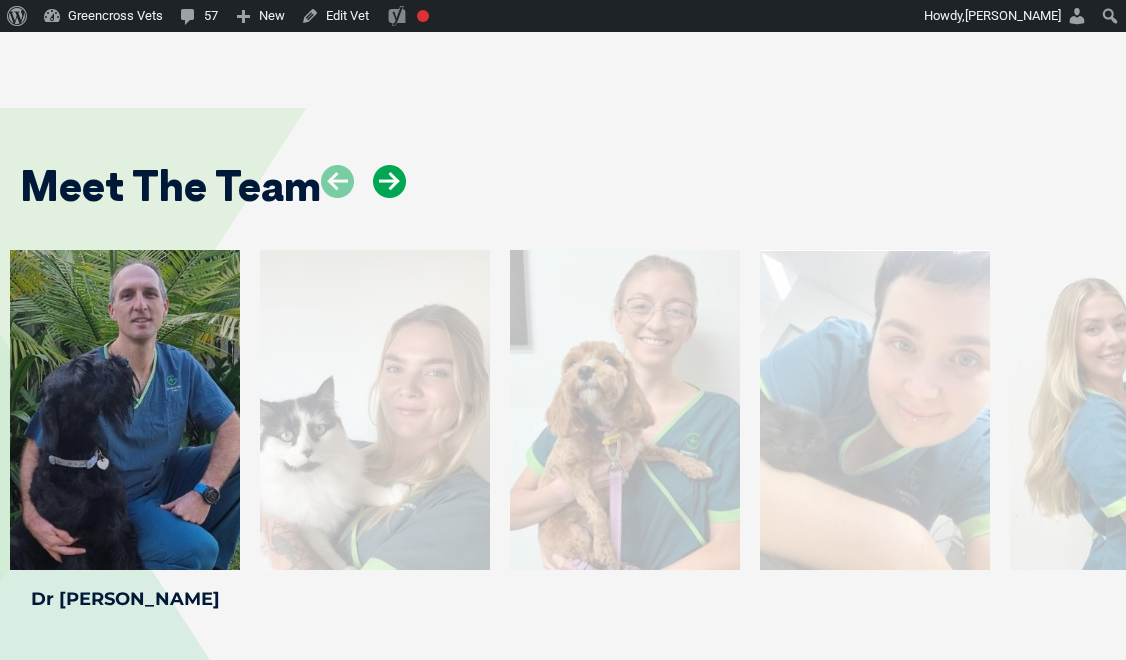 click at bounding box center (389, 181) 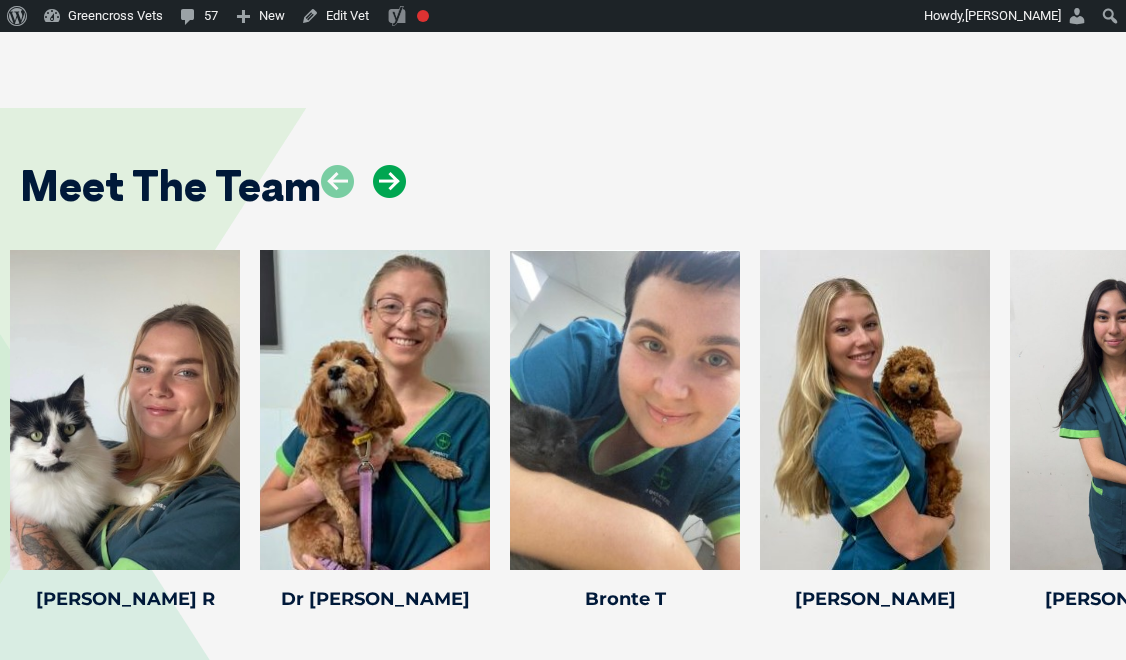 click at bounding box center (389, 181) 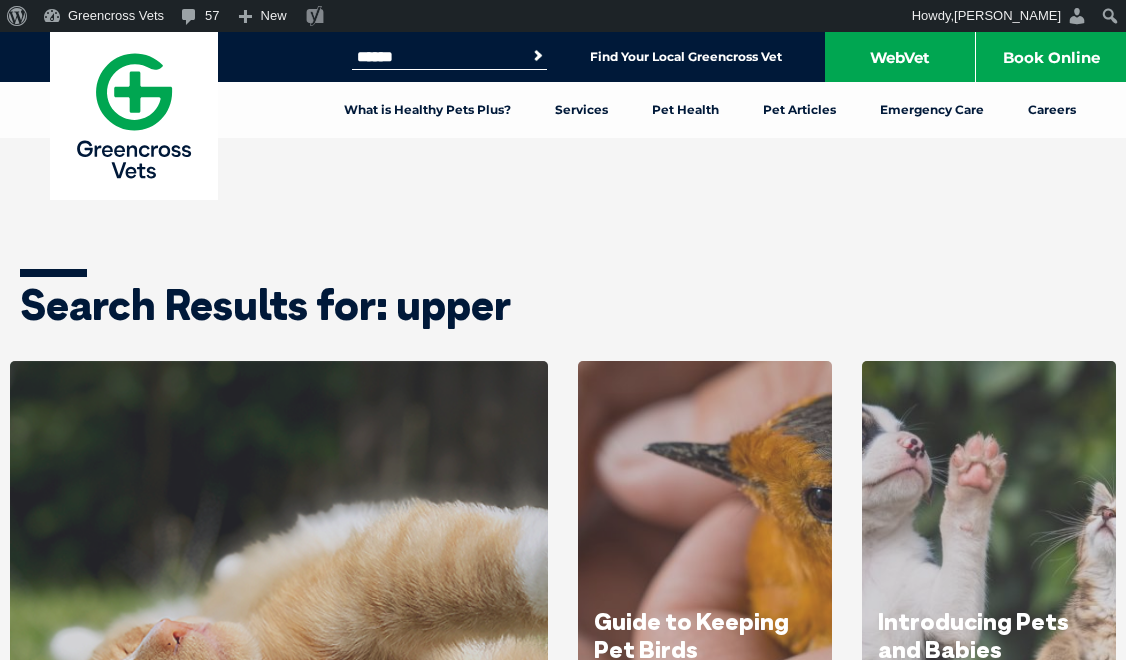 scroll, scrollTop: 0, scrollLeft: 0, axis: both 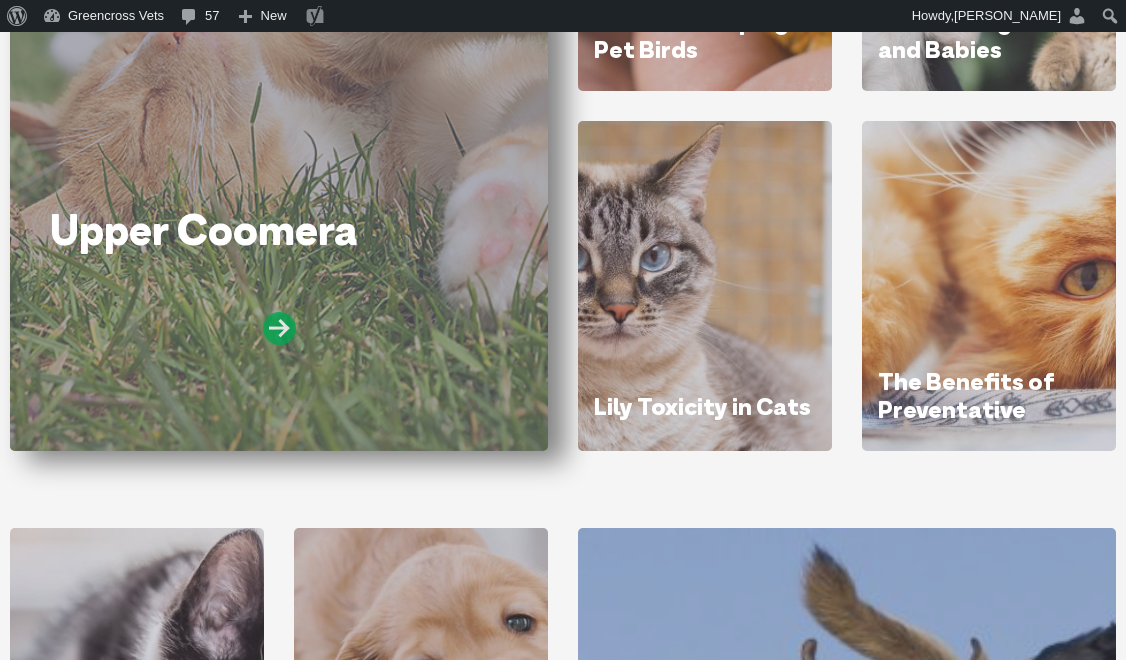 click at bounding box center (279, 328) 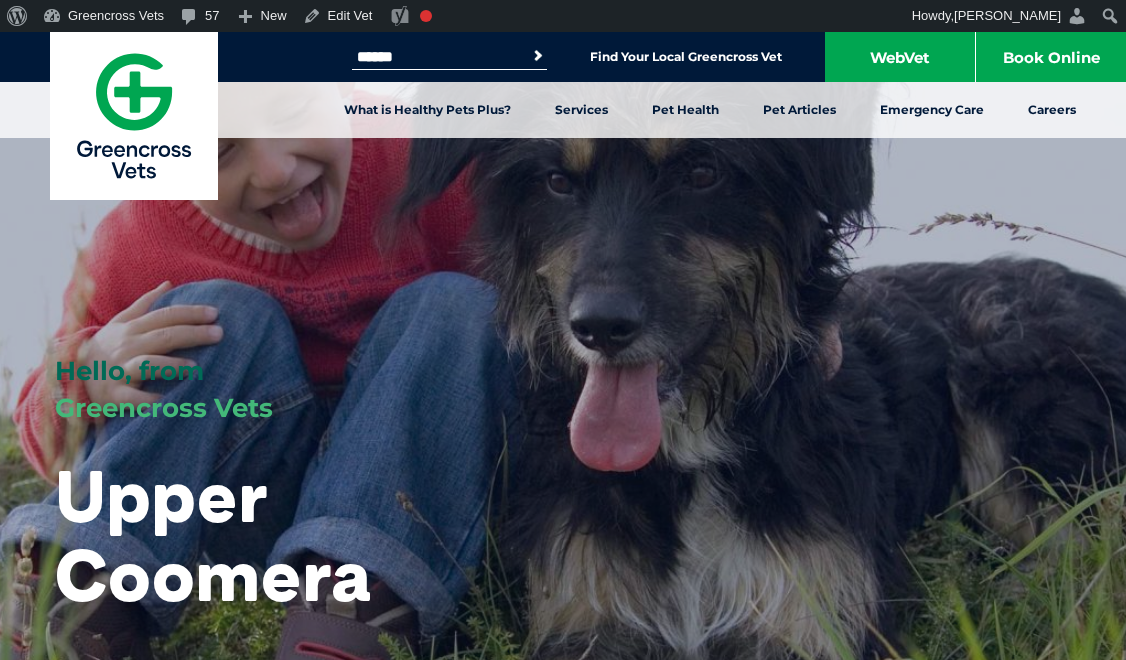 scroll, scrollTop: 0, scrollLeft: 0, axis: both 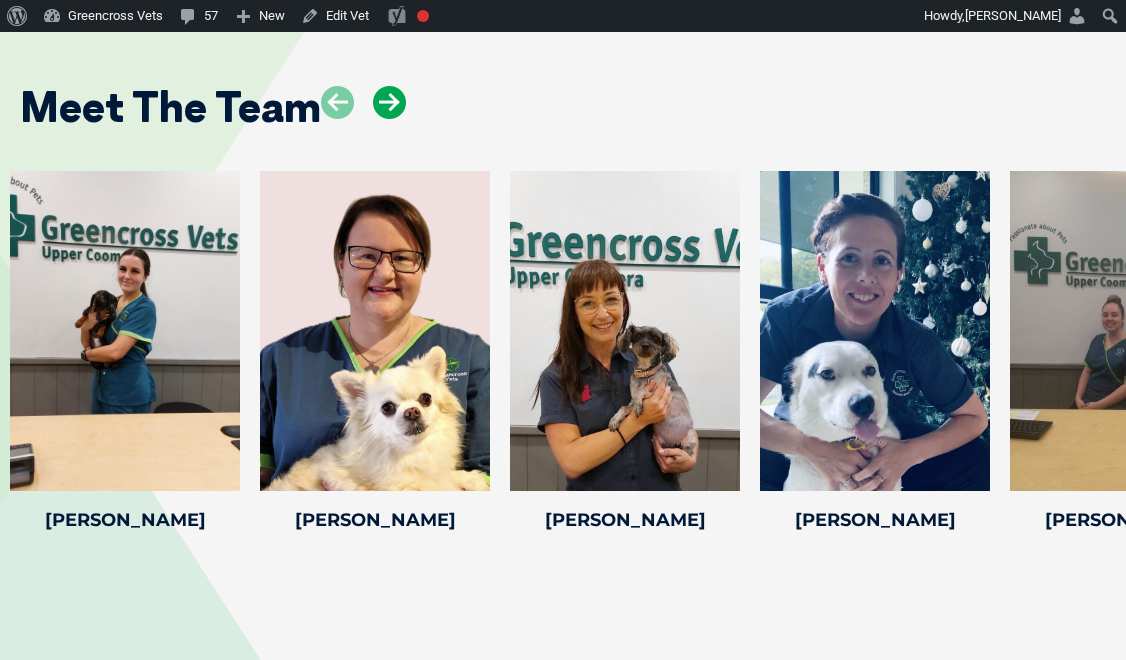 click at bounding box center (389, 102) 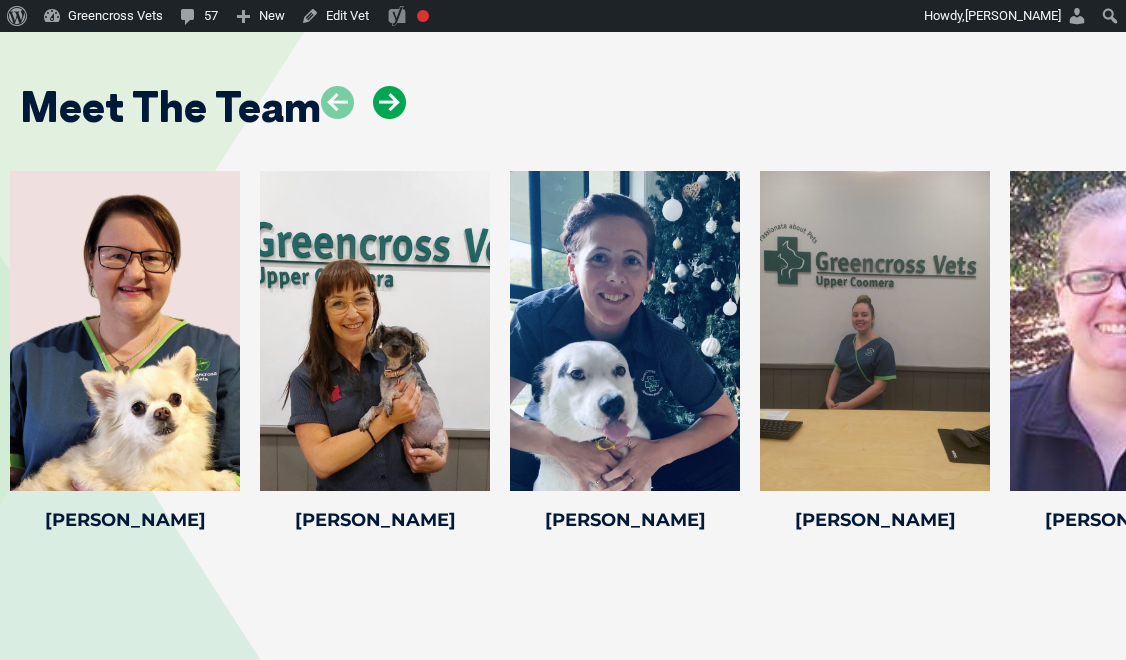 click at bounding box center (389, 102) 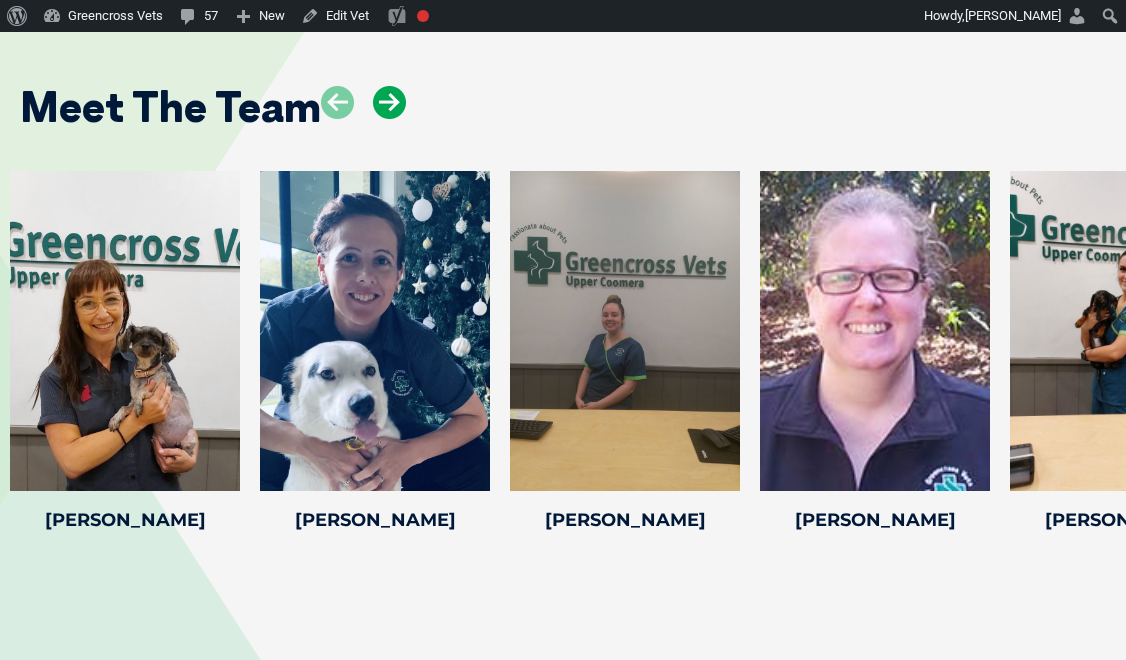 click at bounding box center (389, 102) 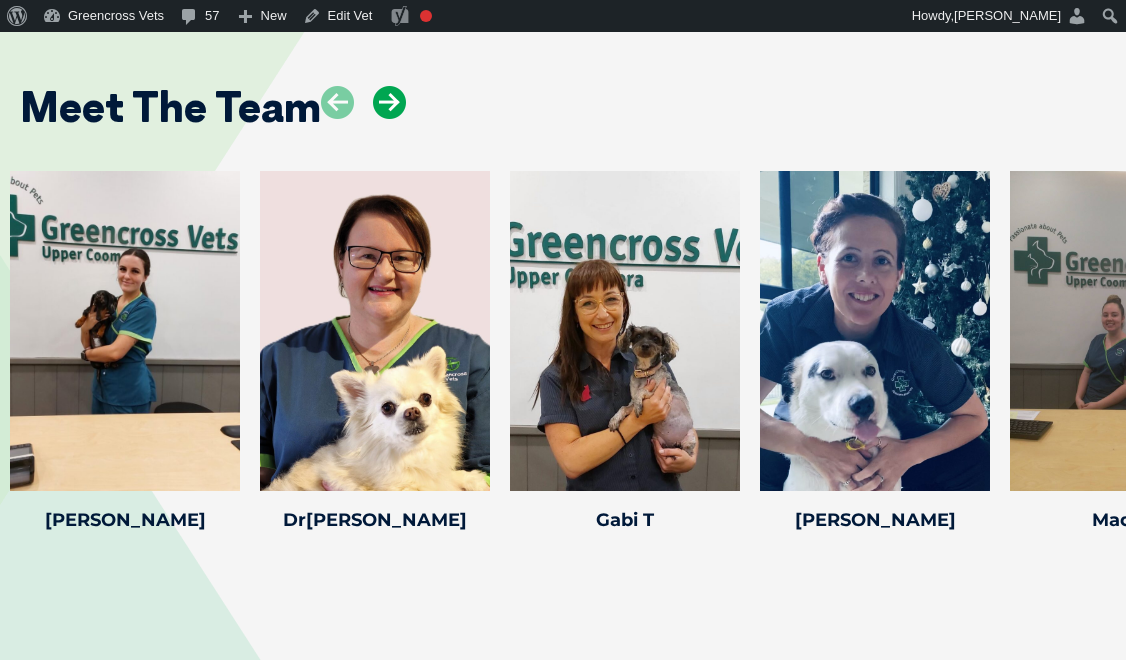 scroll, scrollTop: 3500, scrollLeft: 0, axis: vertical 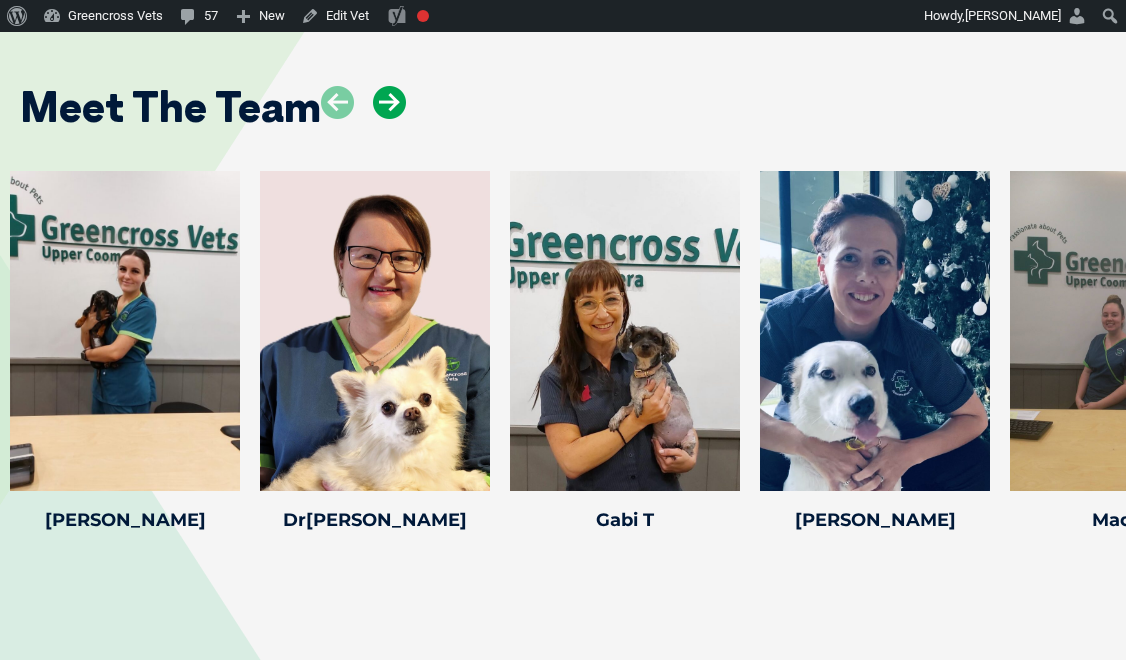 click at bounding box center (389, 102) 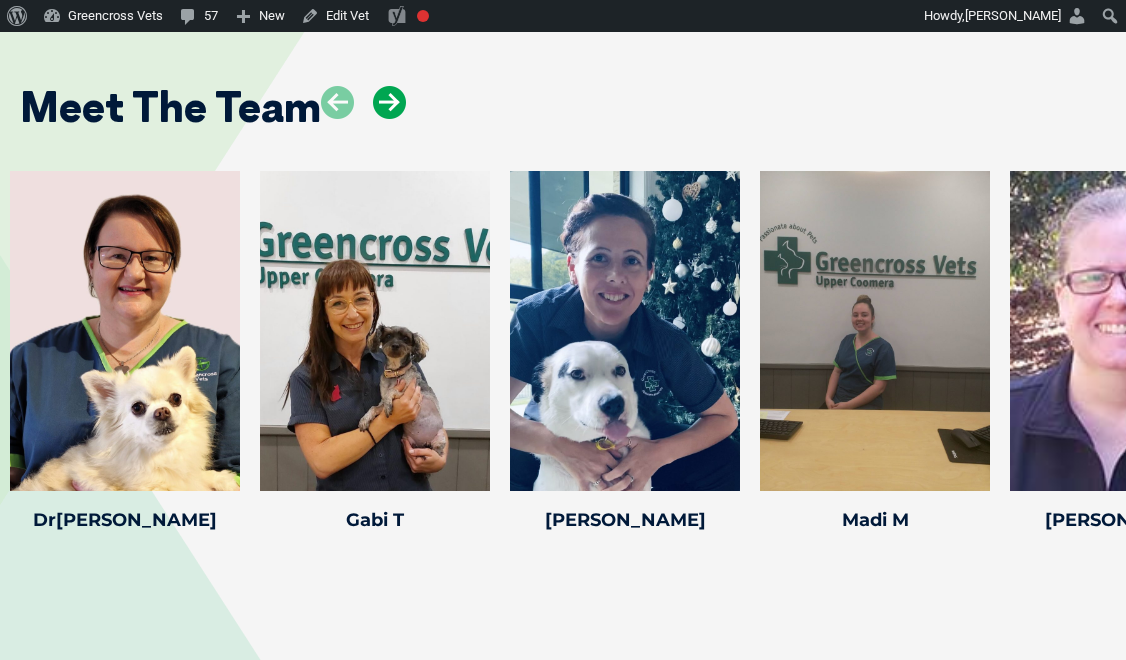 click at bounding box center [389, 102] 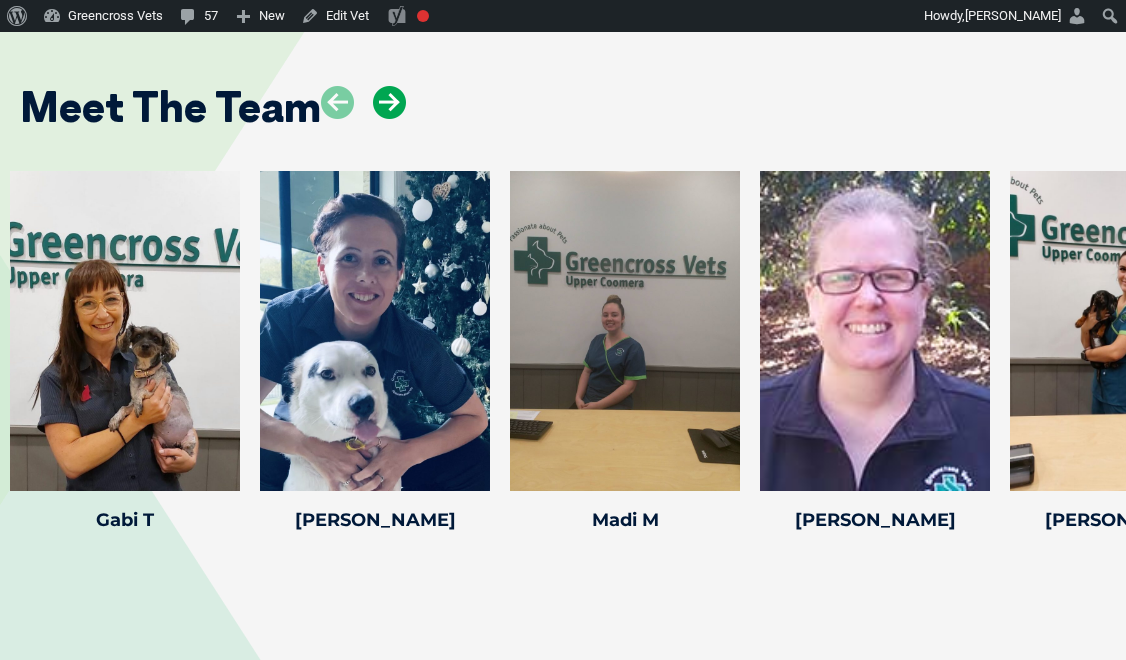 click at bounding box center [389, 102] 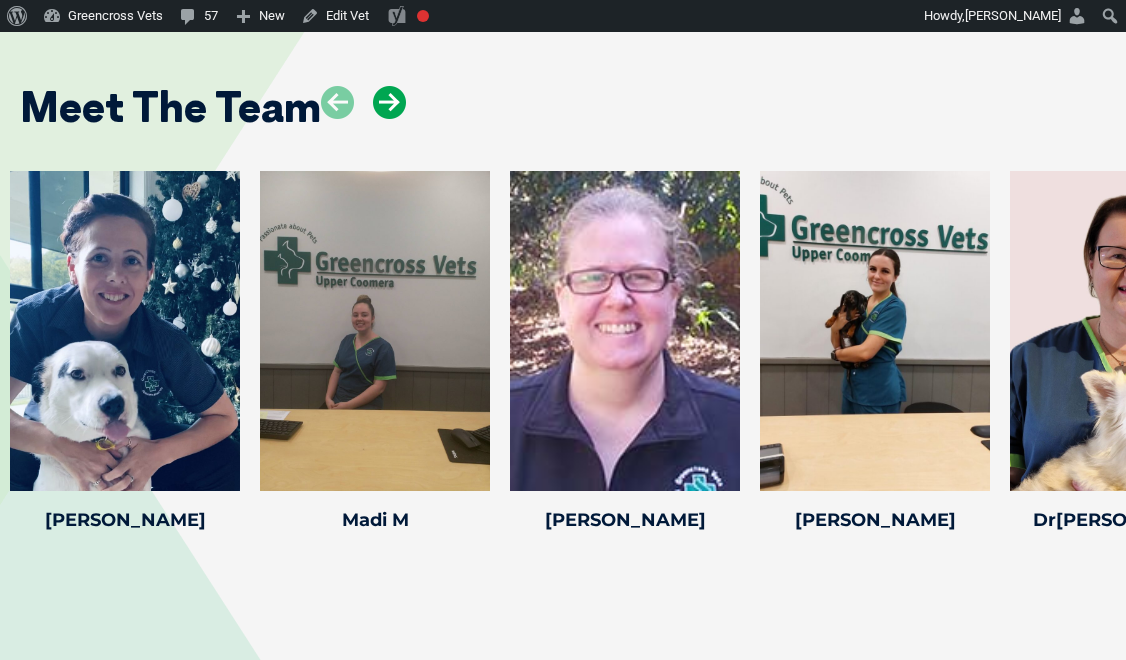 click at bounding box center [389, 102] 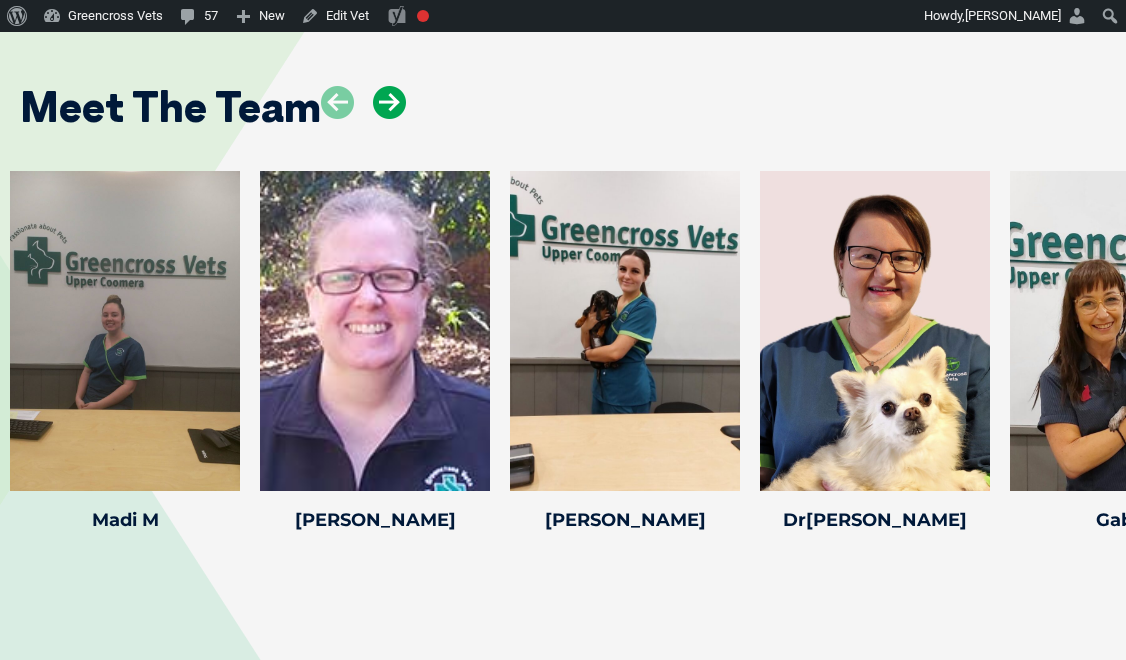 click at bounding box center [389, 102] 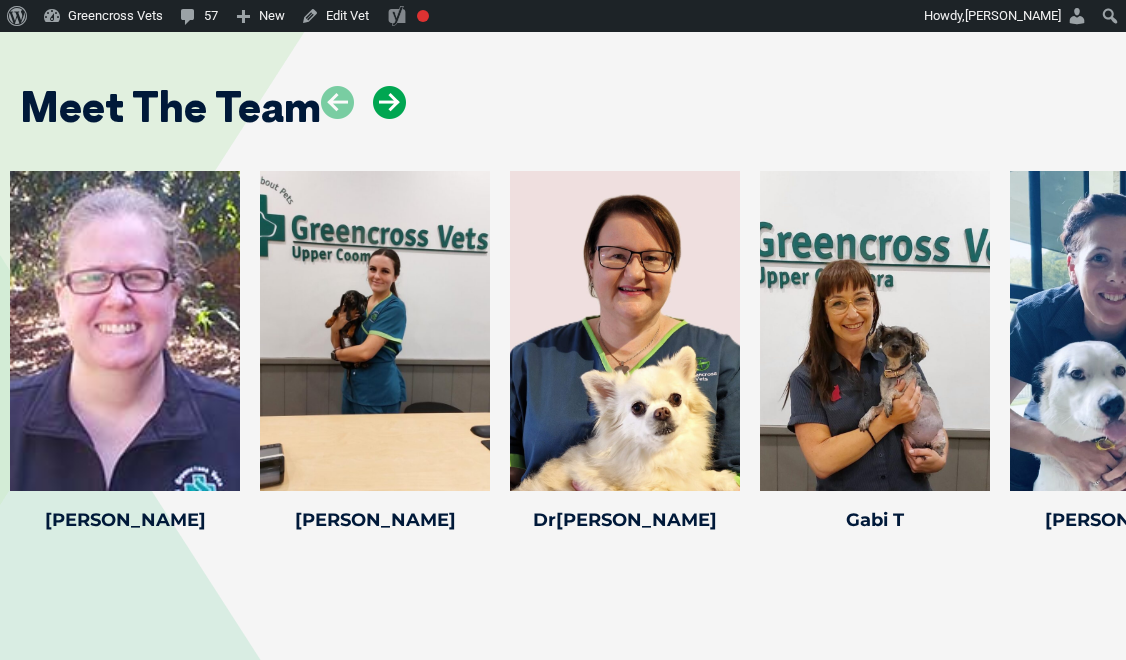 click at bounding box center [389, 102] 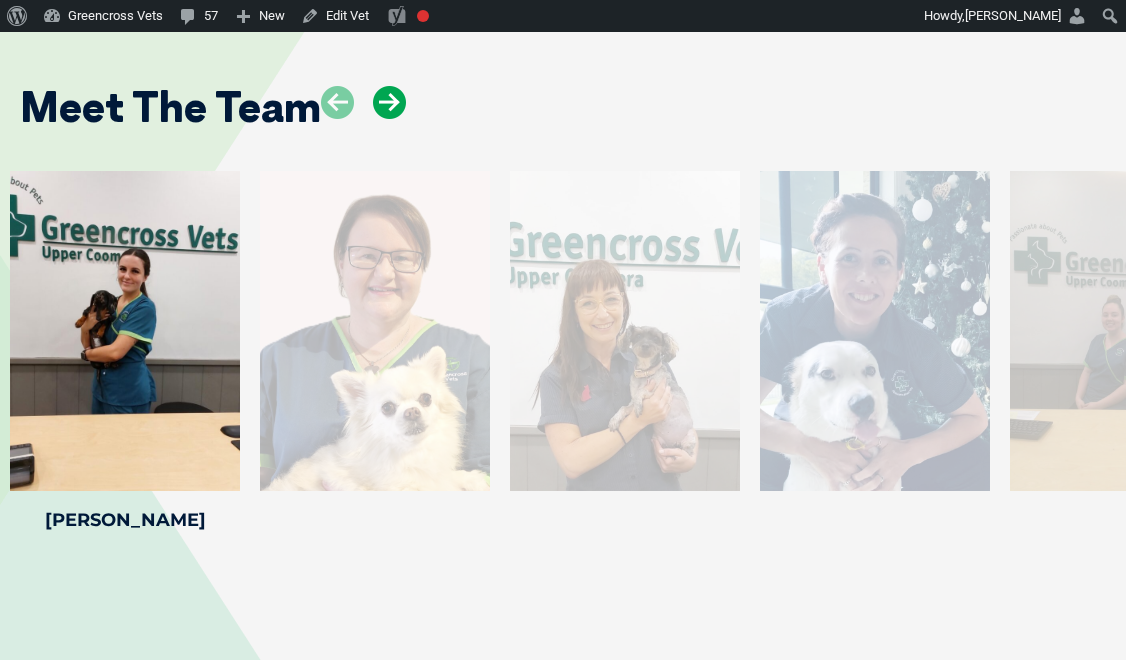 click at bounding box center (389, 102) 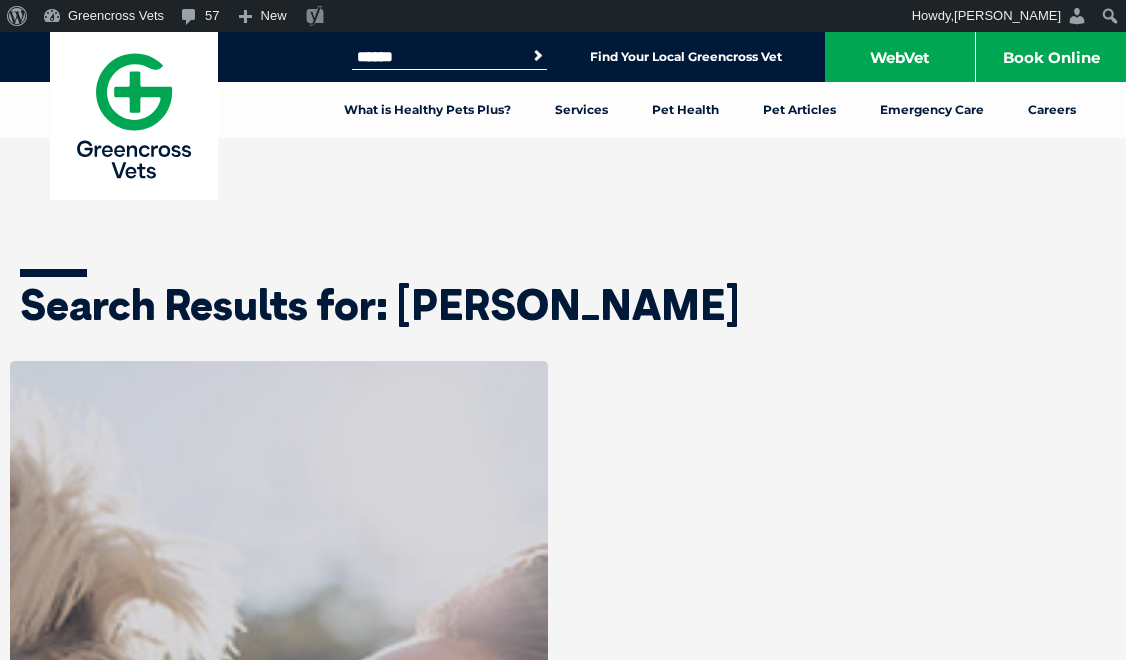 scroll, scrollTop: 105, scrollLeft: 0, axis: vertical 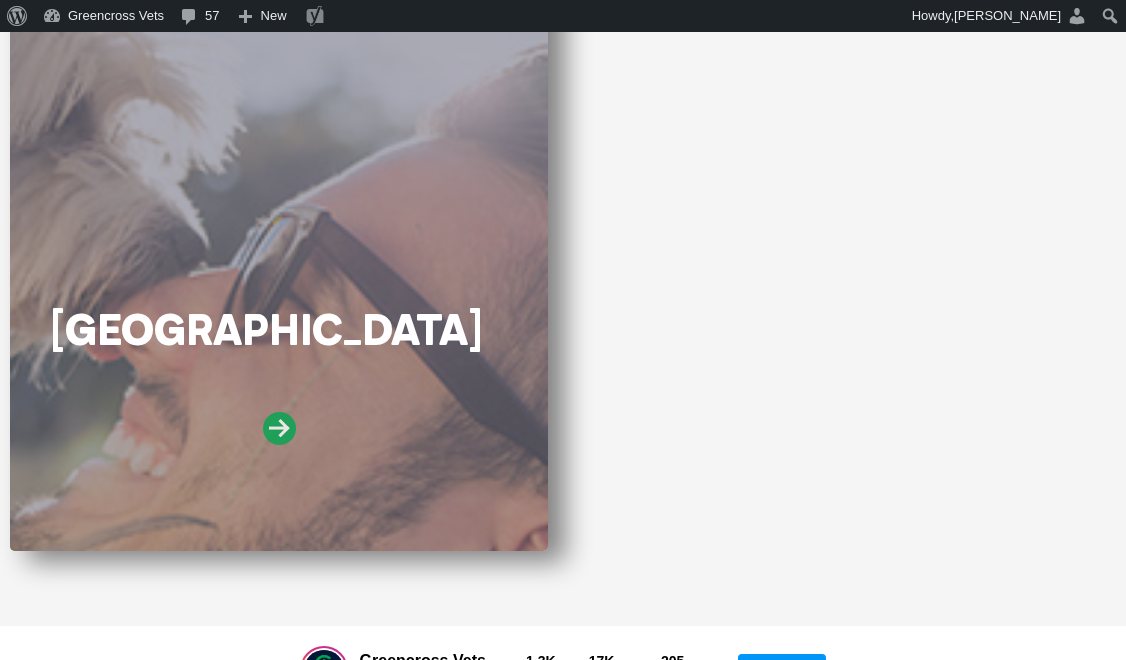 click at bounding box center [279, 428] 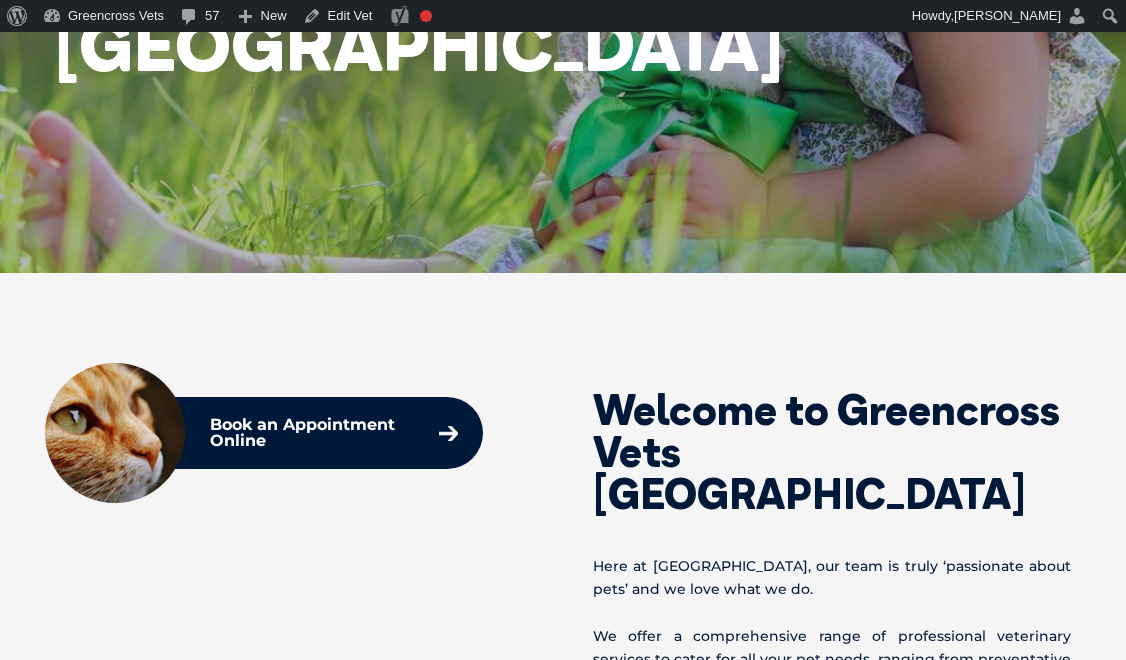 scroll, scrollTop: 500, scrollLeft: 0, axis: vertical 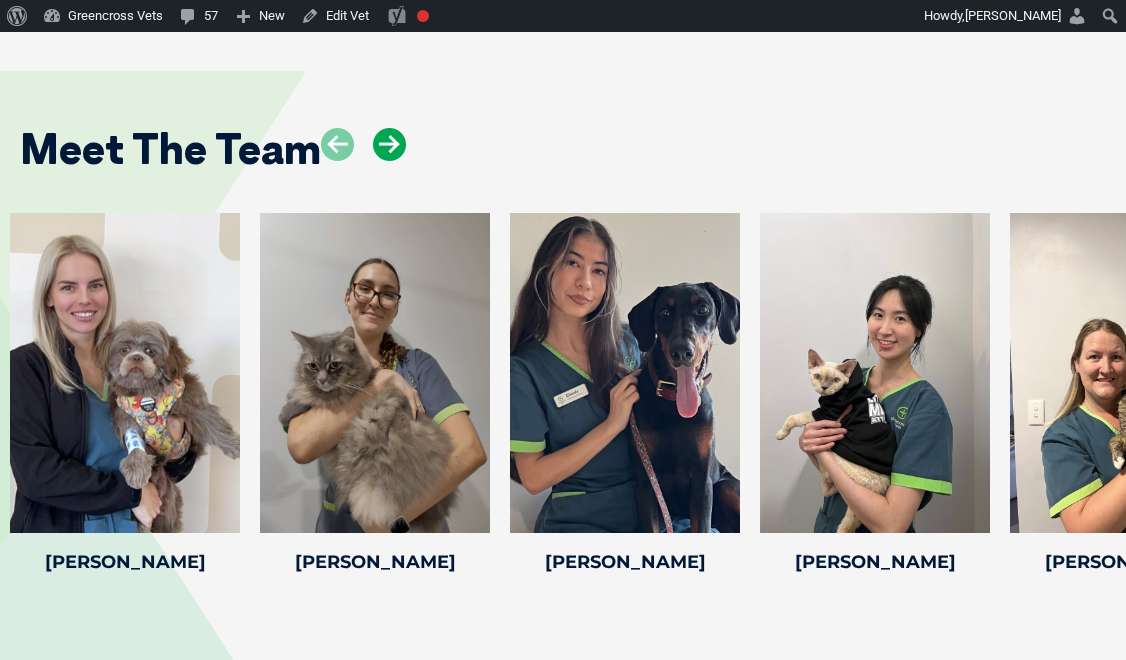 click at bounding box center [389, 144] 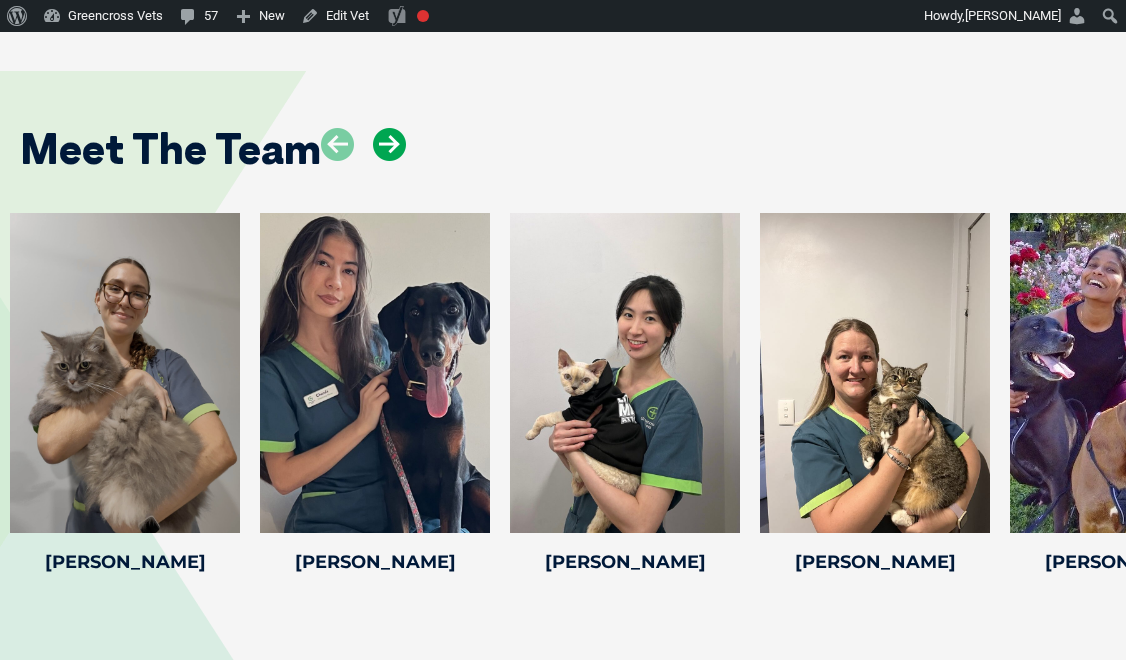 click at bounding box center [389, 144] 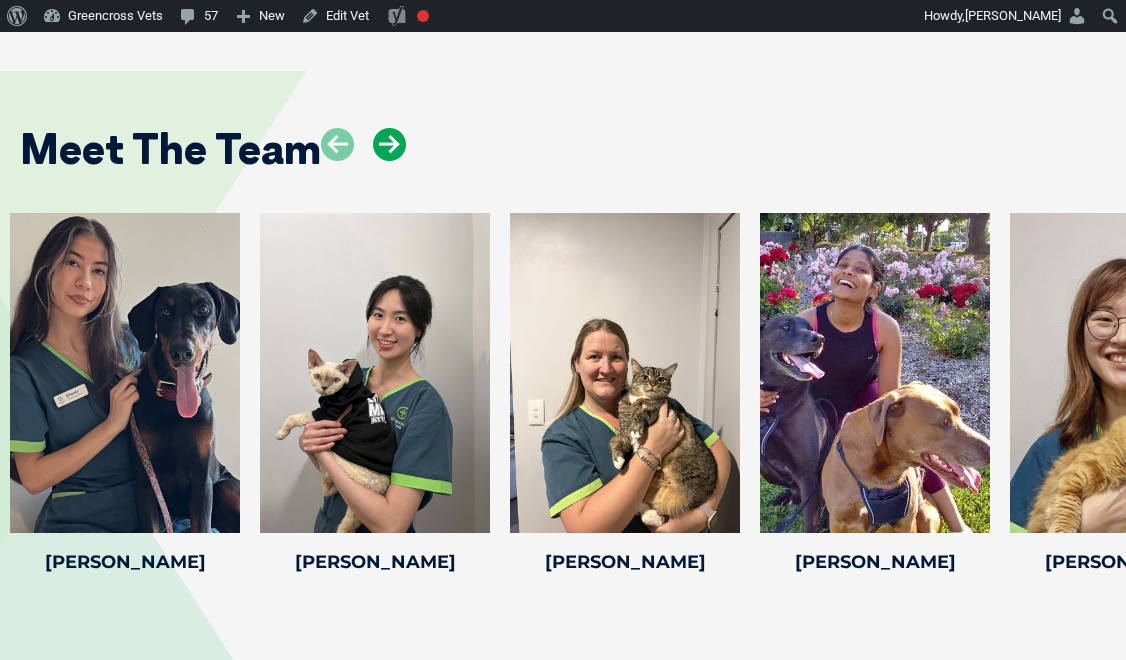 click at bounding box center (389, 144) 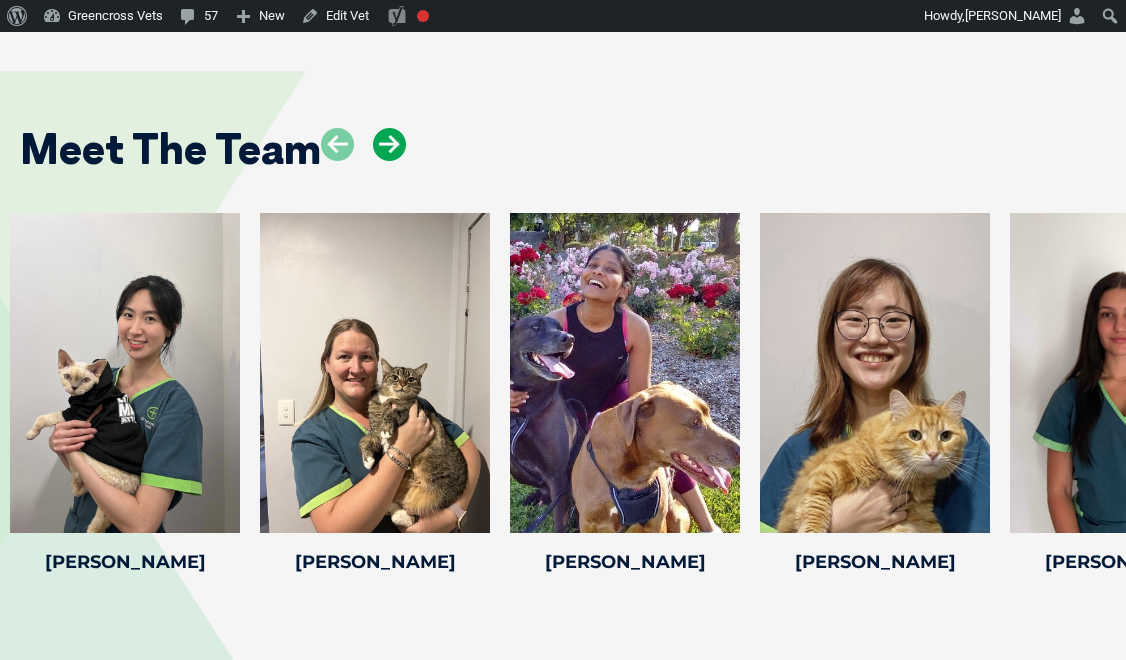 click at bounding box center [389, 144] 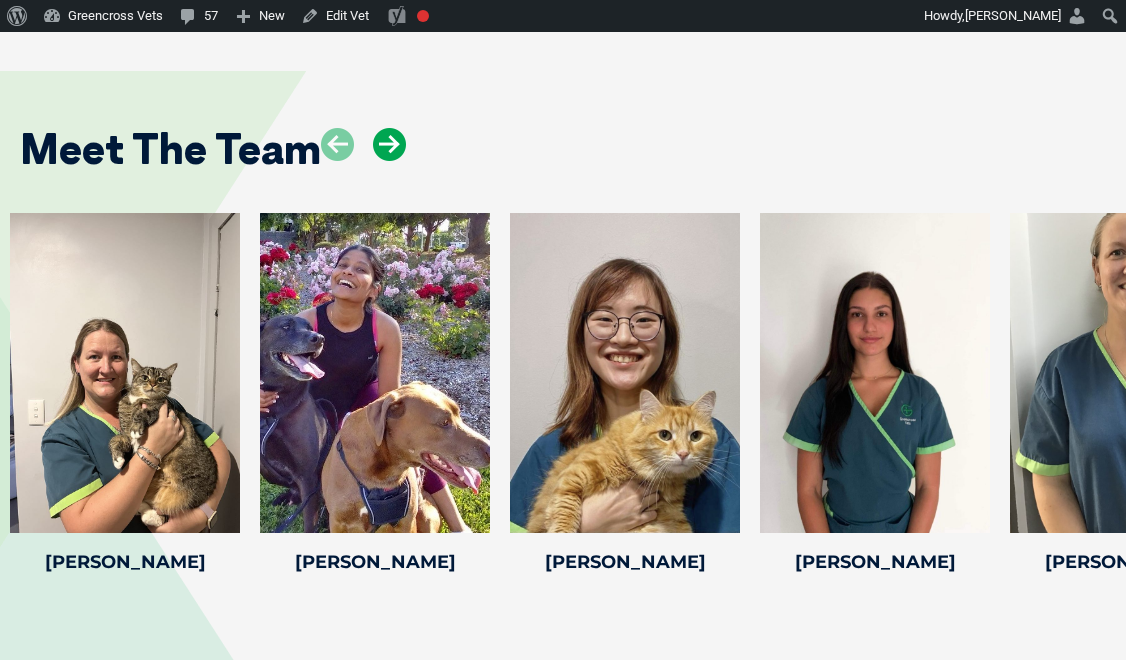 click at bounding box center [389, 144] 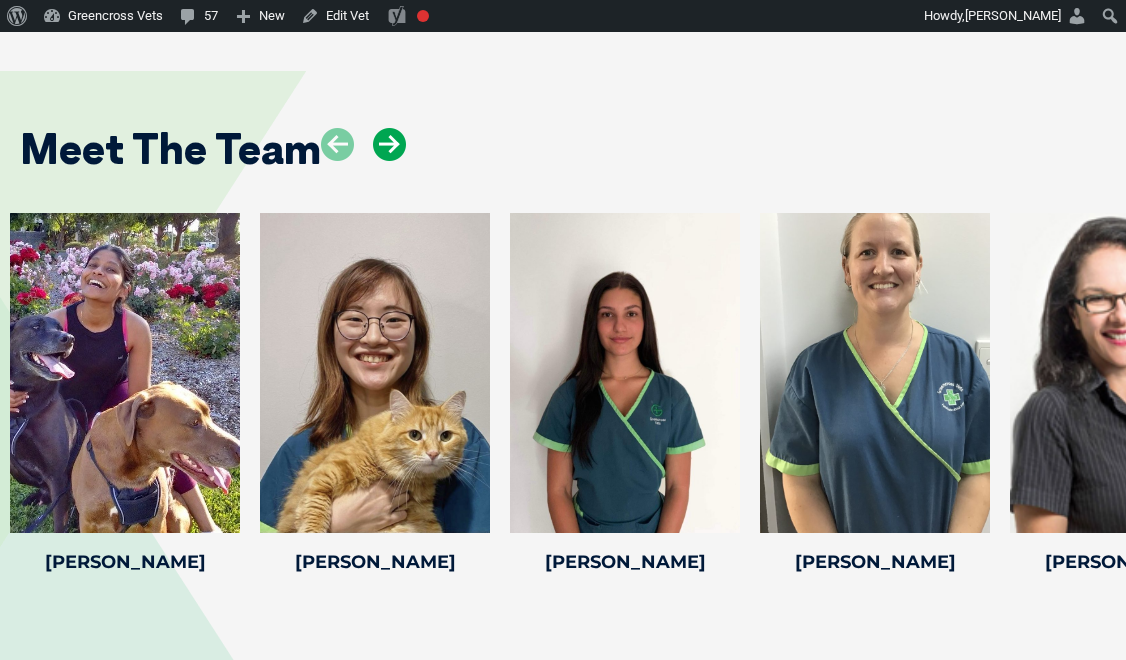 click at bounding box center (389, 144) 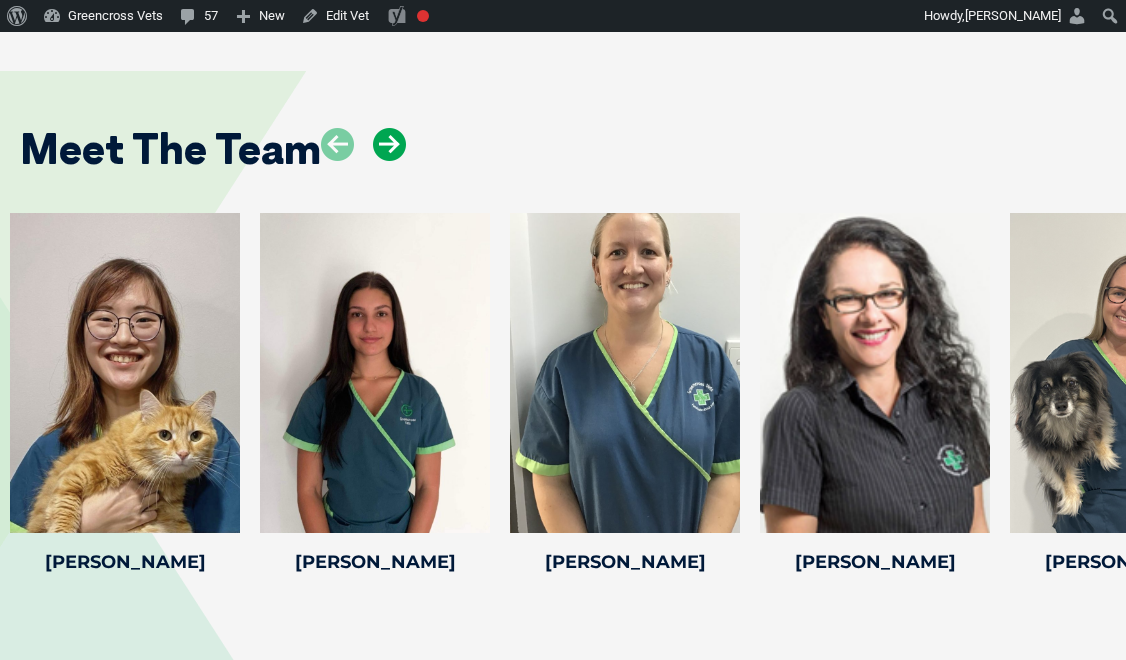 click at bounding box center (389, 144) 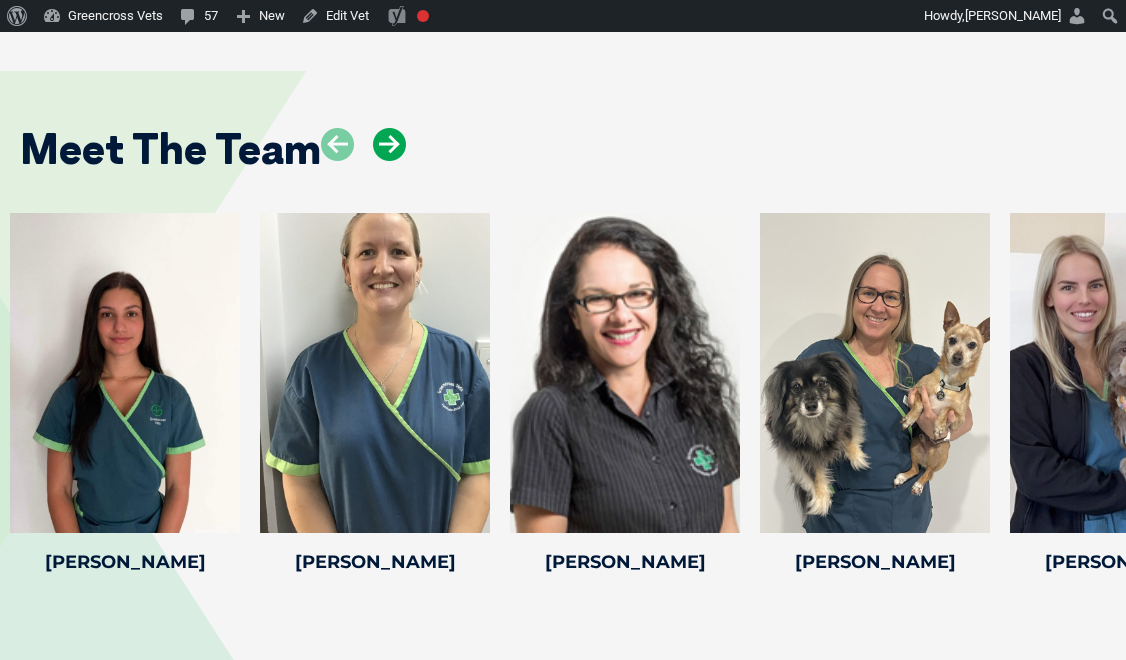 click at bounding box center [389, 144] 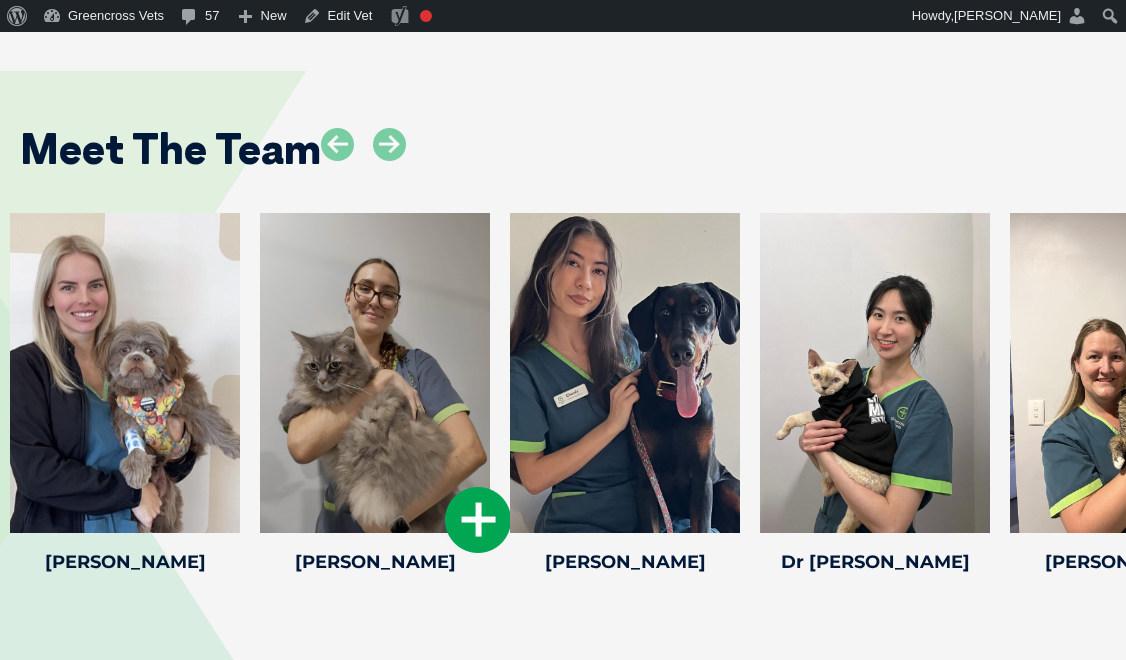 scroll, scrollTop: 2900, scrollLeft: 0, axis: vertical 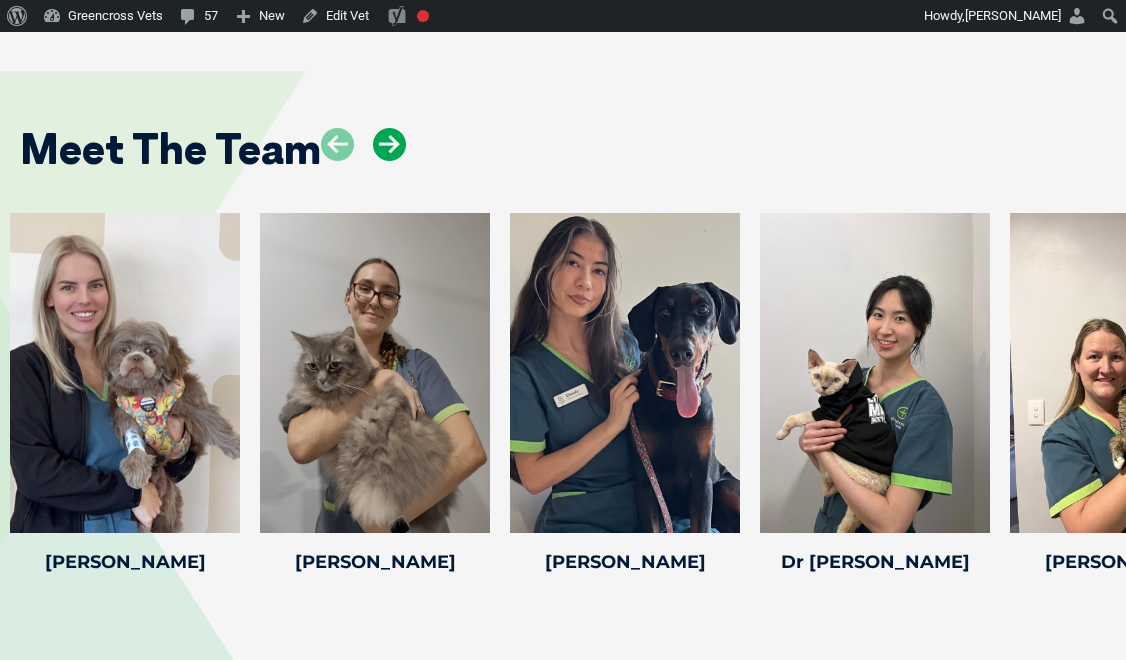 click at bounding box center (389, 144) 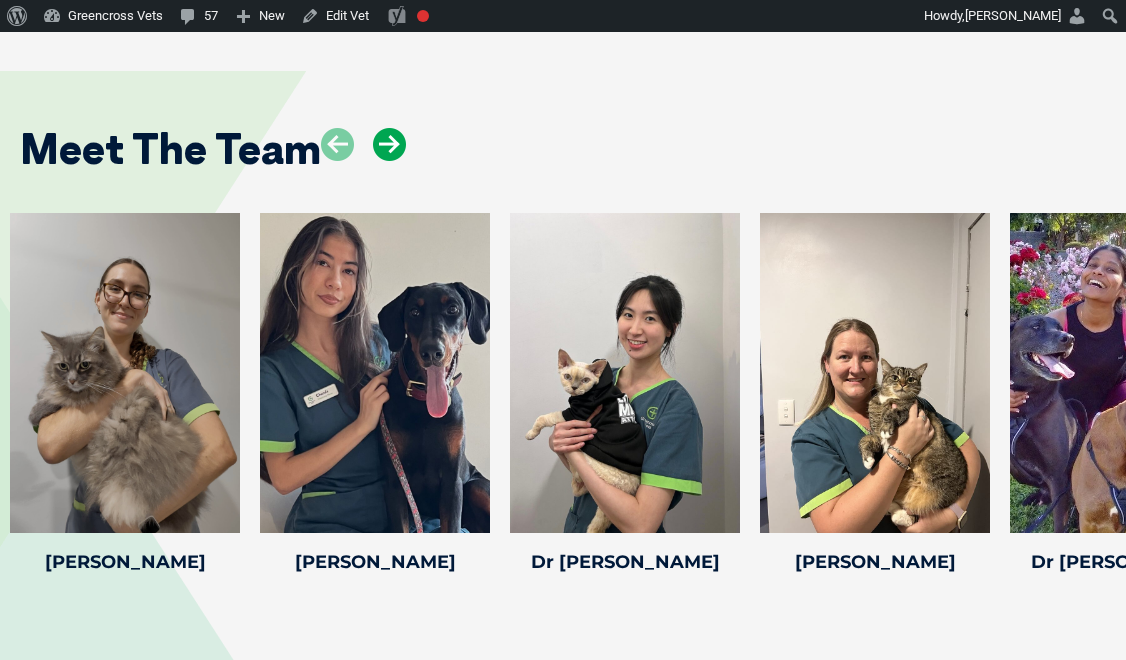 click at bounding box center (389, 144) 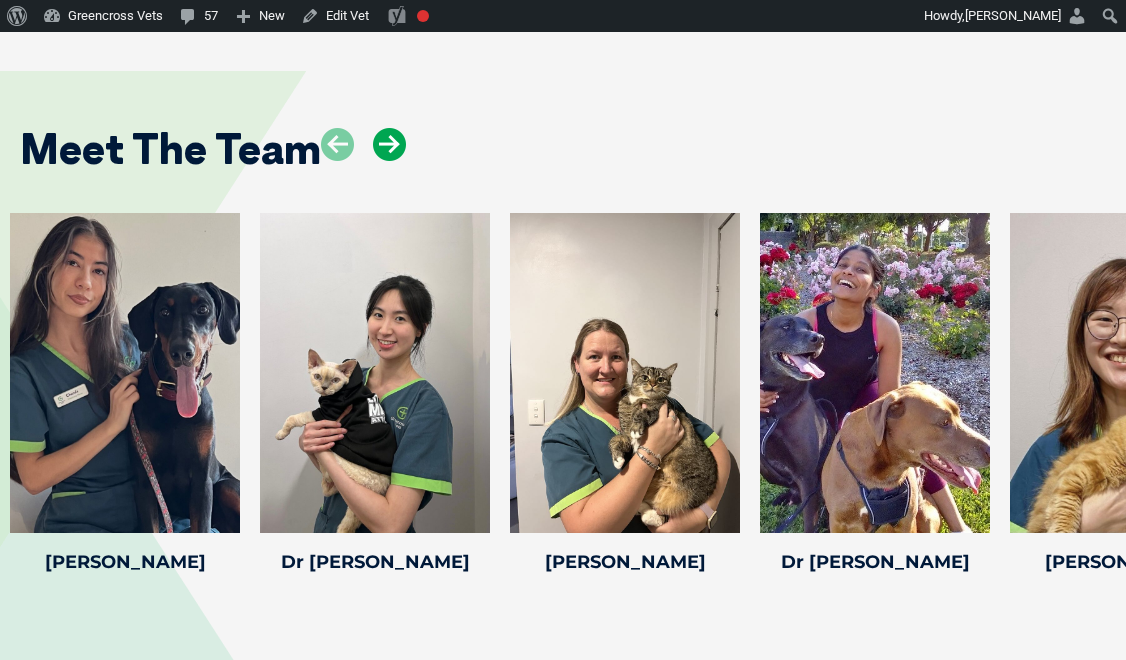 click at bounding box center [389, 144] 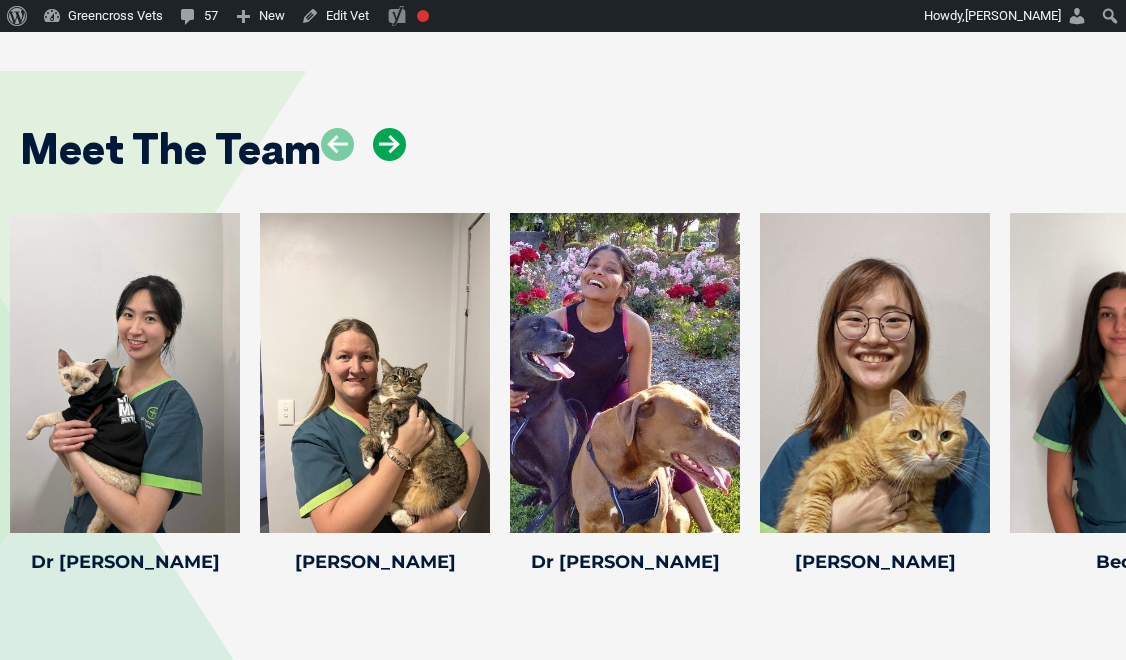 click at bounding box center [389, 144] 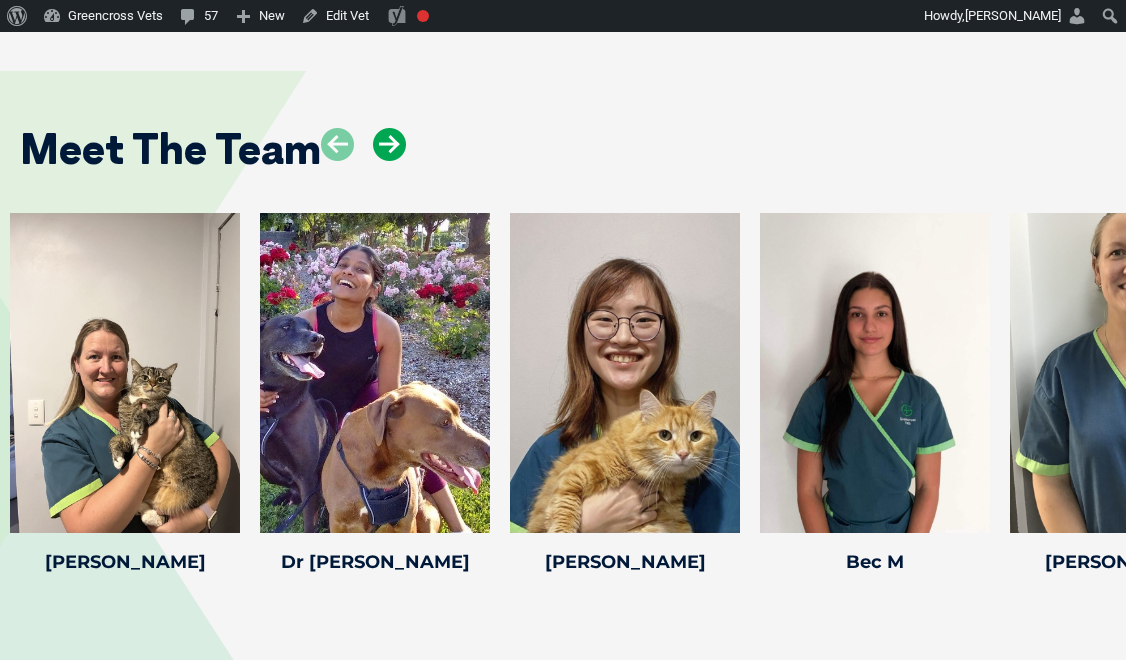click at bounding box center (389, 144) 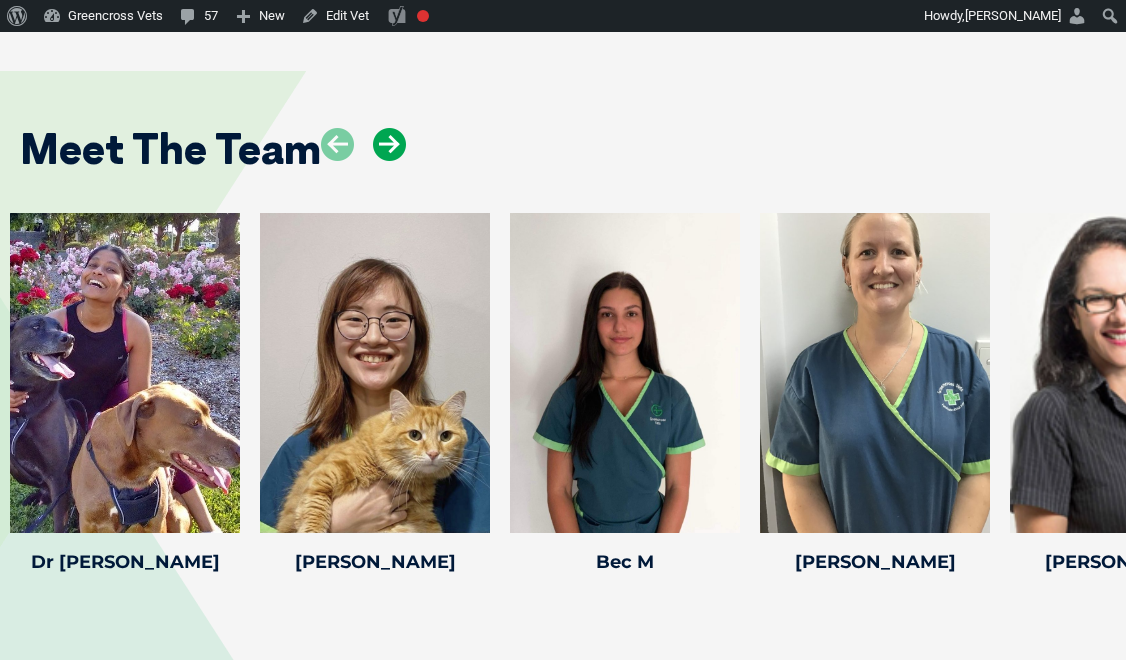 click at bounding box center [389, 144] 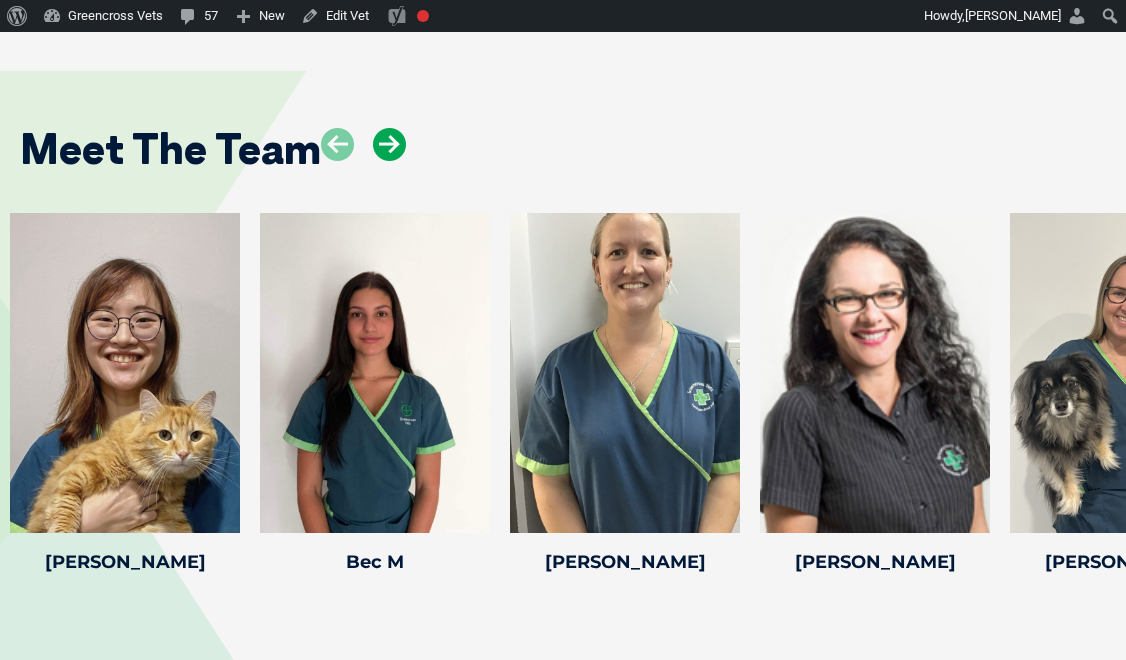 click at bounding box center [389, 144] 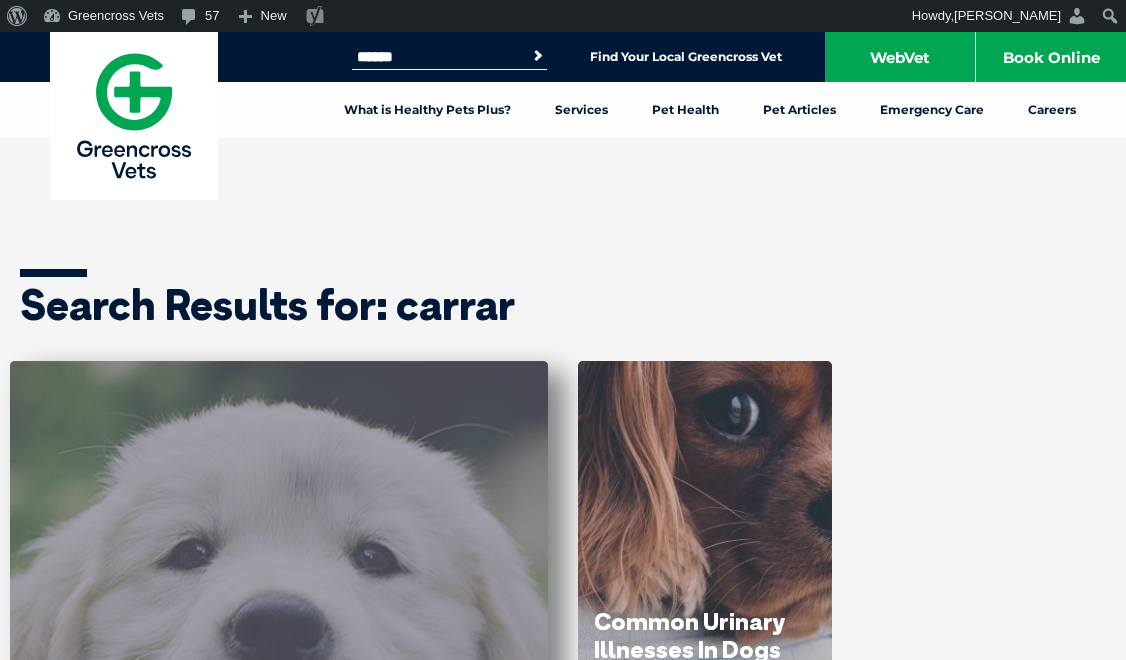 scroll, scrollTop: 40, scrollLeft: 0, axis: vertical 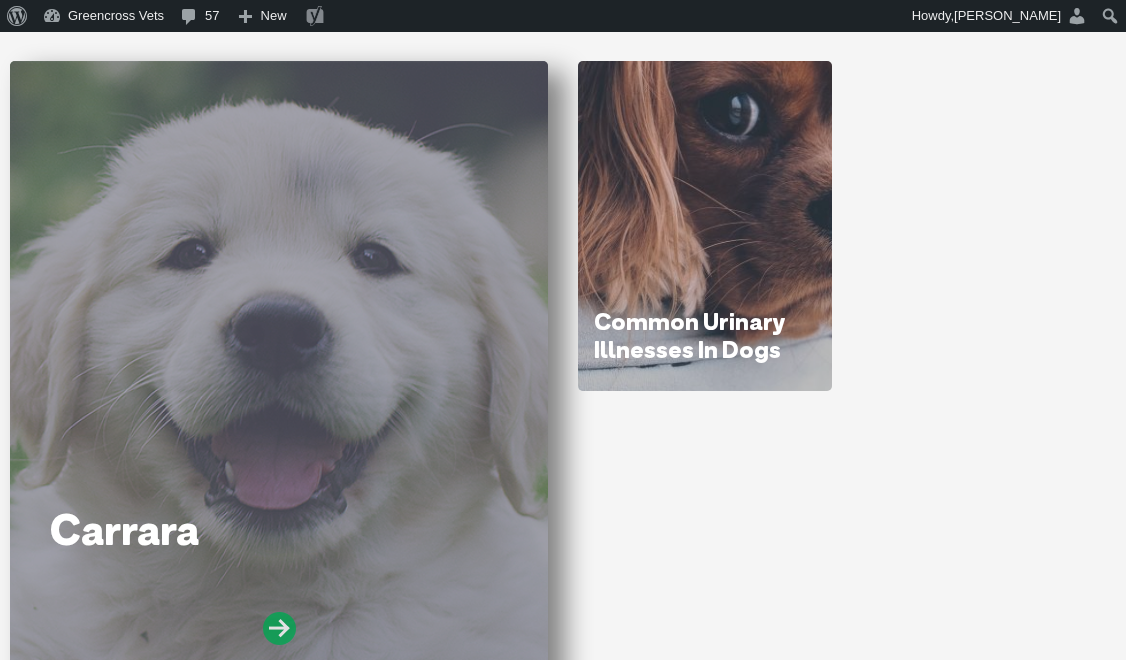 click at bounding box center (279, 628) 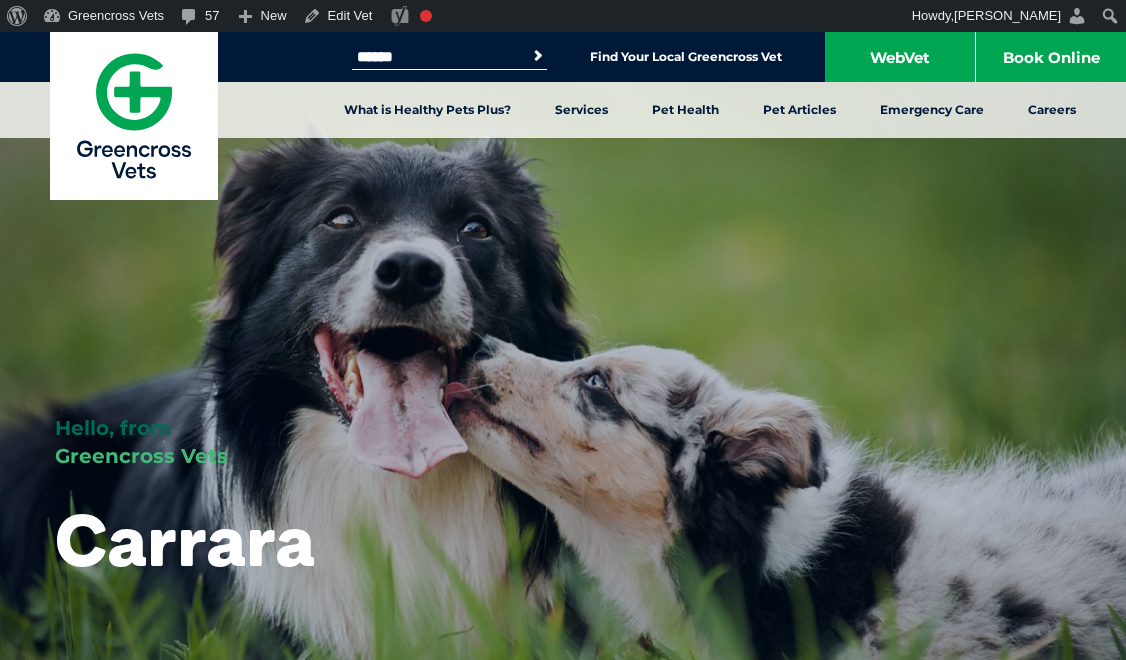 scroll, scrollTop: 79, scrollLeft: 0, axis: vertical 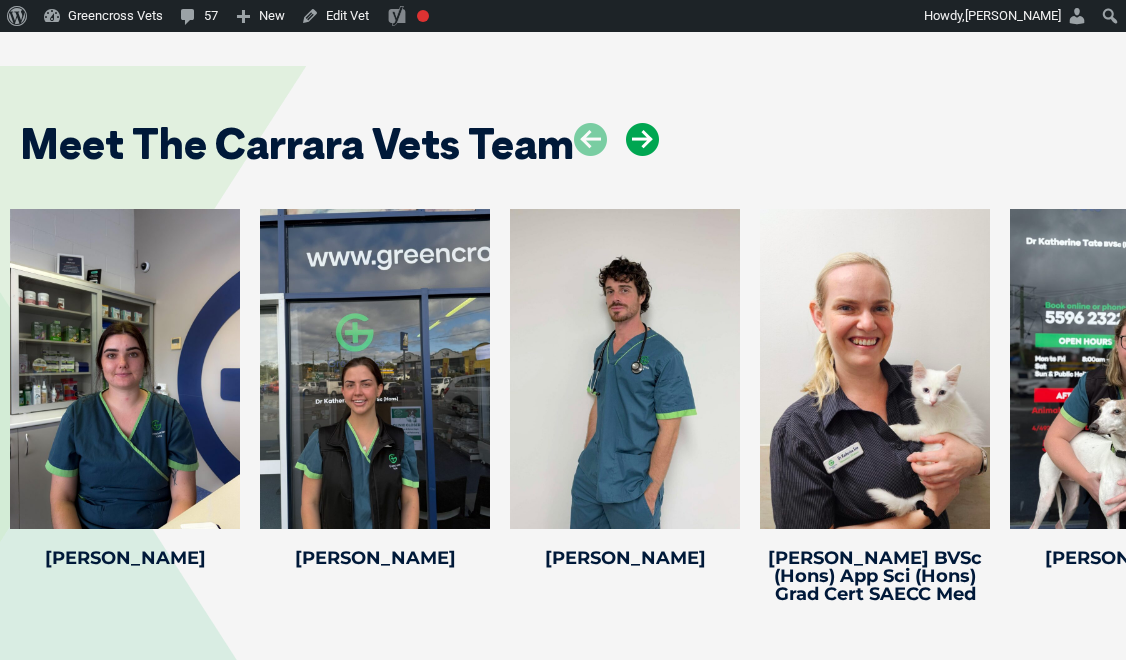 click at bounding box center (642, 139) 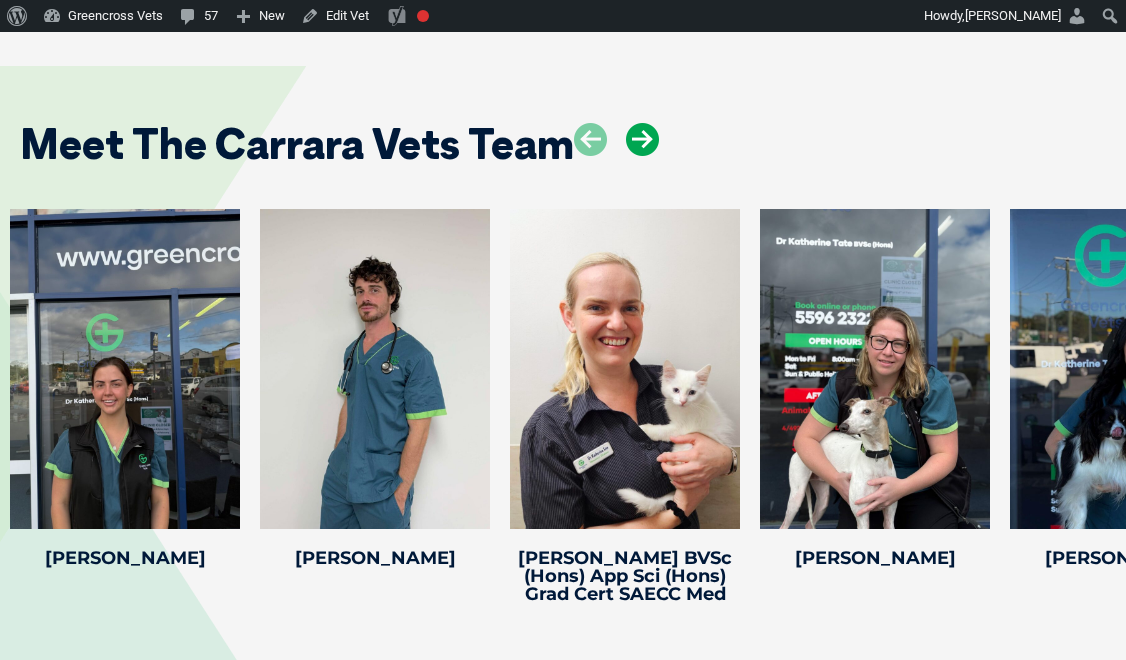 click at bounding box center (642, 139) 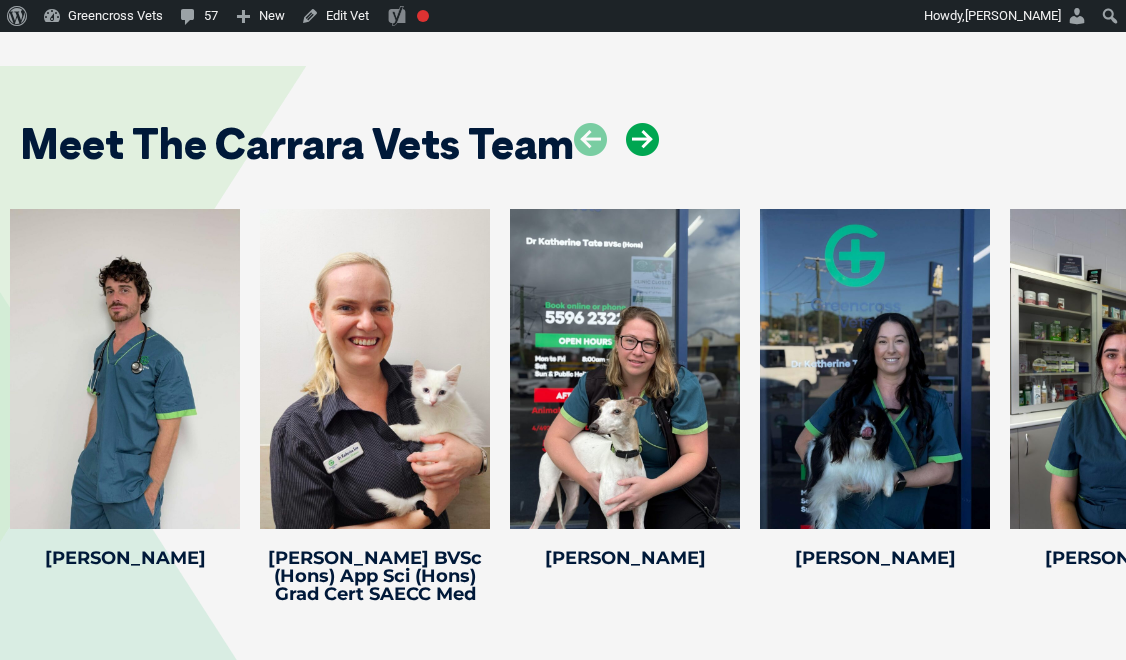 click at bounding box center (642, 139) 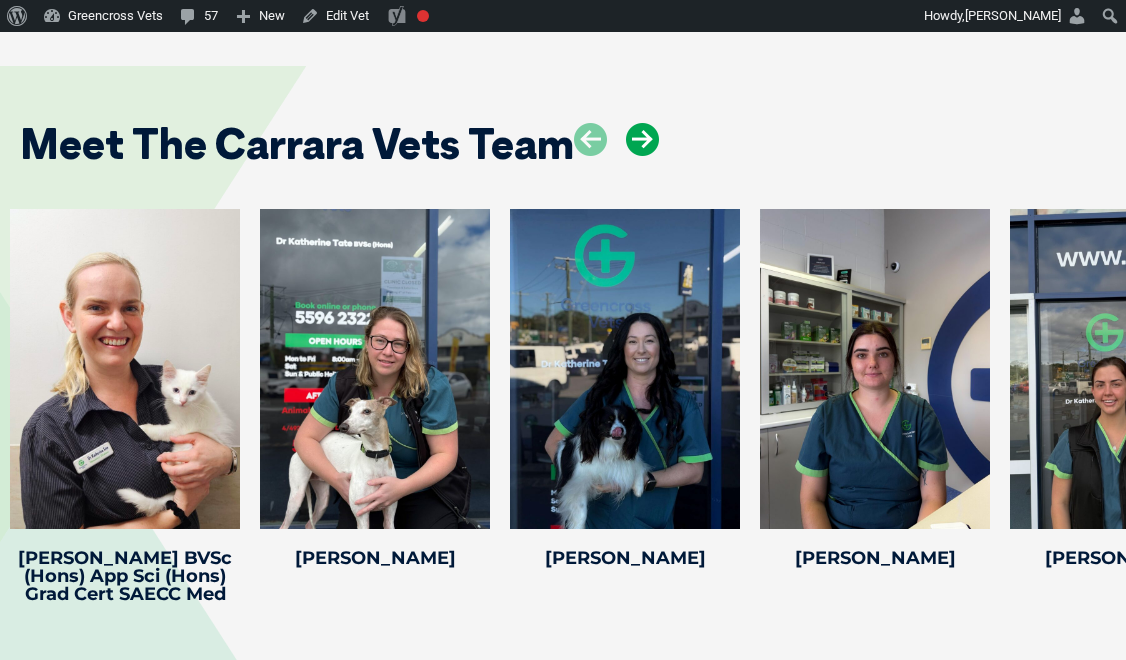 click at bounding box center [642, 139] 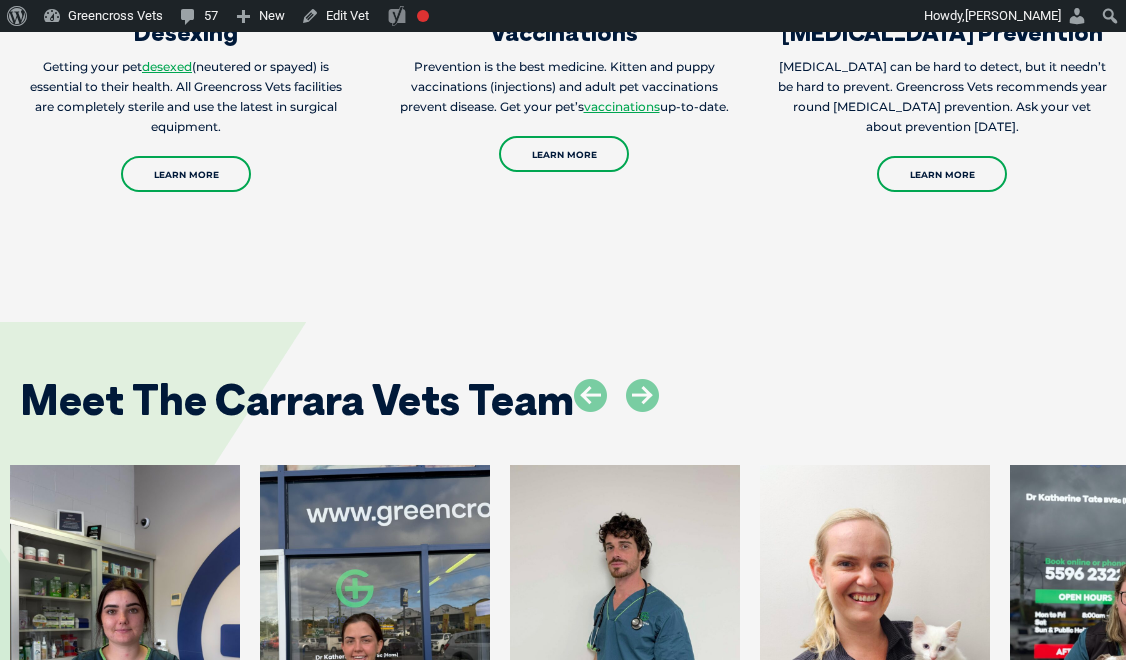 scroll, scrollTop: 0, scrollLeft: 0, axis: both 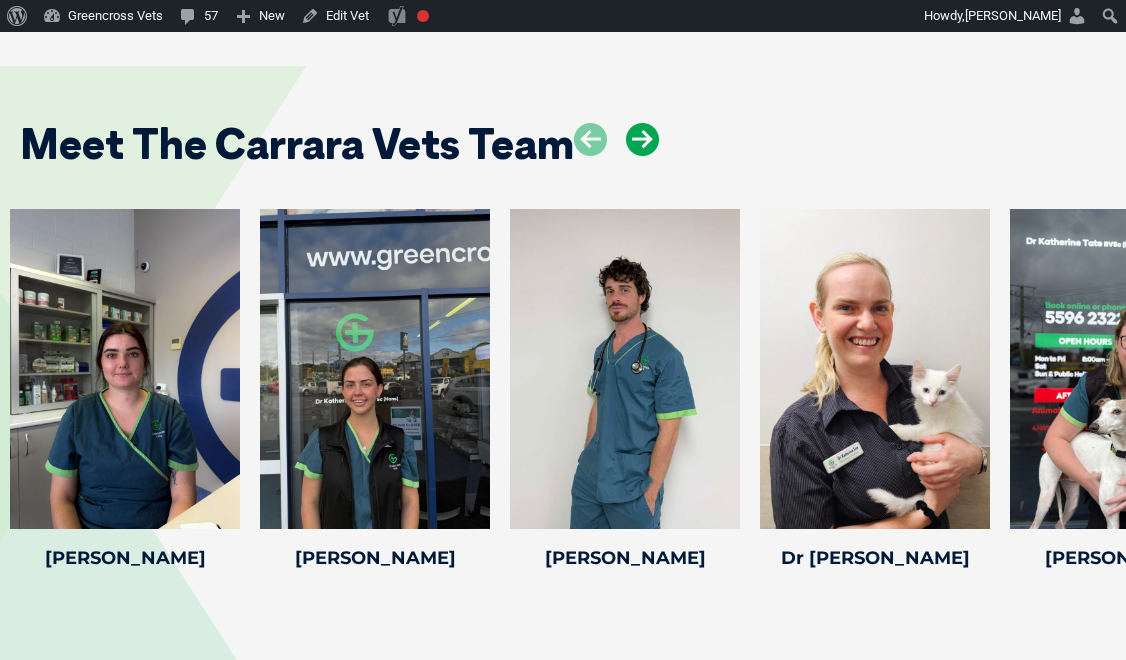 click at bounding box center [642, 139] 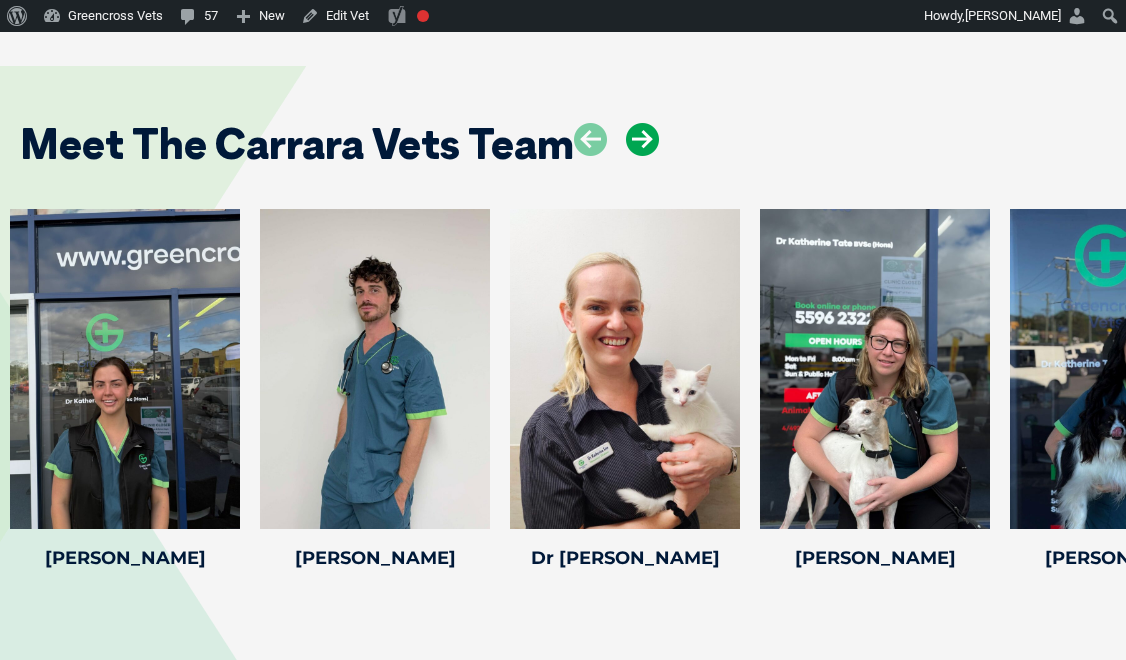 click at bounding box center (642, 139) 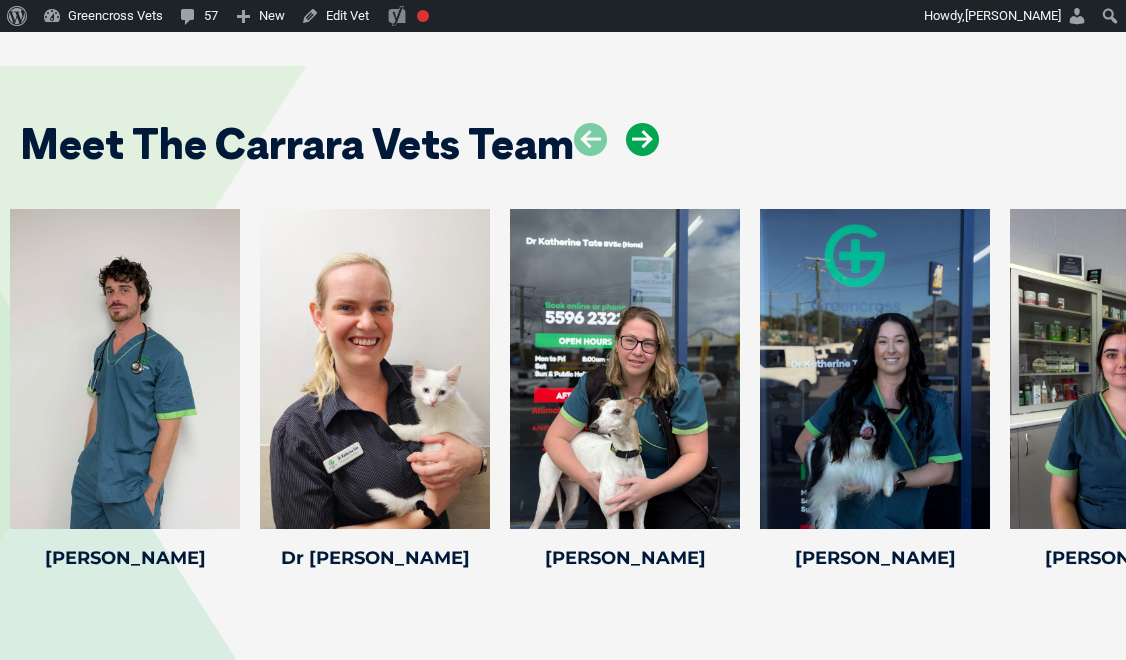 click at bounding box center (642, 139) 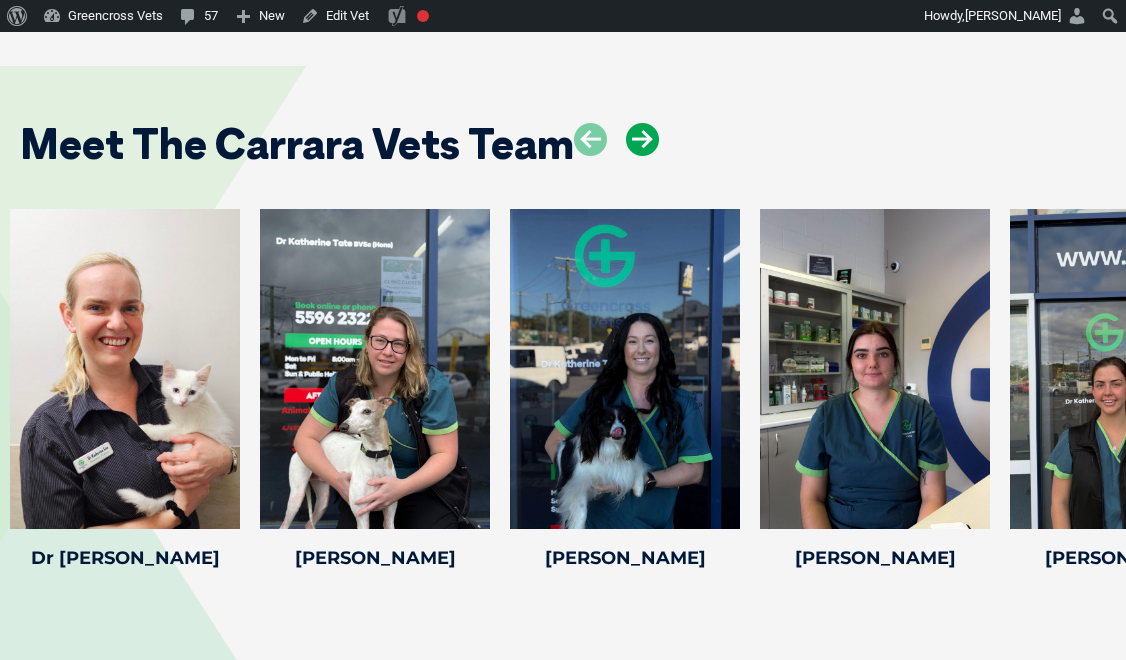 click at bounding box center [642, 139] 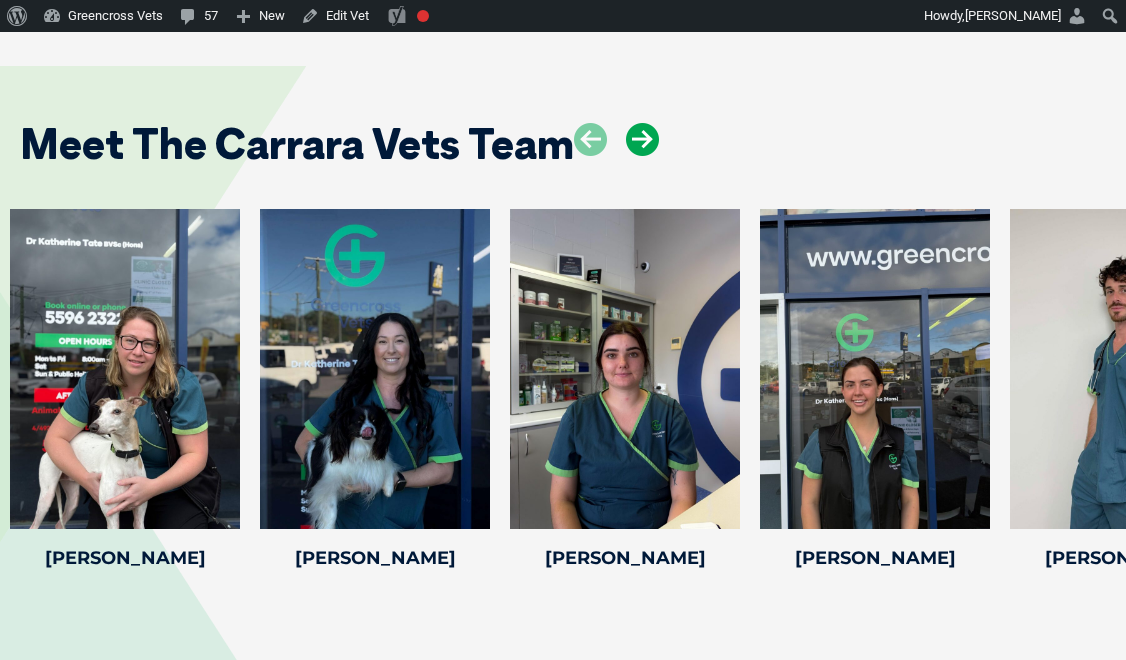 click at bounding box center [642, 139] 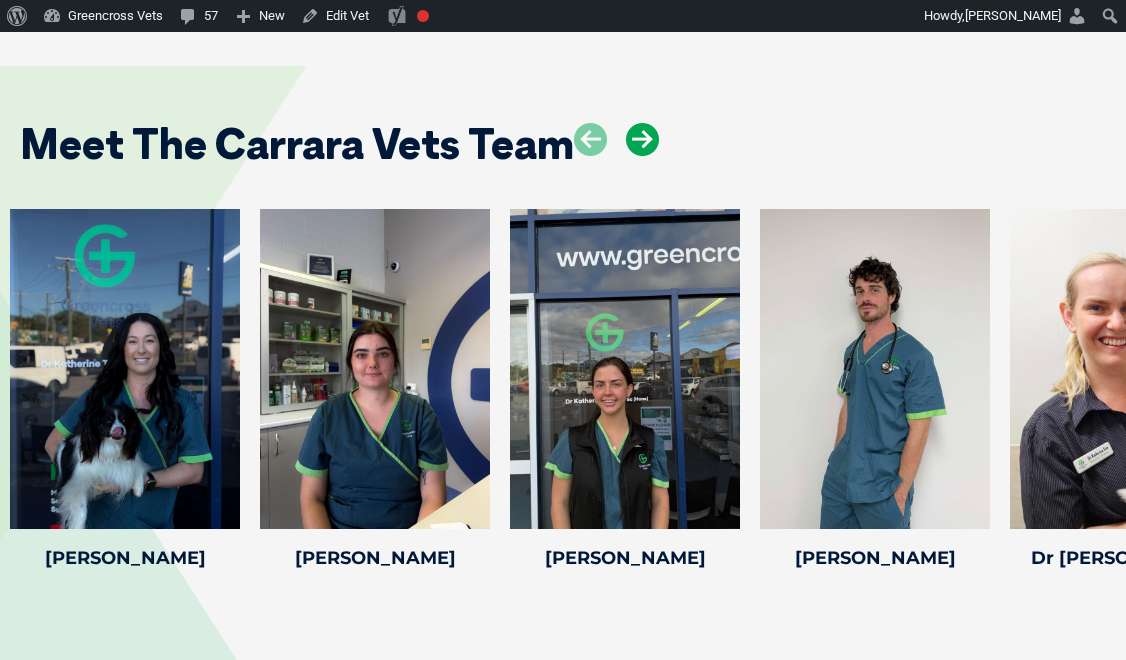 click at bounding box center (642, 139) 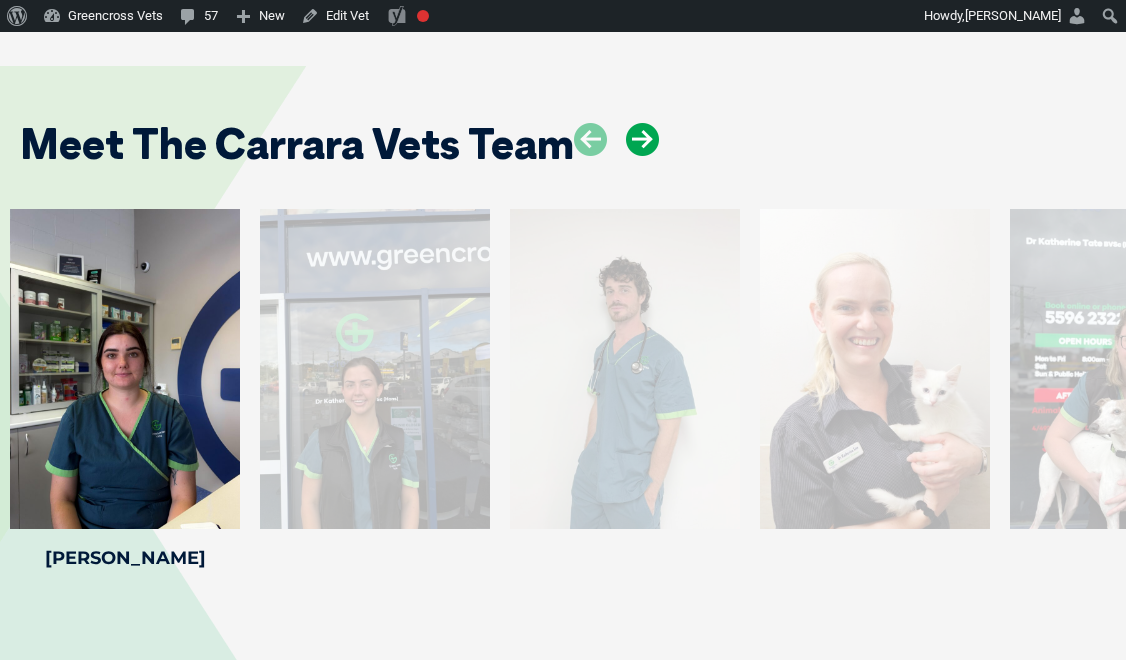 click at bounding box center (642, 139) 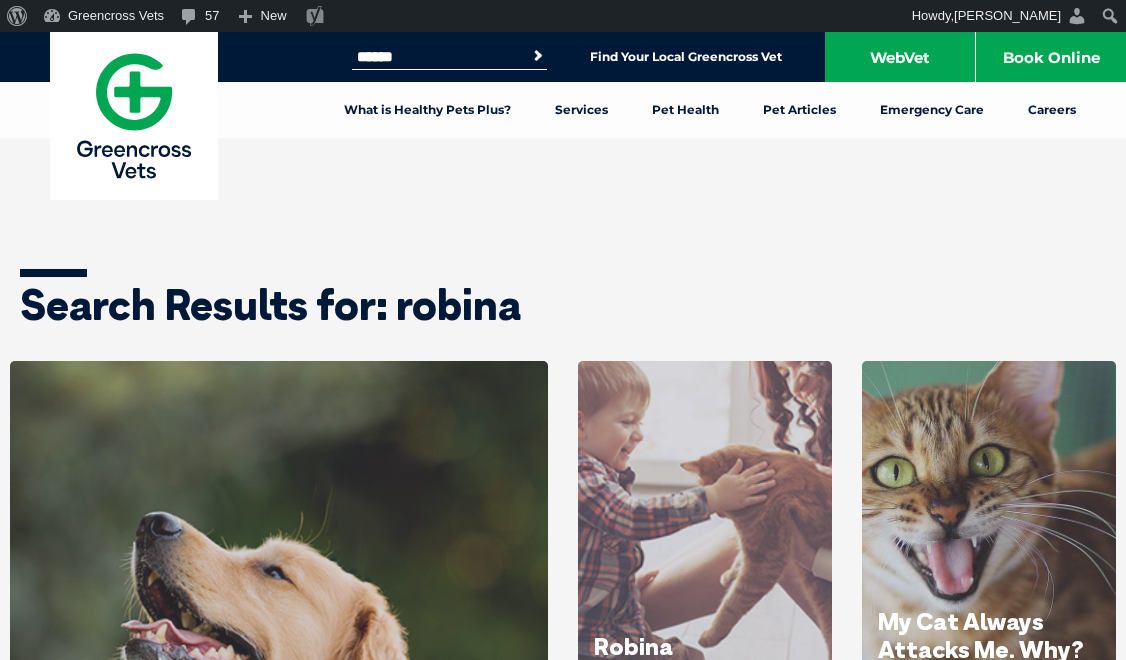 scroll, scrollTop: 0, scrollLeft: 0, axis: both 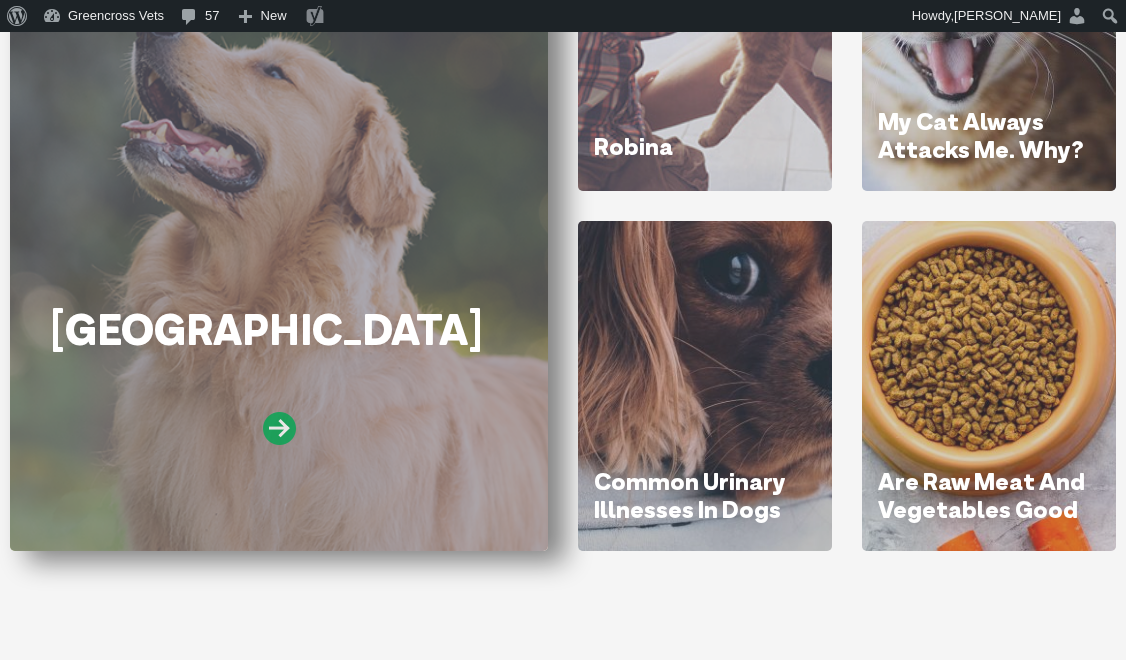 click at bounding box center (279, 428) 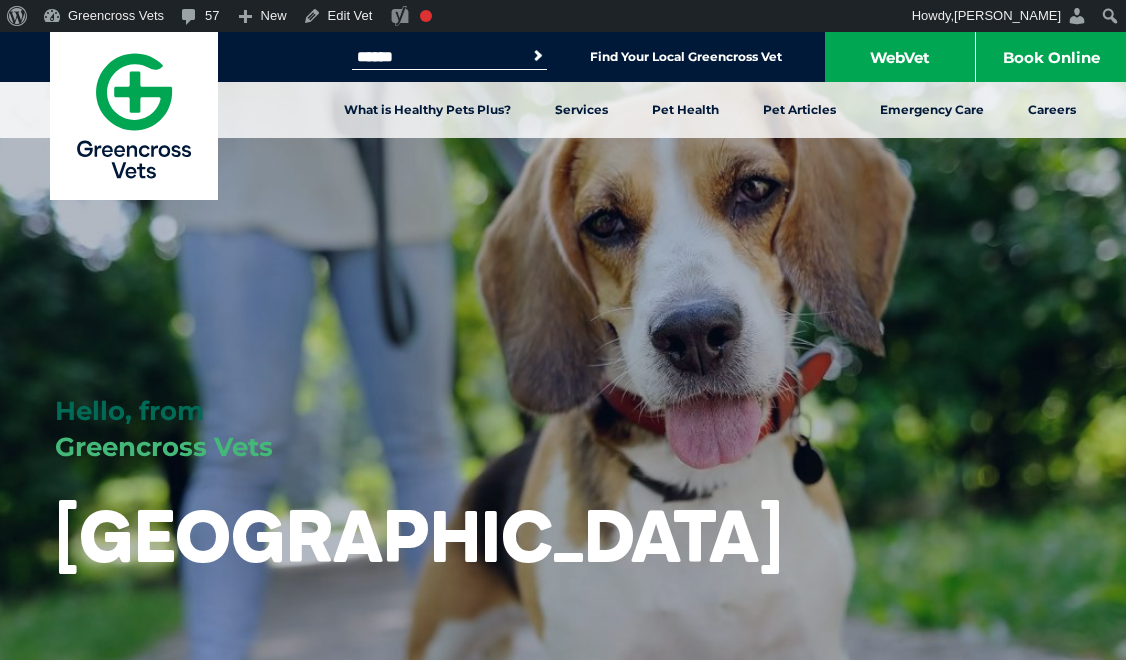 scroll, scrollTop: 0, scrollLeft: 0, axis: both 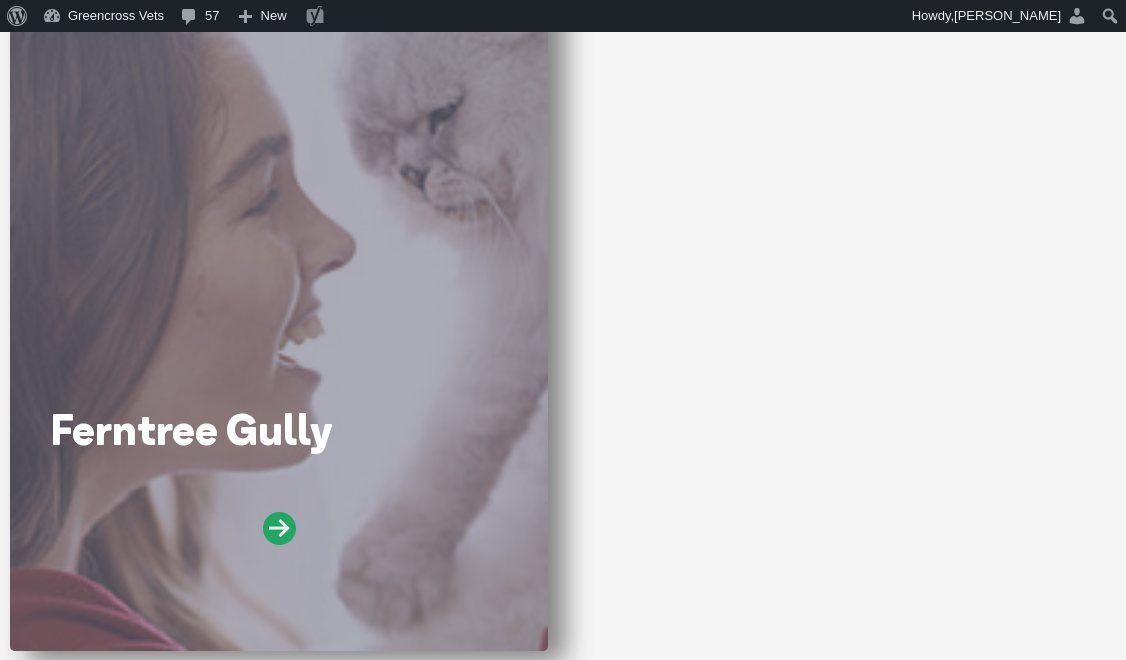 click at bounding box center [279, 528] 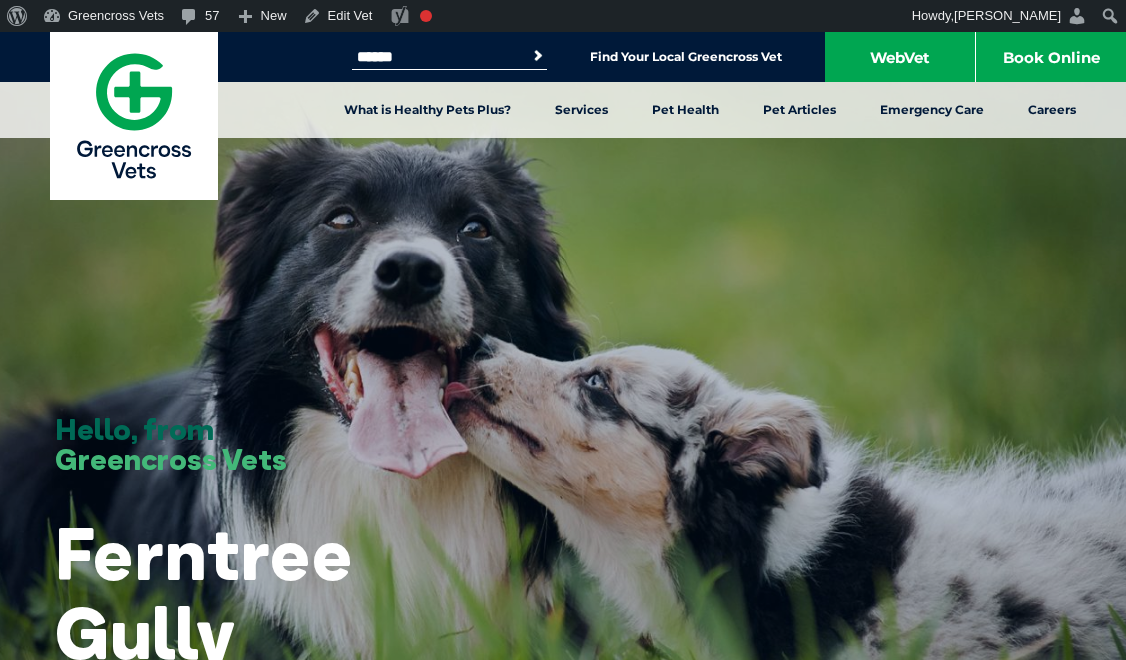 scroll, scrollTop: 500, scrollLeft: 0, axis: vertical 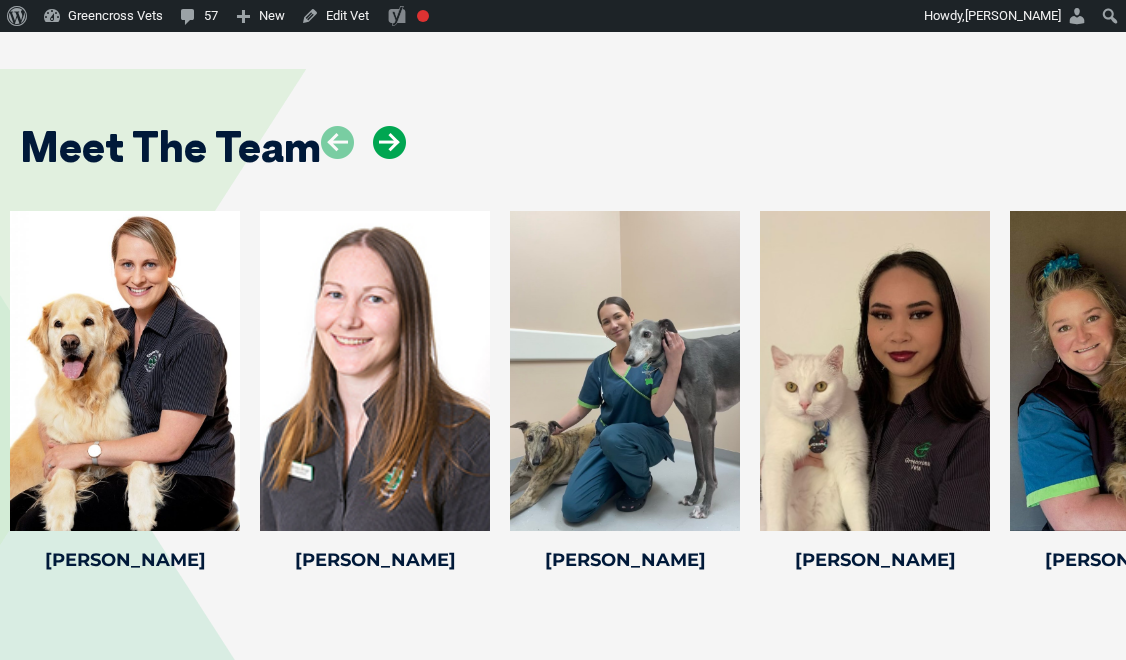click at bounding box center [389, 142] 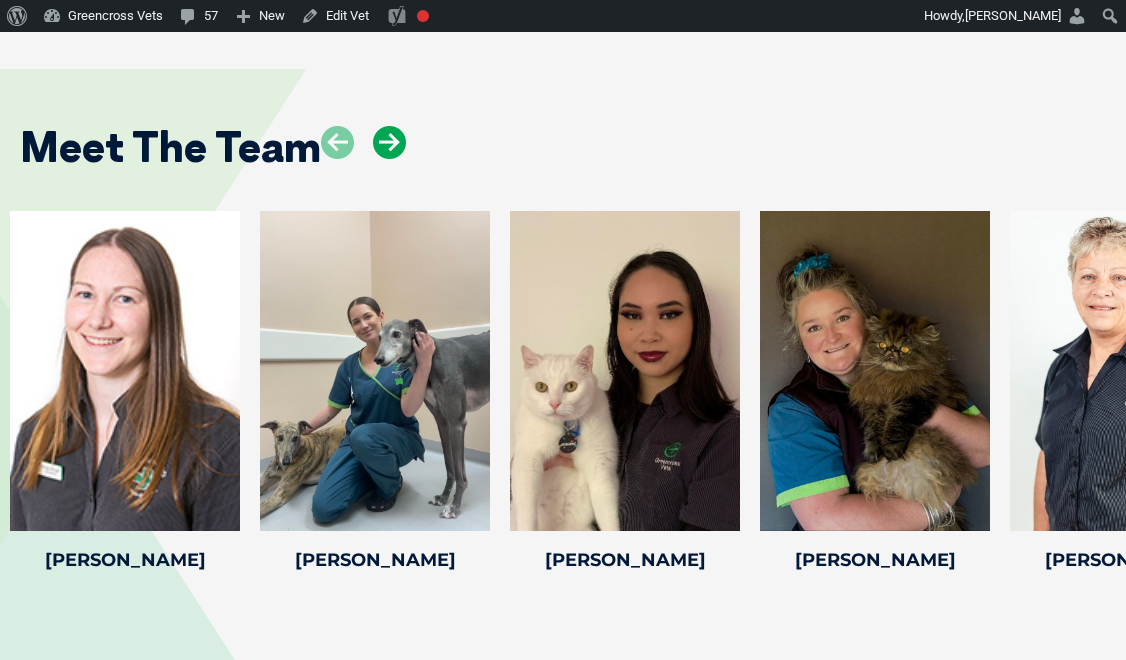 click at bounding box center [389, 142] 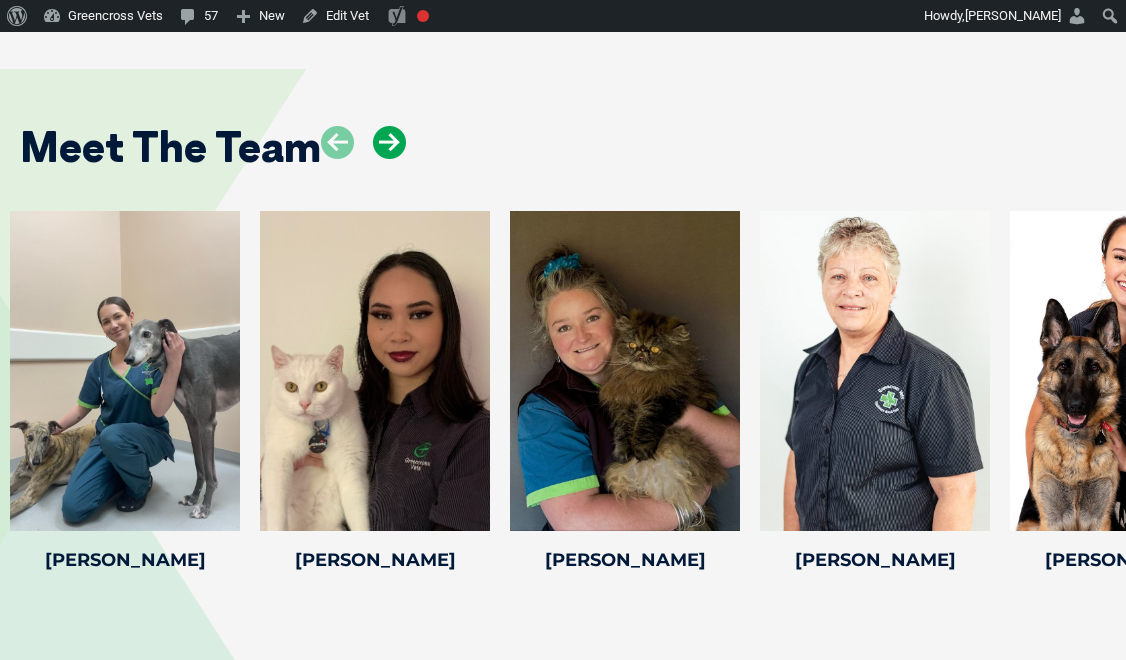 click at bounding box center [389, 142] 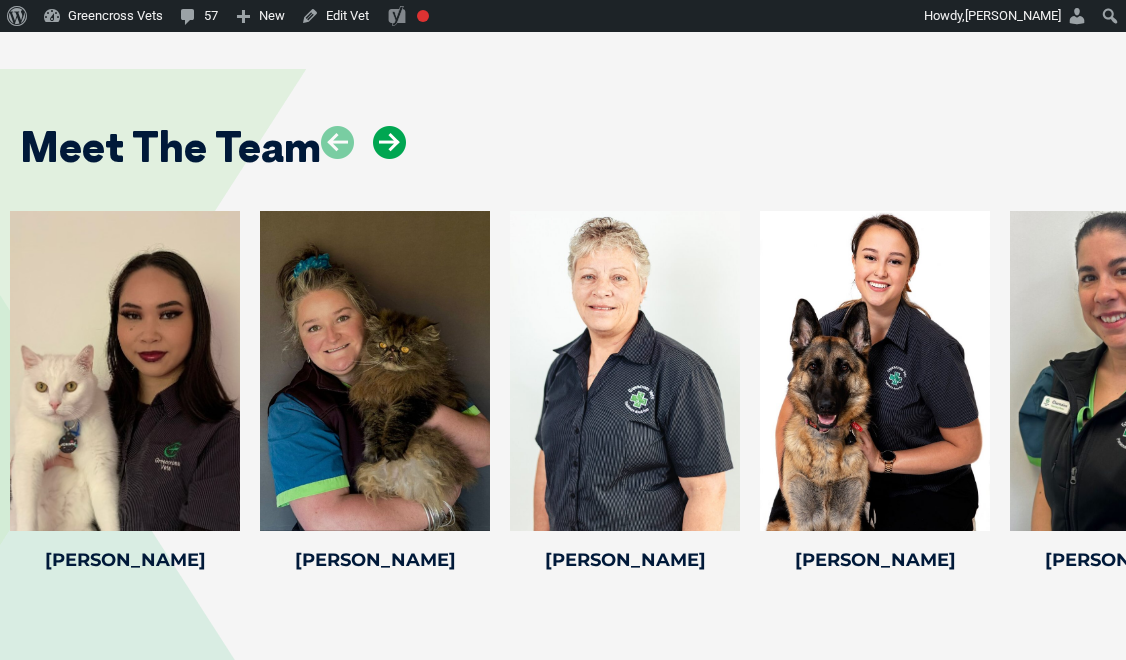 click at bounding box center (389, 142) 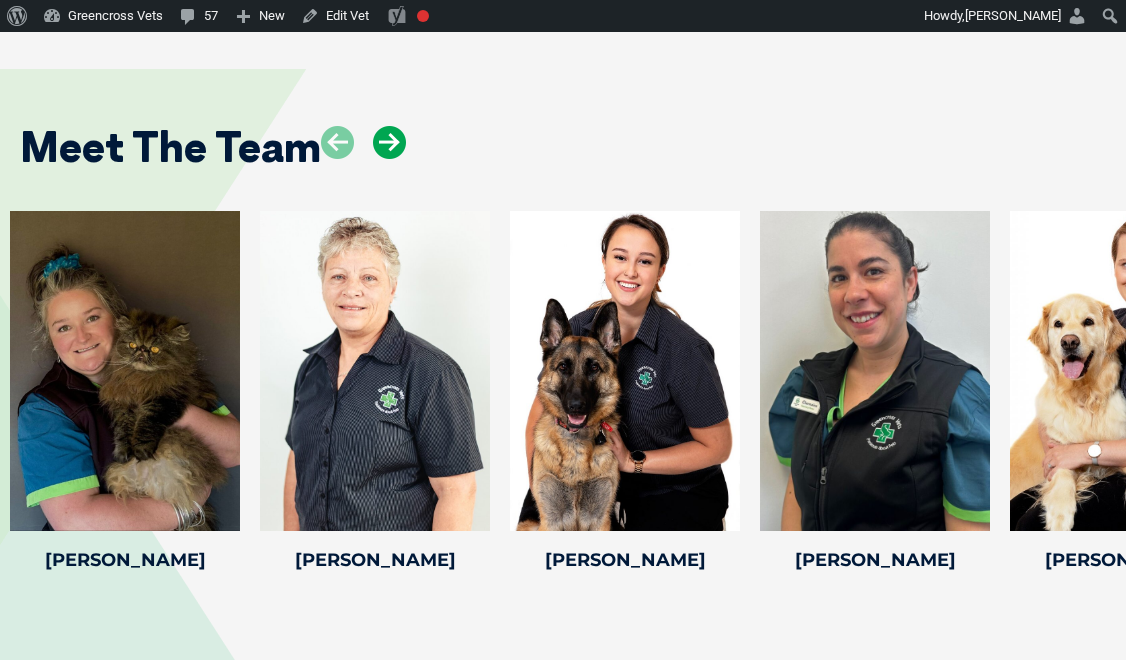 click at bounding box center [389, 142] 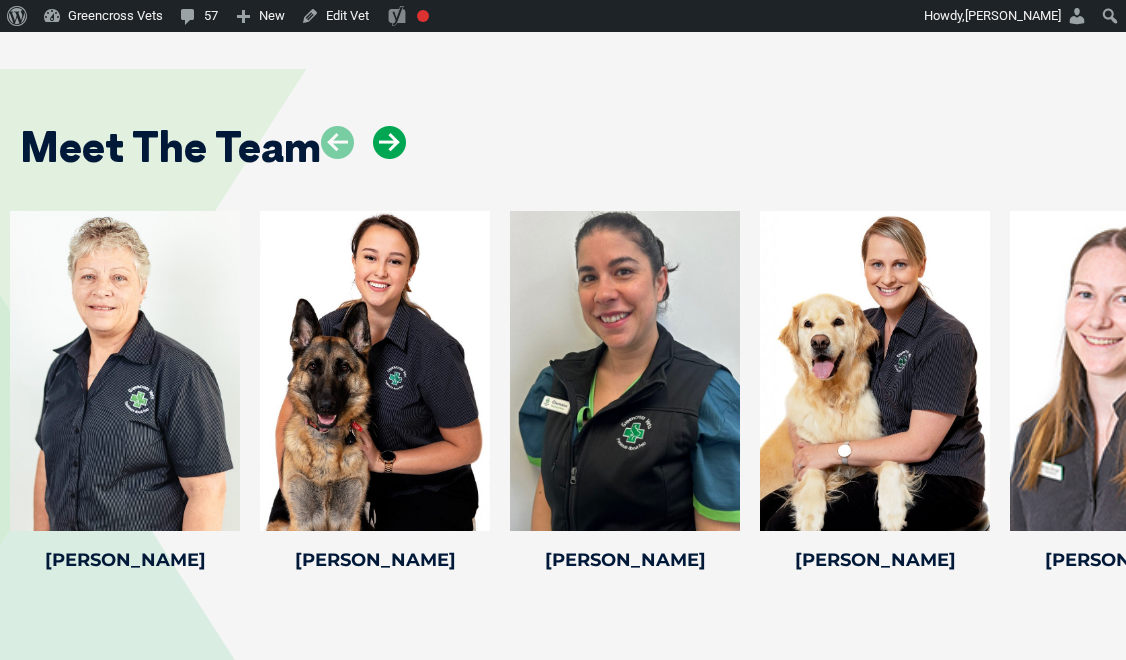 click at bounding box center [389, 142] 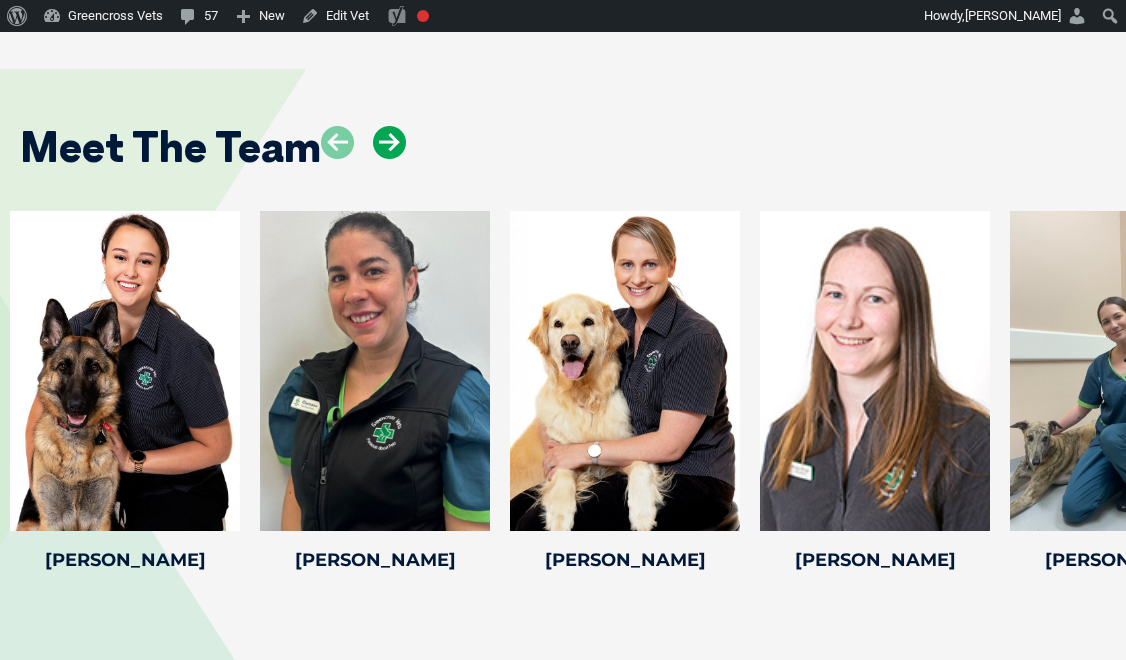 click at bounding box center (389, 142) 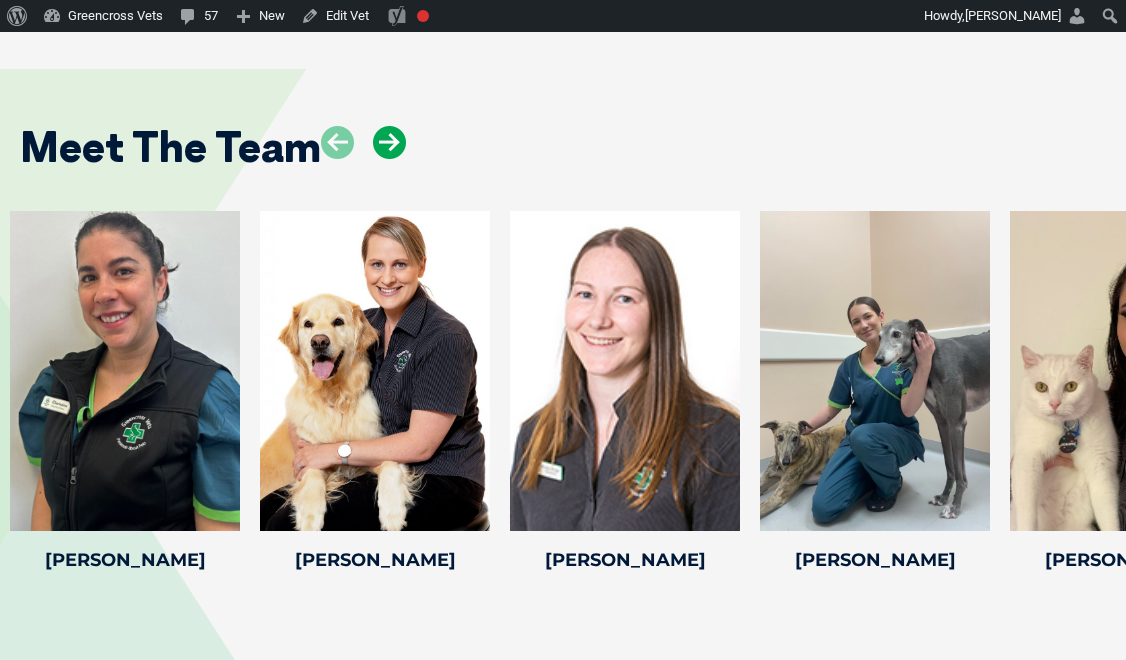 click at bounding box center (389, 142) 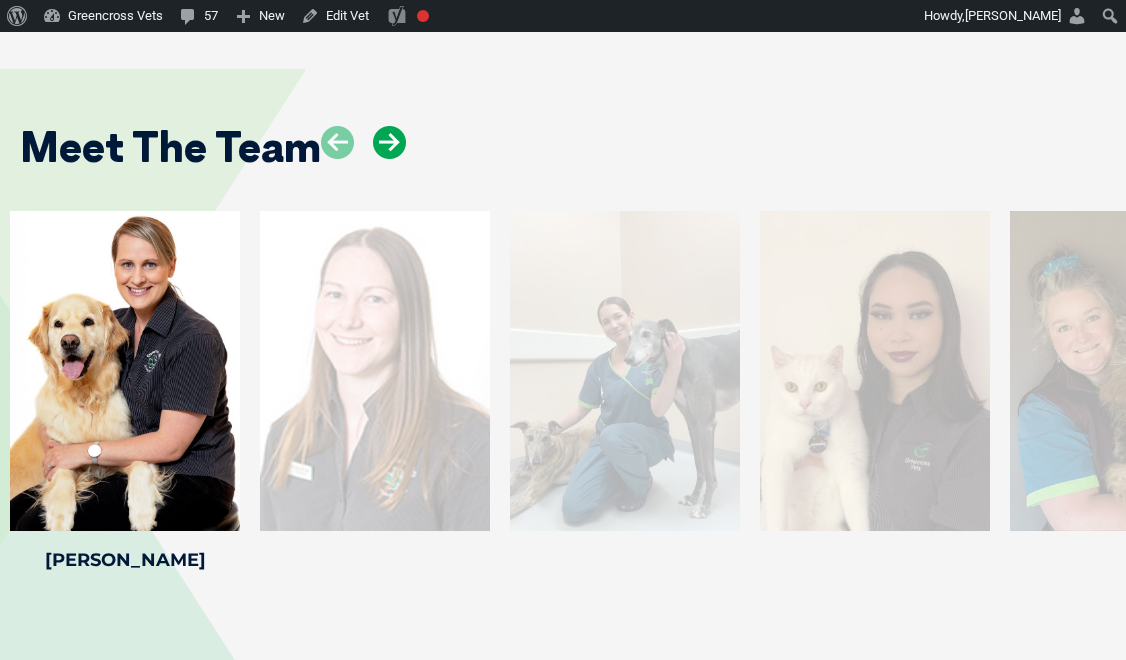 click at bounding box center [389, 142] 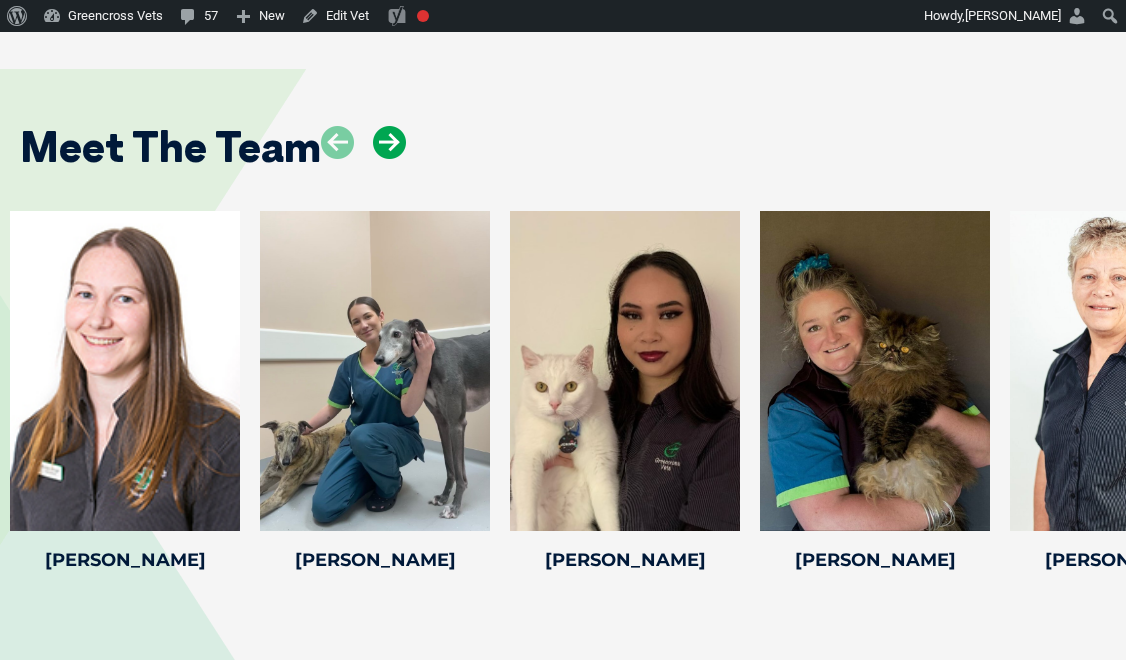 click at bounding box center [389, 142] 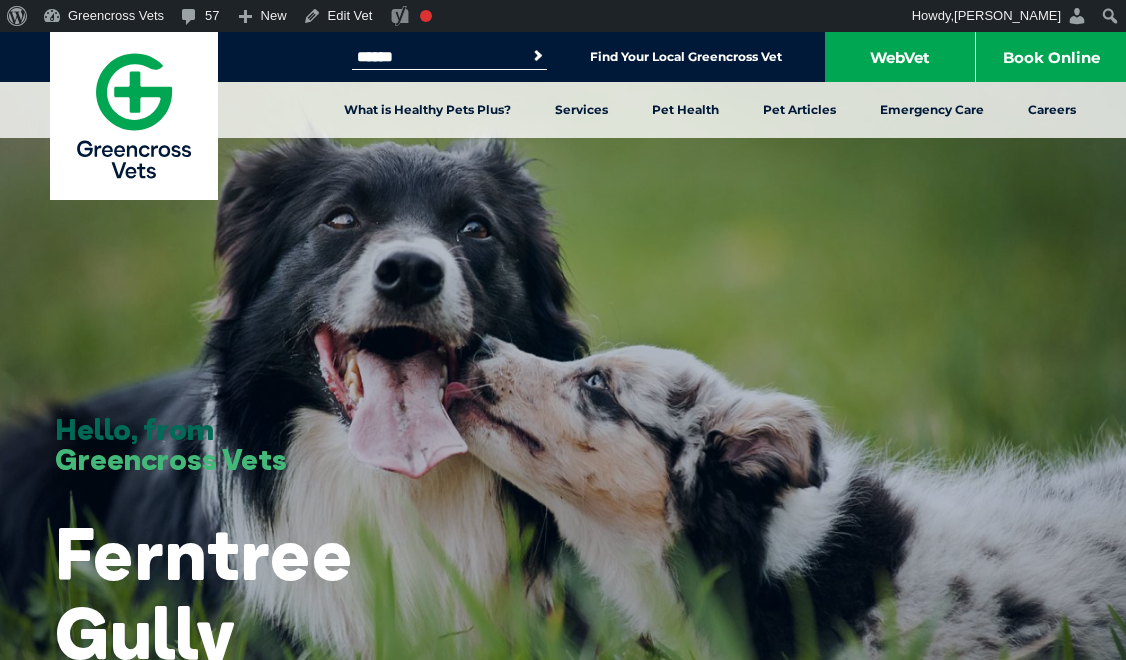 scroll, scrollTop: 2820, scrollLeft: 0, axis: vertical 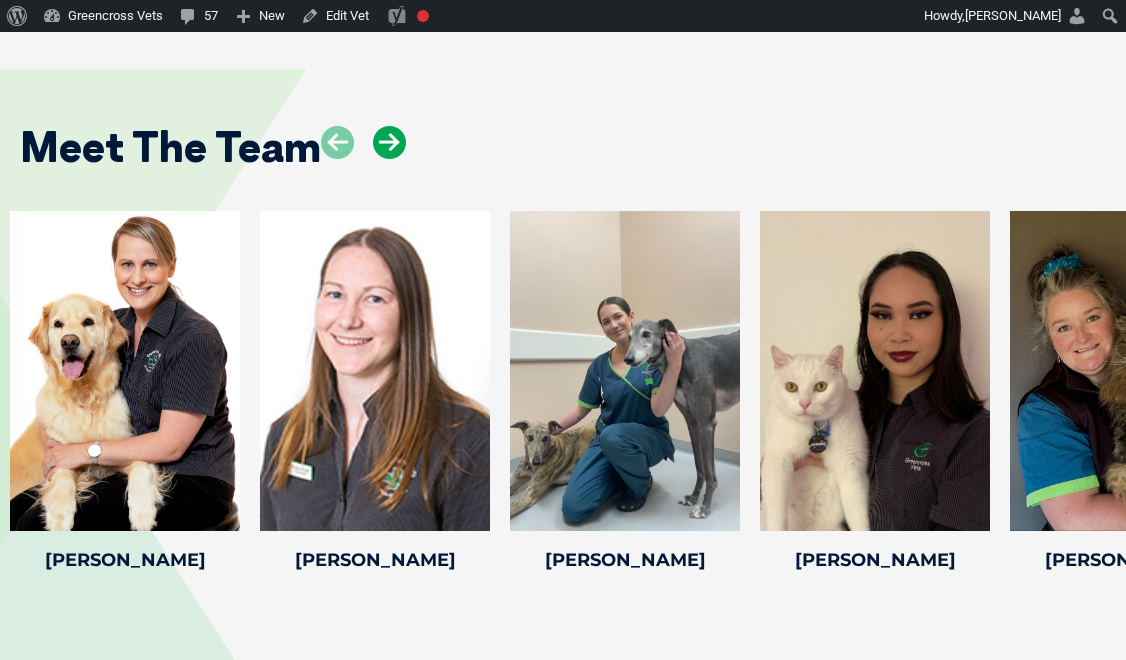 click at bounding box center (389, 142) 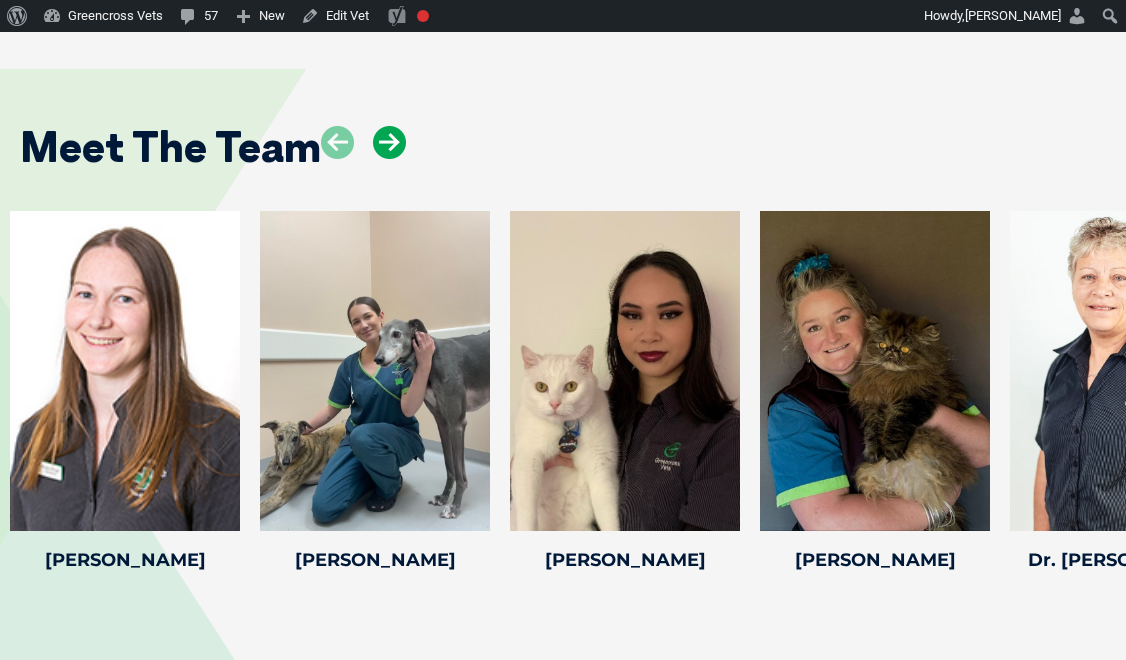 click at bounding box center (389, 142) 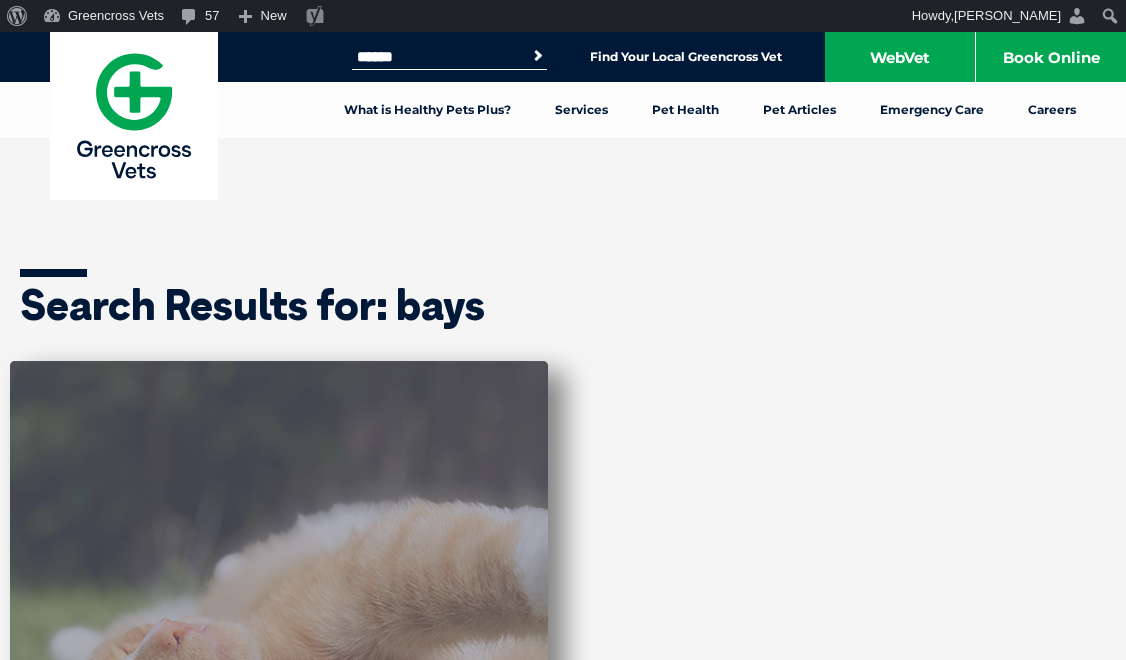scroll, scrollTop: 104, scrollLeft: 0, axis: vertical 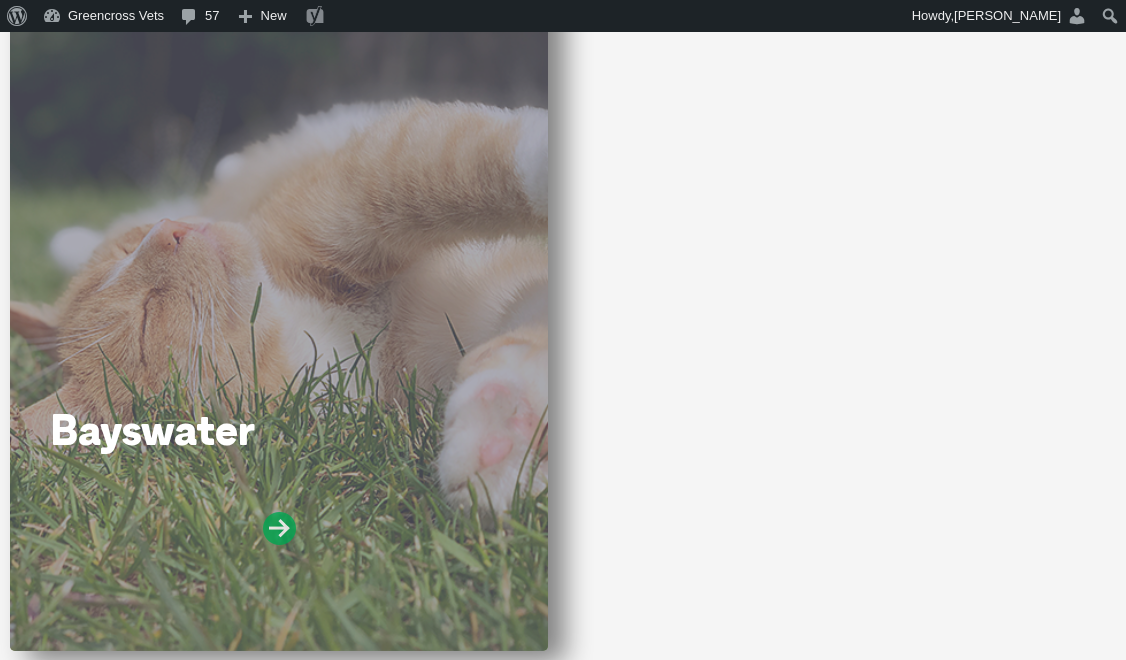 click at bounding box center [279, 528] 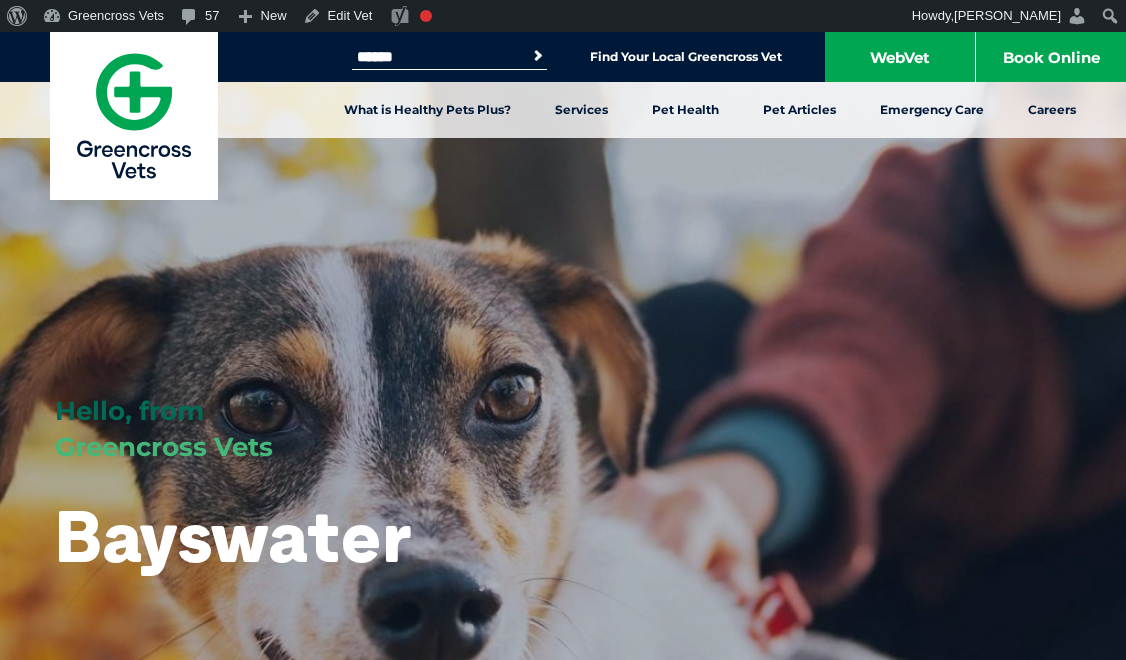 scroll, scrollTop: 0, scrollLeft: 0, axis: both 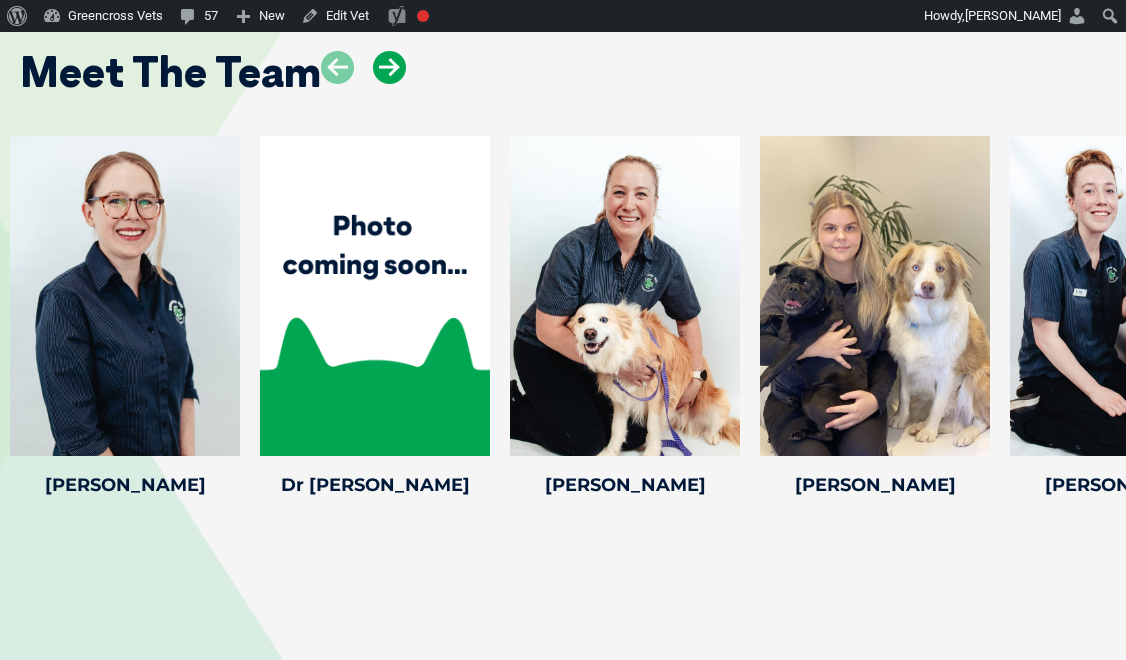 click at bounding box center (389, 67) 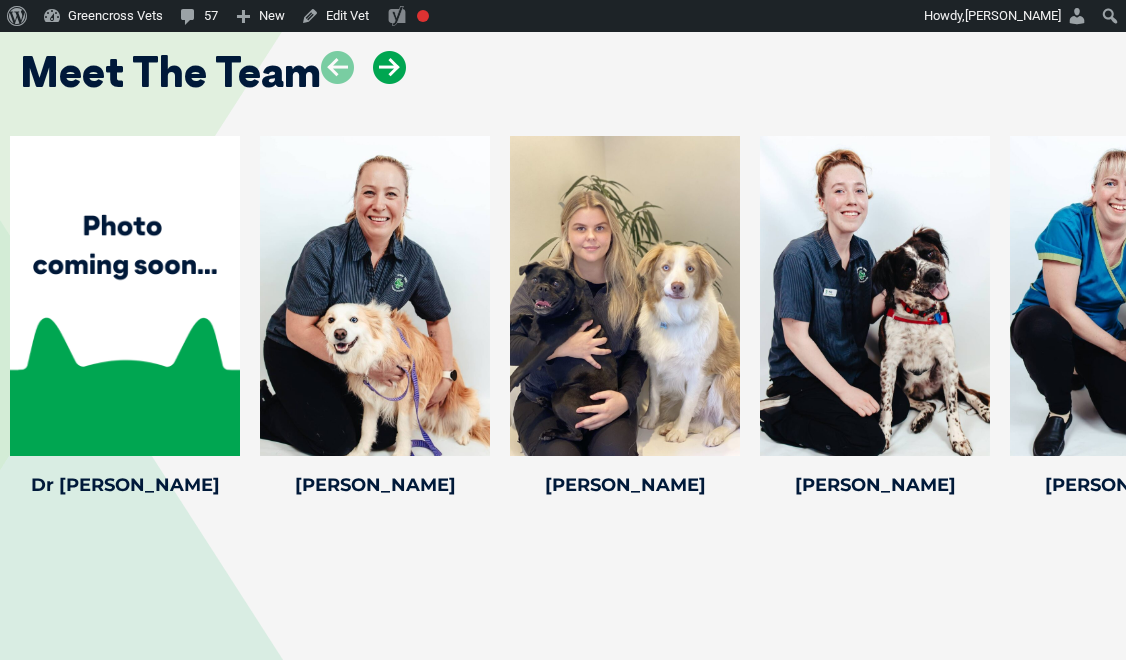 click at bounding box center (389, 67) 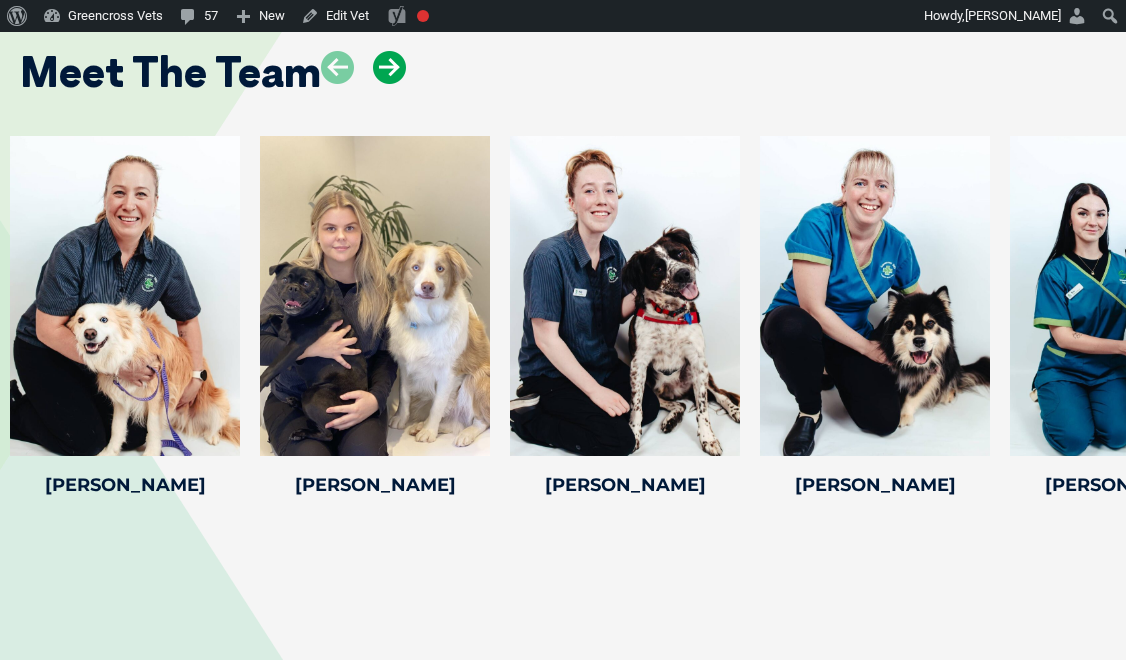 click at bounding box center [389, 67] 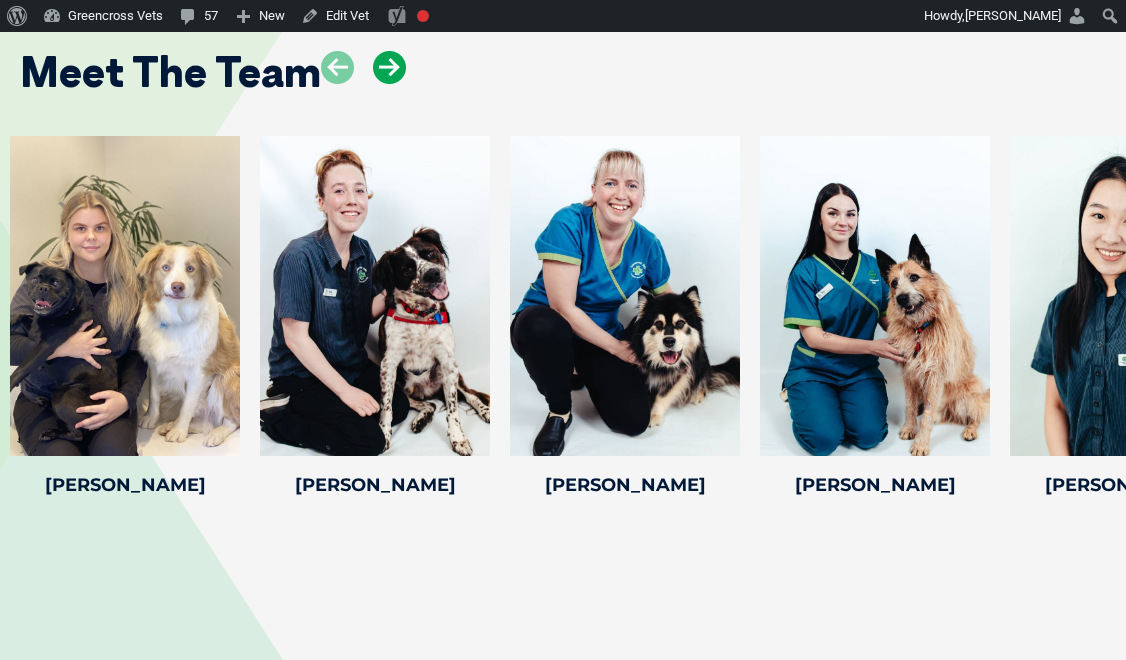 click at bounding box center [389, 67] 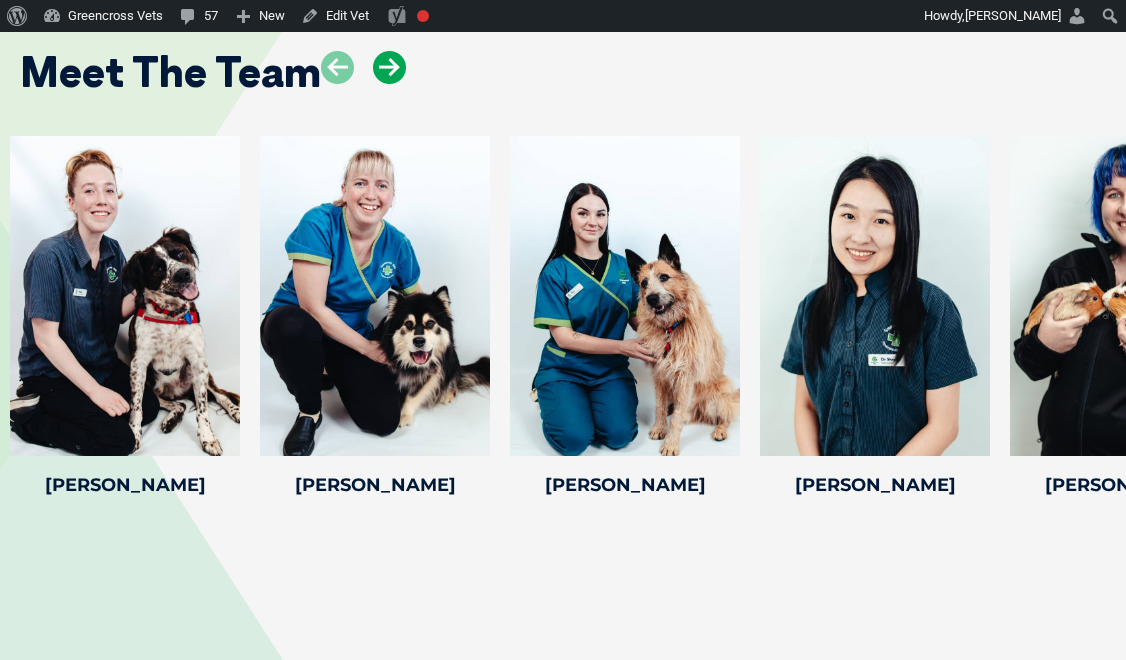 click at bounding box center [389, 67] 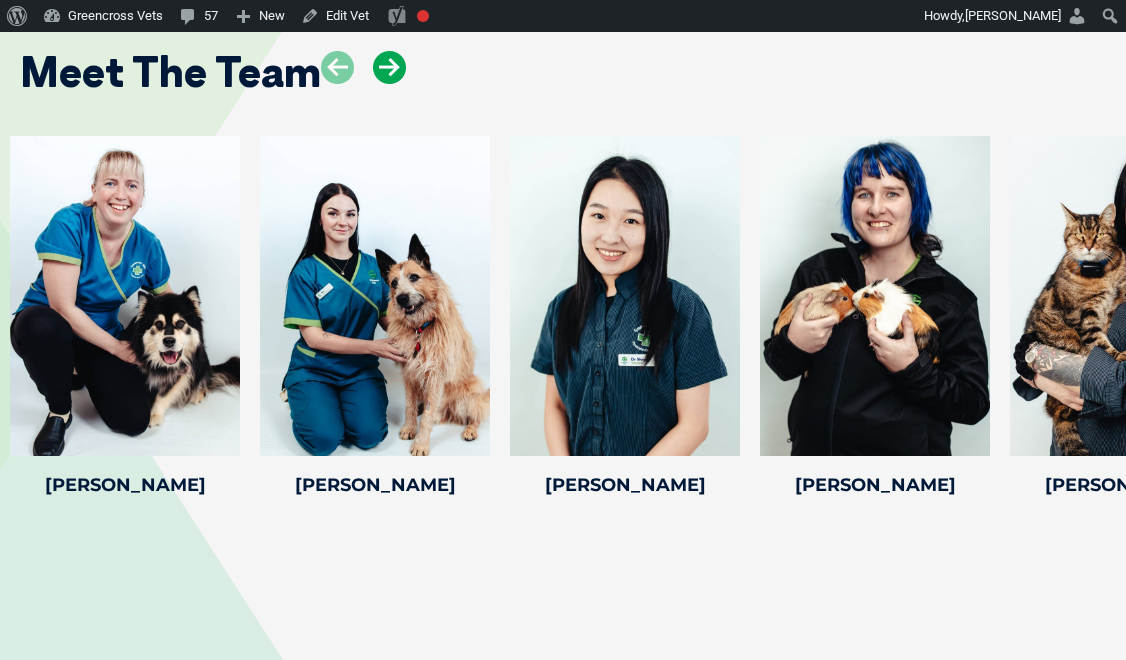 click at bounding box center [389, 67] 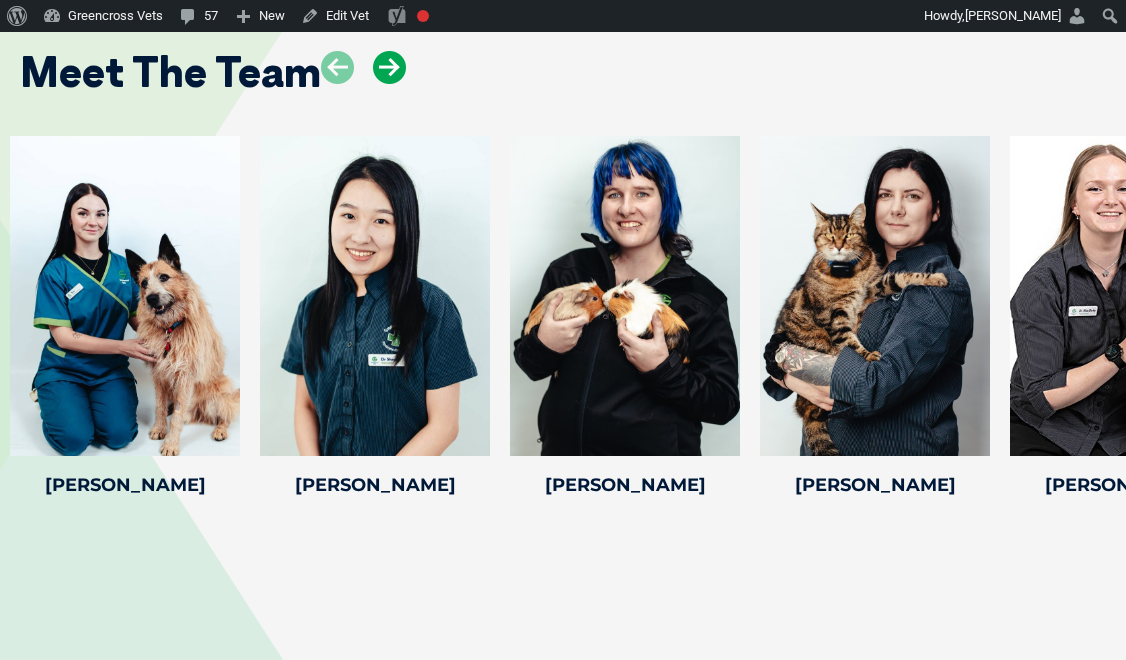 click at bounding box center (389, 67) 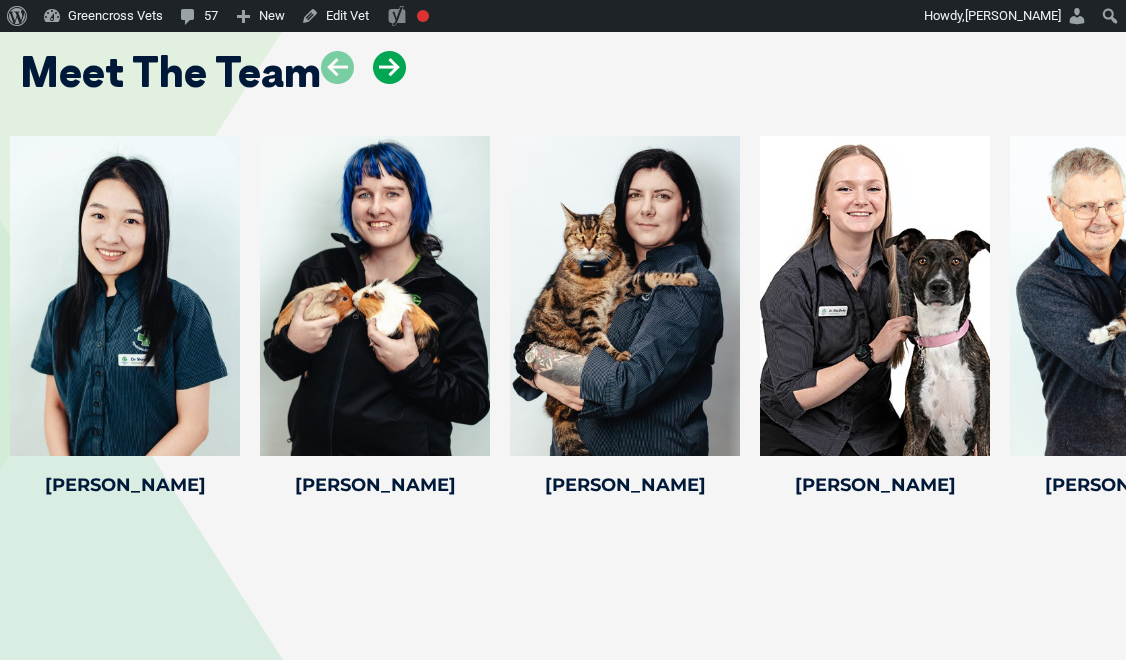 click at bounding box center (389, 67) 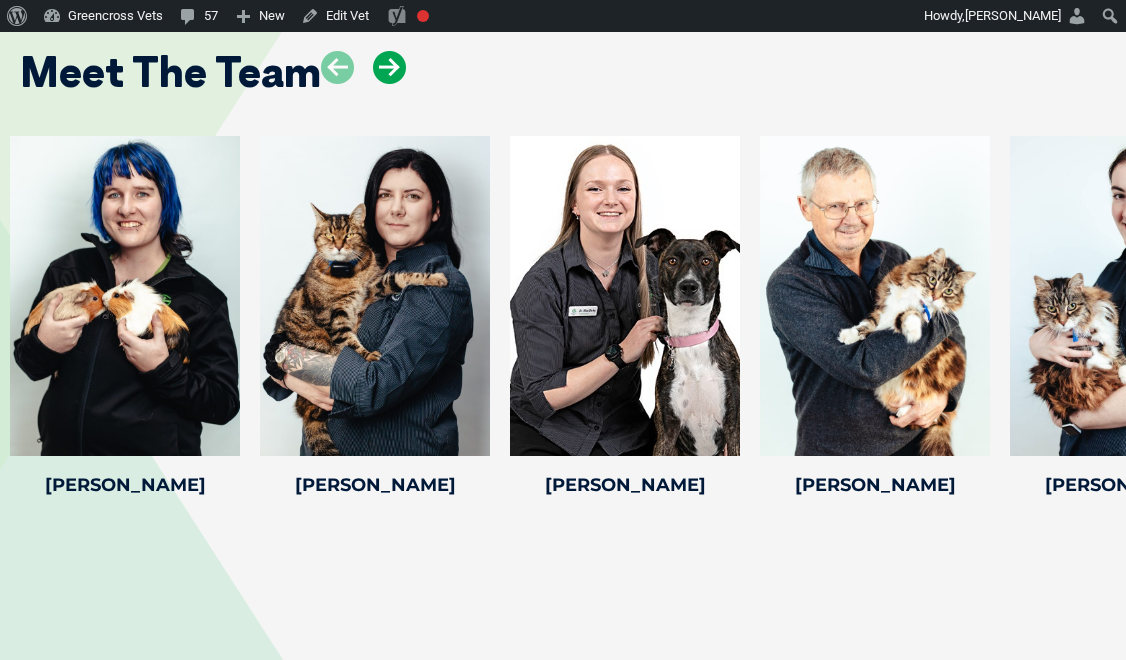 click at bounding box center [389, 67] 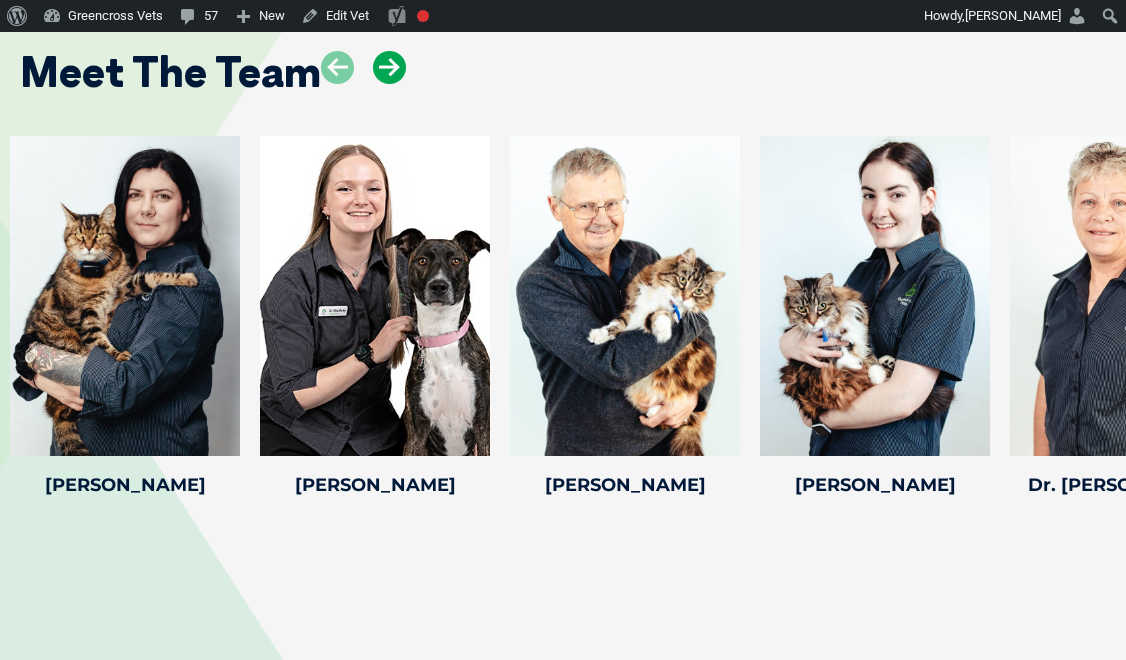 click at bounding box center (389, 67) 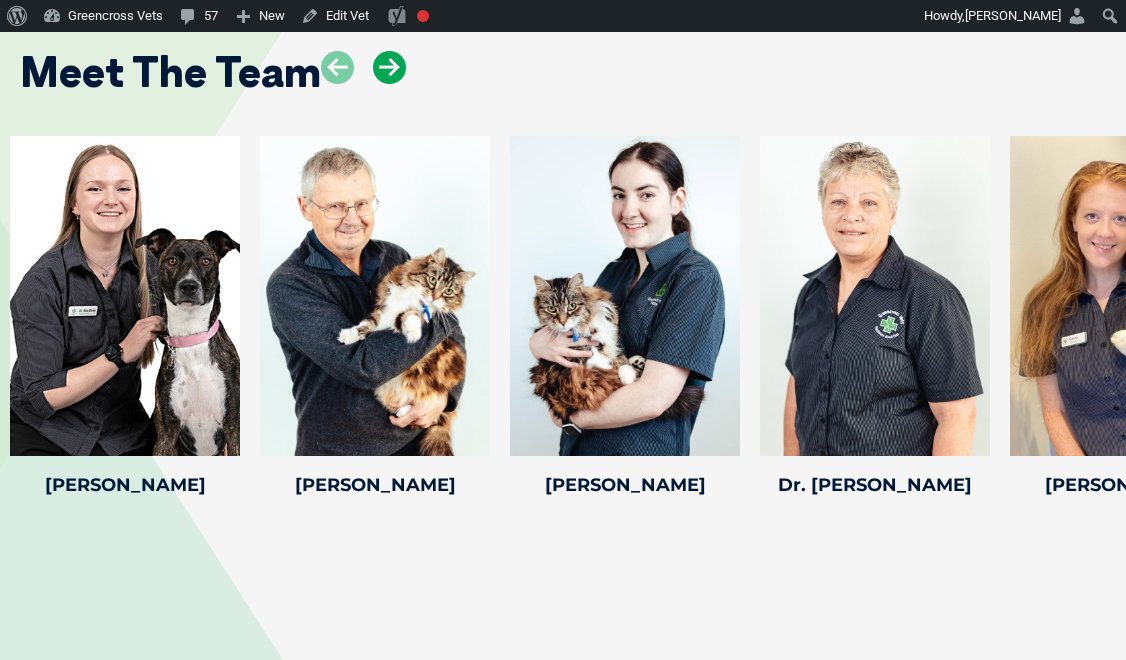 click at bounding box center [389, 67] 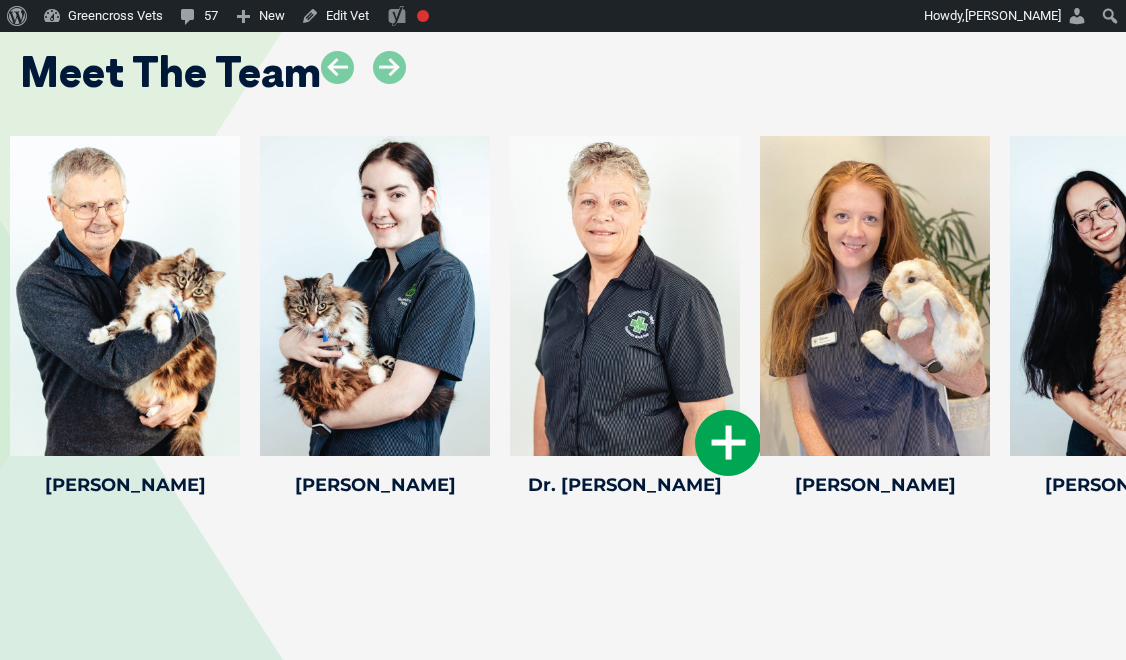 click at bounding box center (728, 443) 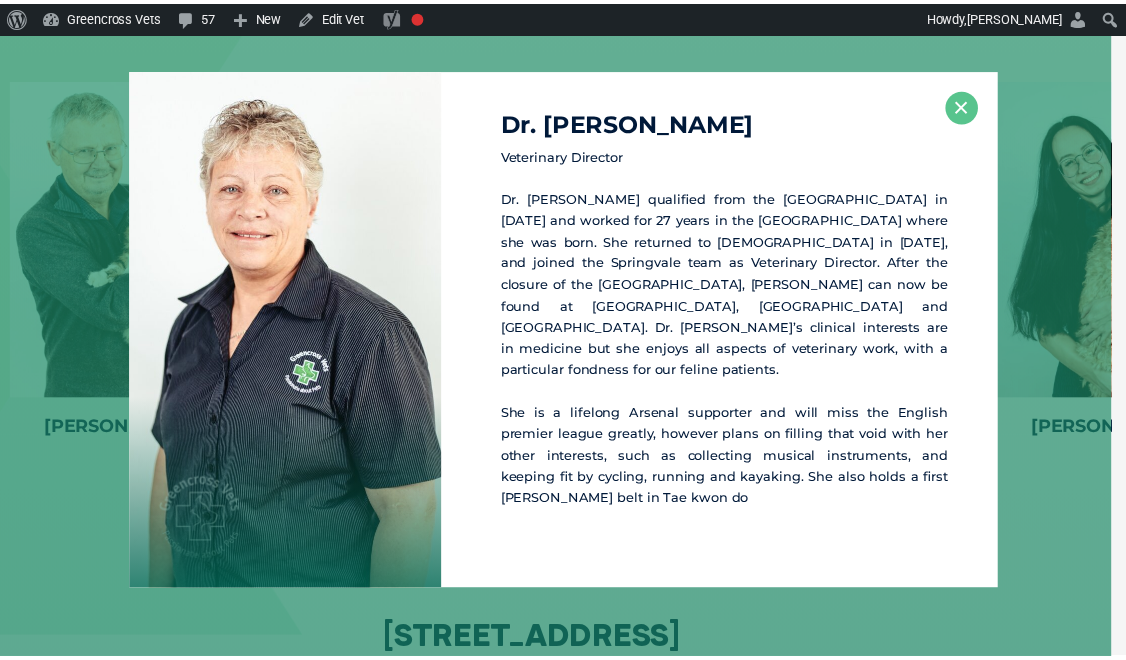 scroll, scrollTop: 3458, scrollLeft: 0, axis: vertical 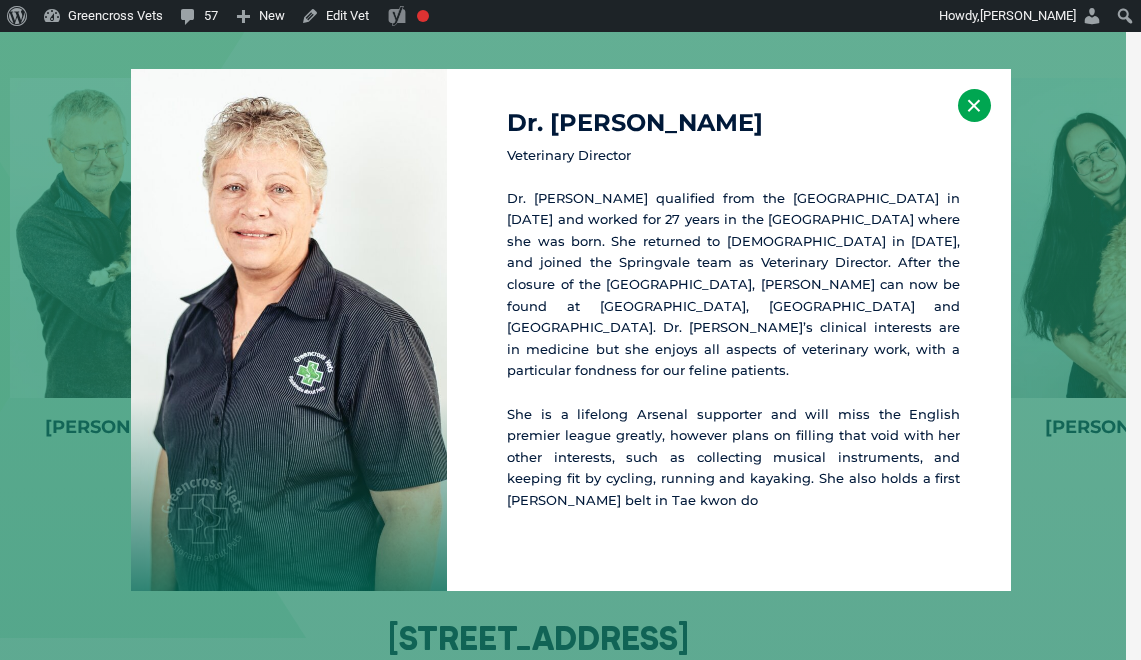 click on "×" at bounding box center (974, 105) 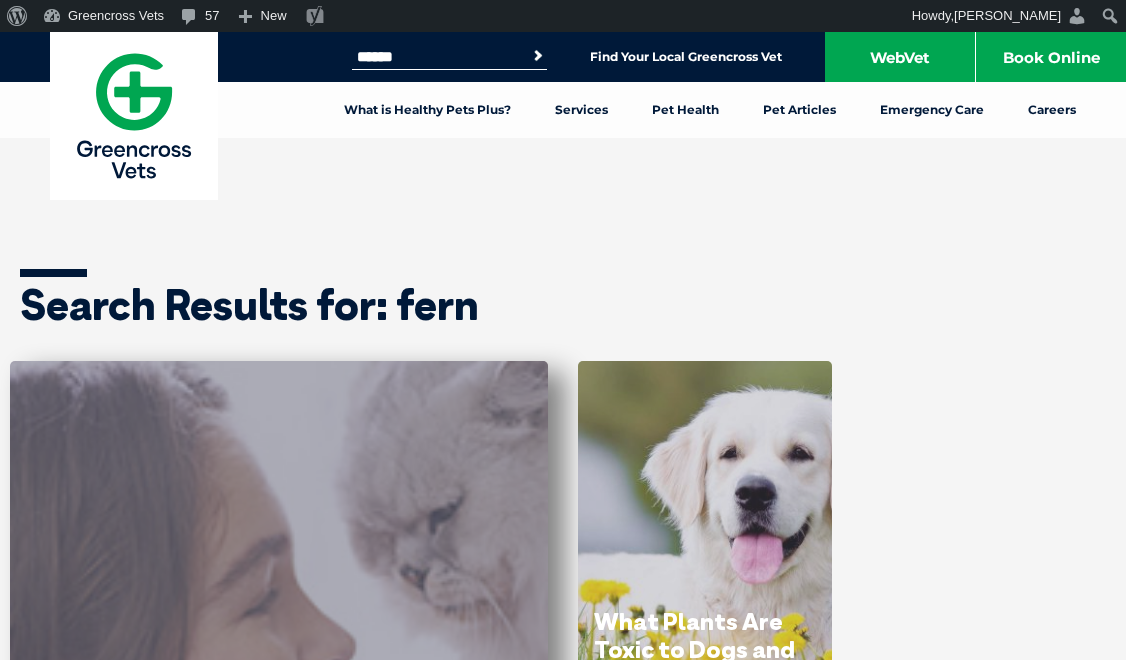 scroll, scrollTop: 399, scrollLeft: 0, axis: vertical 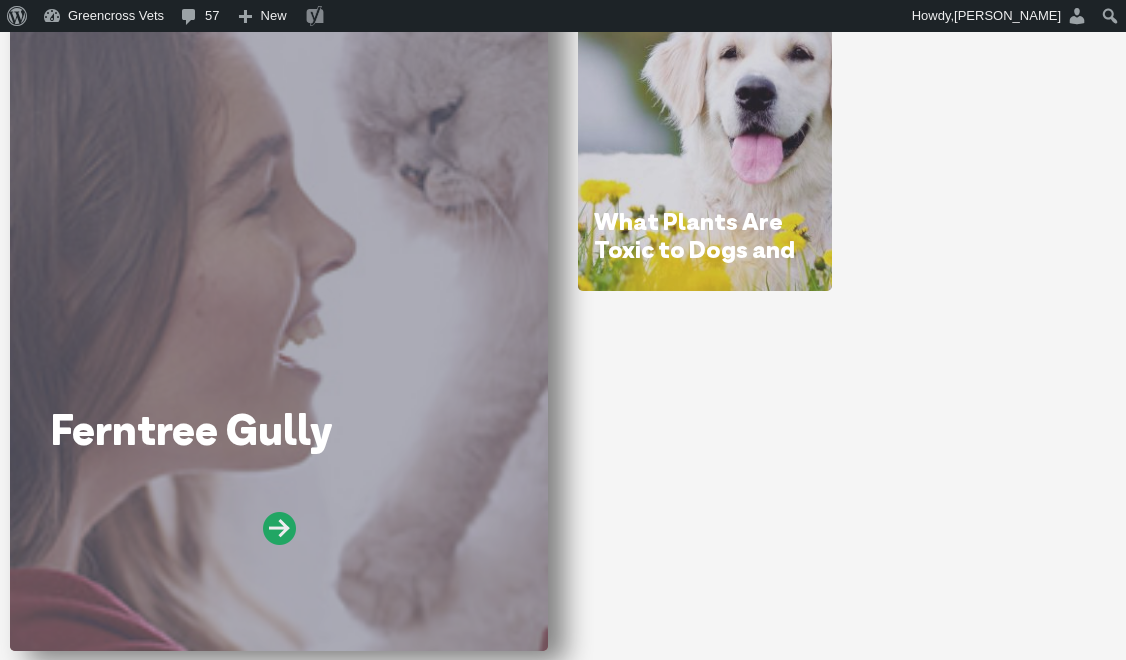 click at bounding box center (279, 528) 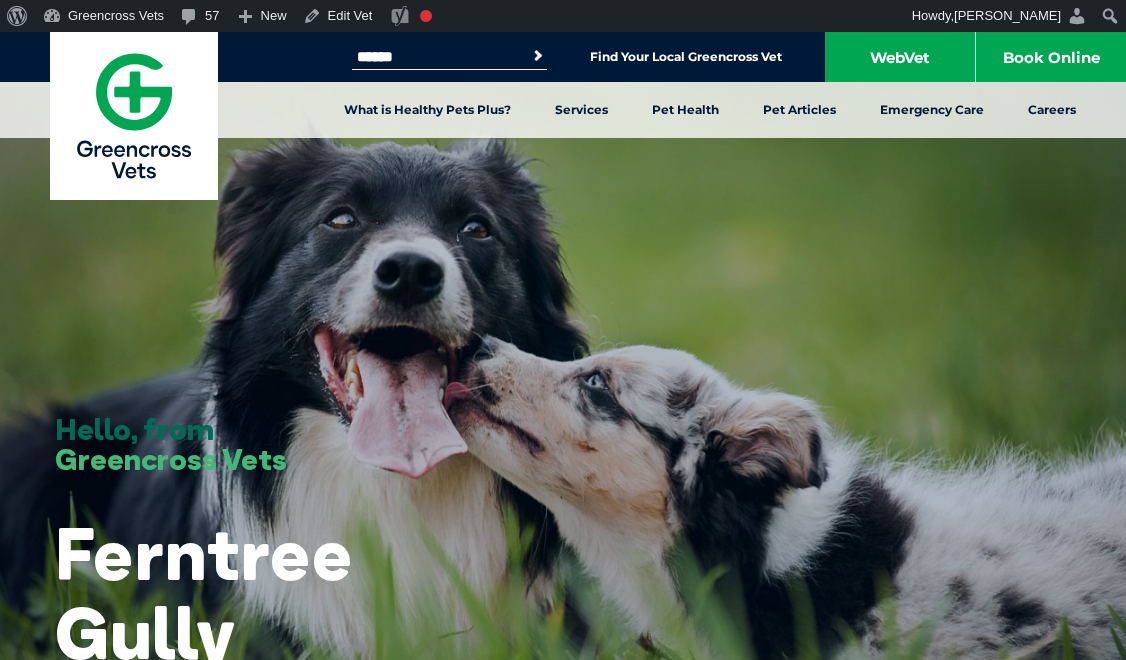scroll, scrollTop: 0, scrollLeft: 0, axis: both 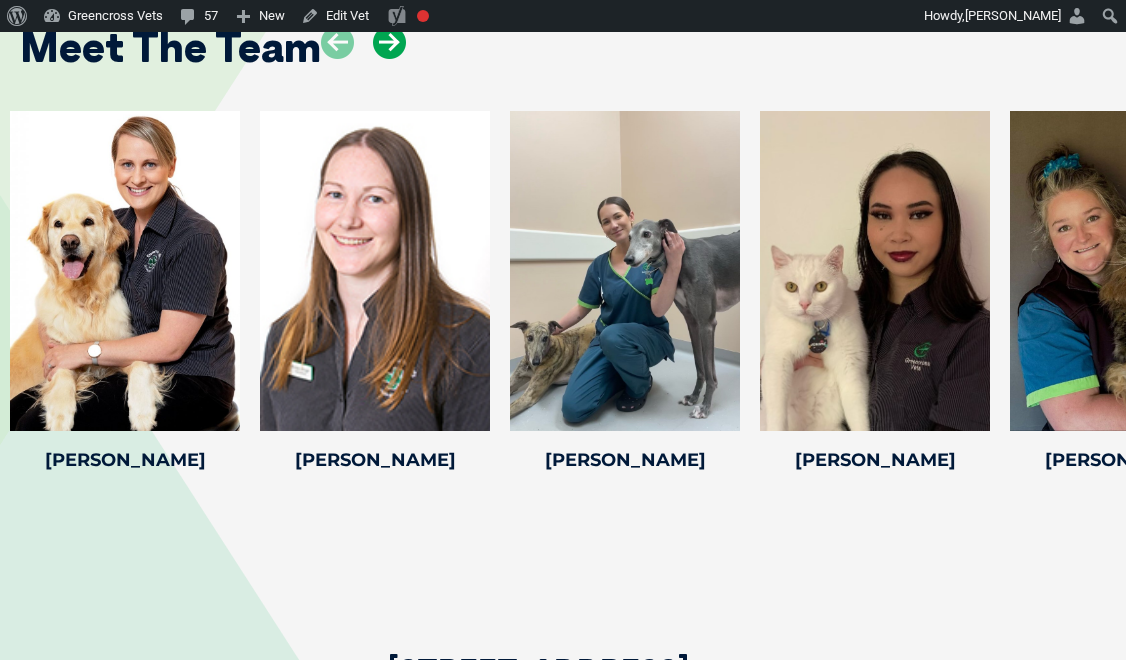 click at bounding box center (389, 42) 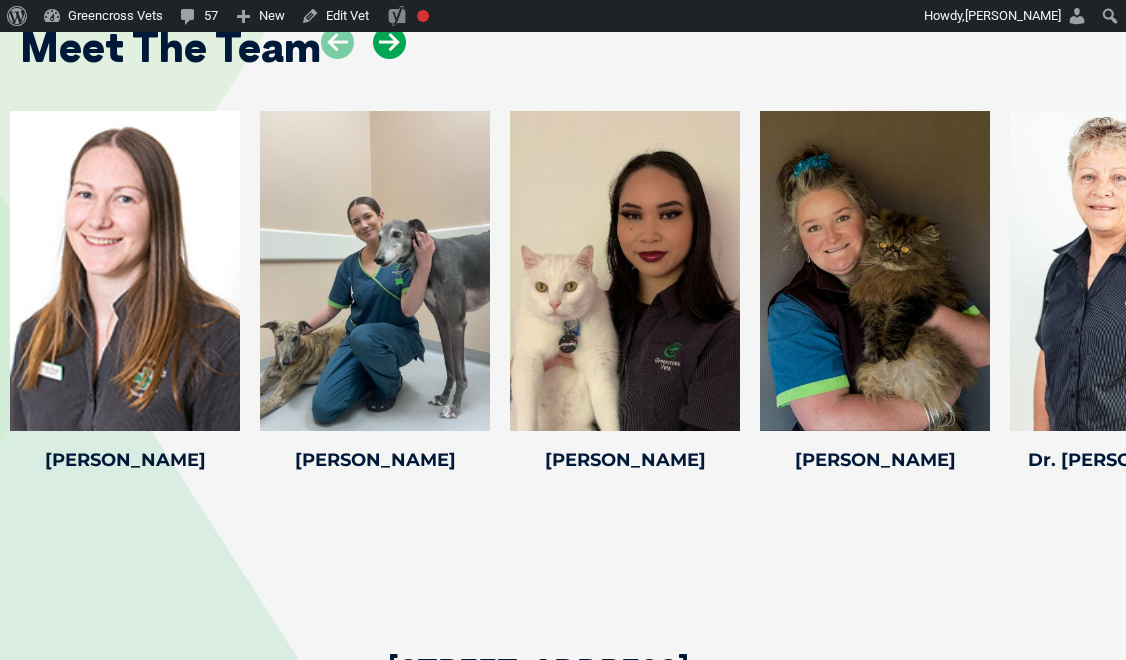 click at bounding box center (389, 42) 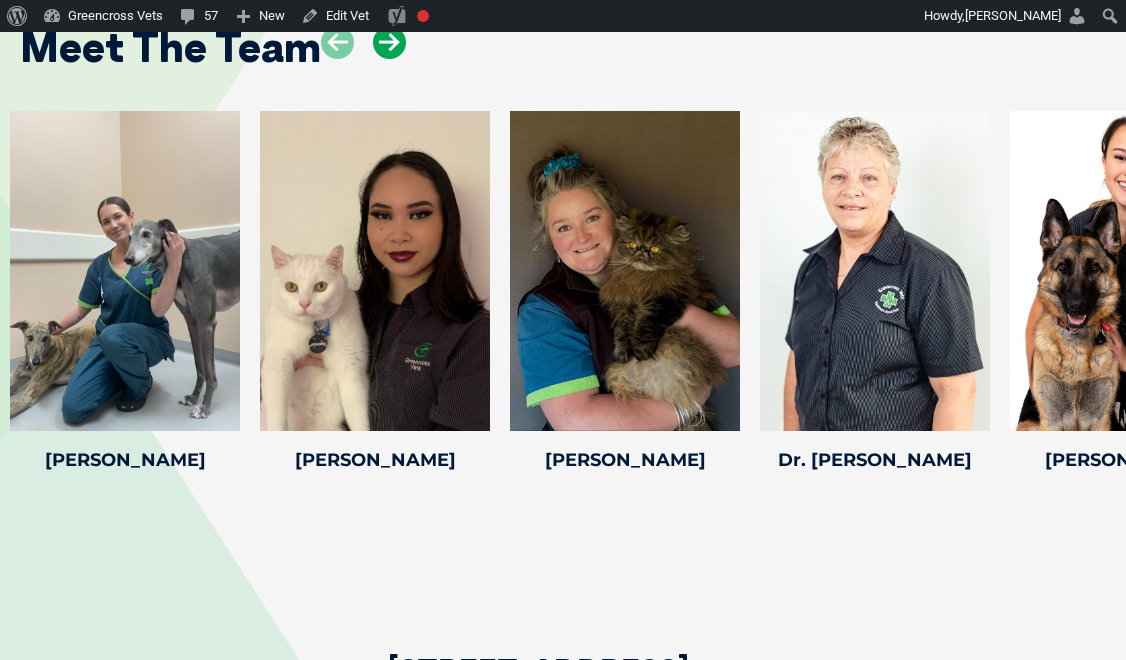 click at bounding box center (389, 42) 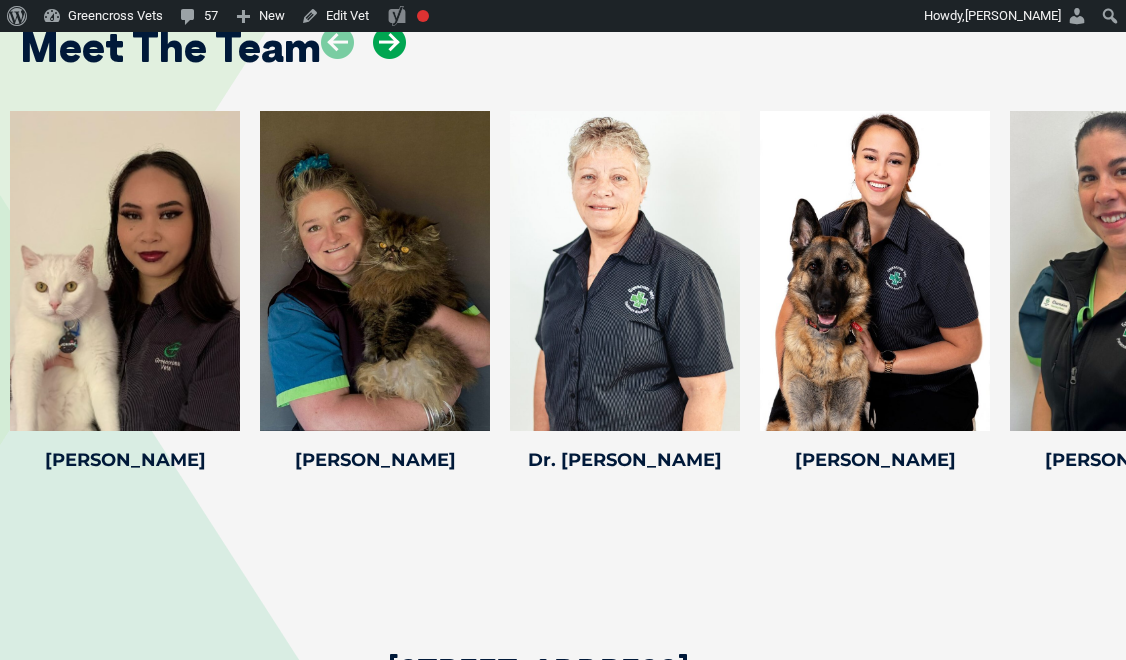 click at bounding box center [389, 42] 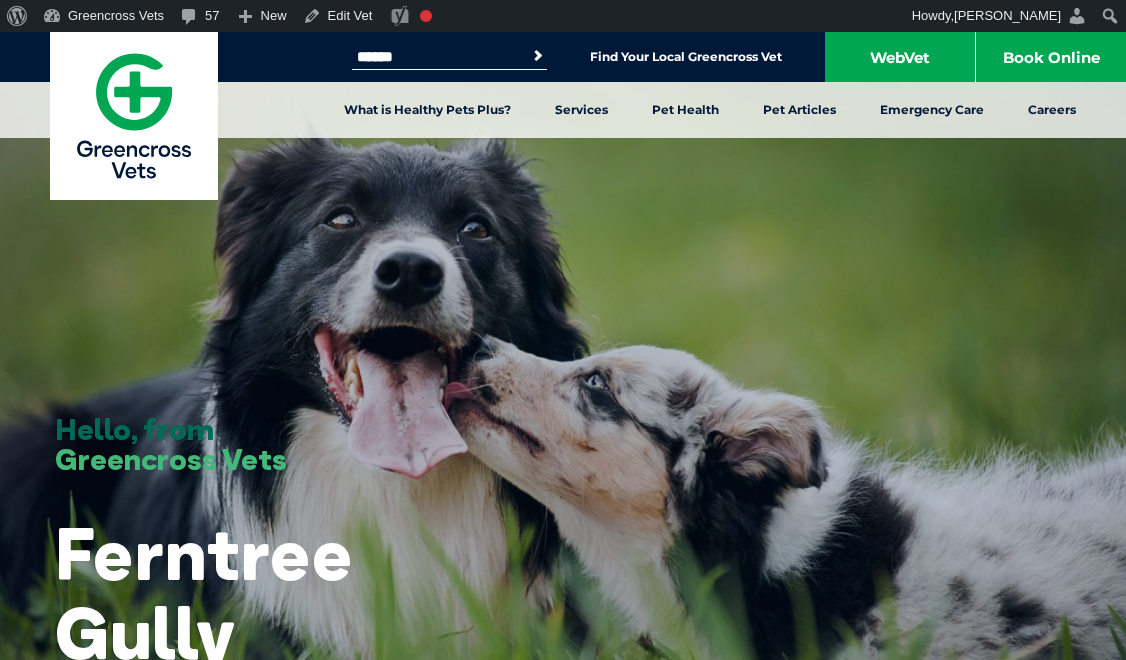 scroll, scrollTop: 2920, scrollLeft: 0, axis: vertical 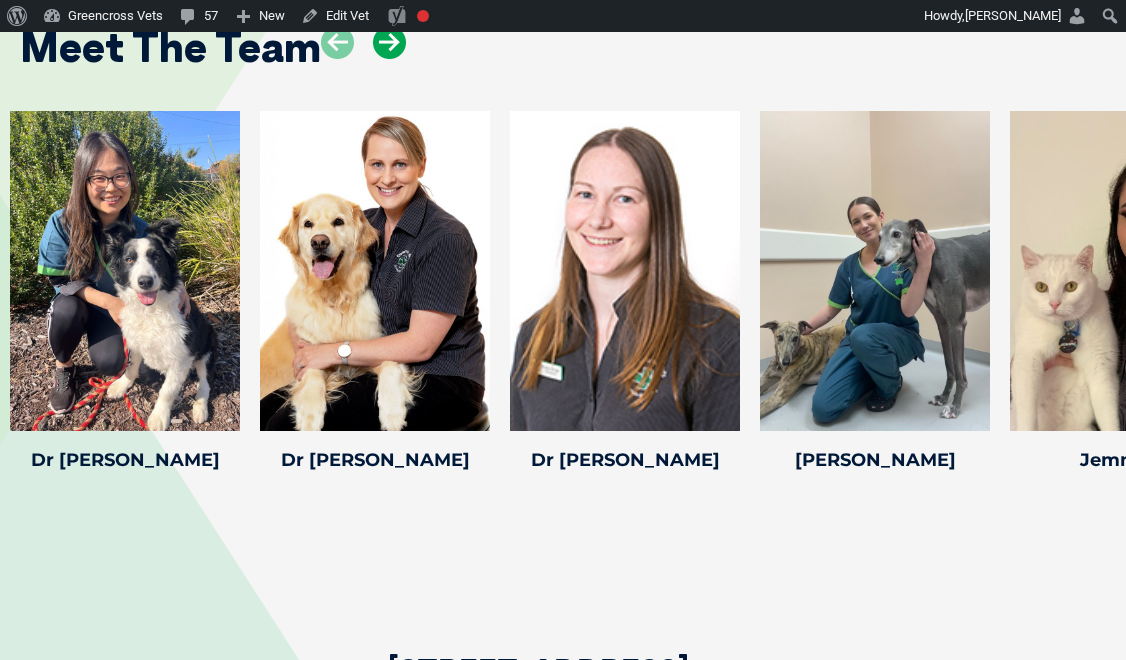 click at bounding box center [389, 42] 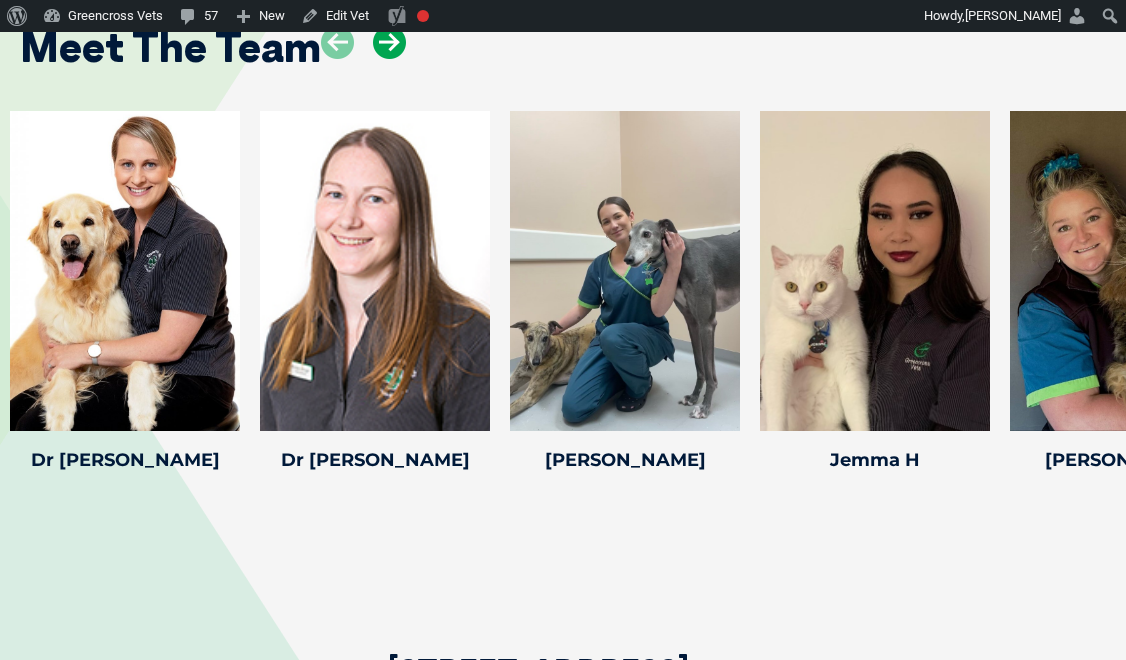 click at bounding box center [389, 42] 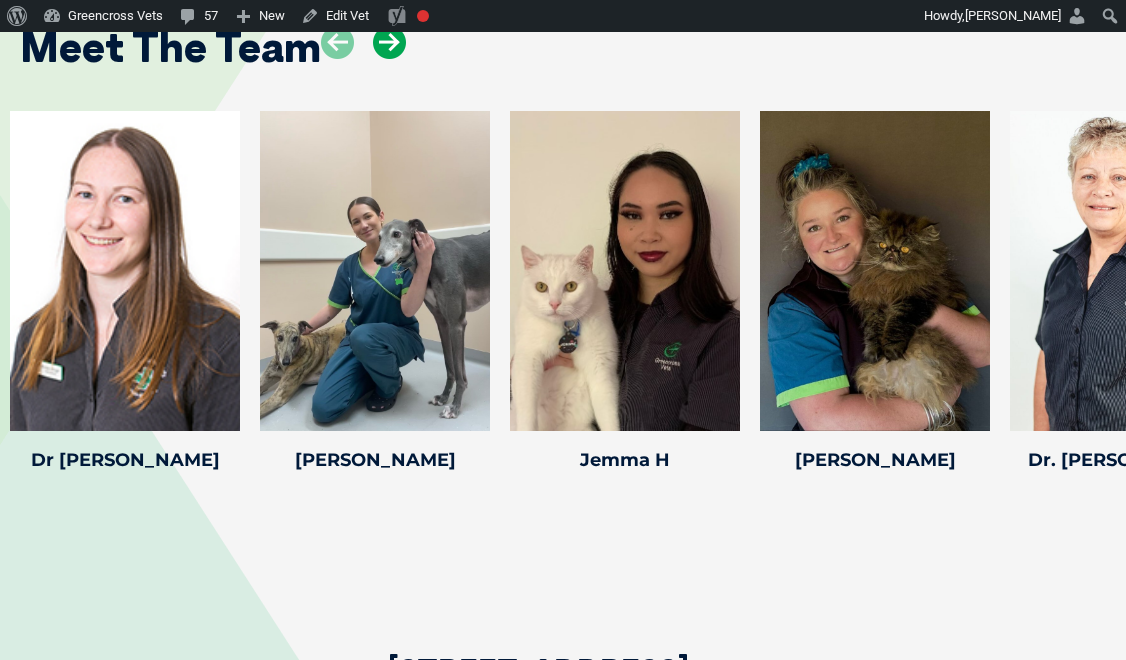 click at bounding box center [389, 42] 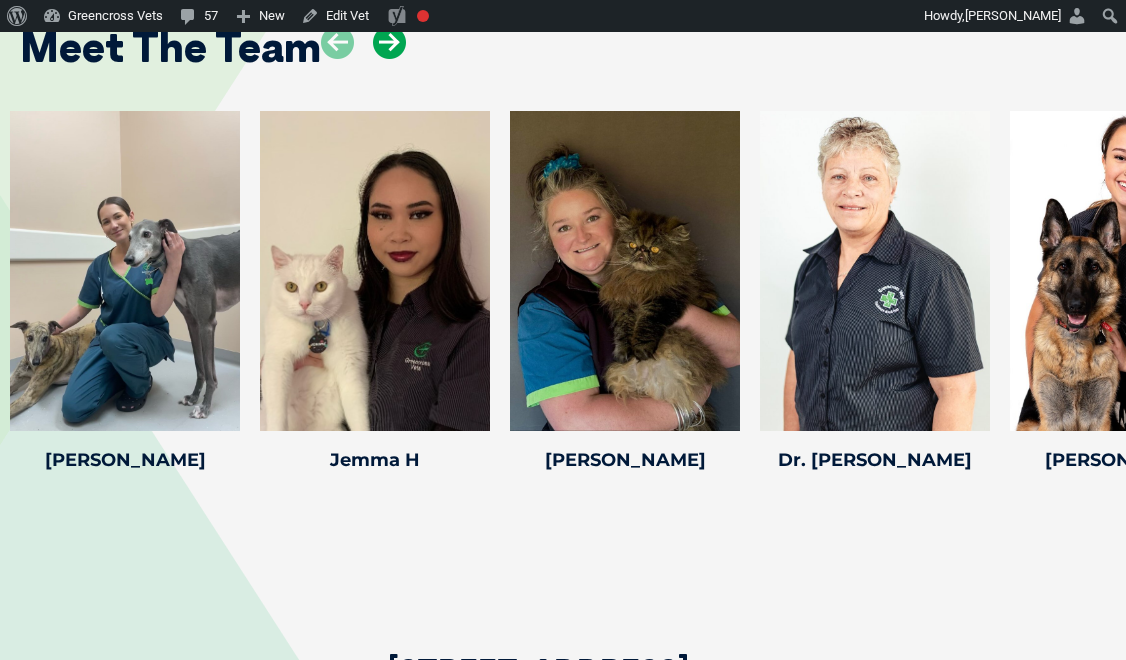 click at bounding box center (389, 42) 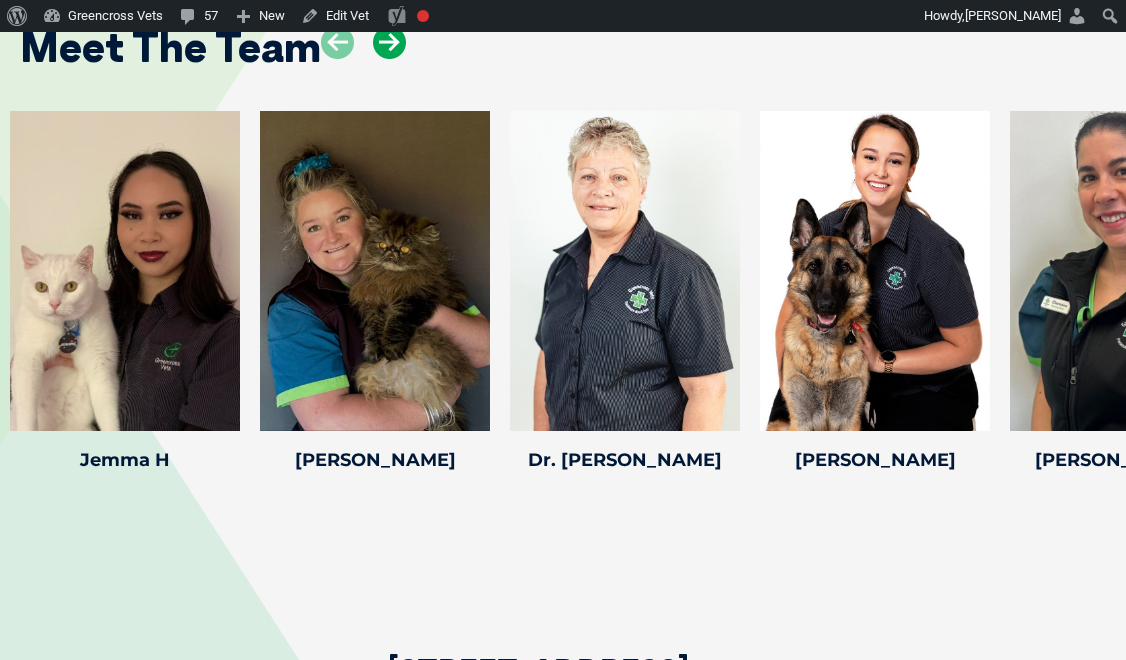 click at bounding box center (389, 42) 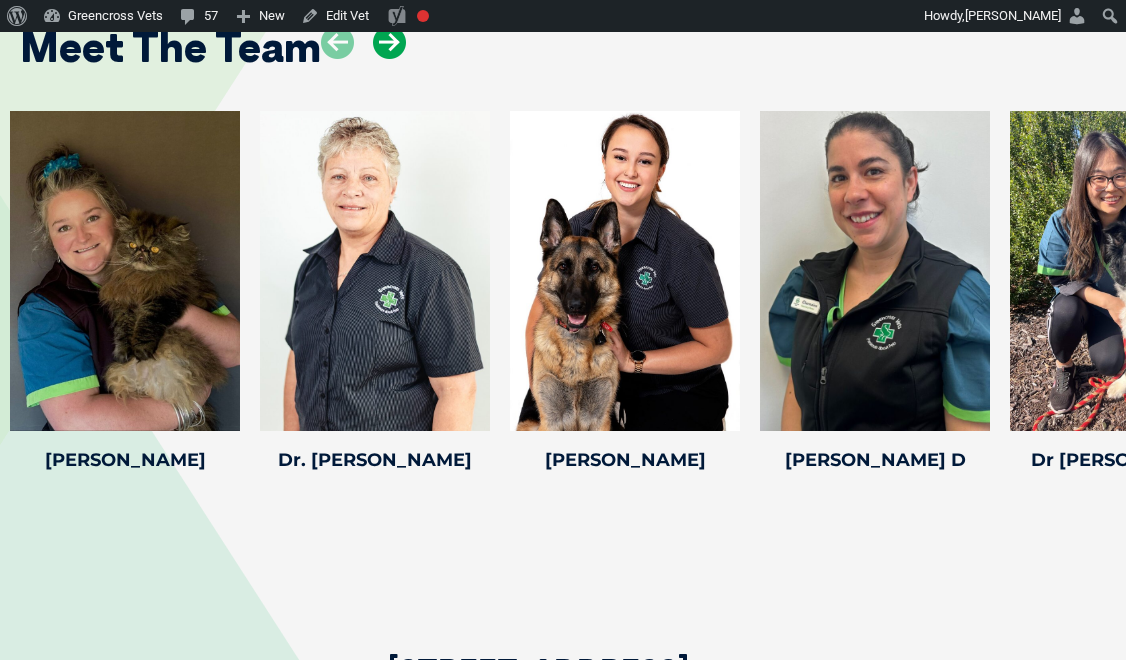 click at bounding box center (389, 42) 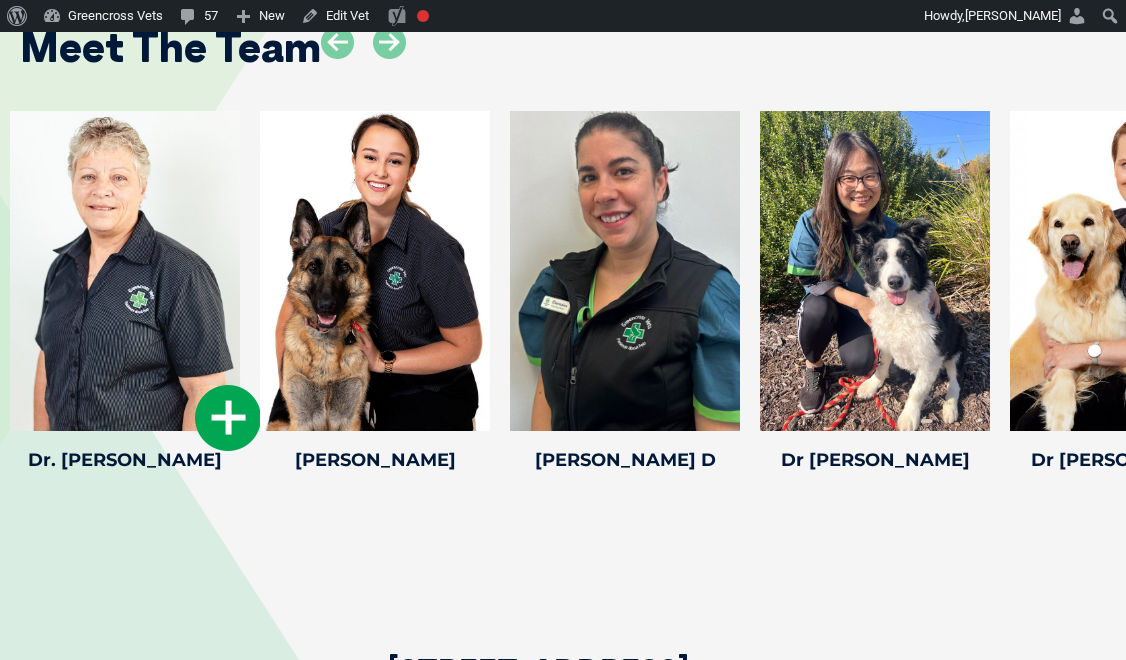 click at bounding box center [125, 271] 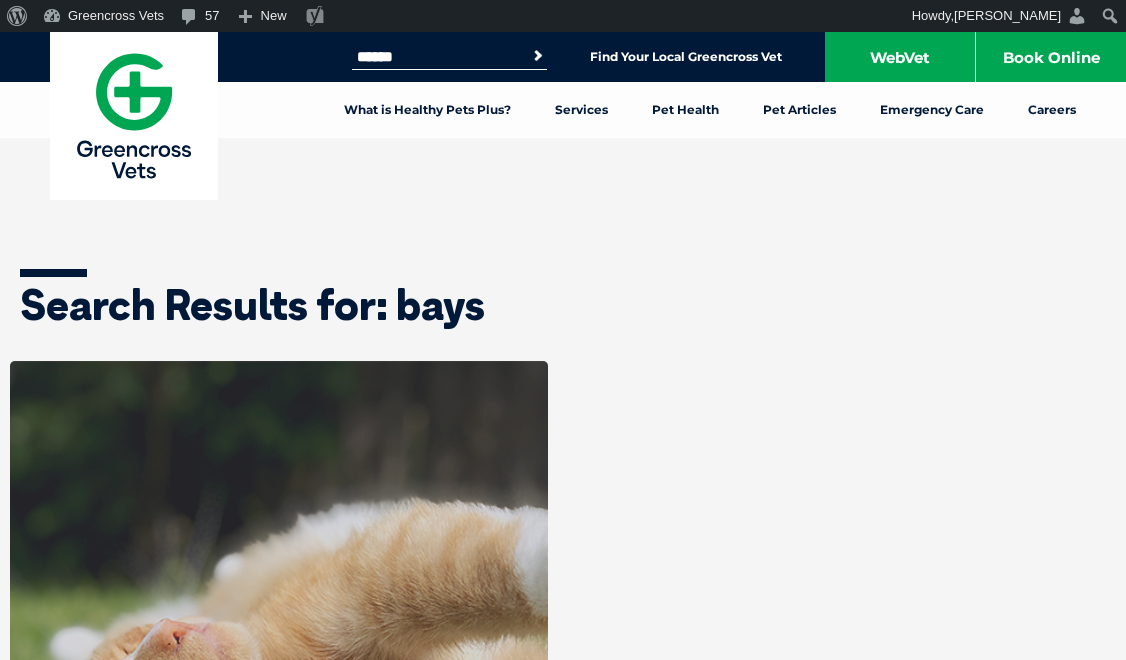 scroll, scrollTop: 0, scrollLeft: 0, axis: both 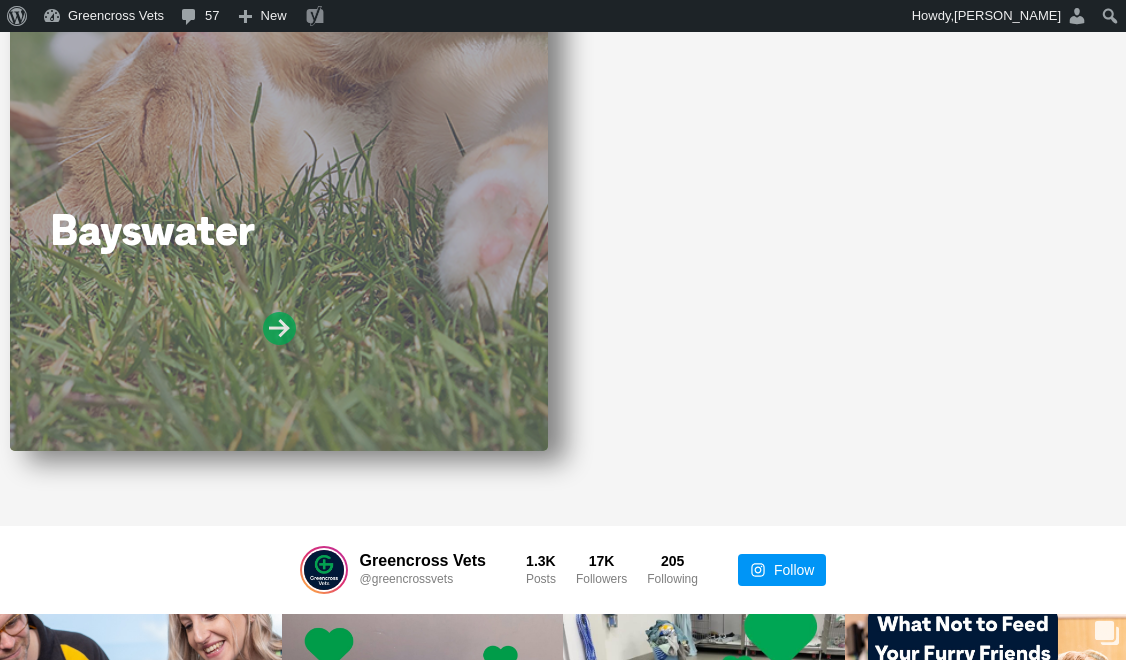 click at bounding box center [279, 328] 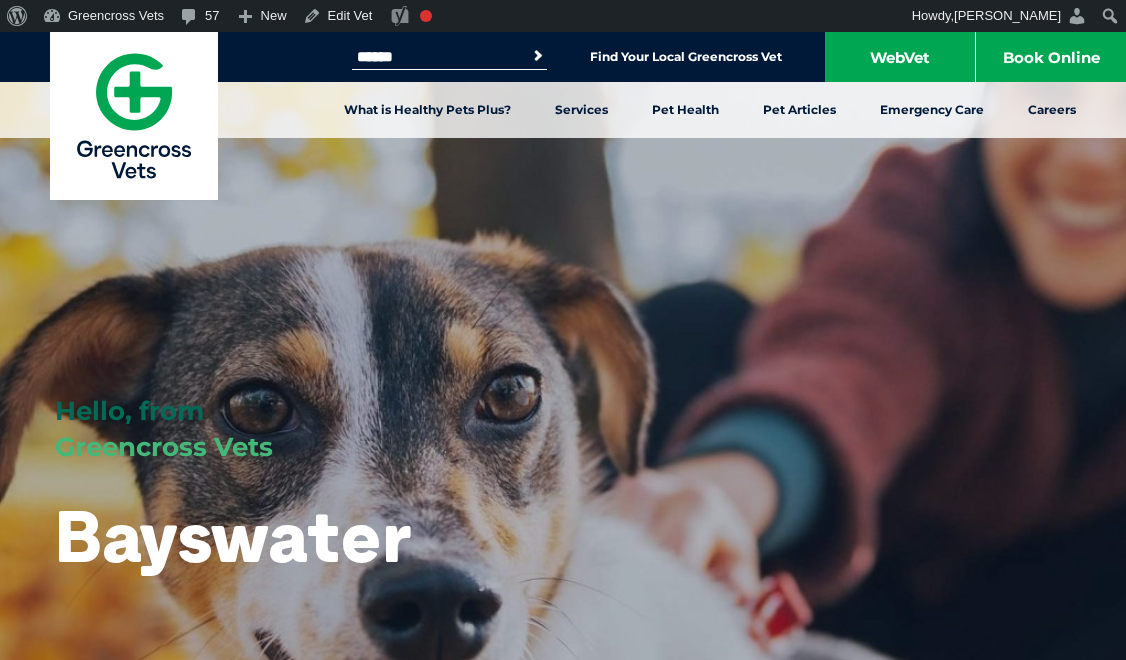 scroll, scrollTop: 0, scrollLeft: 0, axis: both 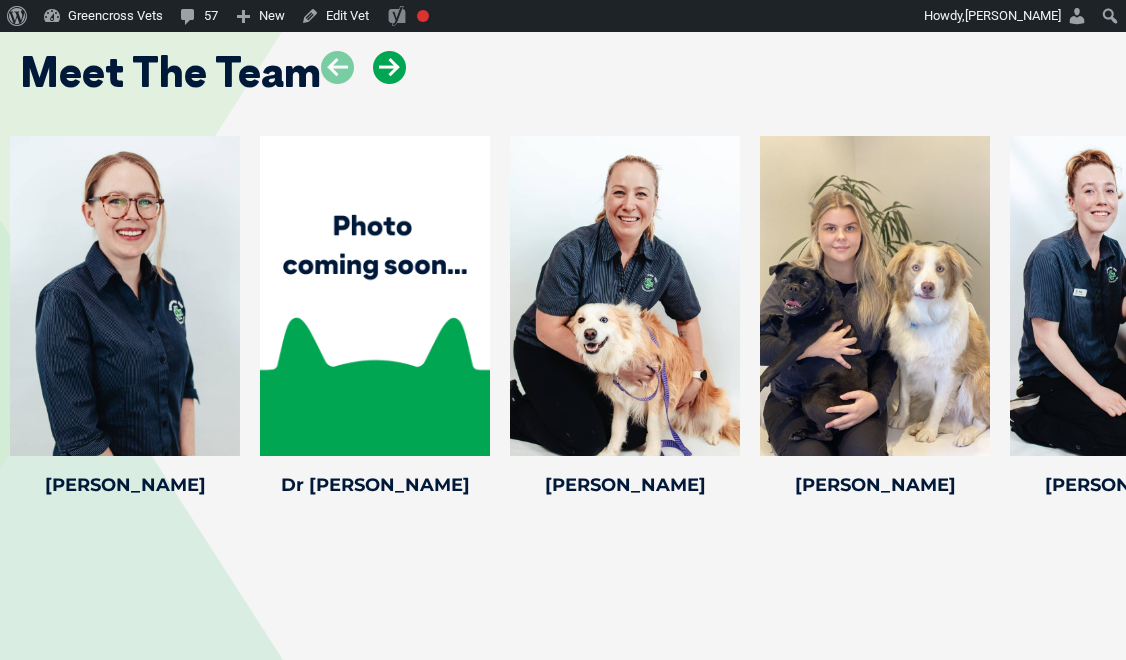 click at bounding box center [389, 67] 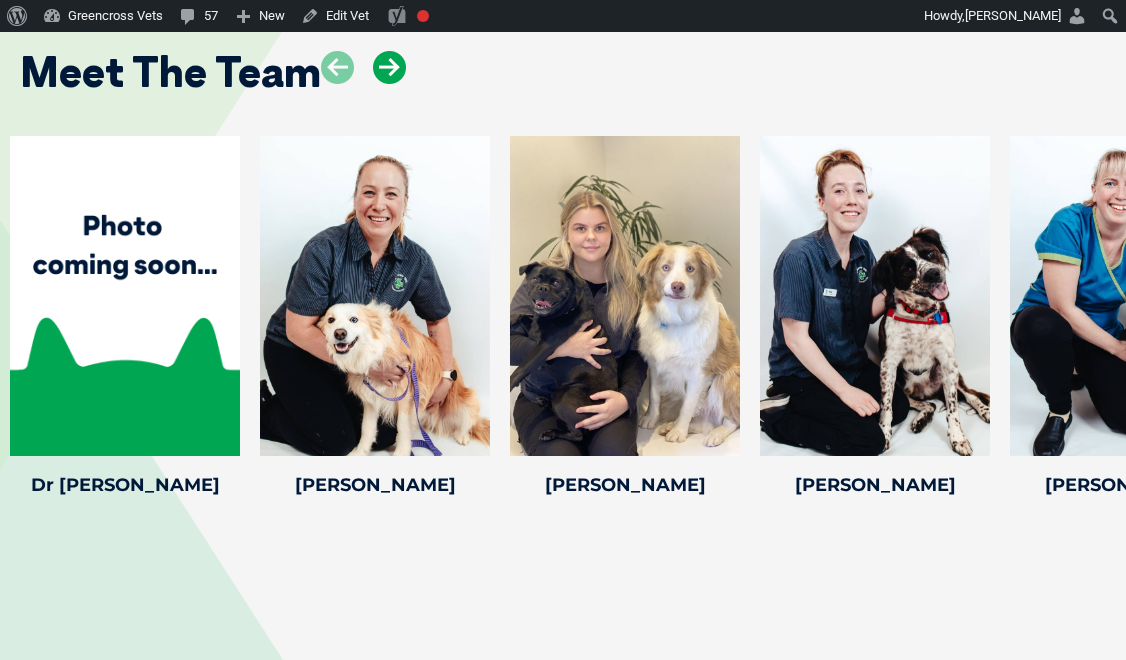 click at bounding box center (389, 67) 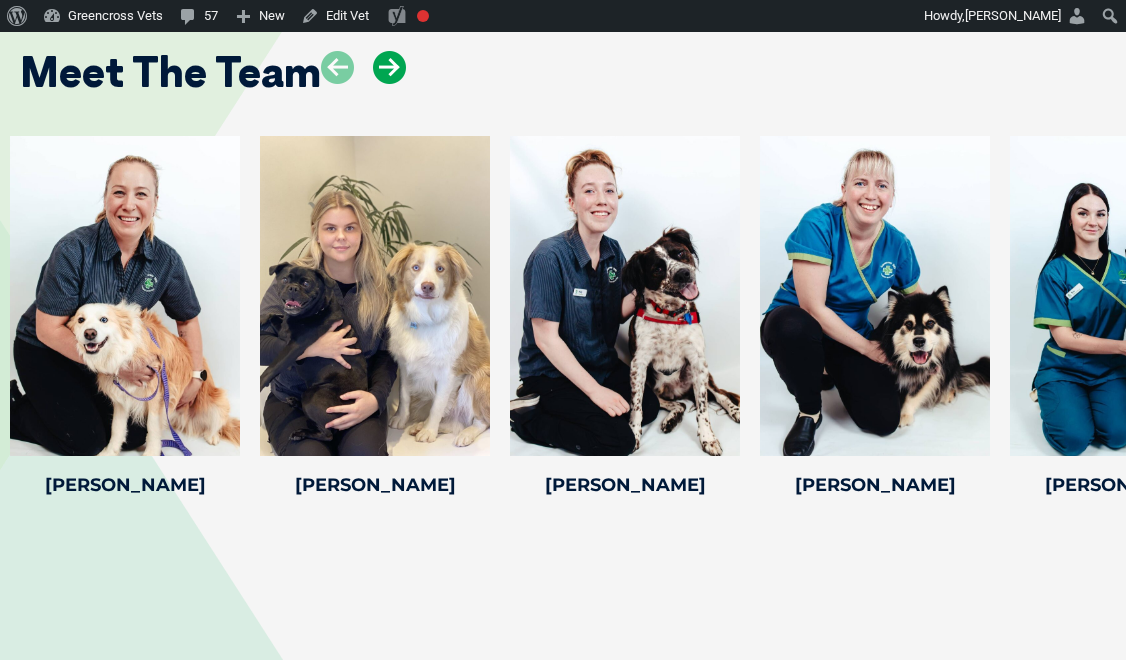 click at bounding box center [389, 67] 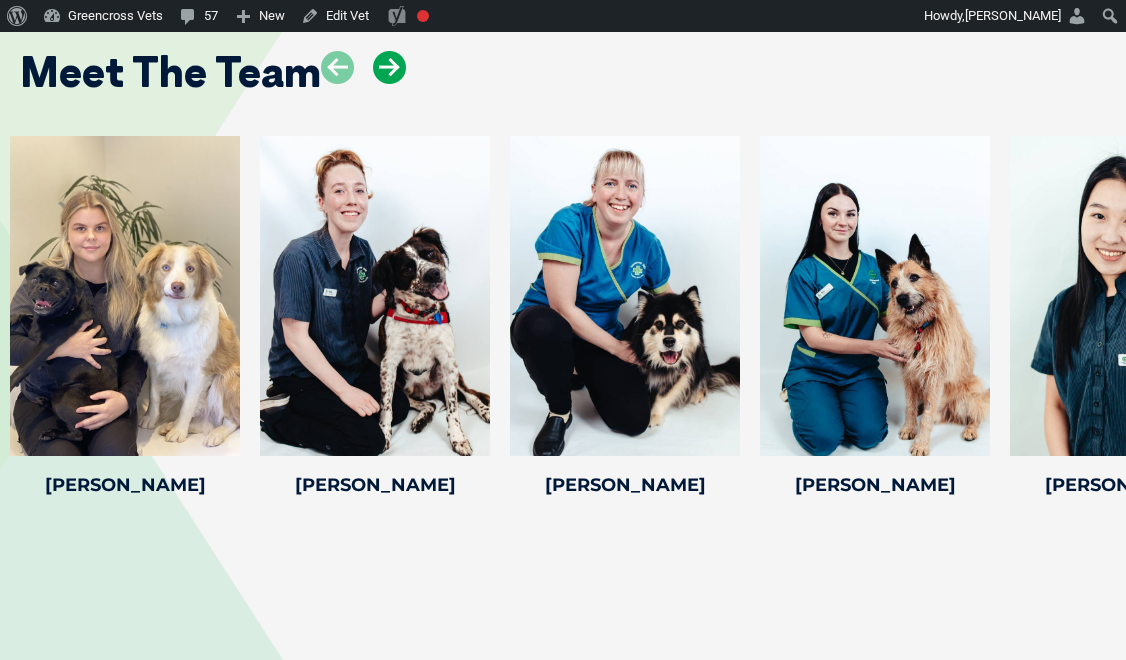 click at bounding box center (389, 67) 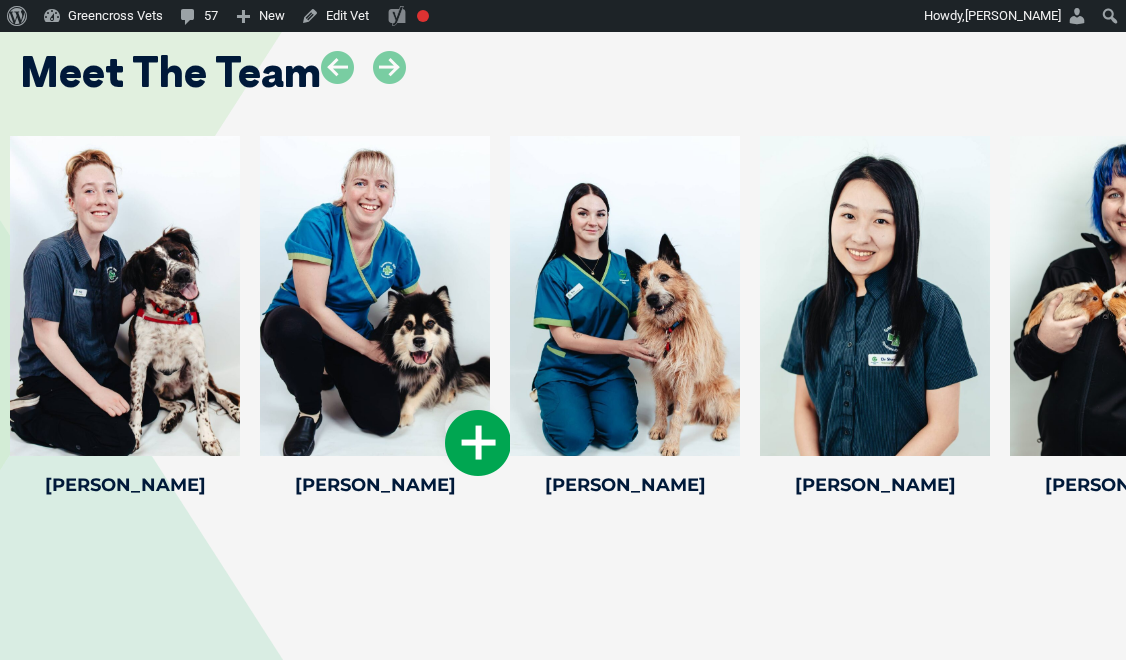 click at bounding box center (478, 443) 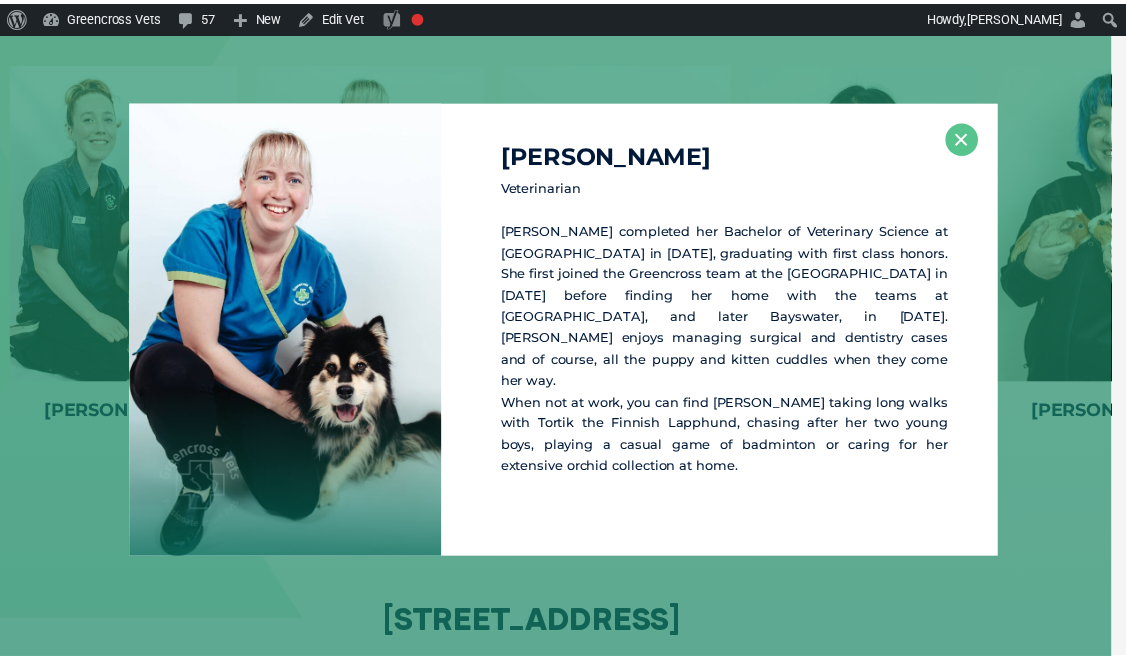 scroll, scrollTop: 3478, scrollLeft: 0, axis: vertical 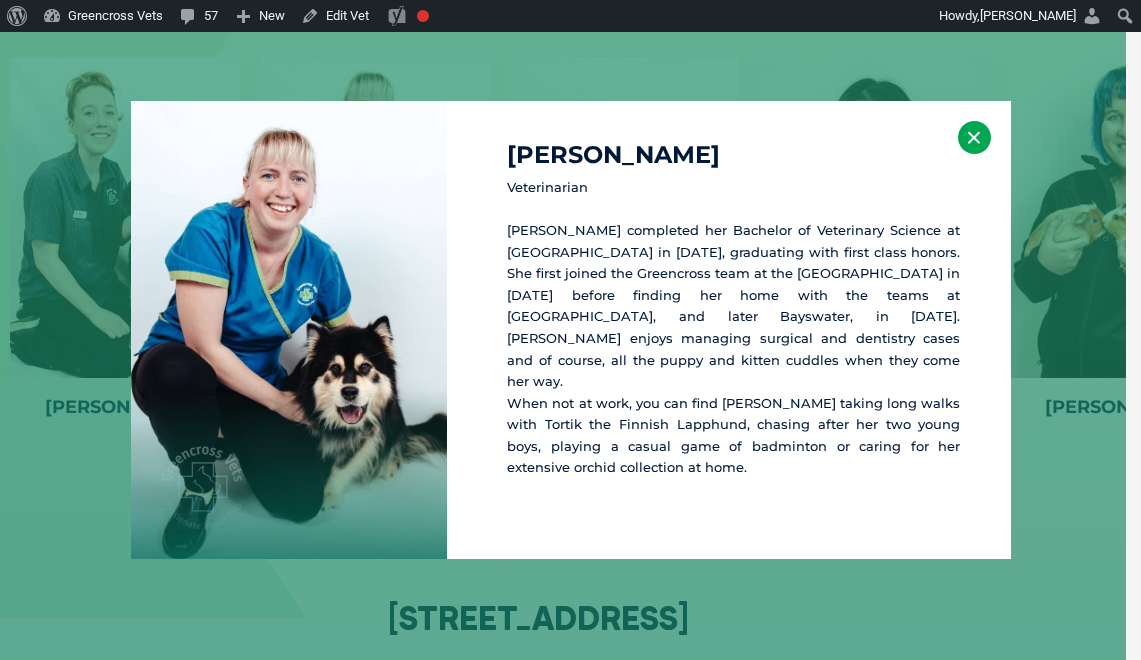 click on "×" at bounding box center (974, 137) 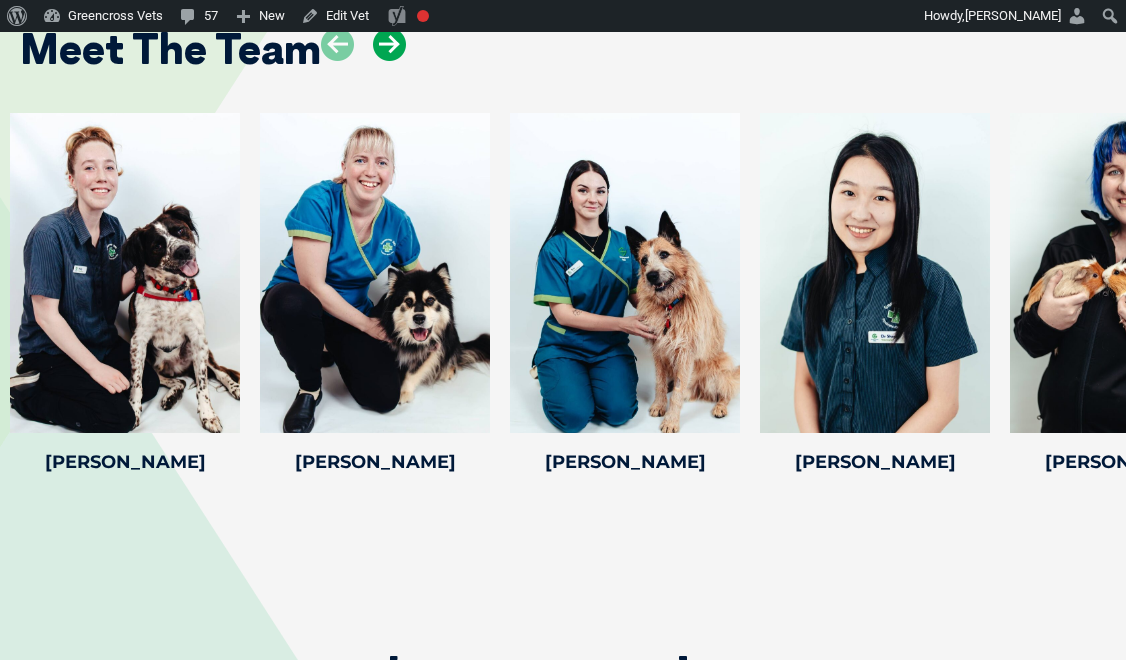 scroll, scrollTop: 3378, scrollLeft: 0, axis: vertical 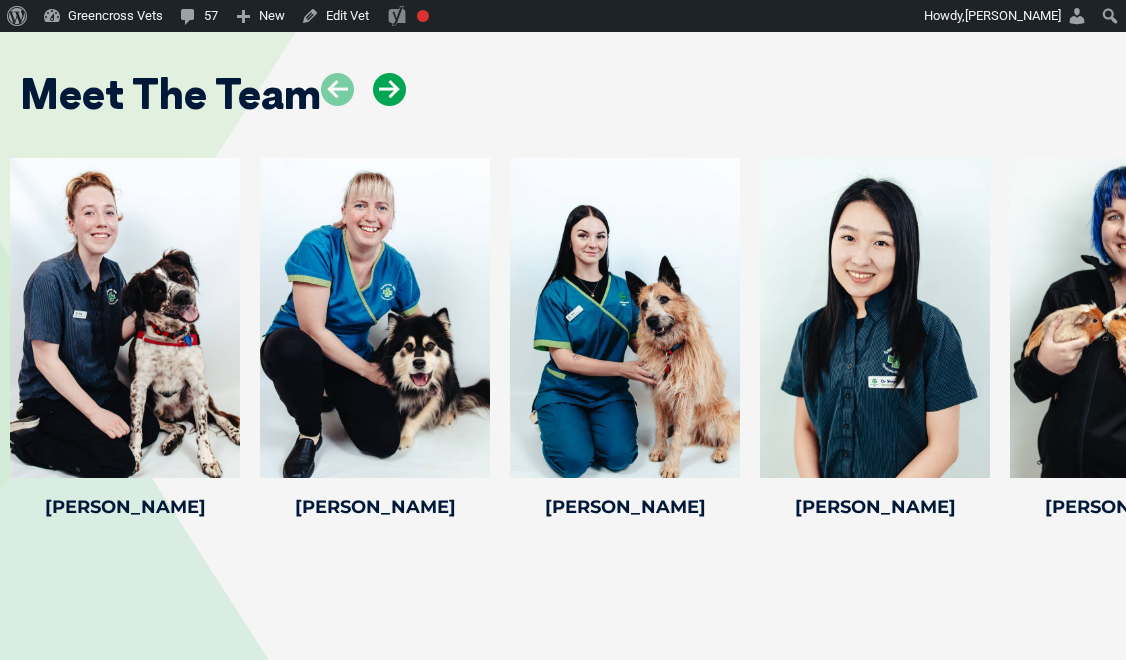 click at bounding box center [389, 89] 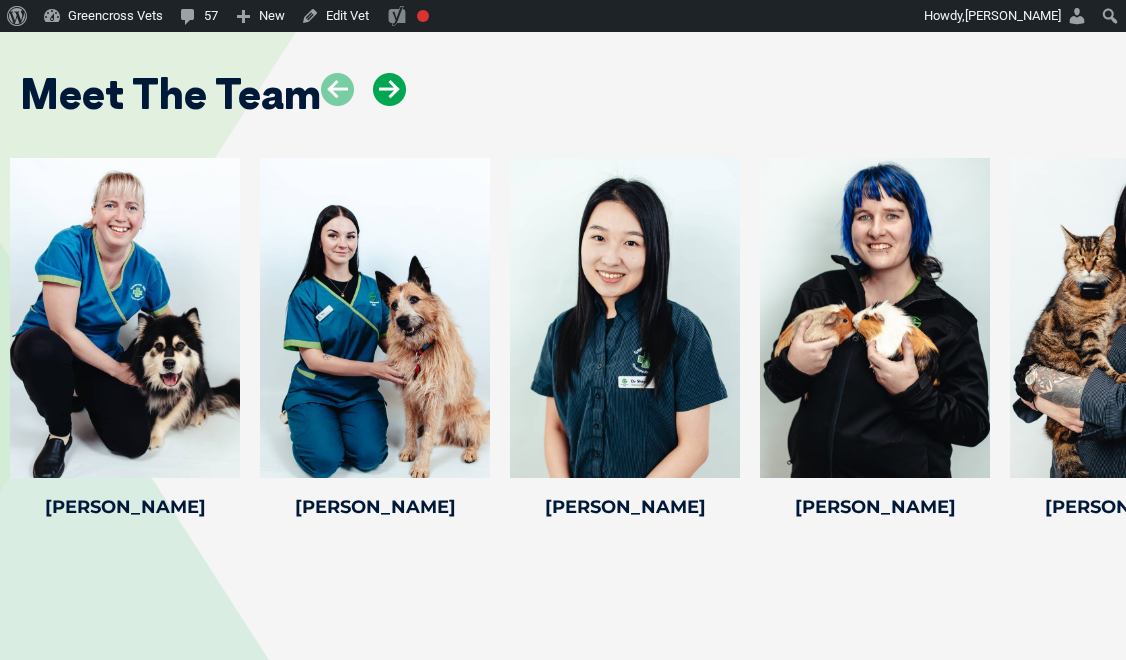 click at bounding box center [389, 89] 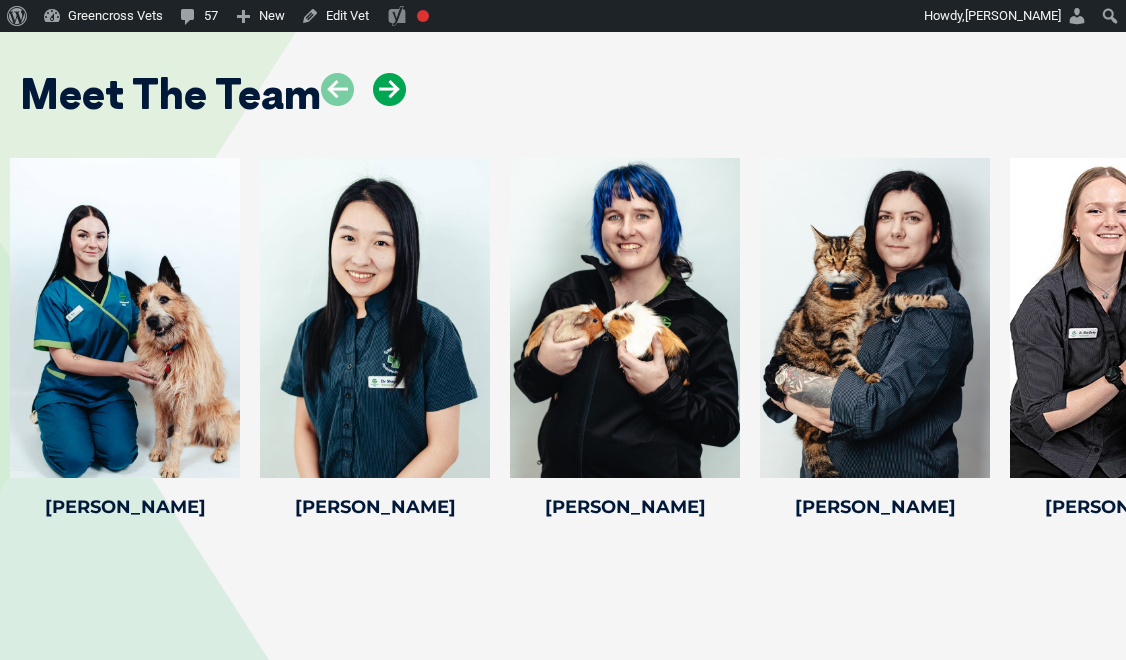 click at bounding box center [389, 89] 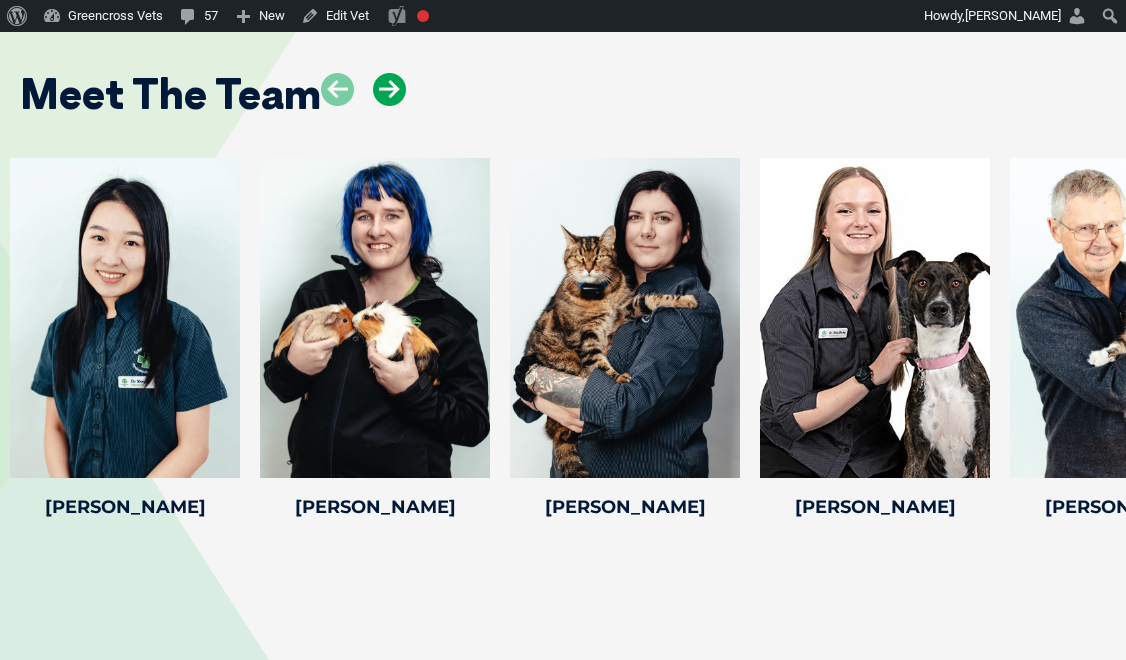 click at bounding box center (389, 89) 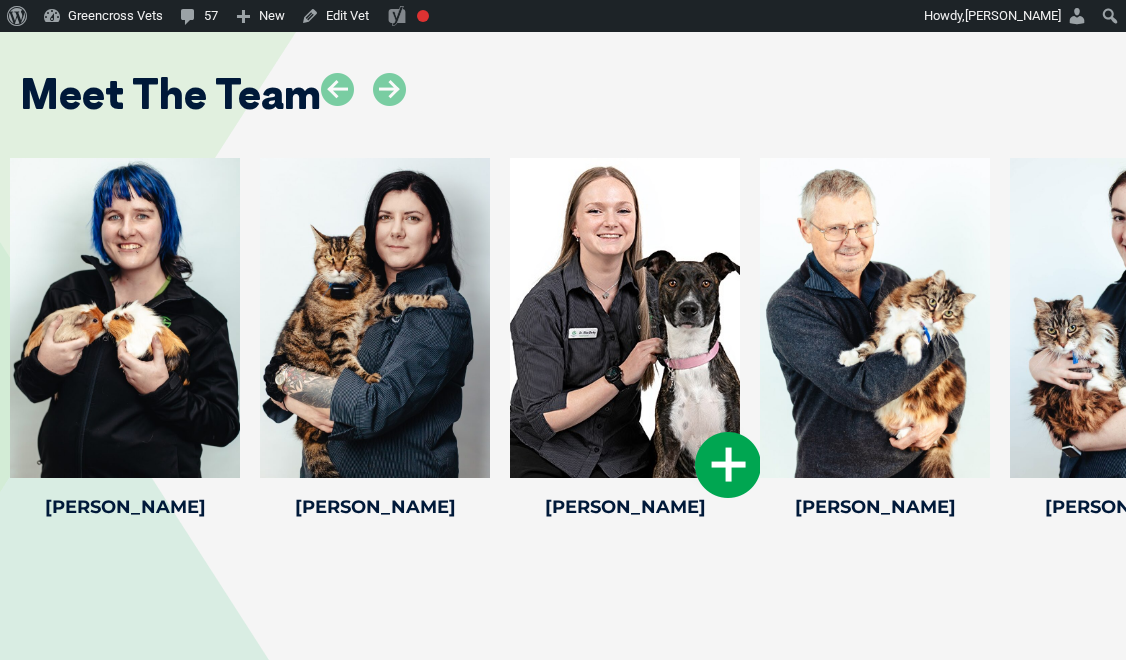 click at bounding box center [728, 465] 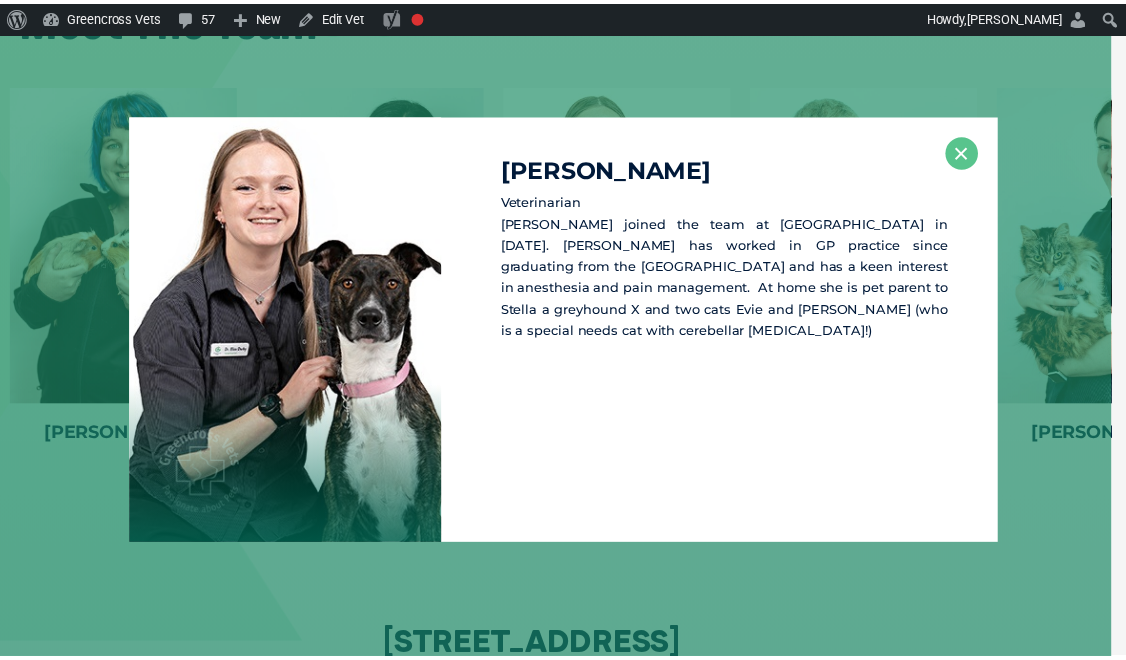 scroll, scrollTop: 3456, scrollLeft: 0, axis: vertical 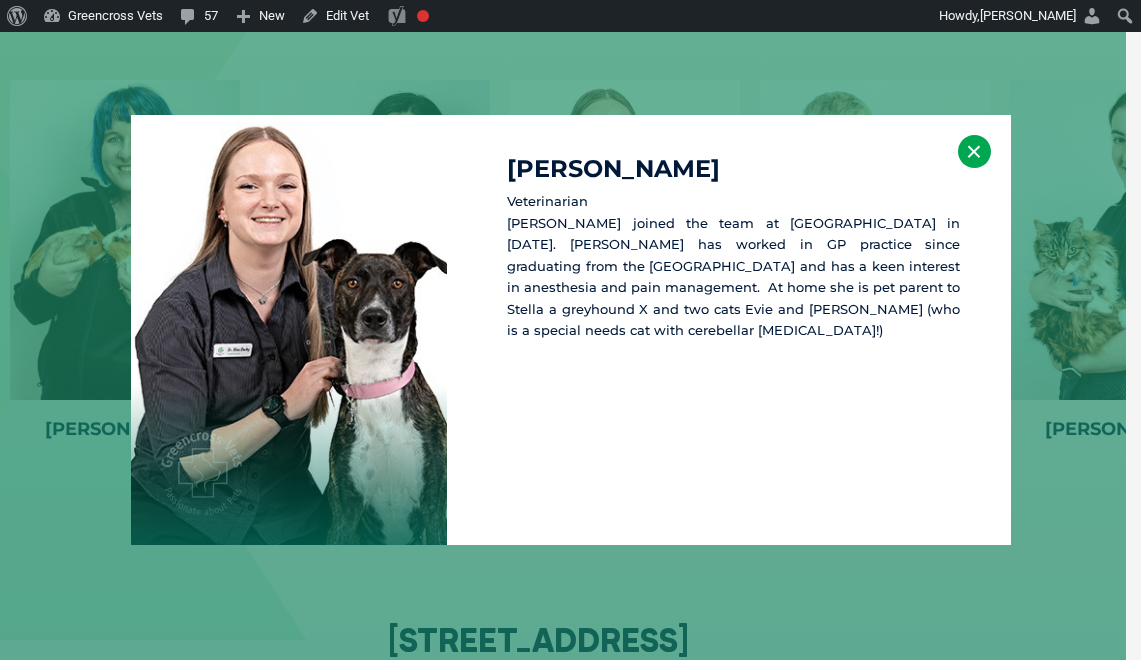 click on "×" at bounding box center (974, 151) 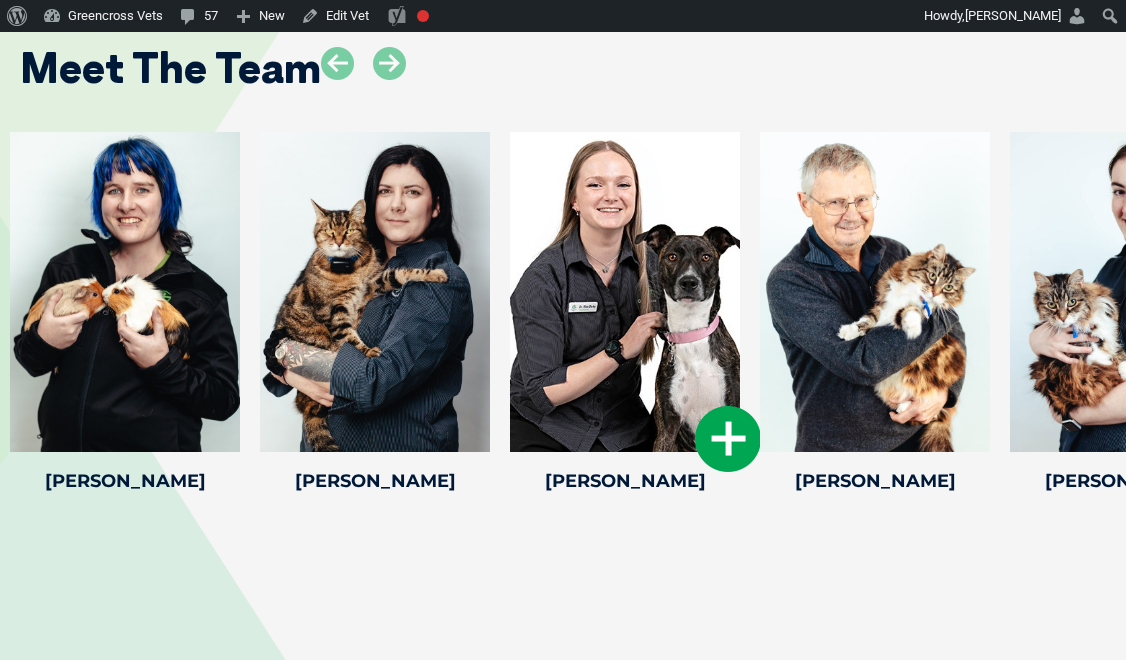 scroll, scrollTop: 3356, scrollLeft: 0, axis: vertical 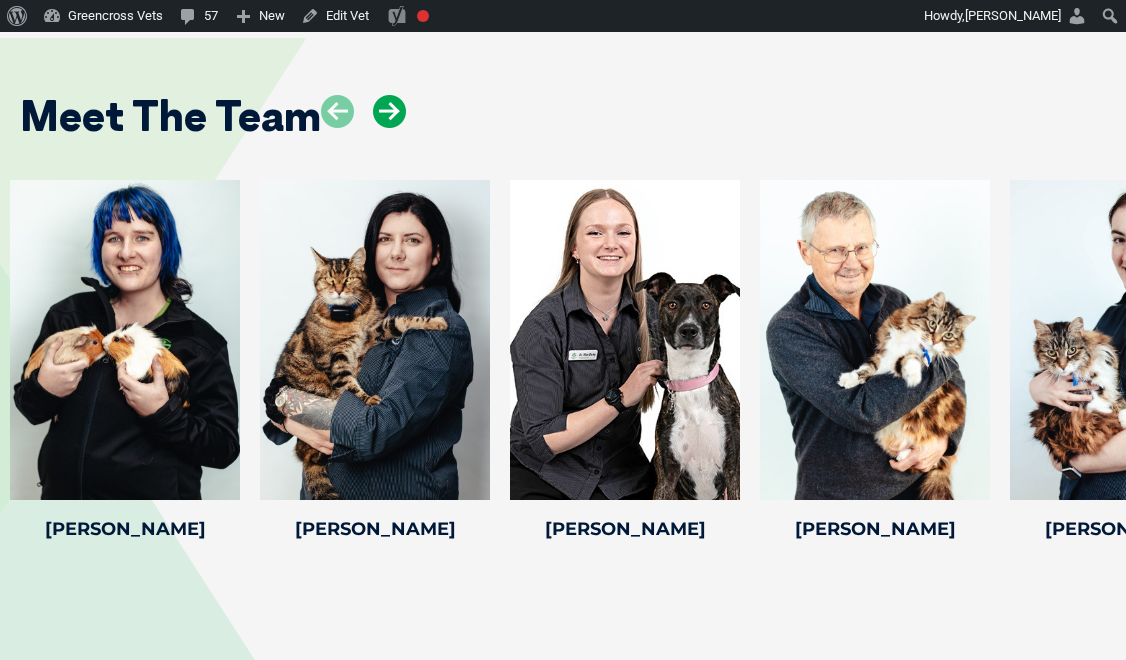 click at bounding box center (389, 111) 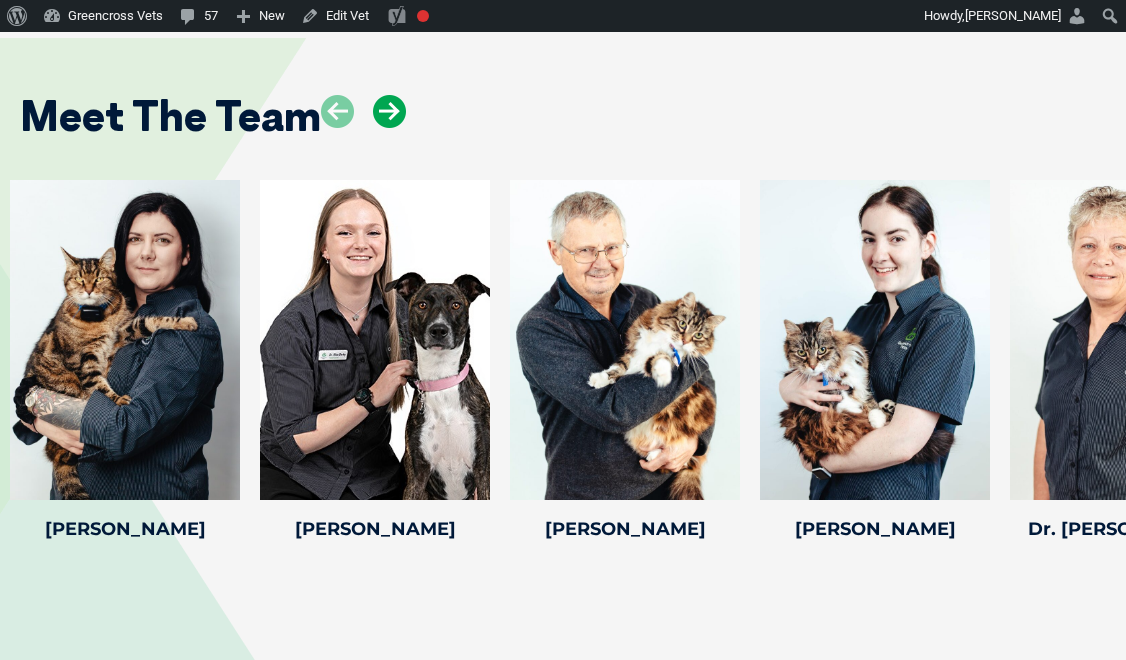 click at bounding box center (389, 111) 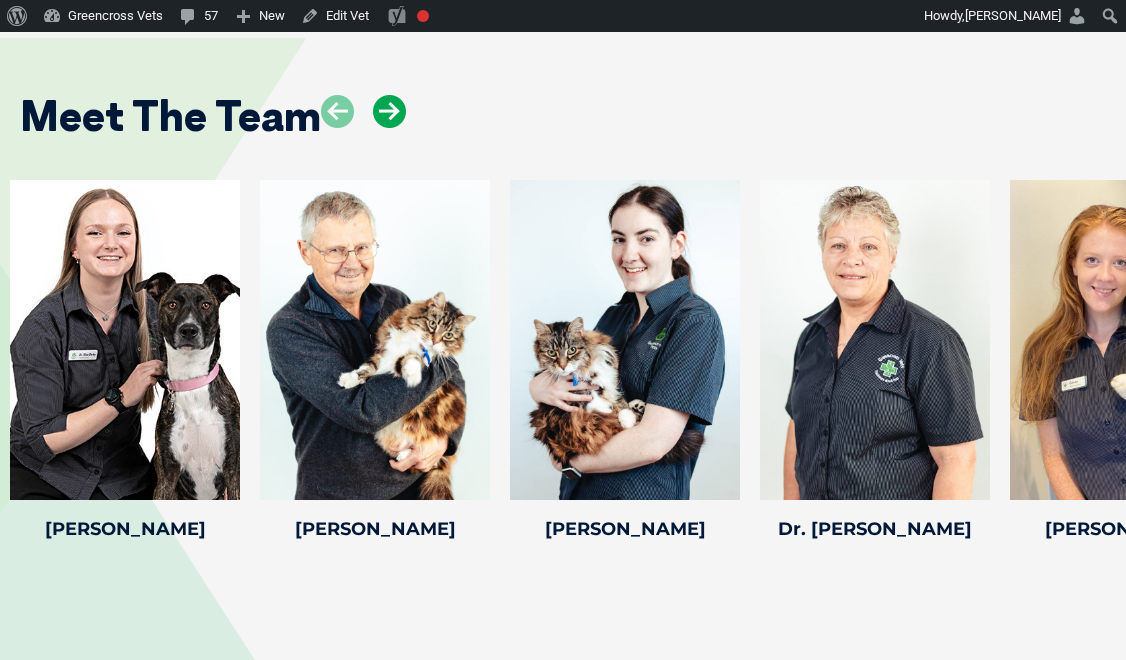 click at bounding box center (389, 111) 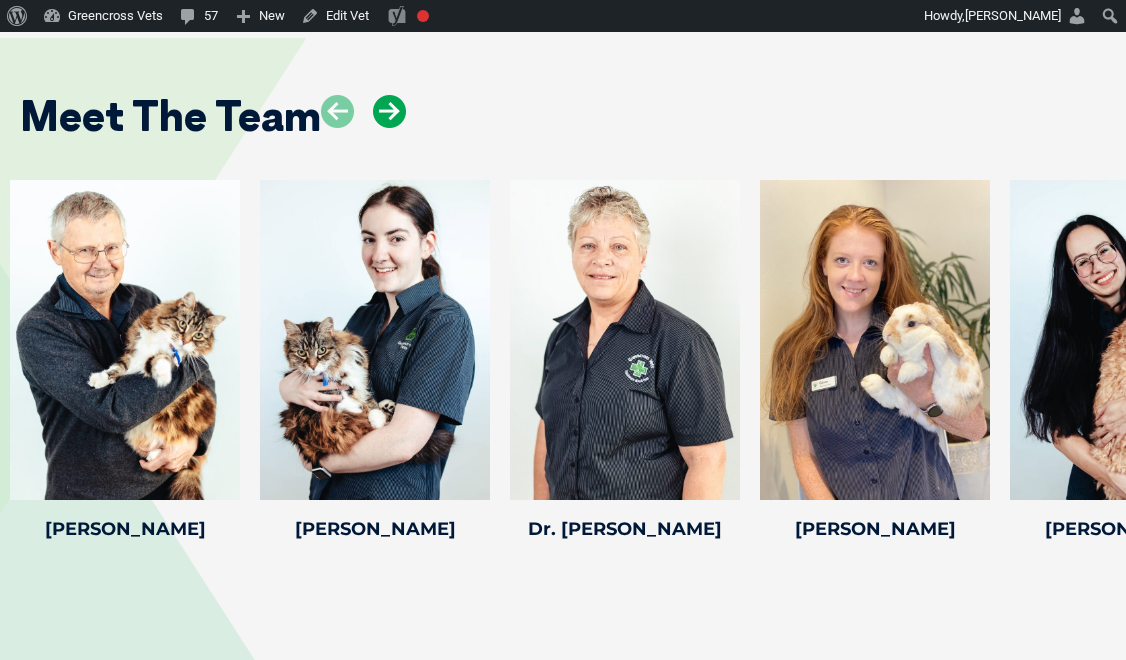 click at bounding box center [389, 111] 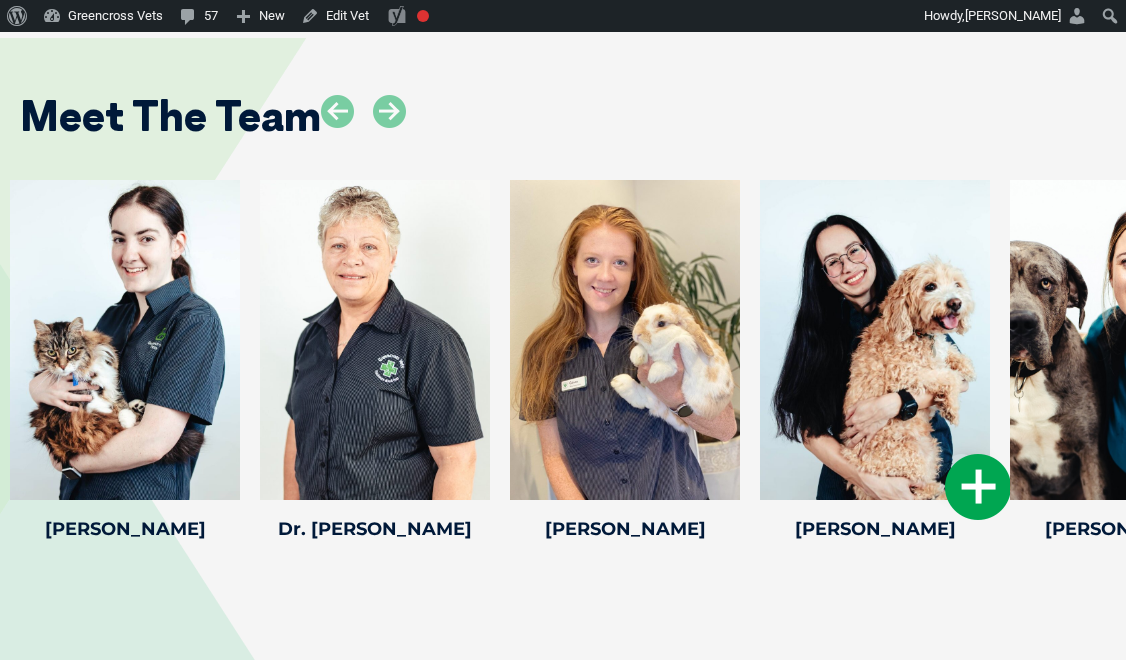 click at bounding box center (978, 487) 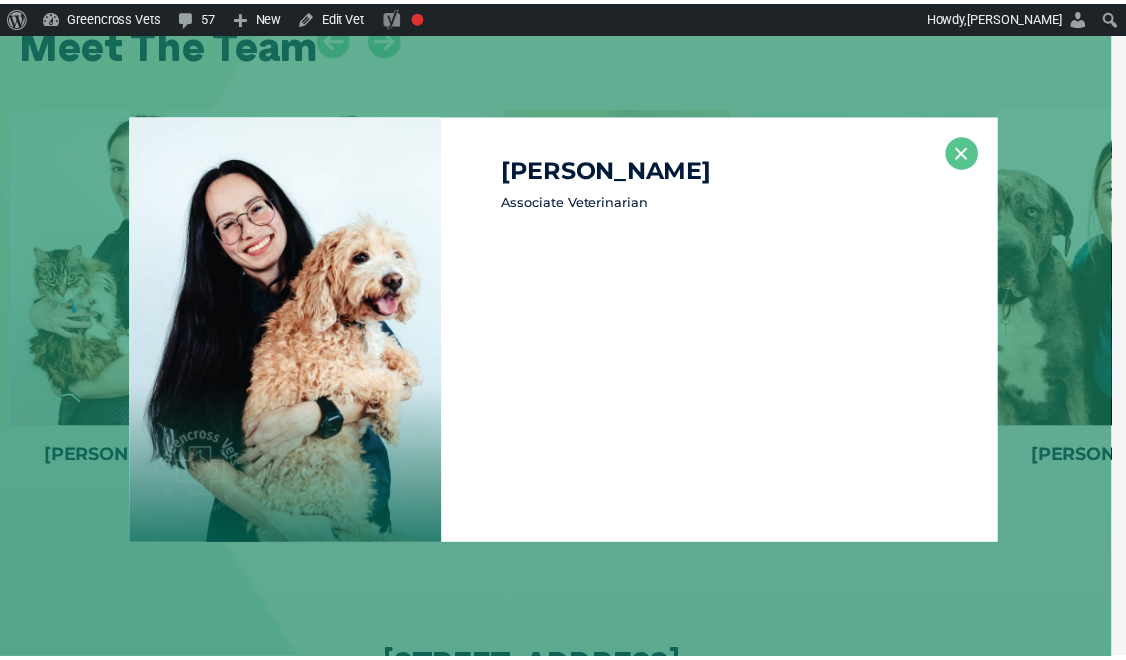 scroll, scrollTop: 3434, scrollLeft: 0, axis: vertical 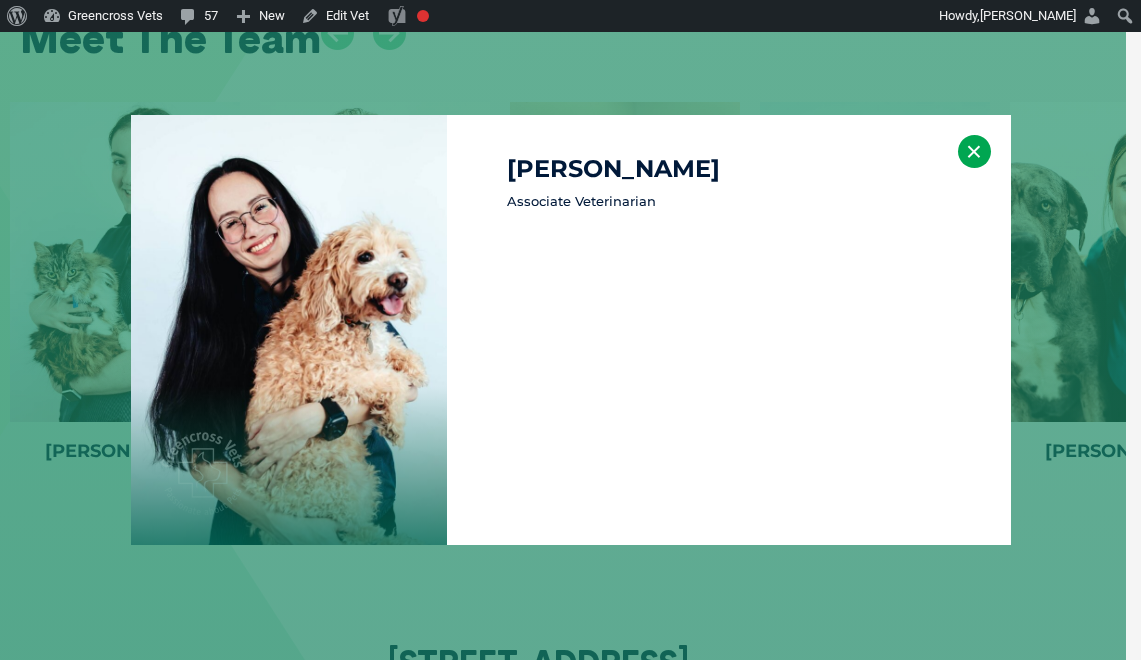 click on "×" at bounding box center [974, 151] 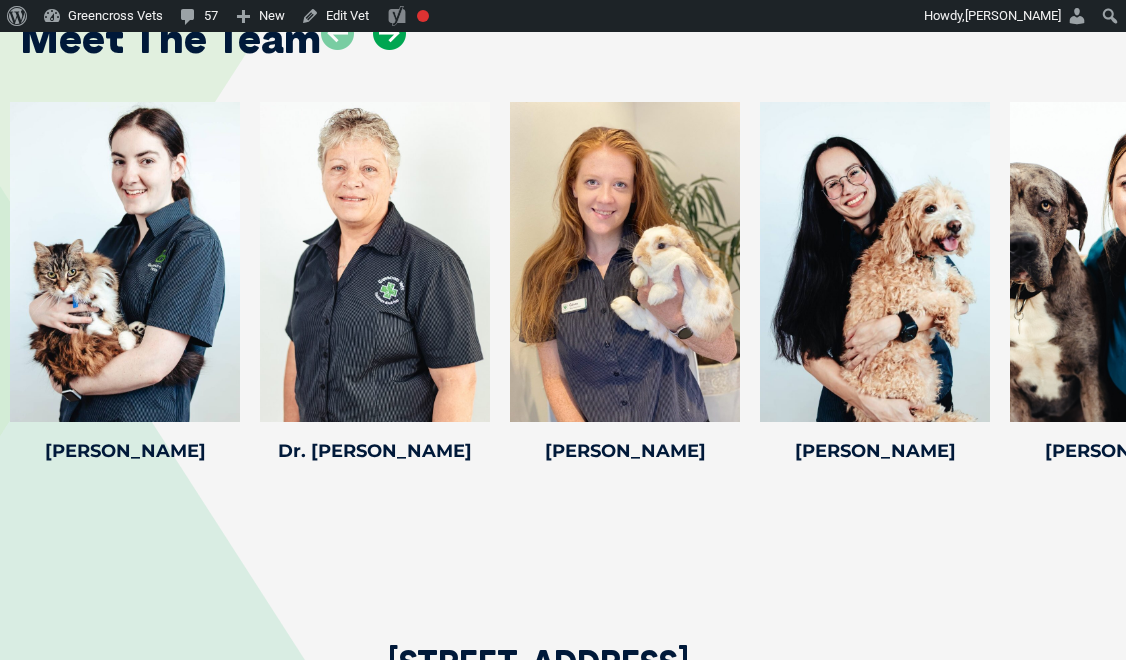 click at bounding box center [389, 33] 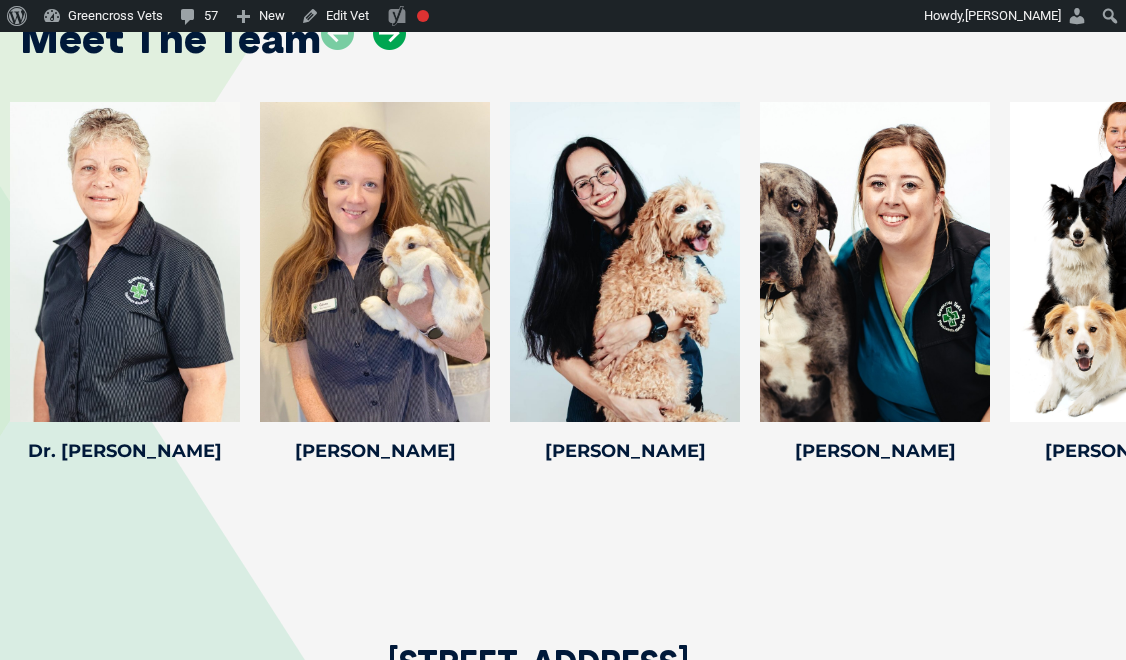 click at bounding box center (389, 33) 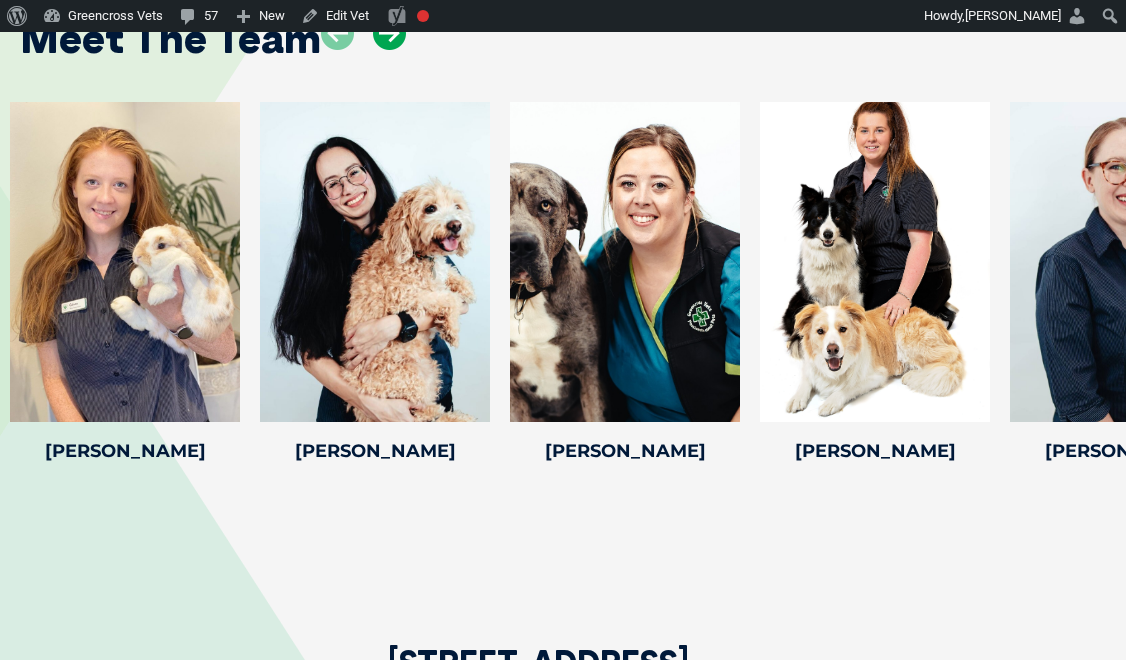 click at bounding box center (389, 33) 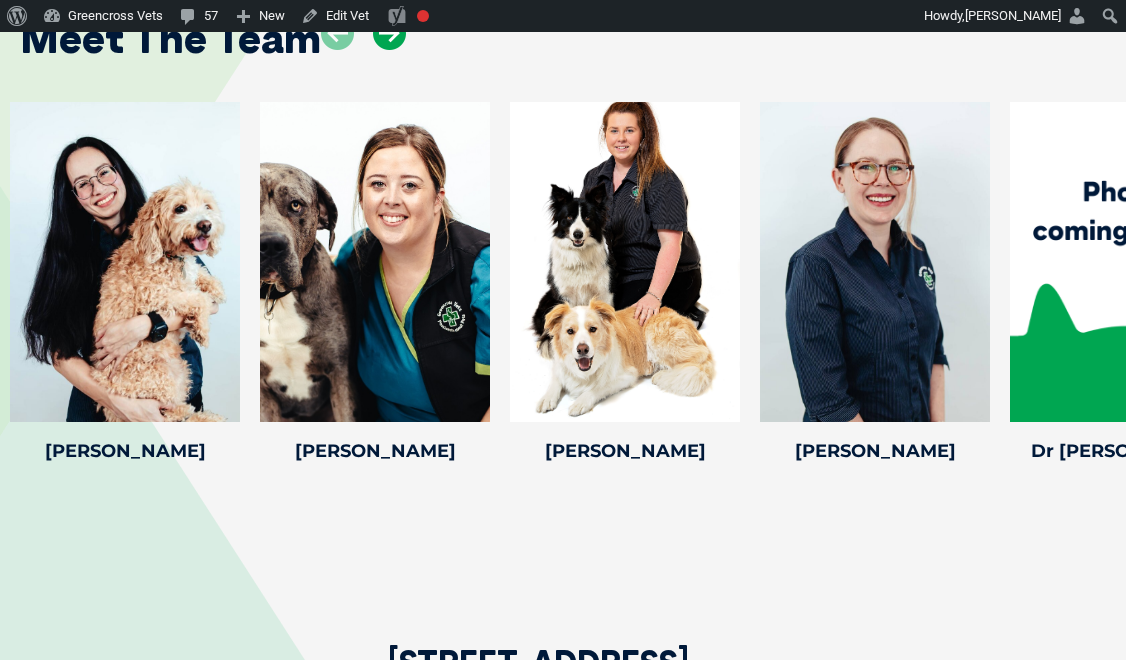 click at bounding box center [389, 33] 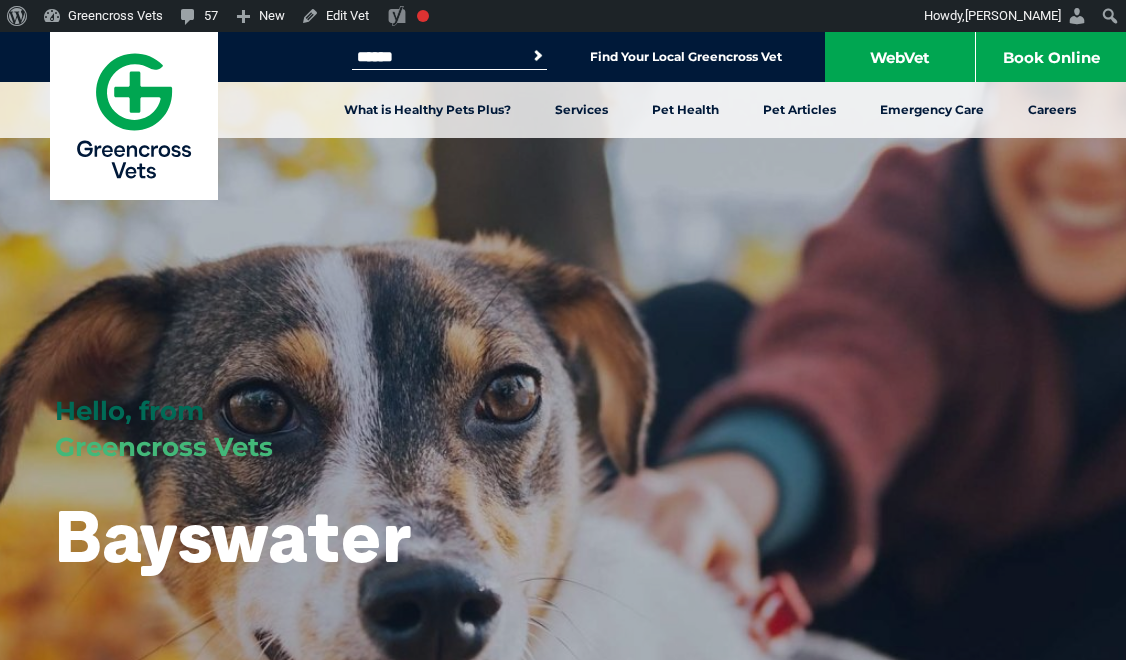 scroll, scrollTop: 3098, scrollLeft: 0, axis: vertical 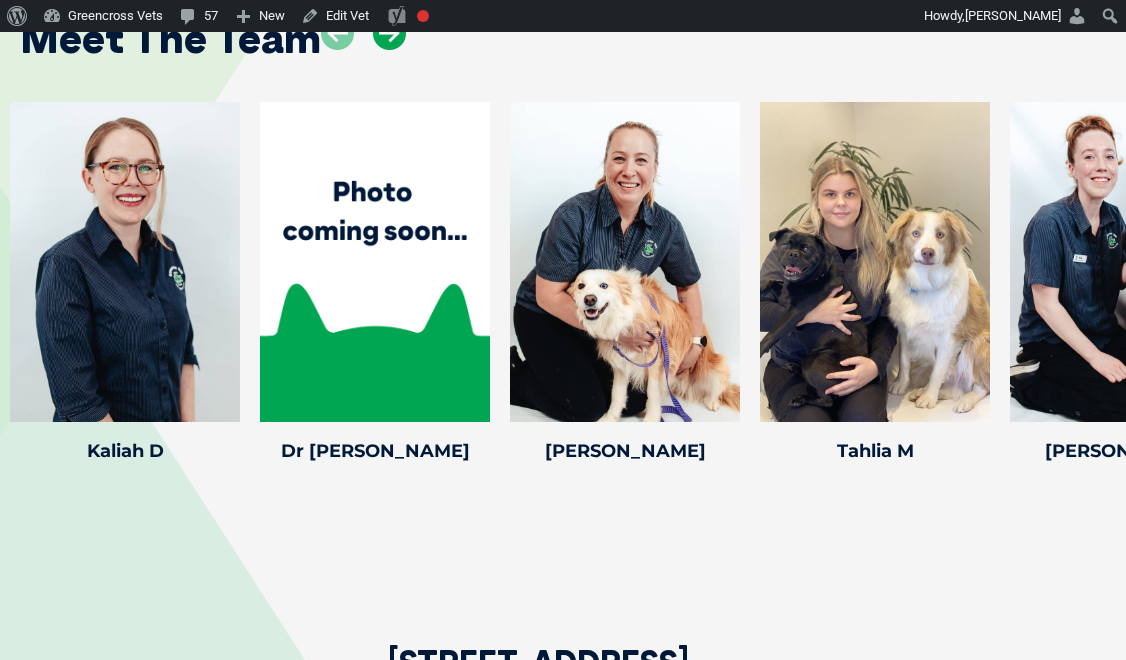click at bounding box center (389, 33) 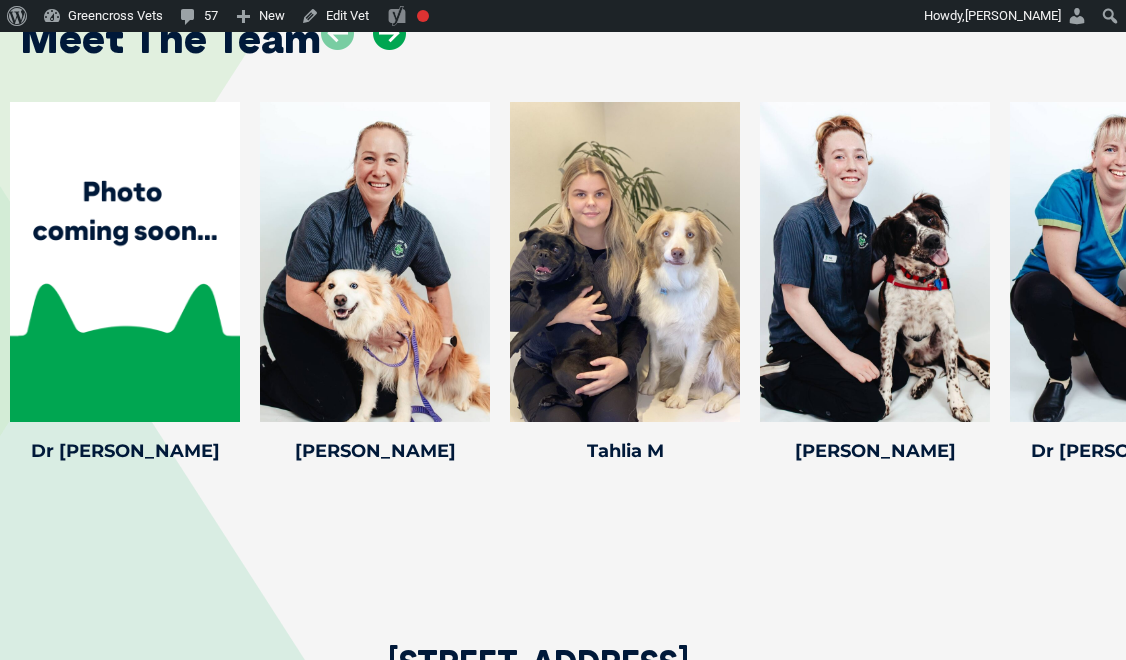 click at bounding box center [389, 33] 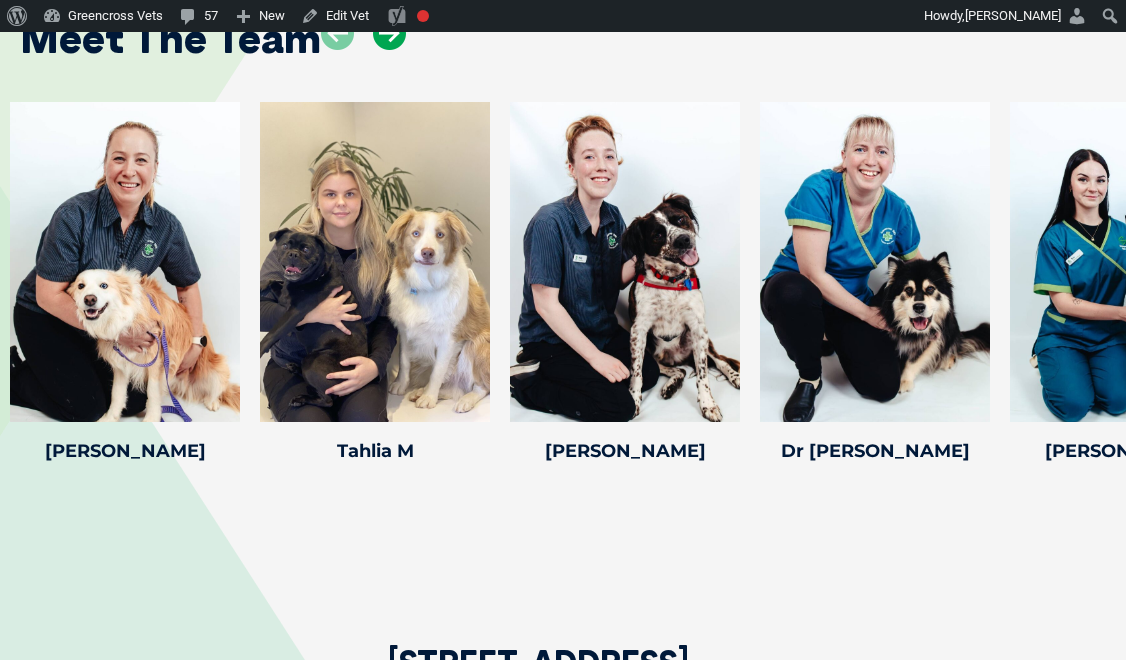 click at bounding box center [389, 33] 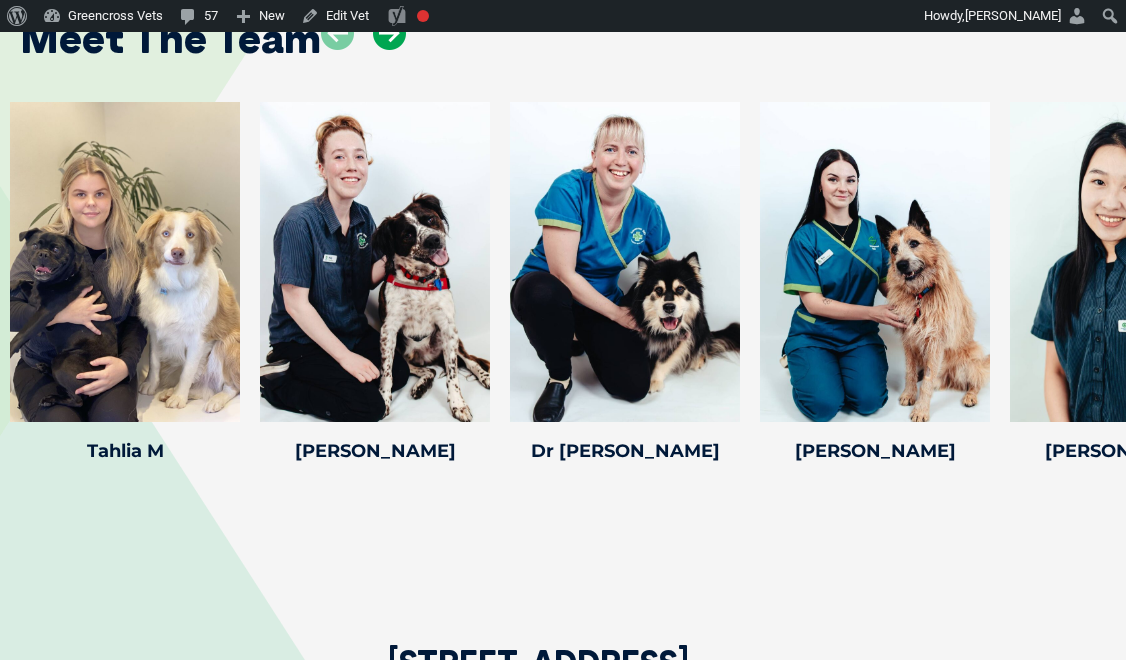 click at bounding box center (389, 33) 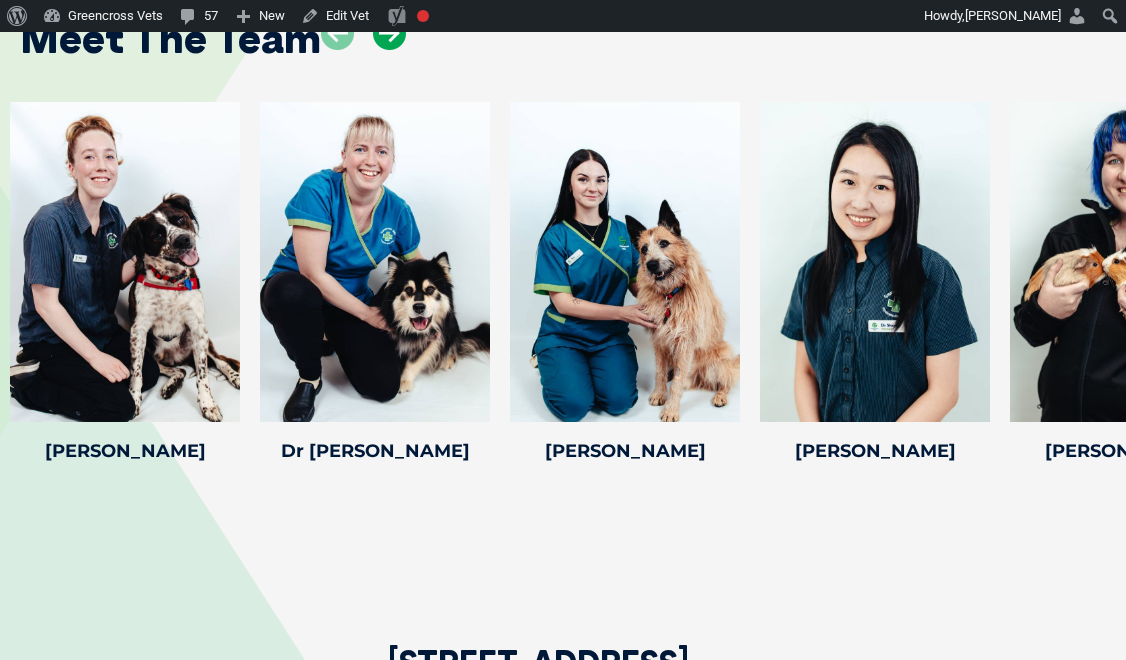 click at bounding box center (389, 33) 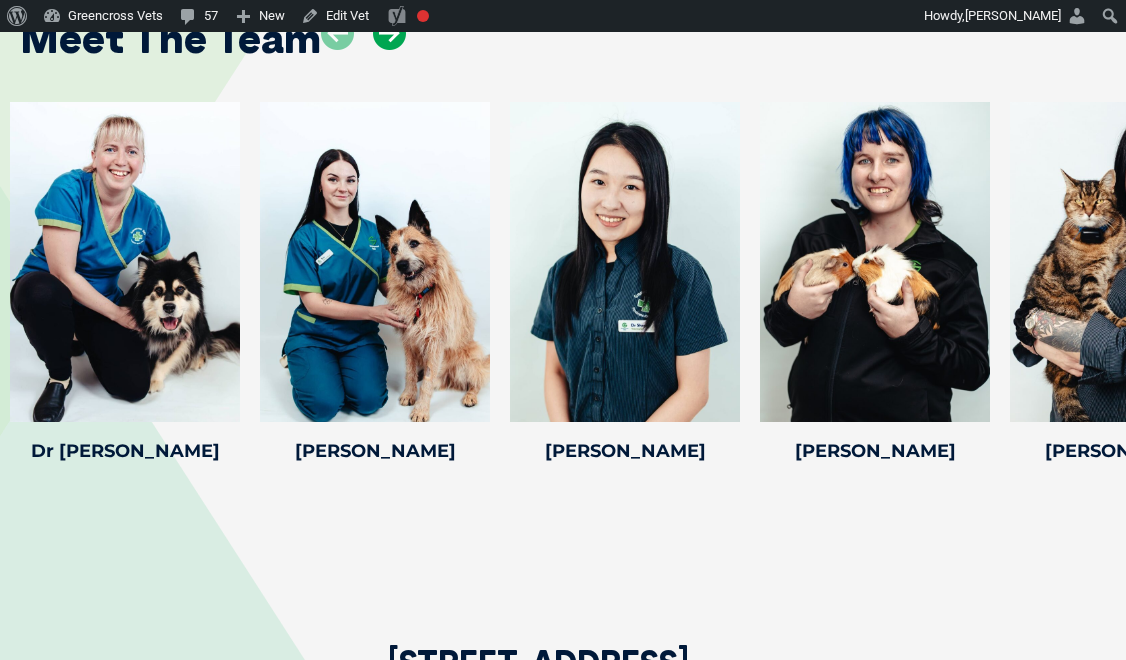 click at bounding box center (389, 33) 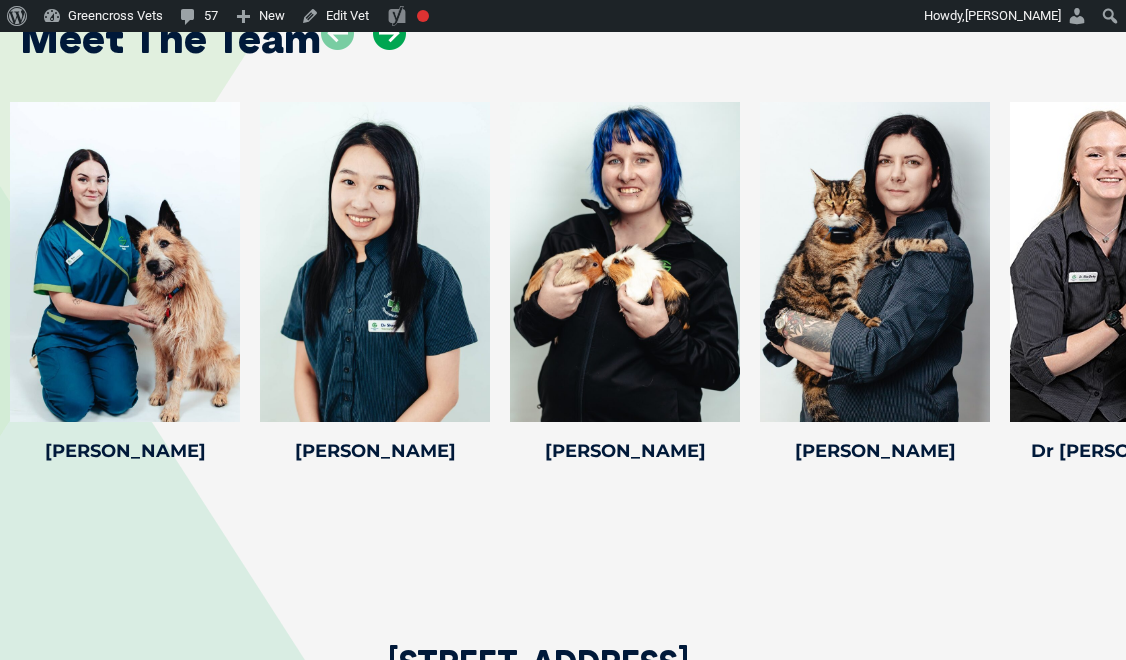 click at bounding box center [389, 33] 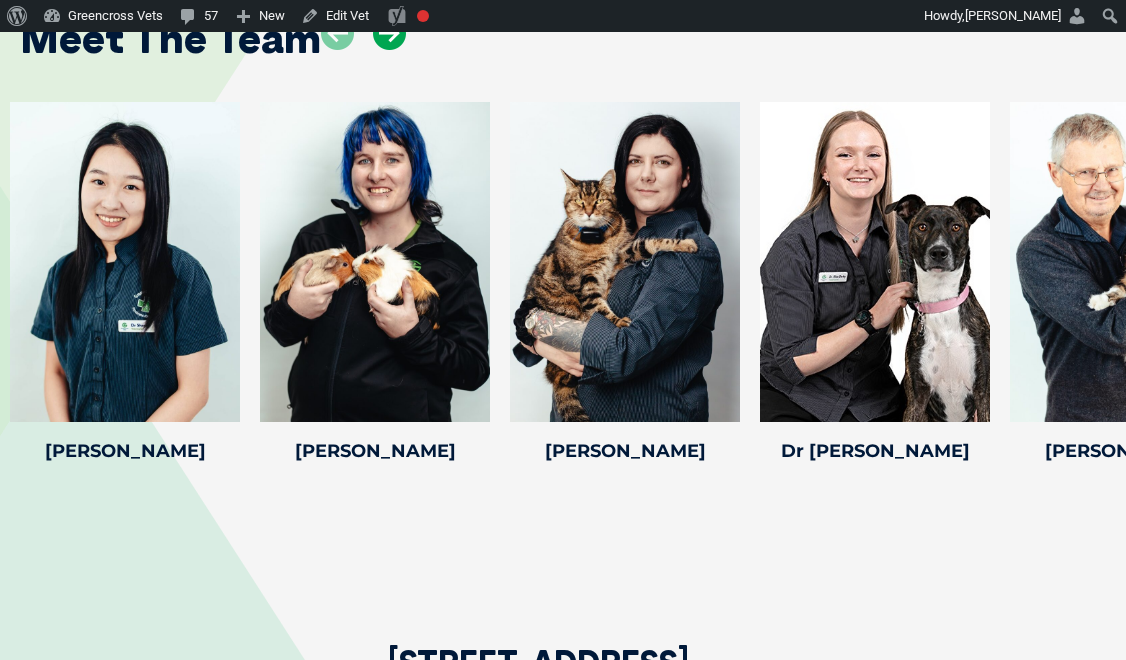 click at bounding box center [389, 33] 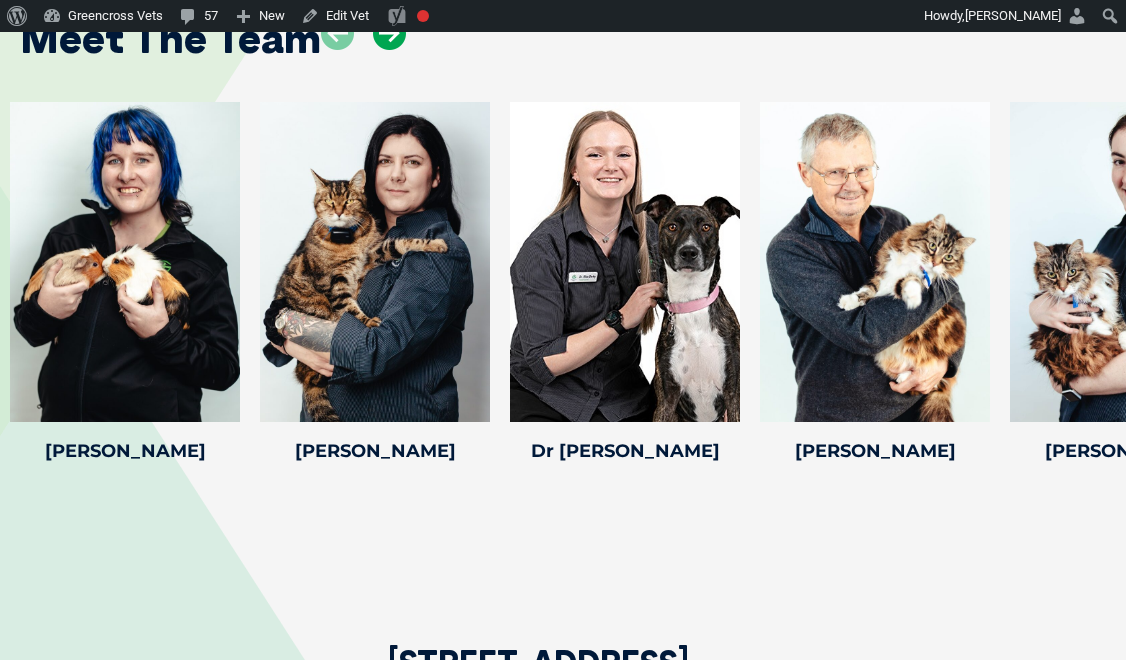 click at bounding box center [389, 33] 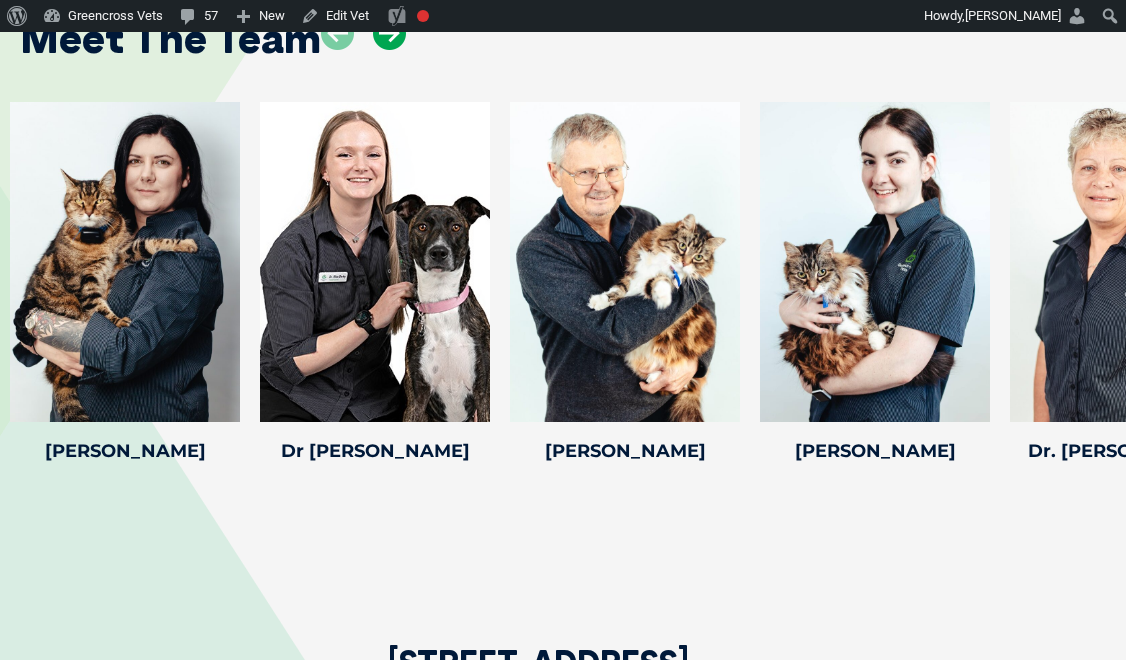 click at bounding box center [389, 33] 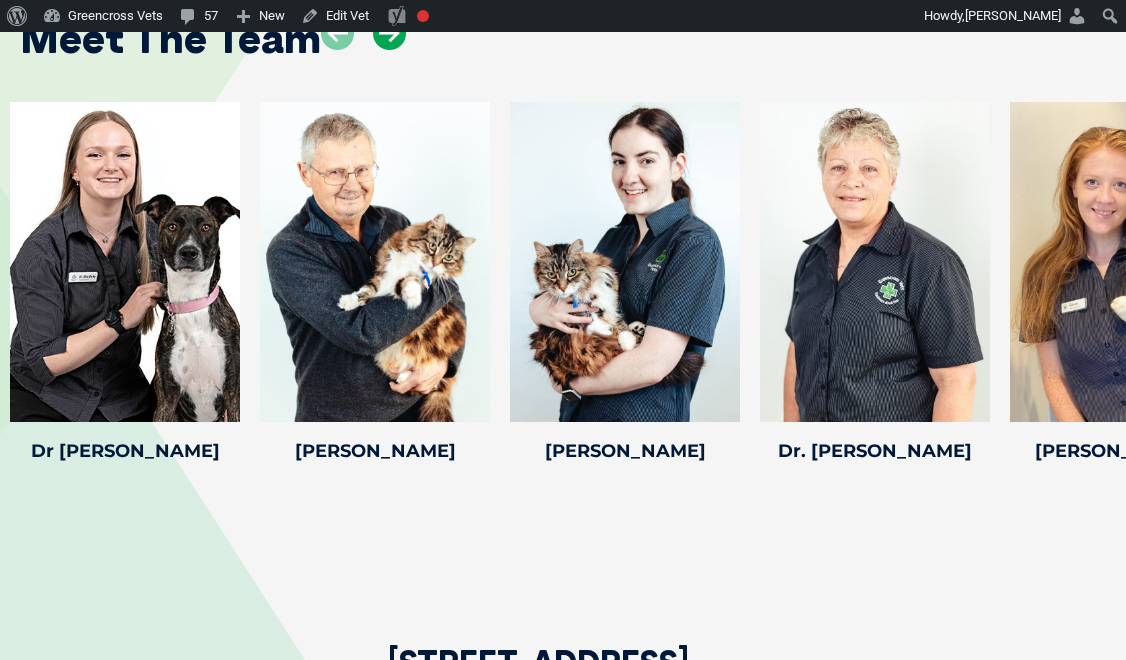 click at bounding box center (389, 33) 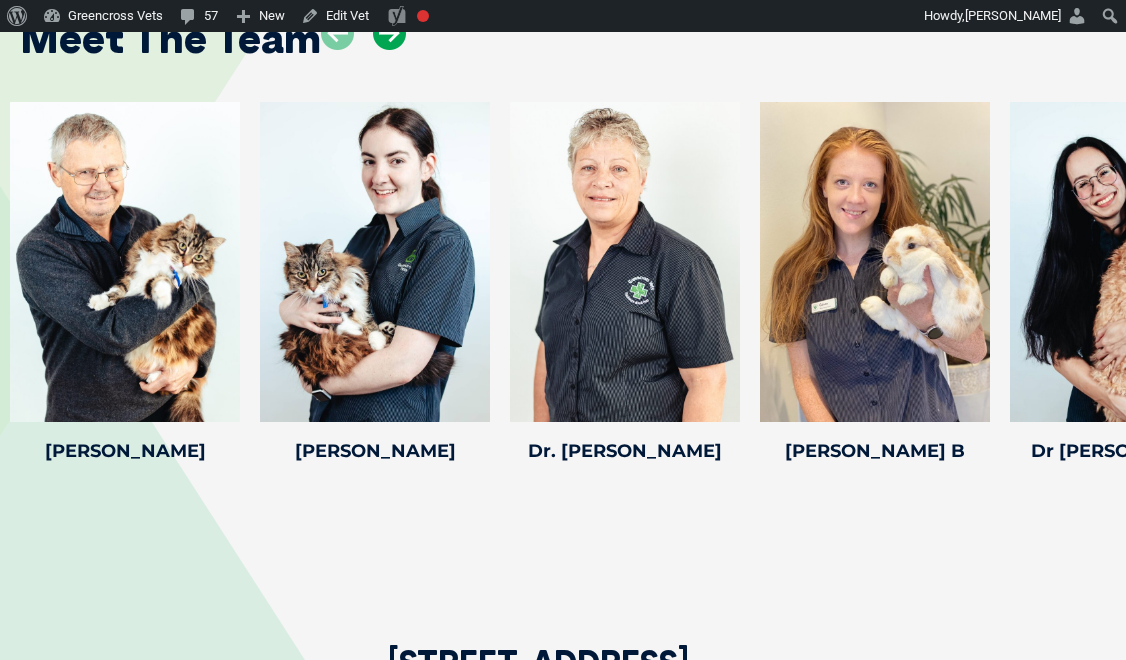 click at bounding box center [389, 33] 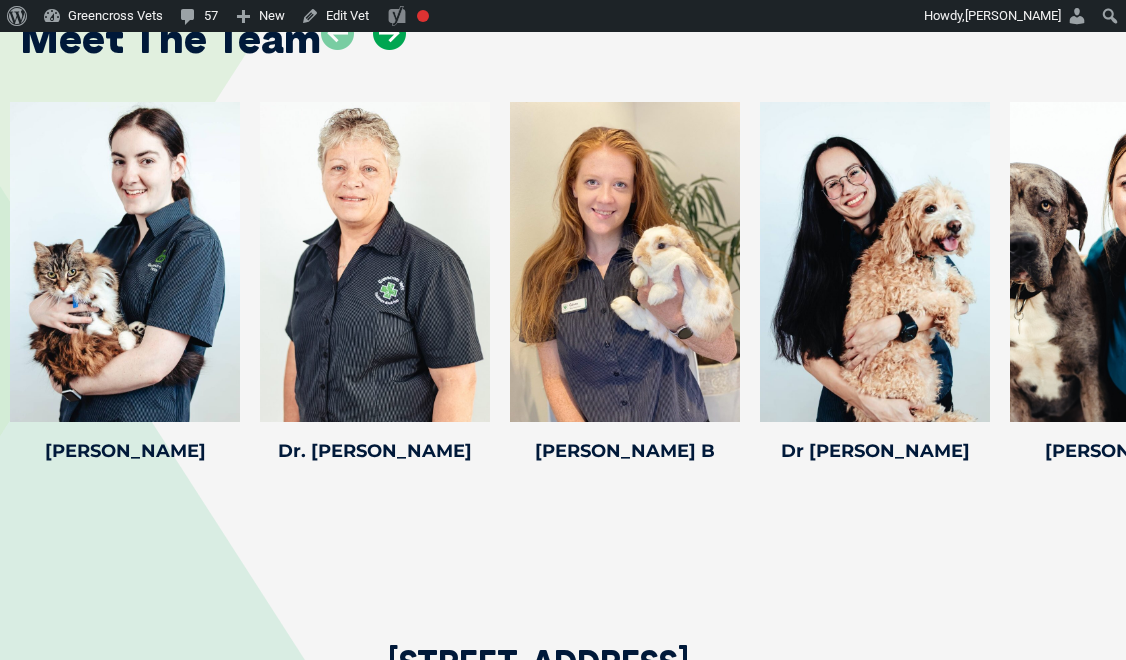 click at bounding box center (389, 33) 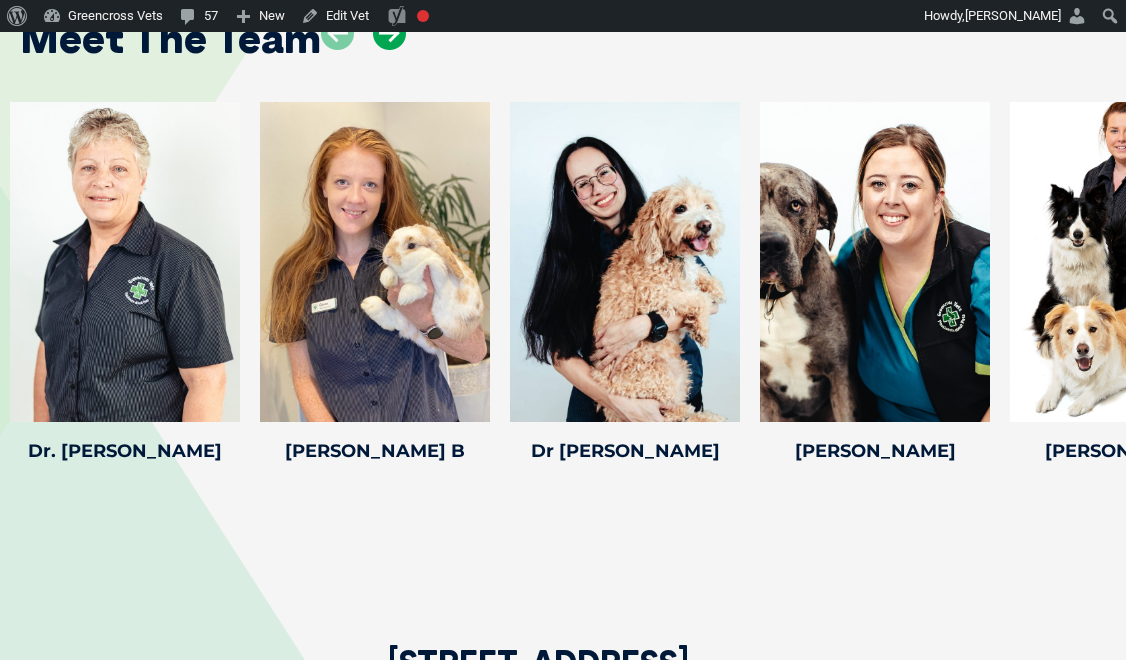 click at bounding box center (389, 33) 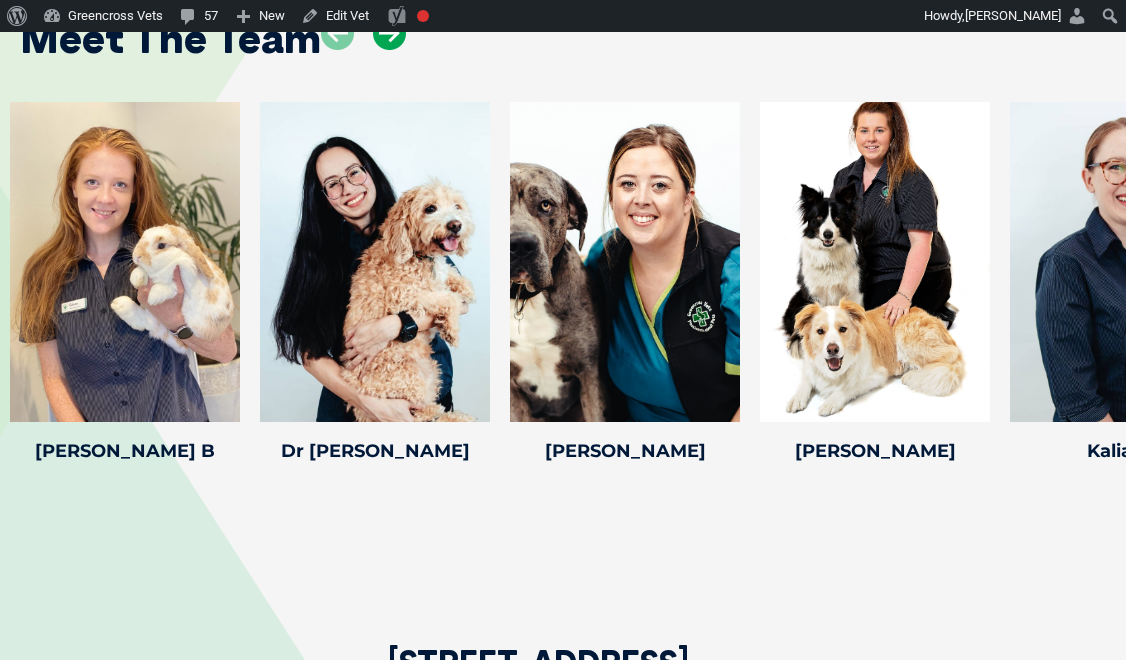 click at bounding box center (389, 33) 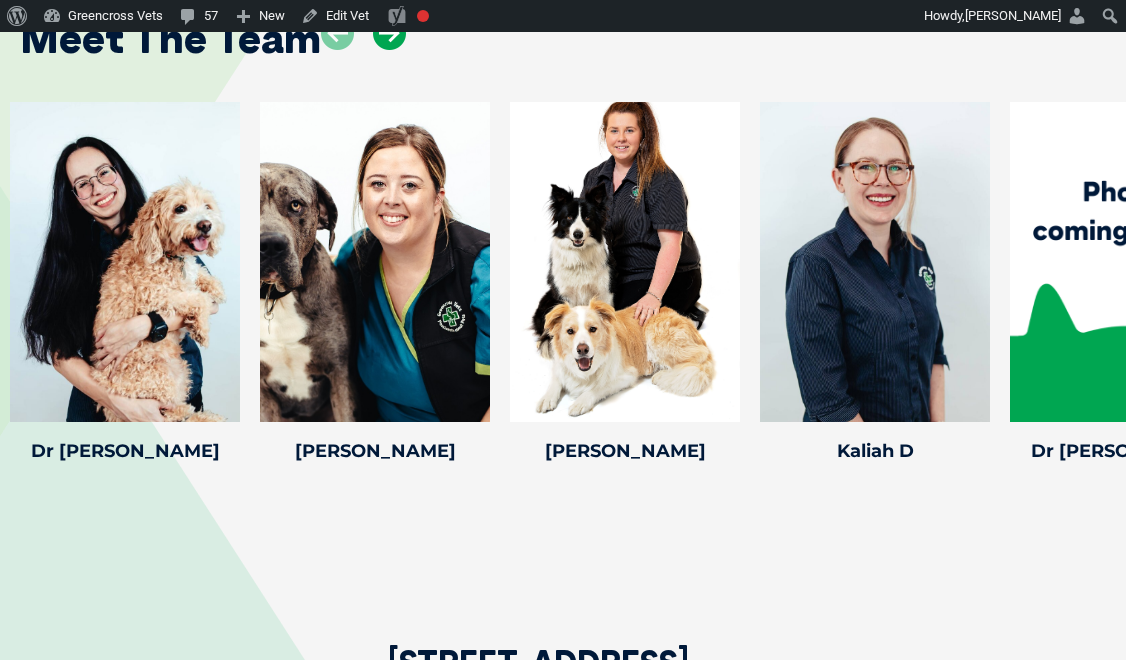 click at bounding box center [389, 33] 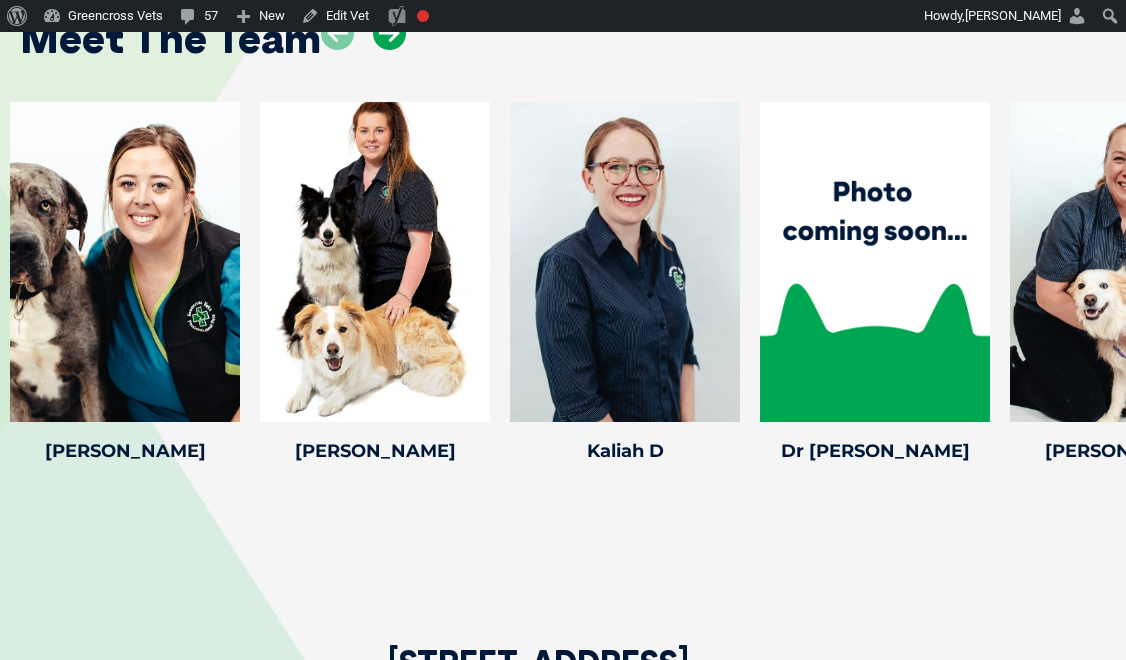 click at bounding box center [389, 33] 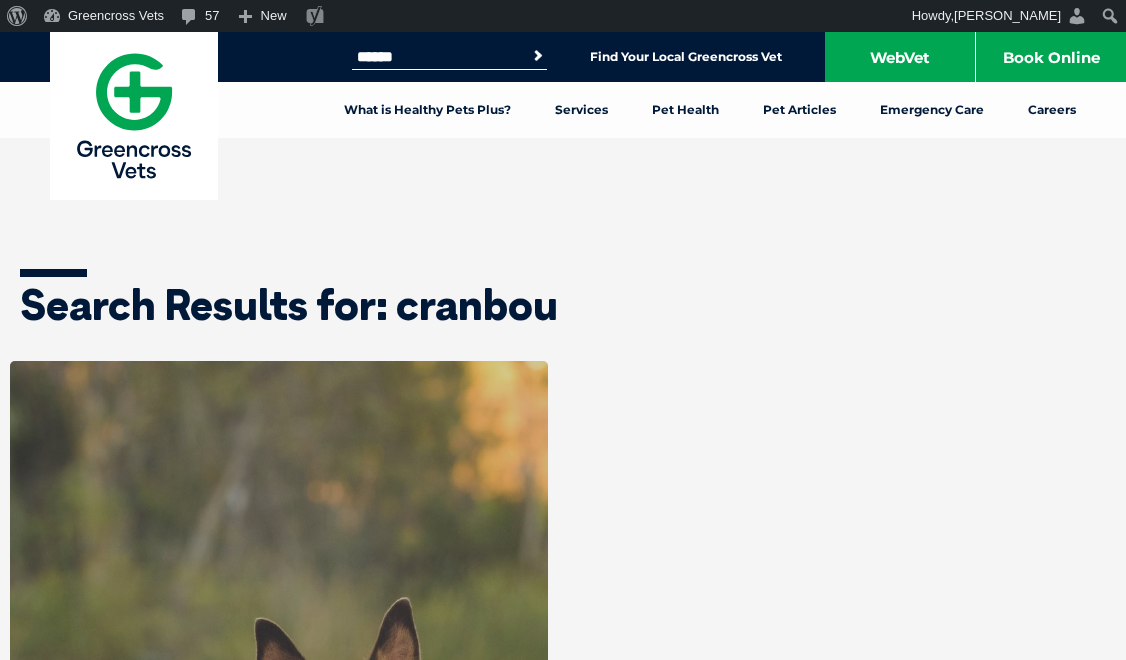 scroll, scrollTop: 300, scrollLeft: 0, axis: vertical 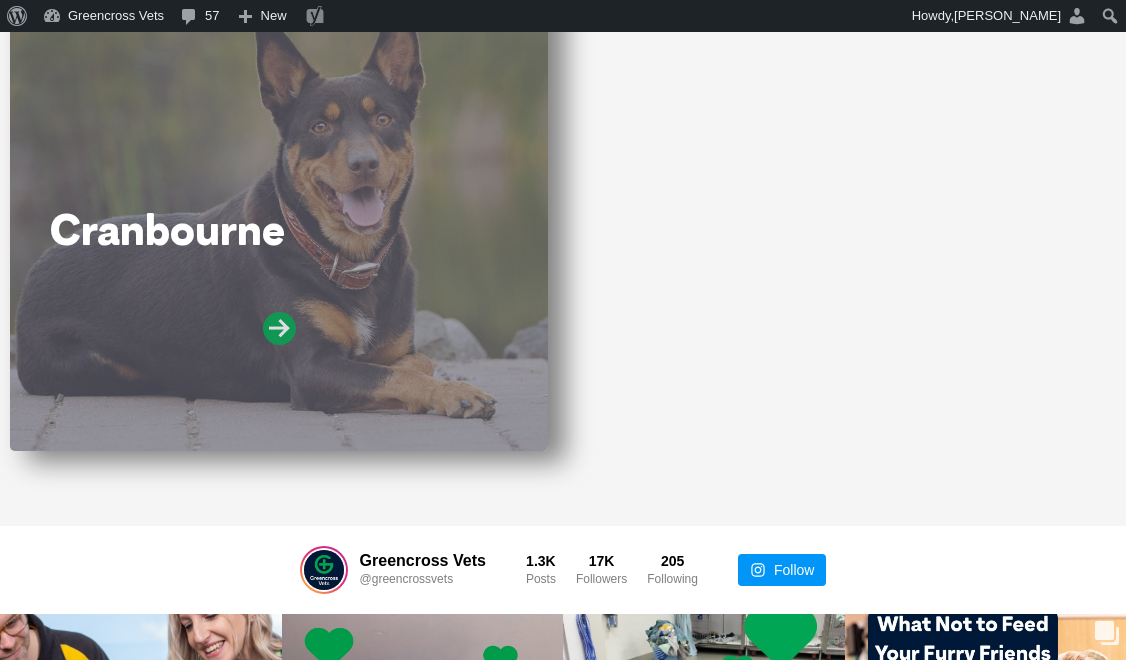 click at bounding box center (279, 328) 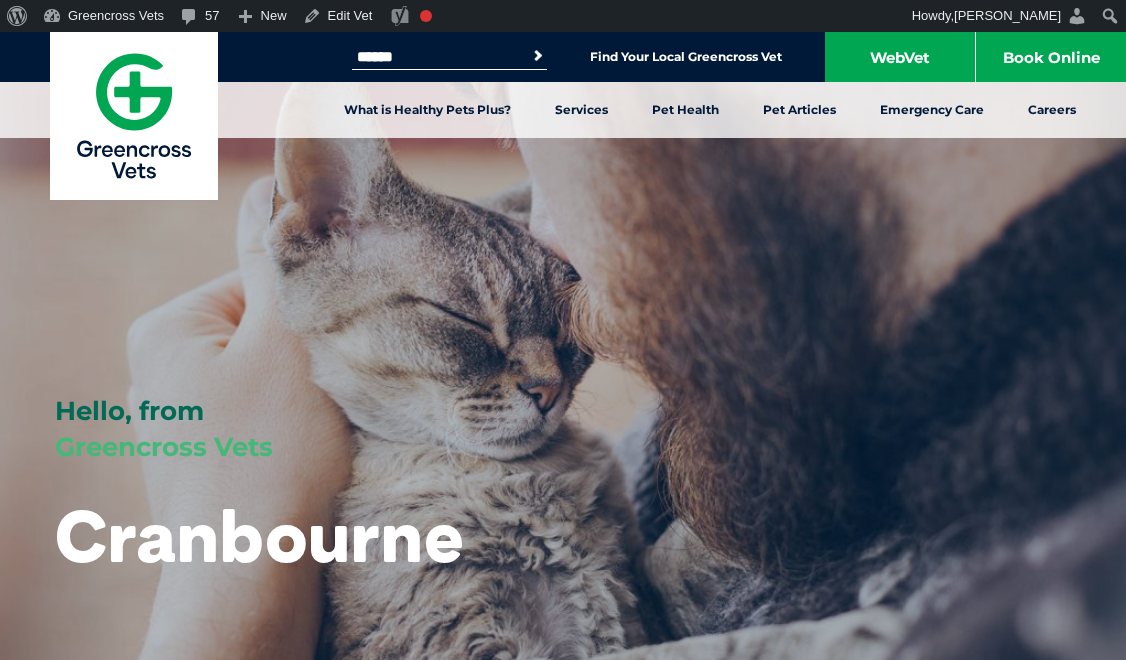 scroll, scrollTop: 63, scrollLeft: 0, axis: vertical 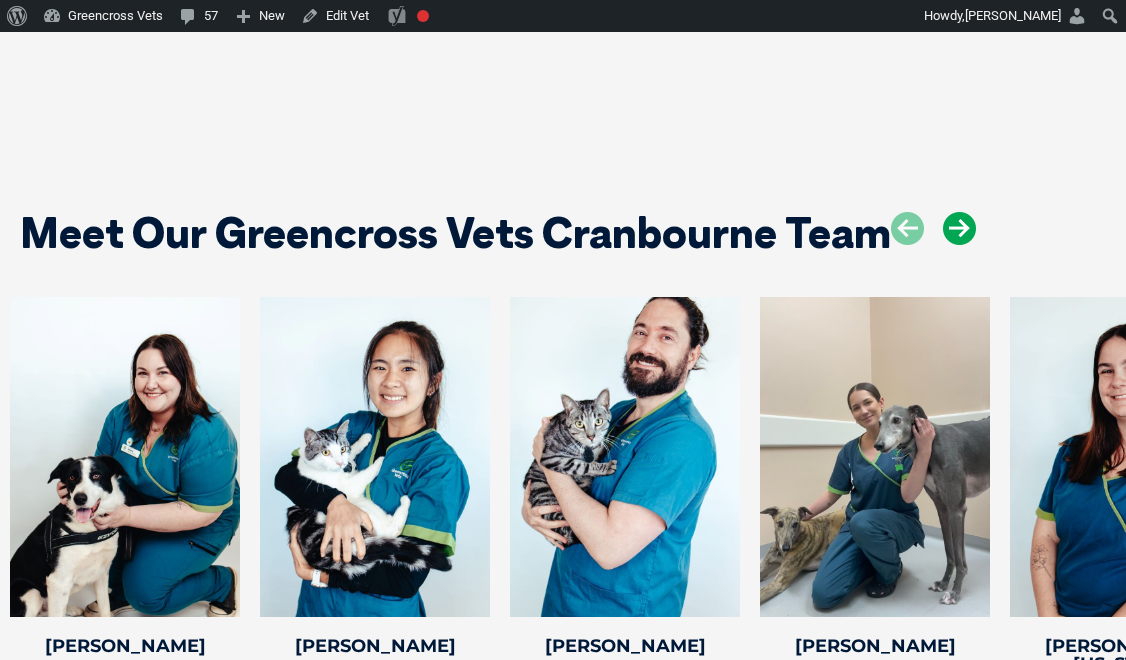 click at bounding box center [959, 228] 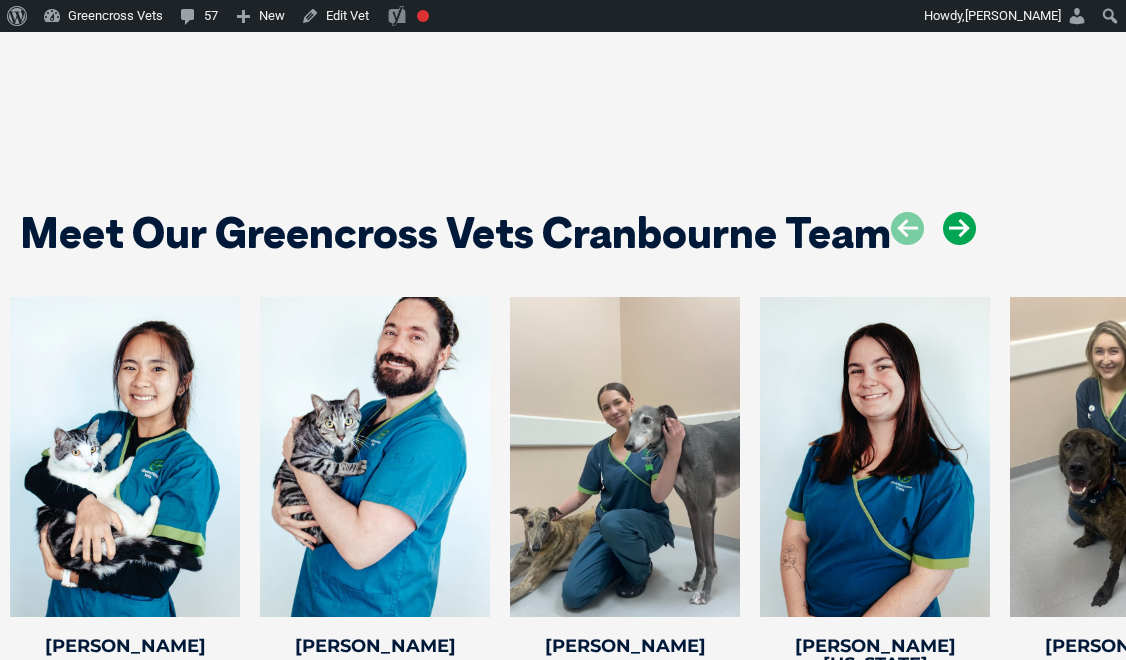 click at bounding box center [959, 228] 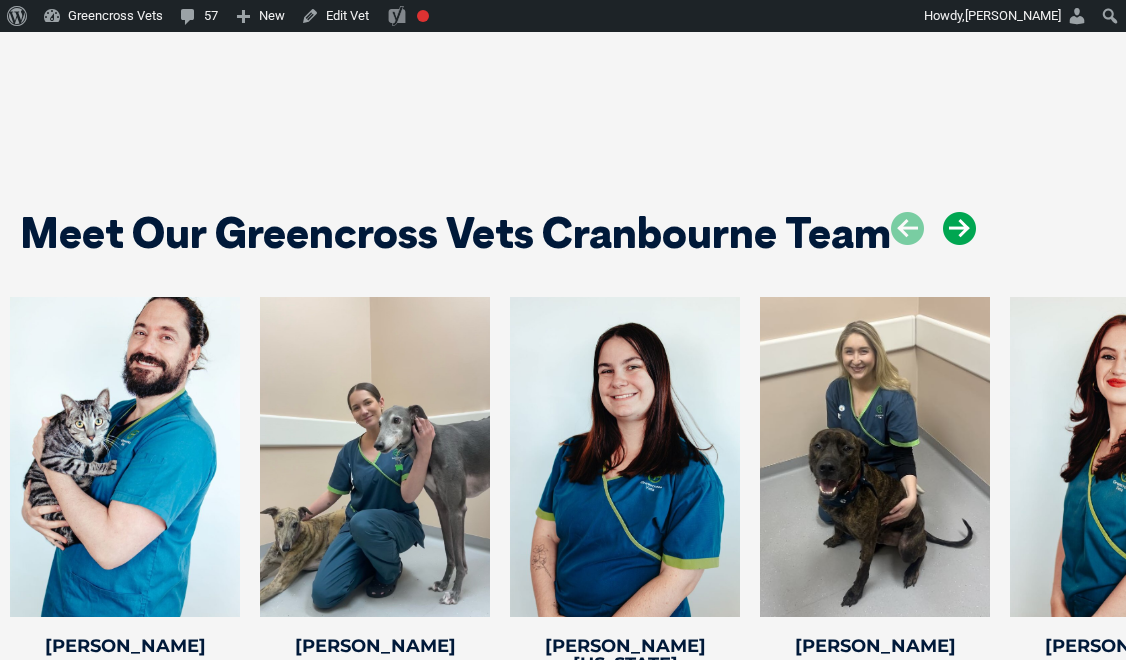 click at bounding box center [959, 228] 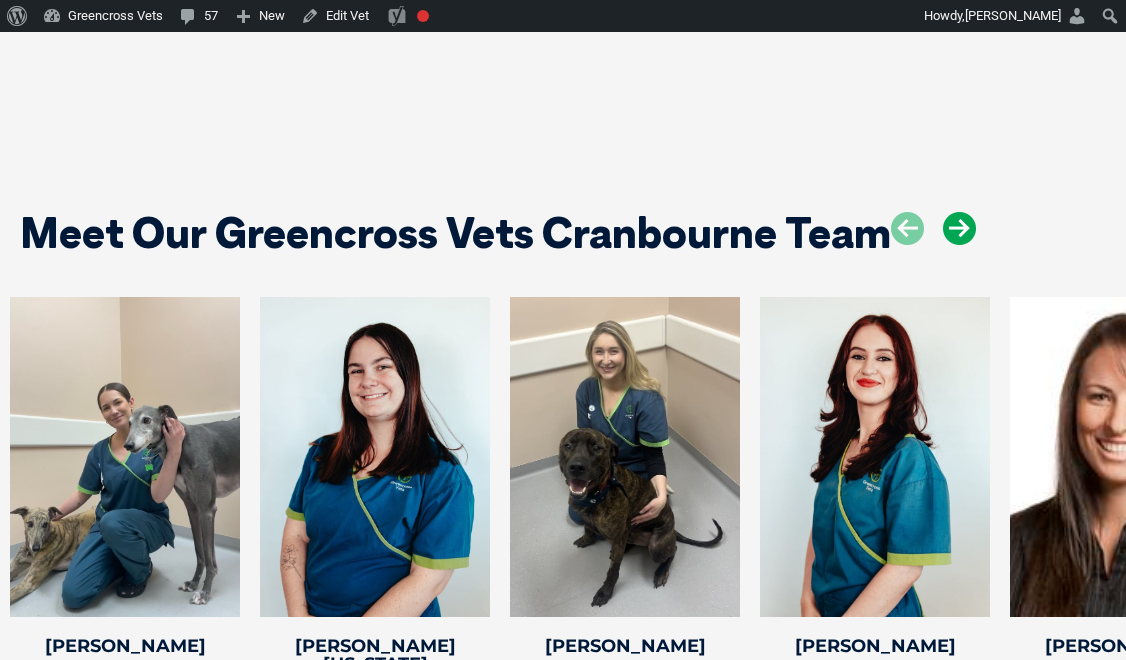 click at bounding box center (959, 228) 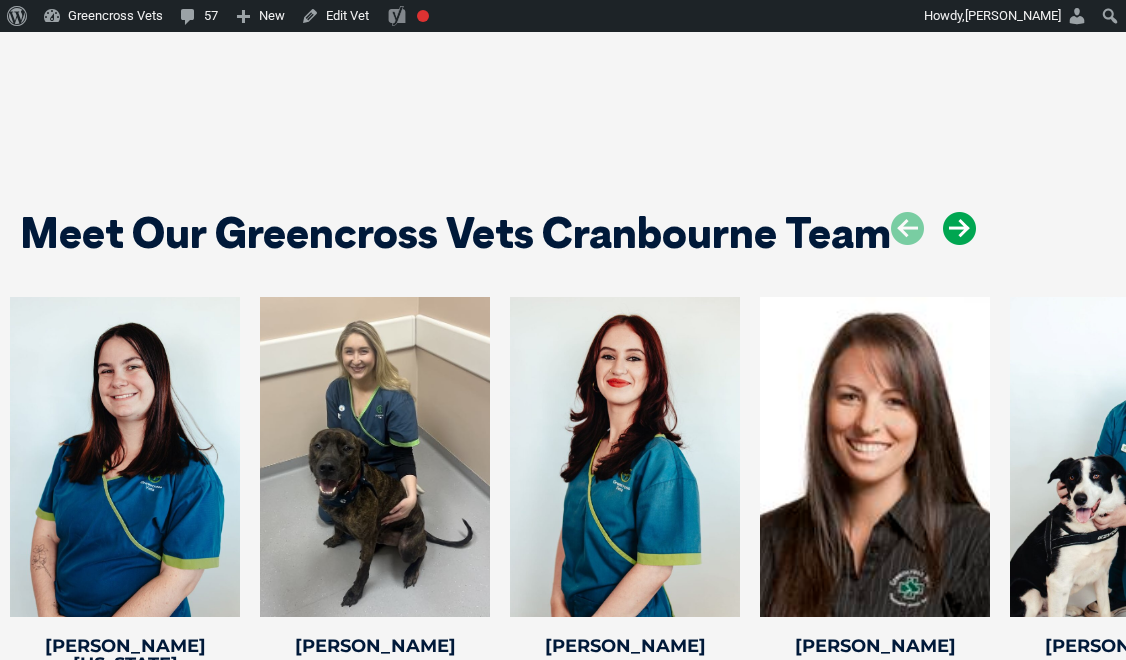 click at bounding box center (959, 228) 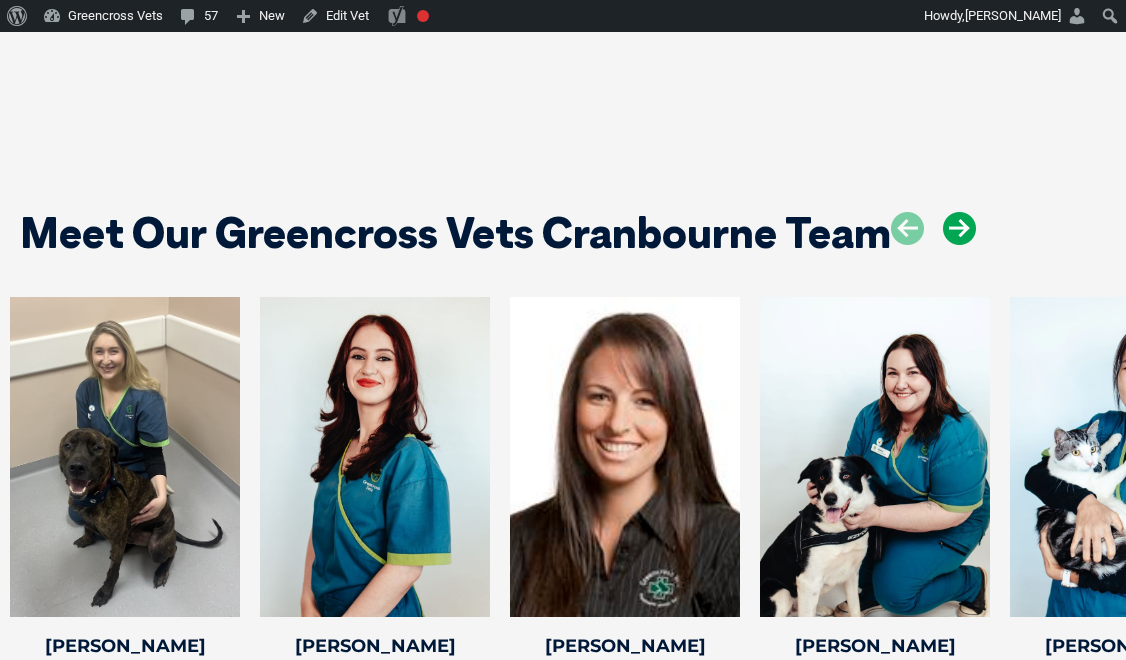 click at bounding box center [959, 228] 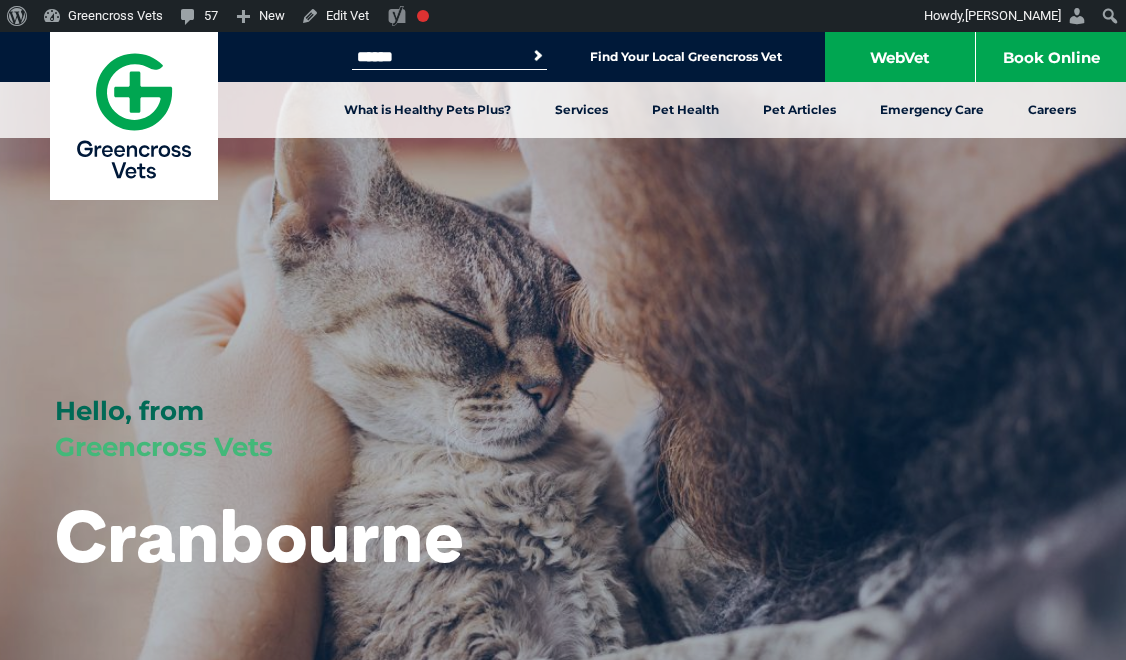 scroll, scrollTop: 2620, scrollLeft: 0, axis: vertical 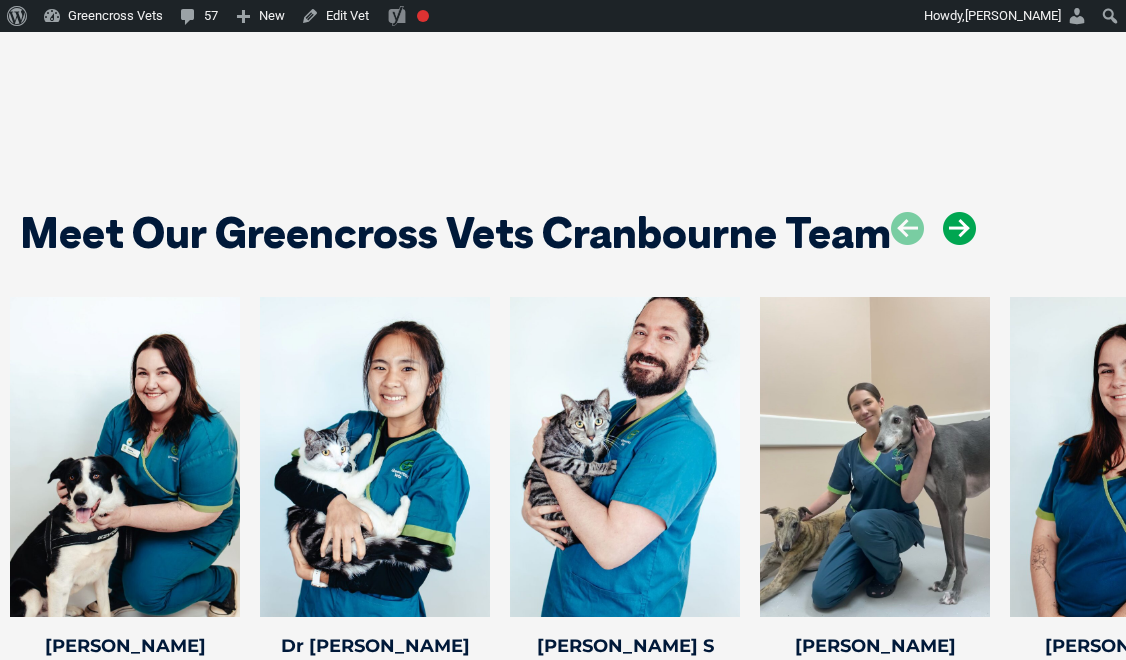 click at bounding box center [959, 228] 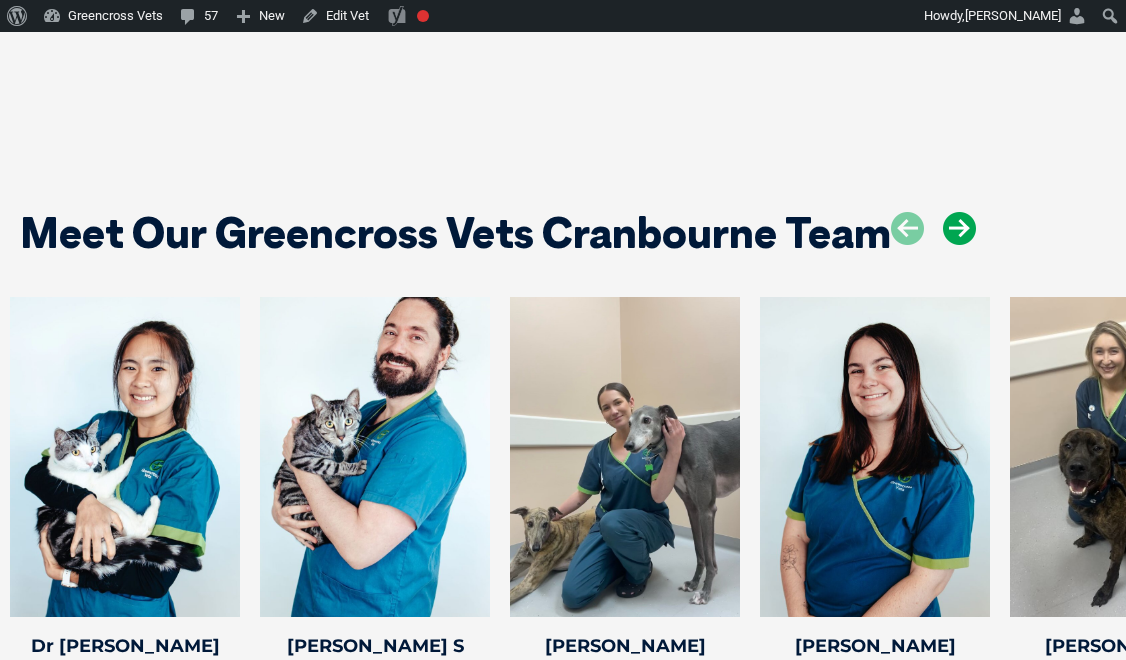 click at bounding box center [959, 228] 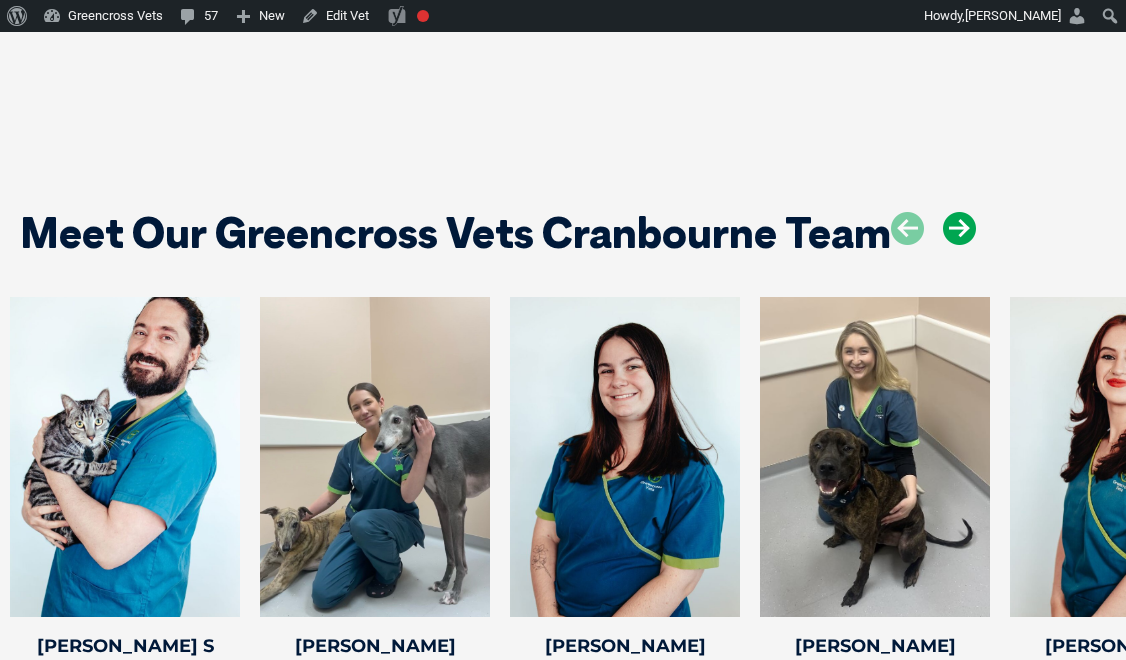 click at bounding box center (959, 228) 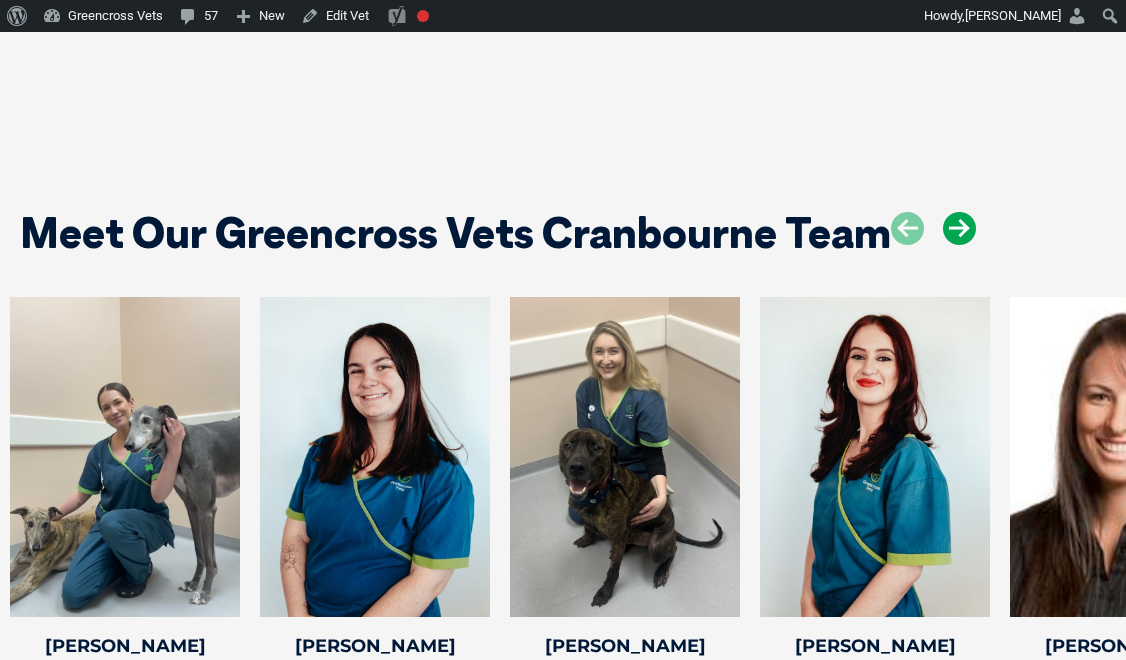 click at bounding box center (959, 228) 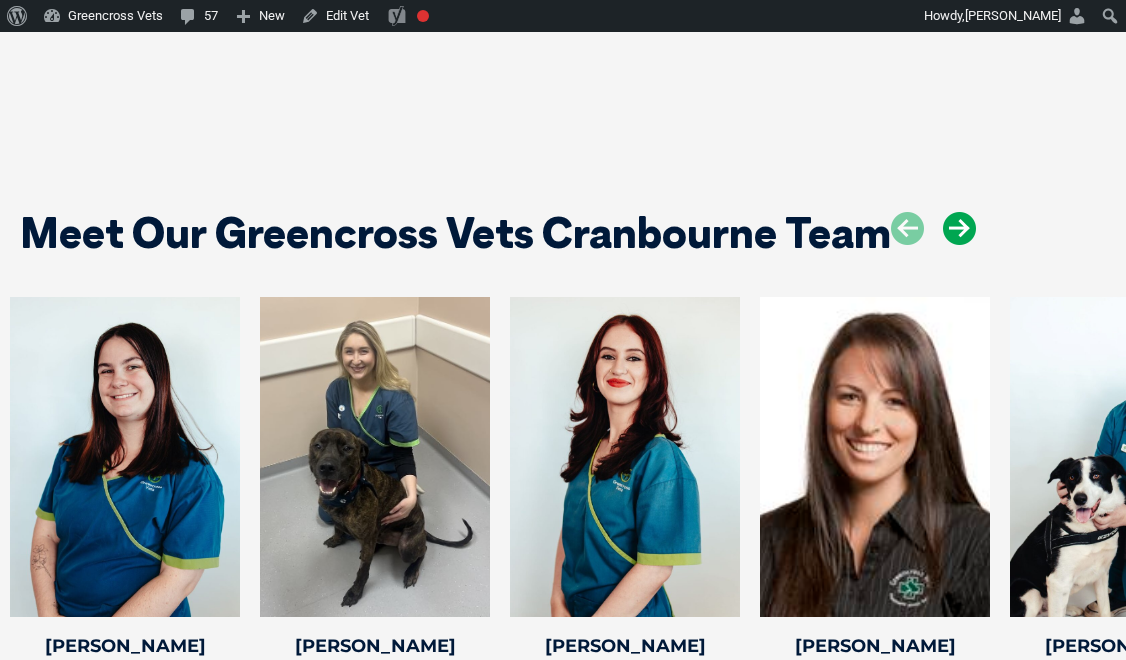 click at bounding box center [959, 228] 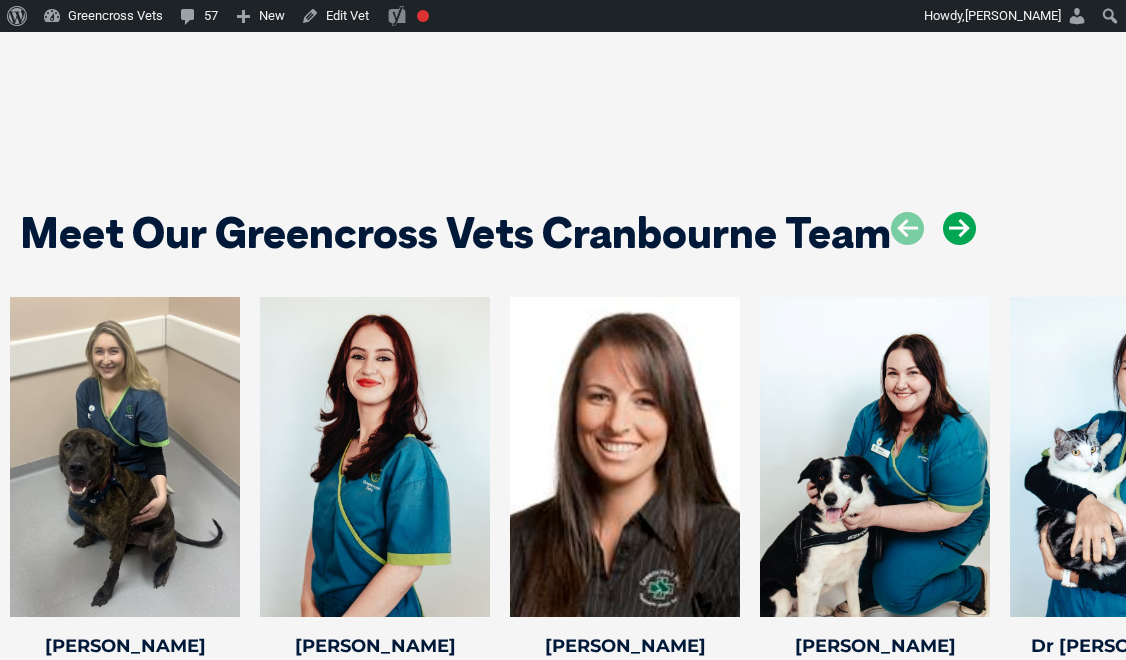 click at bounding box center (959, 228) 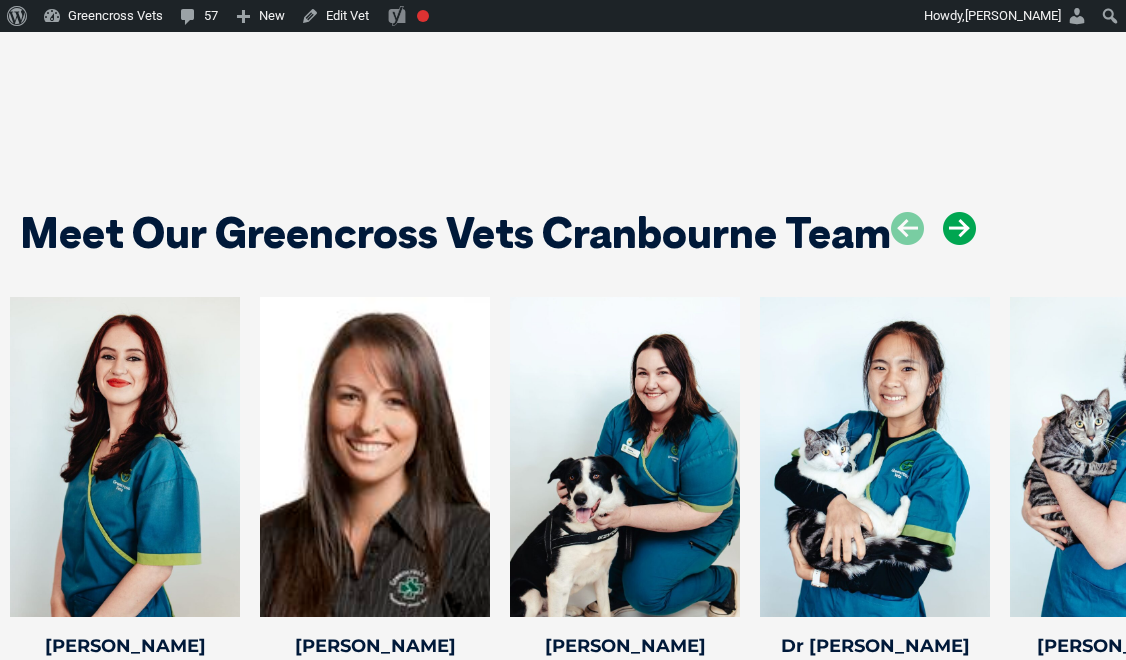 click at bounding box center [959, 228] 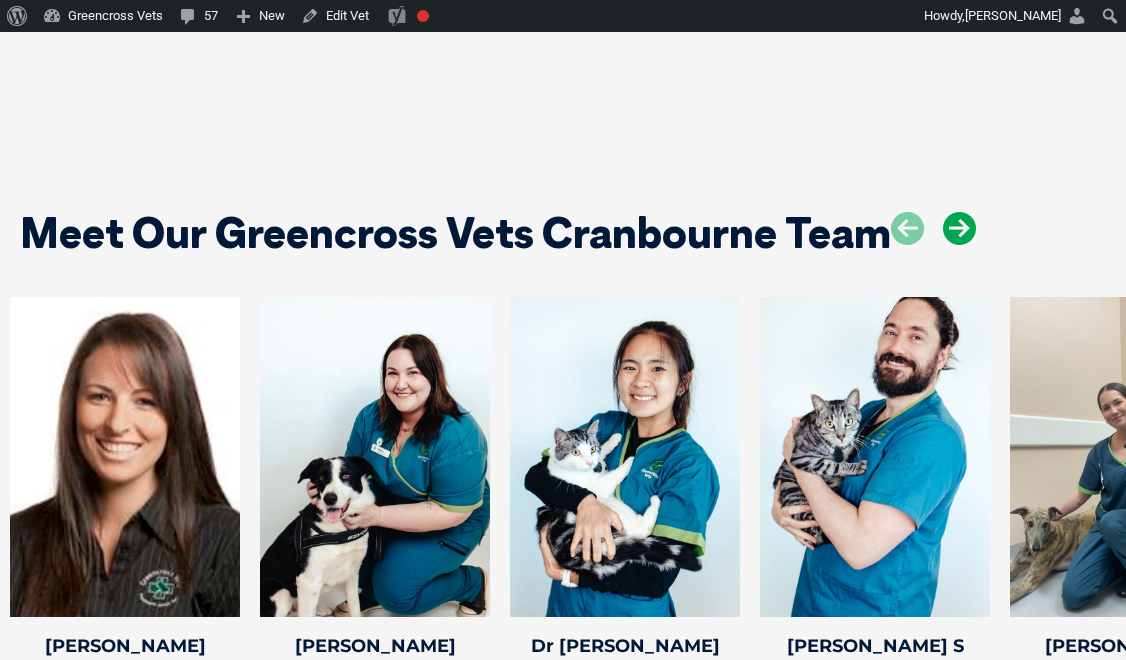 click at bounding box center (959, 228) 